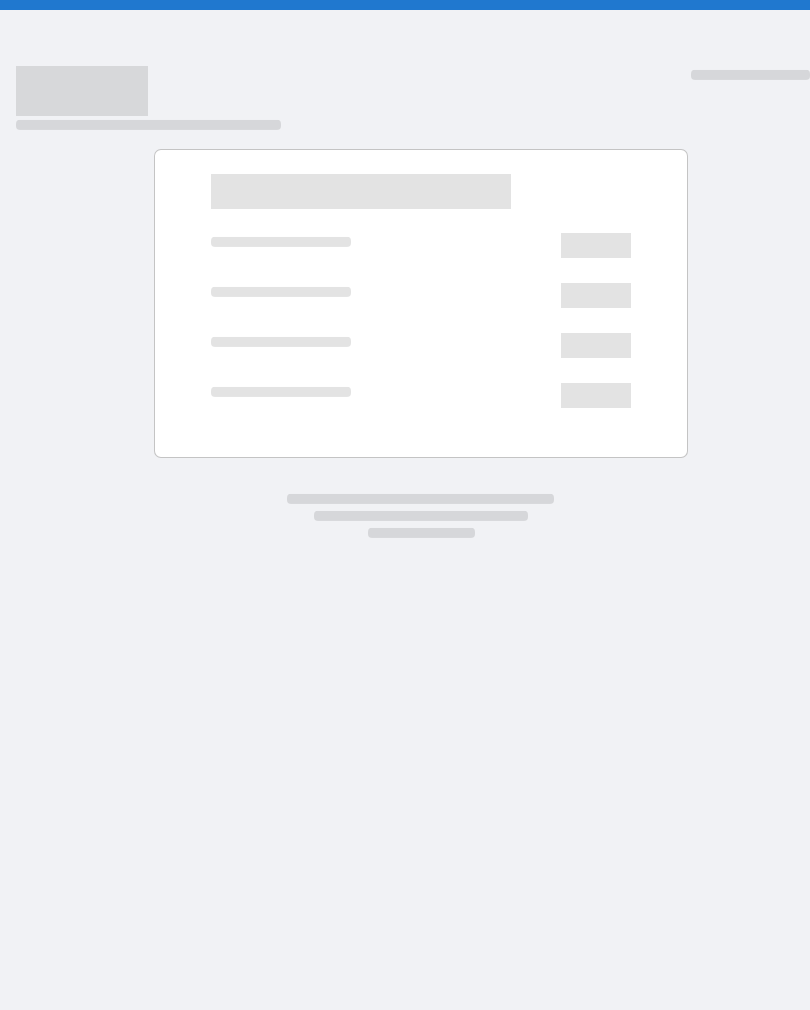 scroll, scrollTop: 0, scrollLeft: 0, axis: both 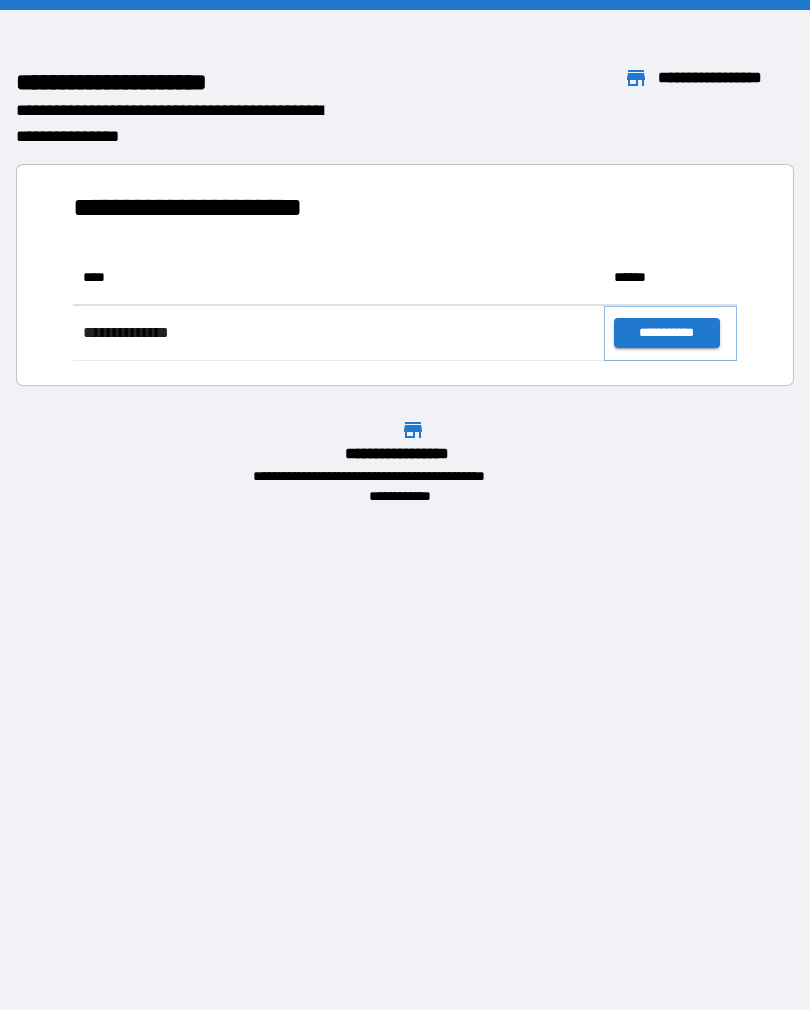 click on "**********" at bounding box center [666, 333] 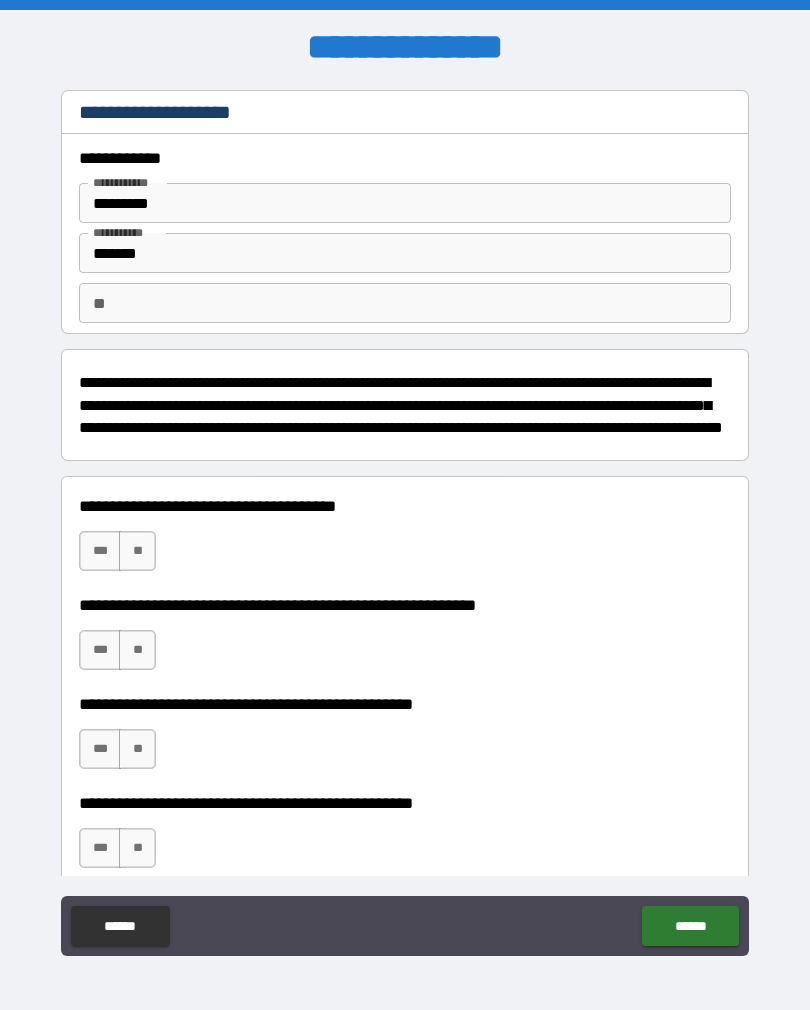 click on "**" at bounding box center [137, 551] 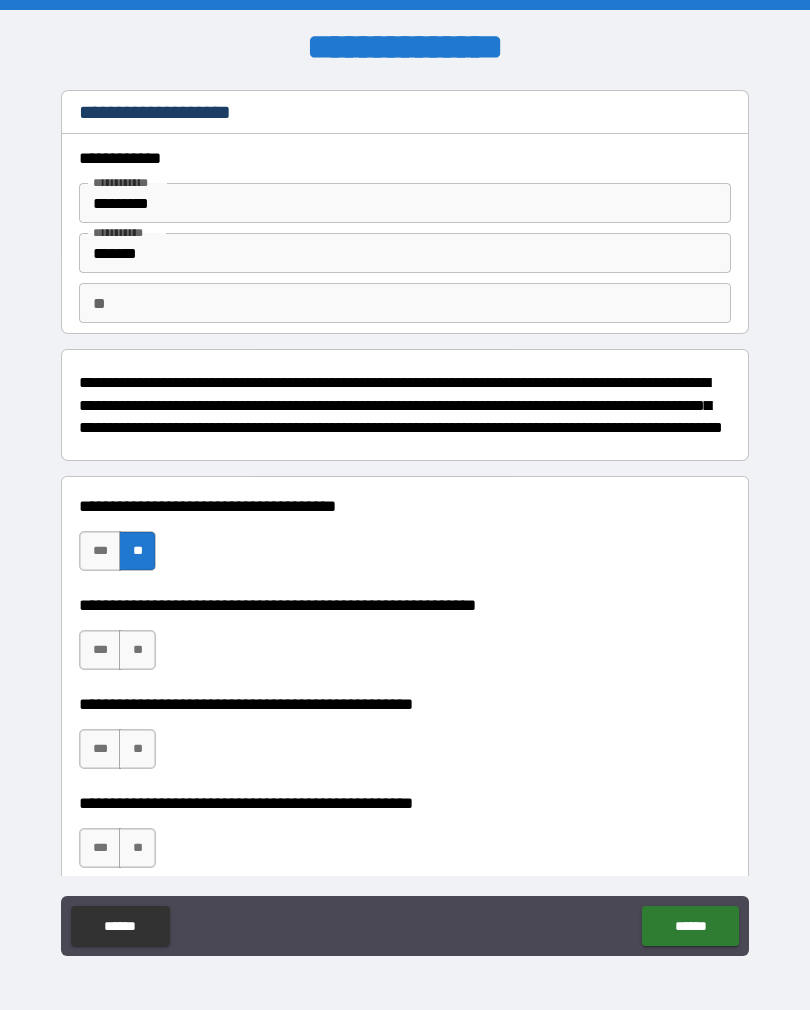 click on "**" at bounding box center (137, 650) 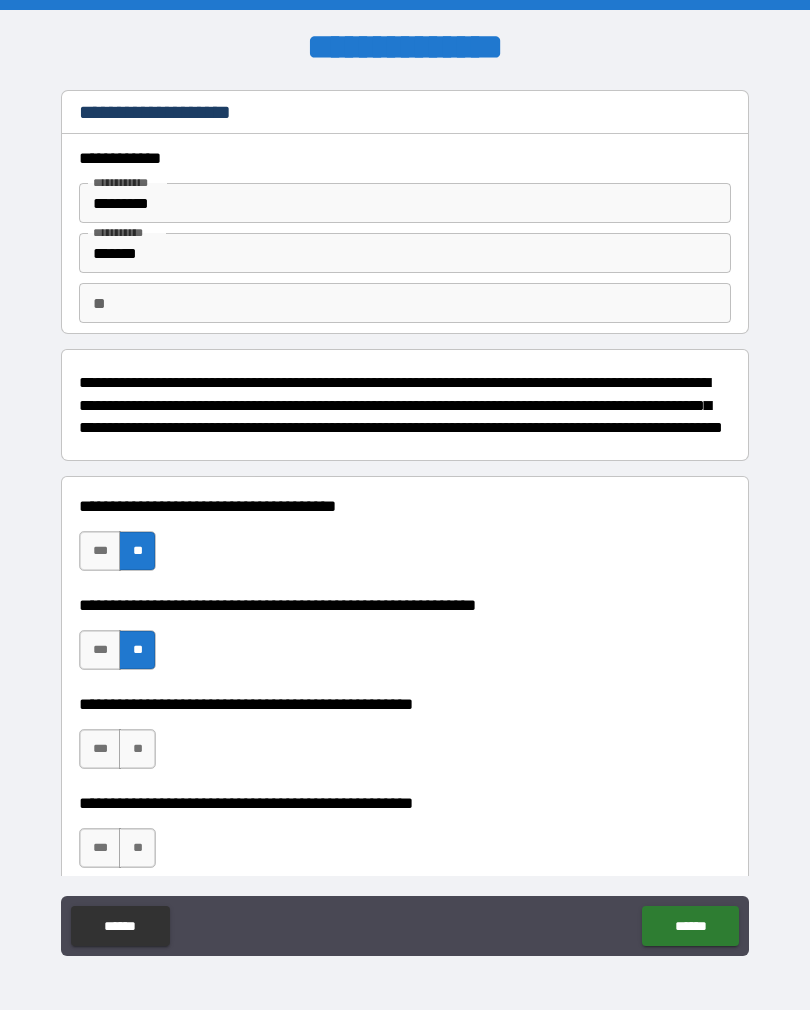 click on "**" at bounding box center [137, 749] 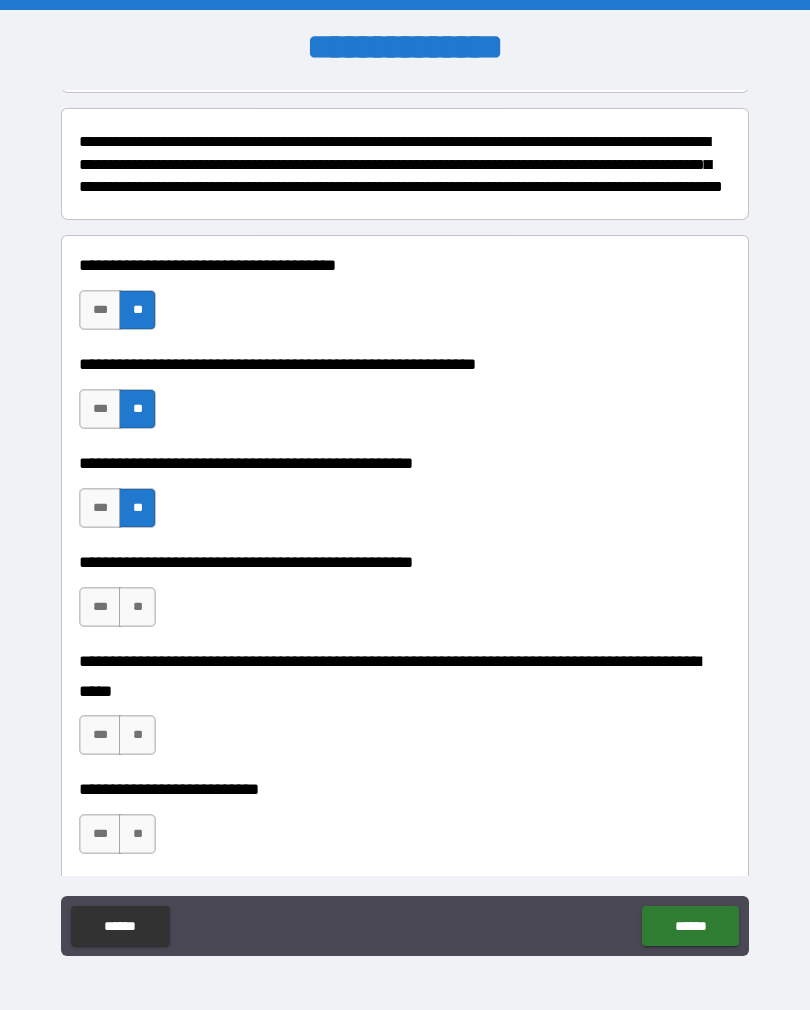 scroll, scrollTop: 242, scrollLeft: 0, axis: vertical 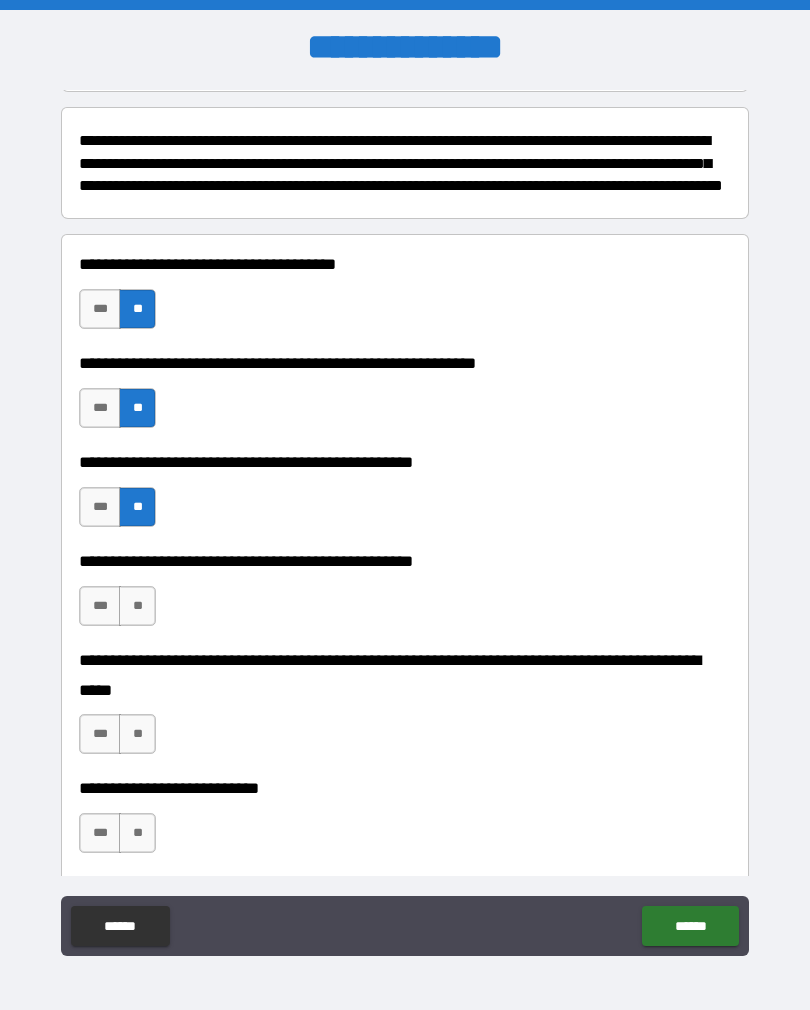 click on "**" at bounding box center (137, 606) 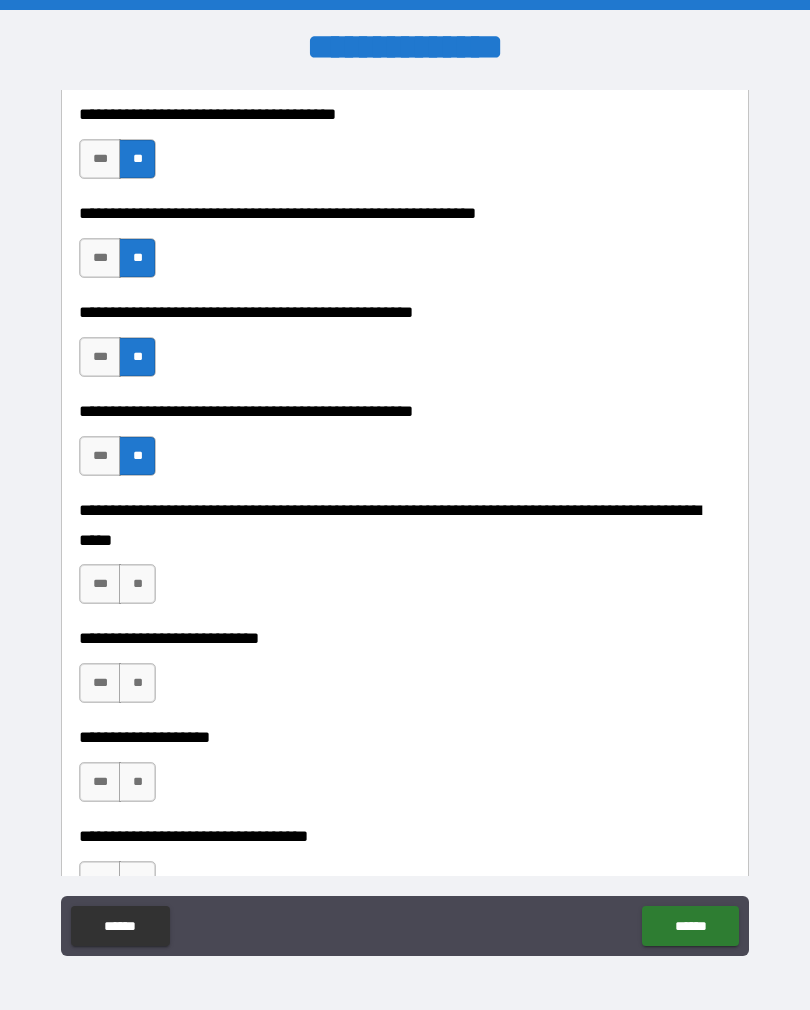 scroll, scrollTop: 402, scrollLeft: 0, axis: vertical 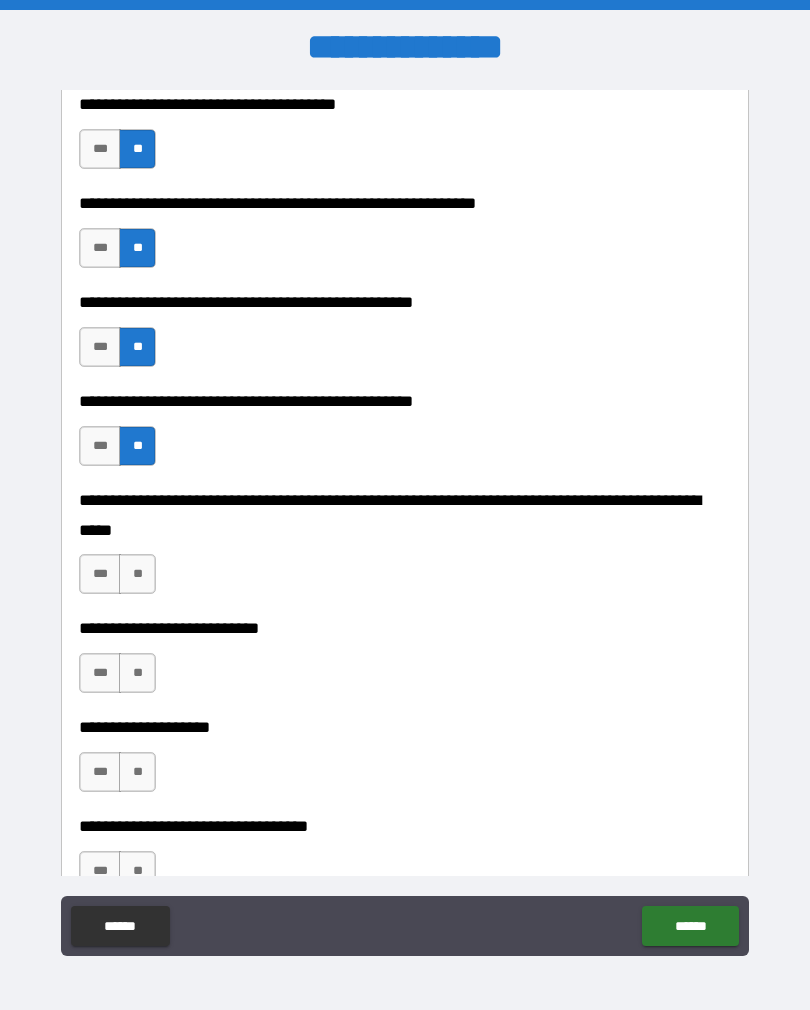 click on "**" at bounding box center [137, 574] 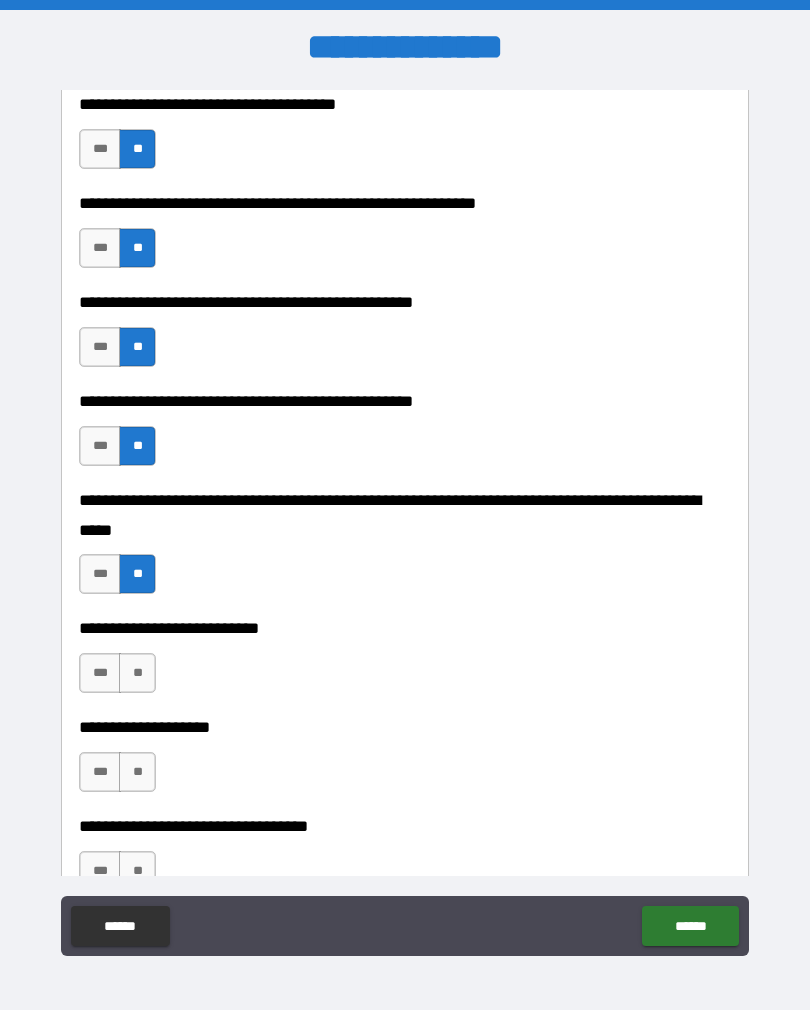 click on "**" at bounding box center (137, 673) 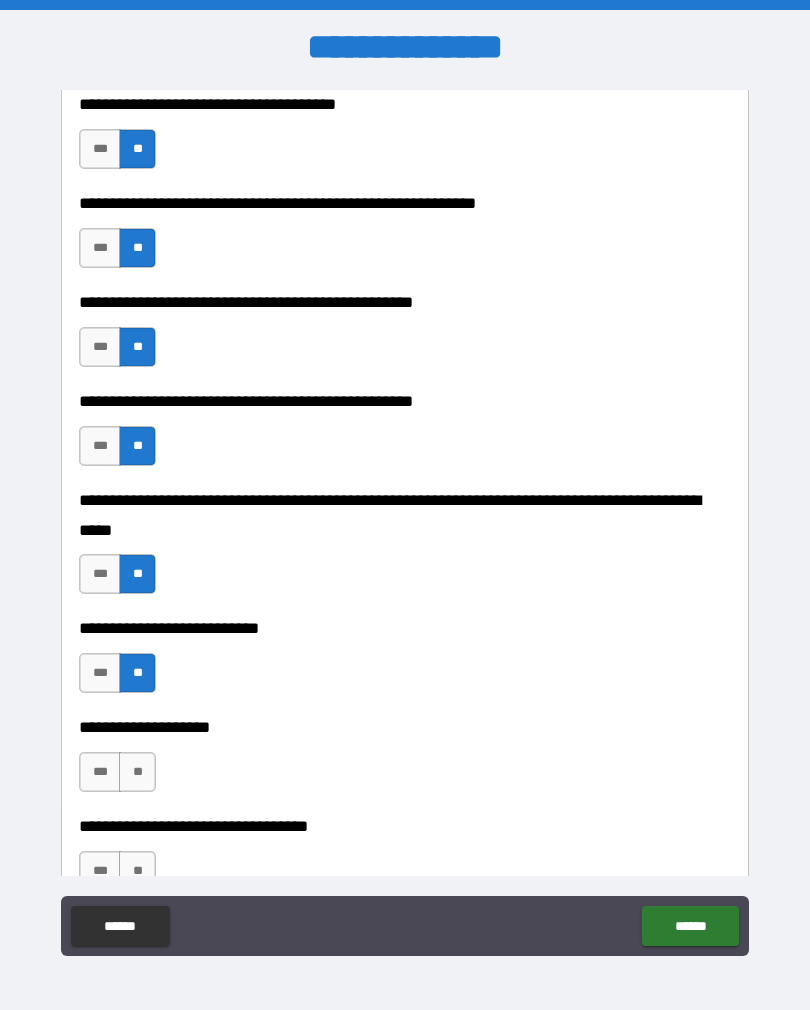 click on "**" at bounding box center (137, 772) 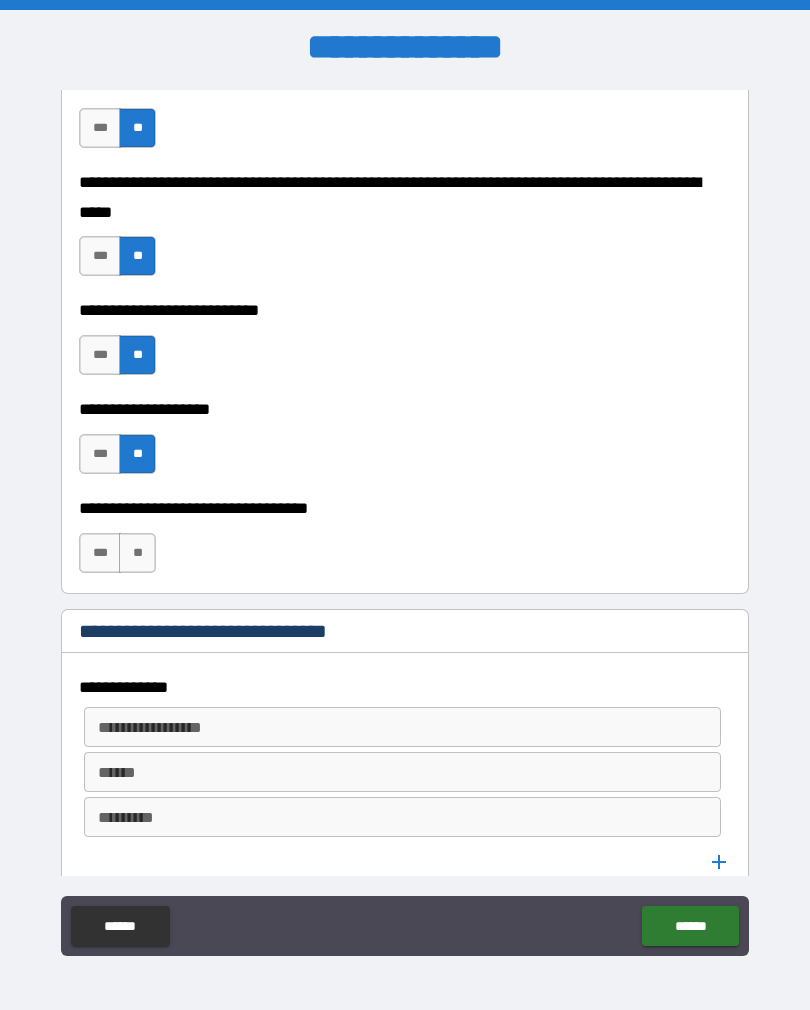 scroll, scrollTop: 724, scrollLeft: 0, axis: vertical 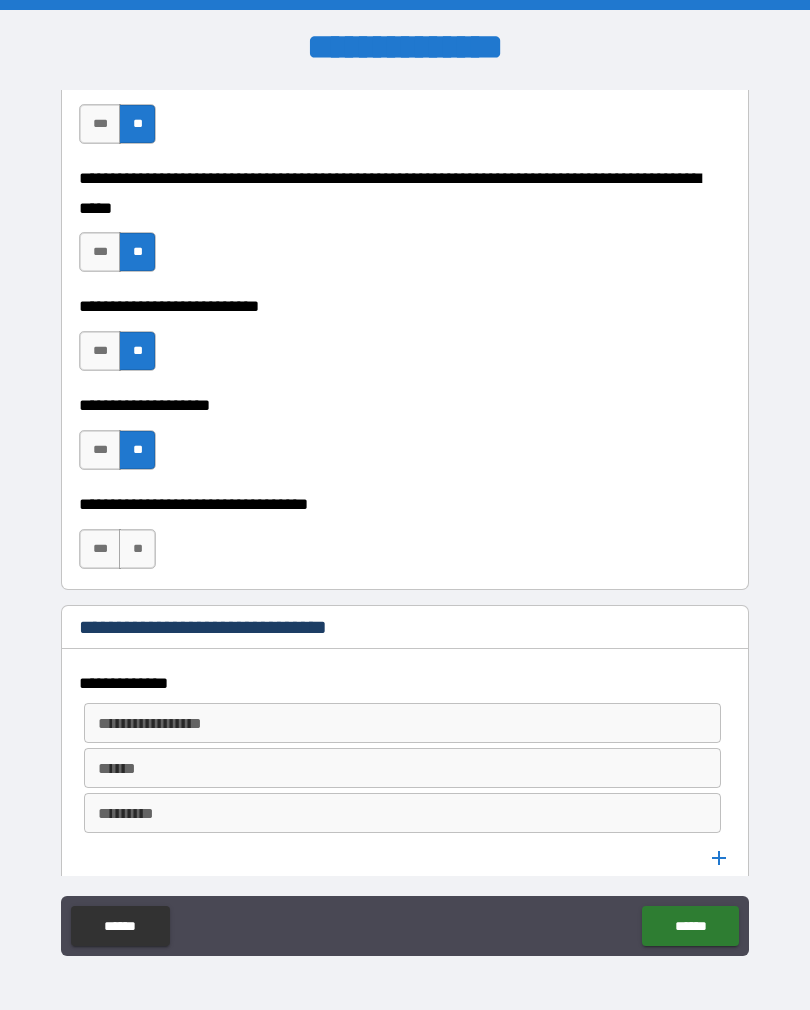 click on "**" at bounding box center (137, 549) 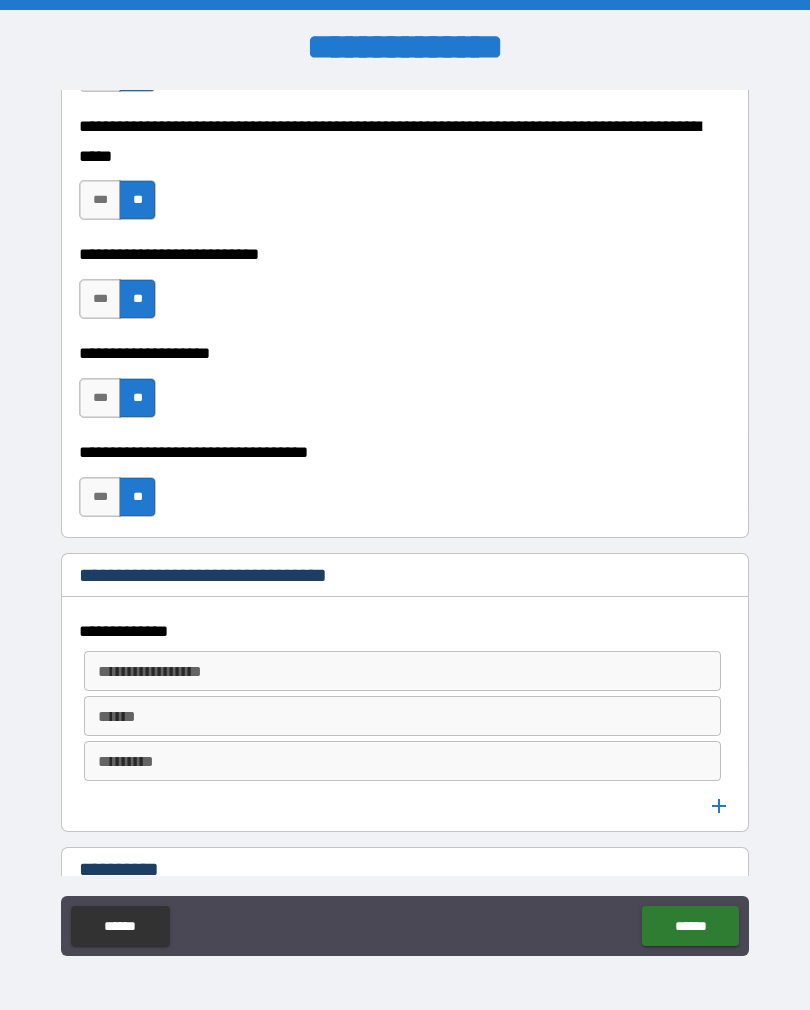 scroll, scrollTop: 775, scrollLeft: 0, axis: vertical 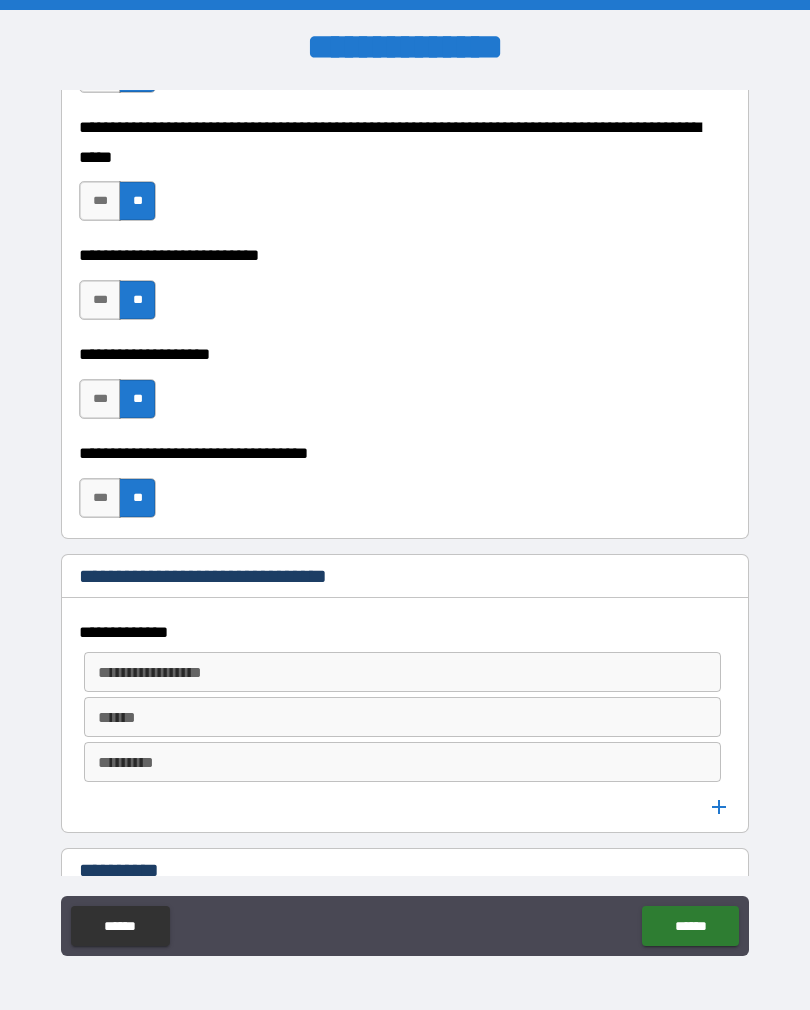 click on "**********" at bounding box center (401, 672) 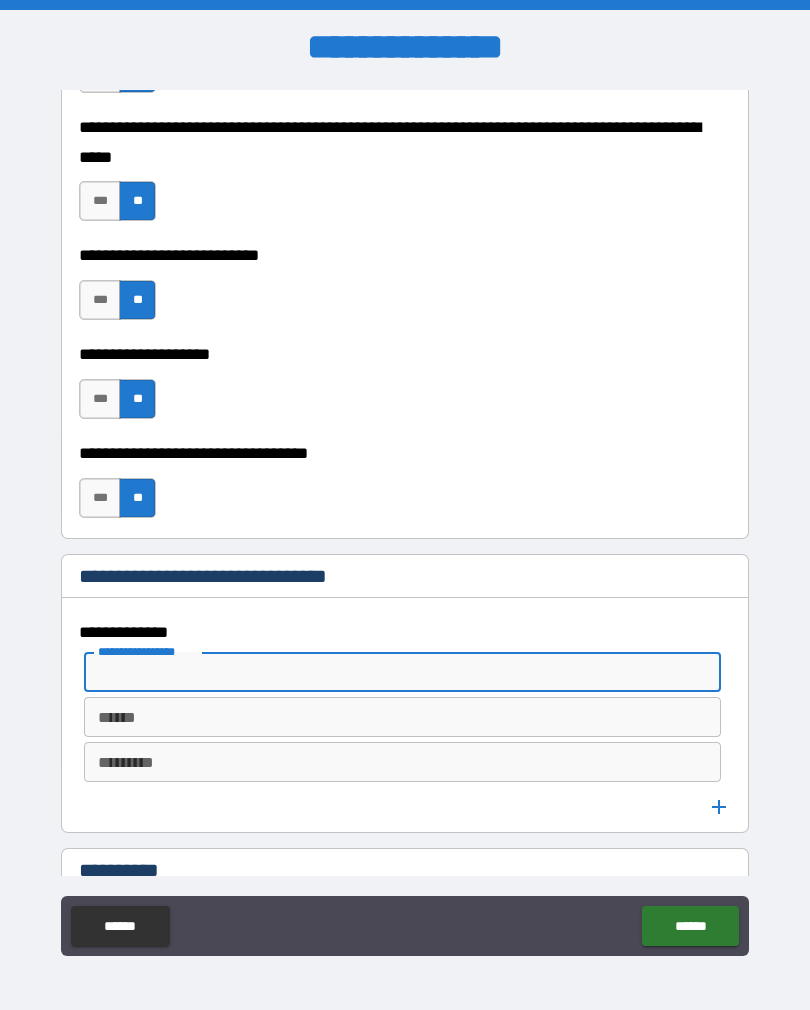 scroll, scrollTop: 9, scrollLeft: 0, axis: vertical 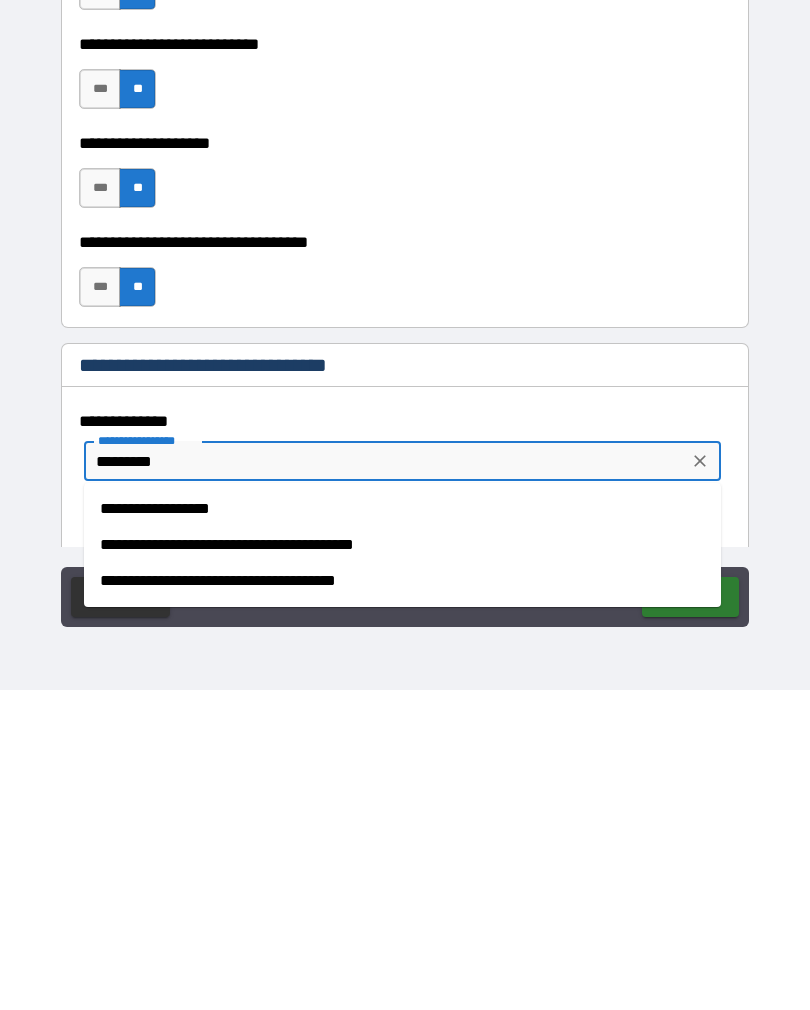 click on "**********" at bounding box center [402, 829] 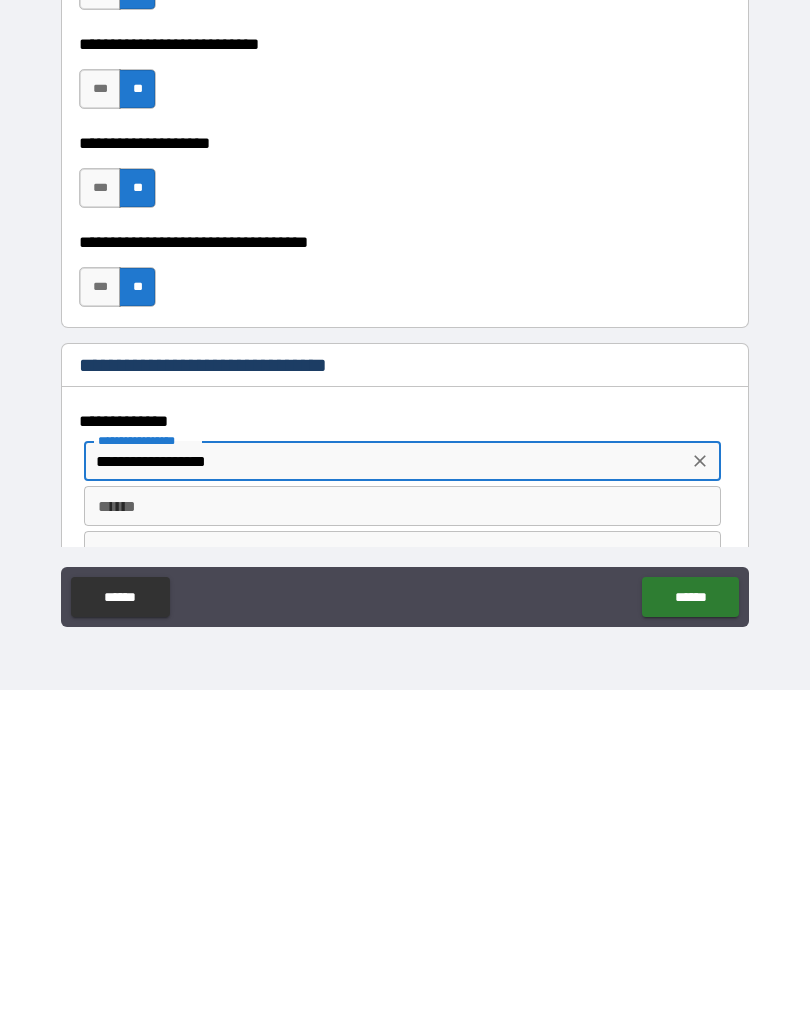 click on "******" at bounding box center [402, 826] 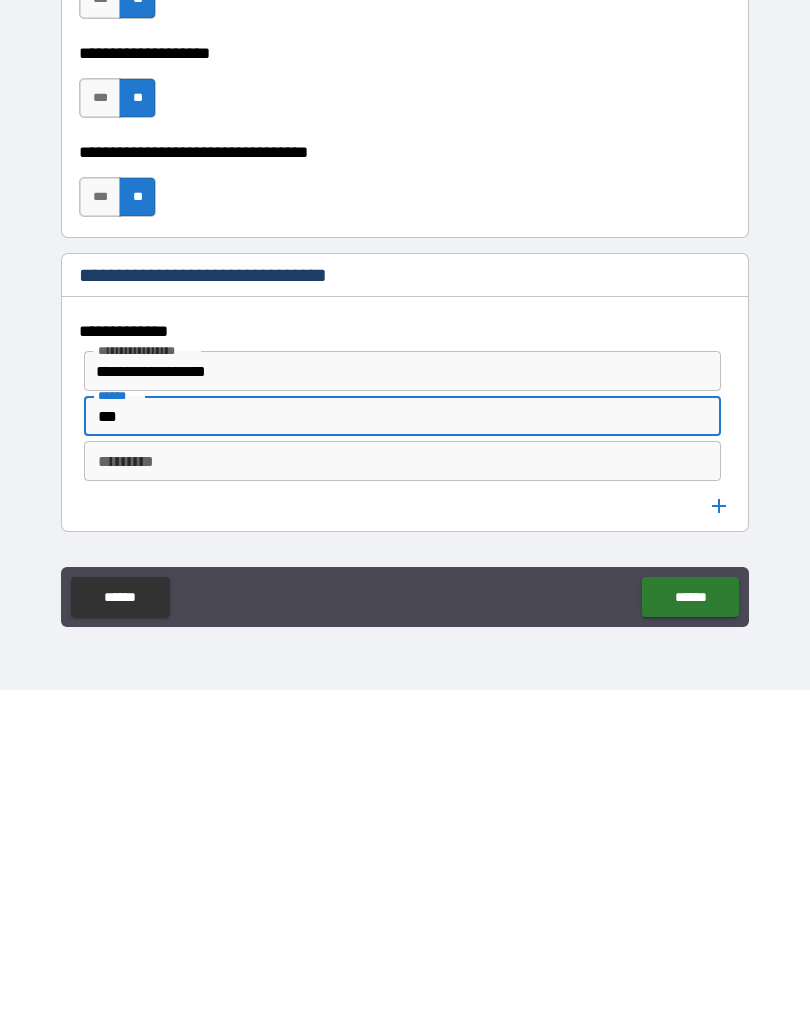 scroll, scrollTop: 746, scrollLeft: 0, axis: vertical 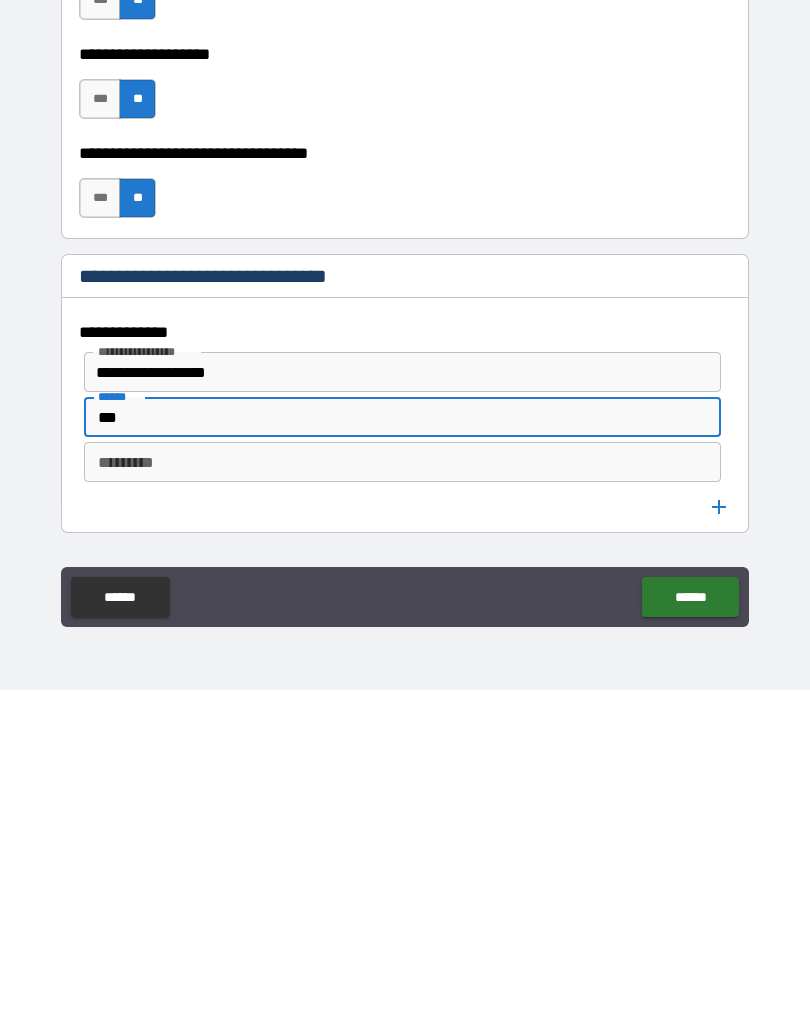 type on "***" 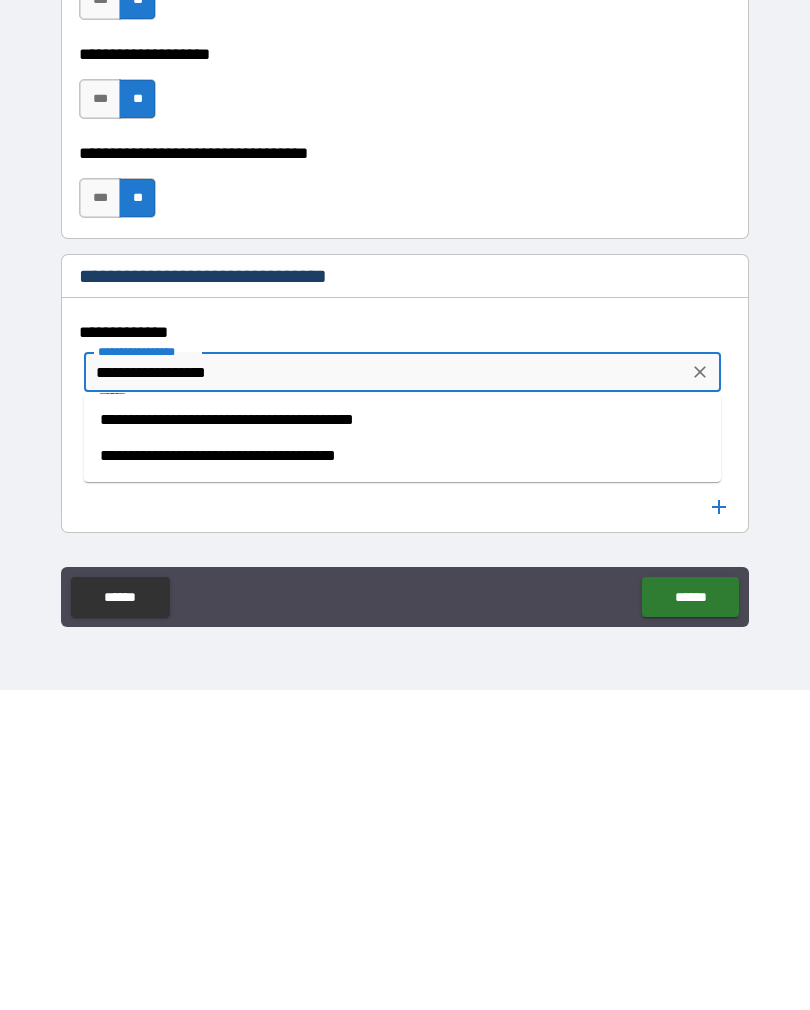 click on "**********" at bounding box center [402, 776] 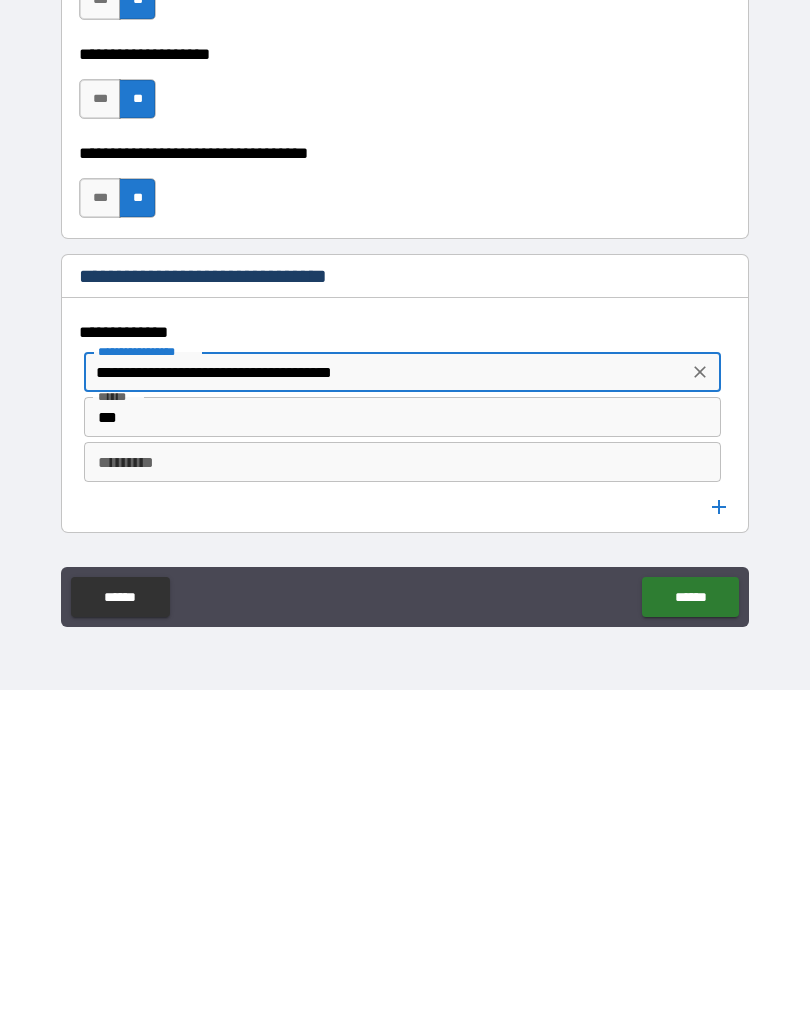 click on "***" at bounding box center (402, 737) 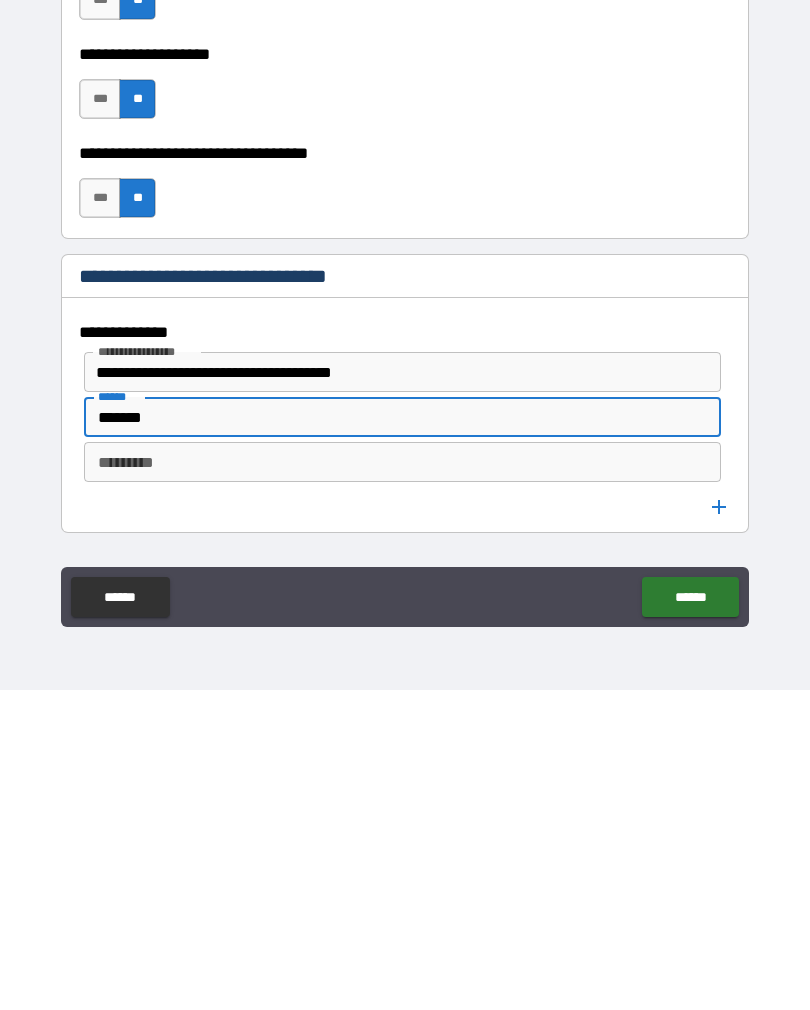type on "*******" 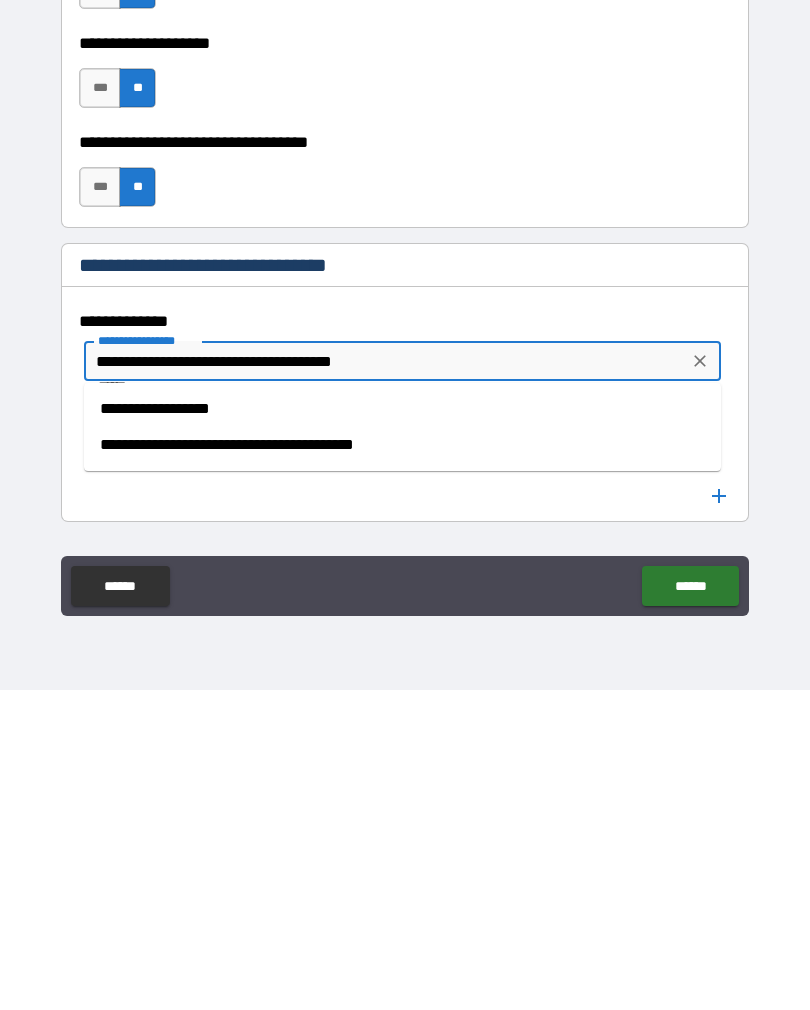 scroll, scrollTop: 31, scrollLeft: 0, axis: vertical 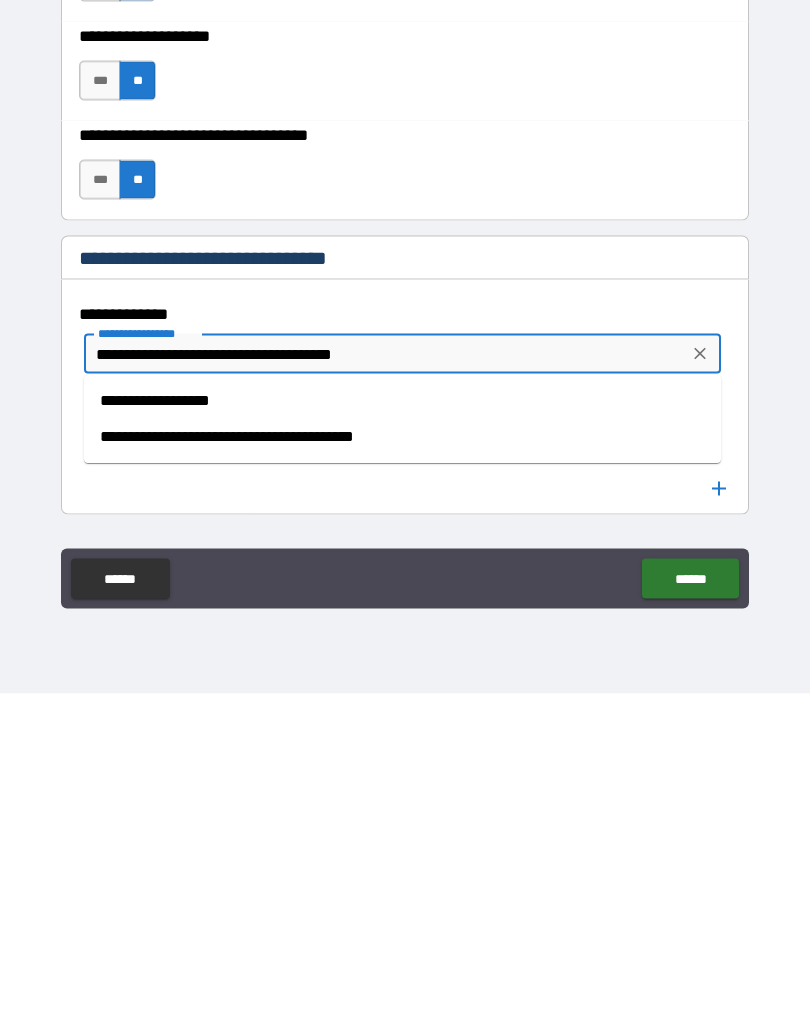 click on "**********" at bounding box center [402, 754] 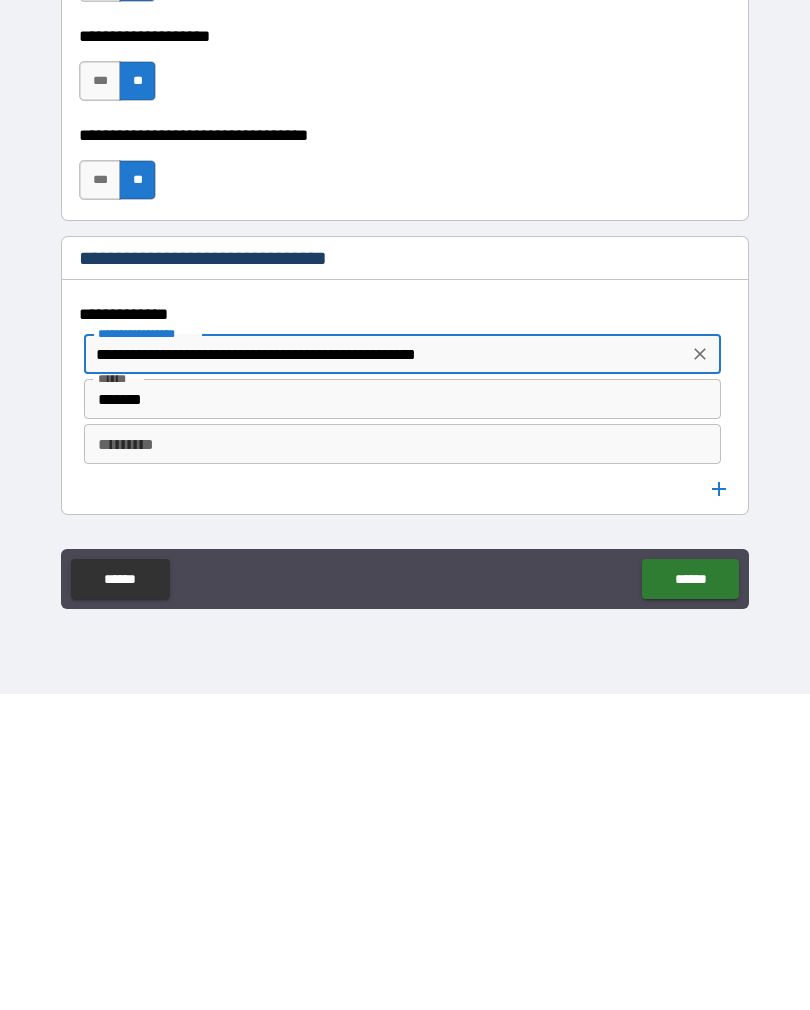 type on "**********" 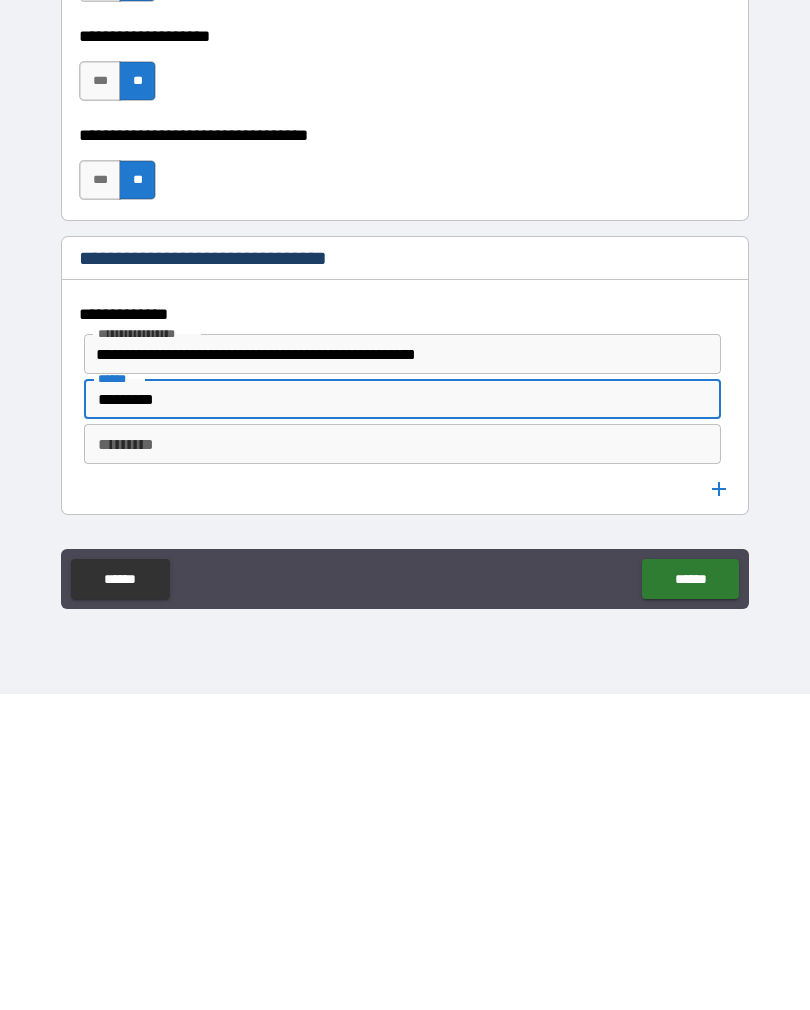 type on "*********" 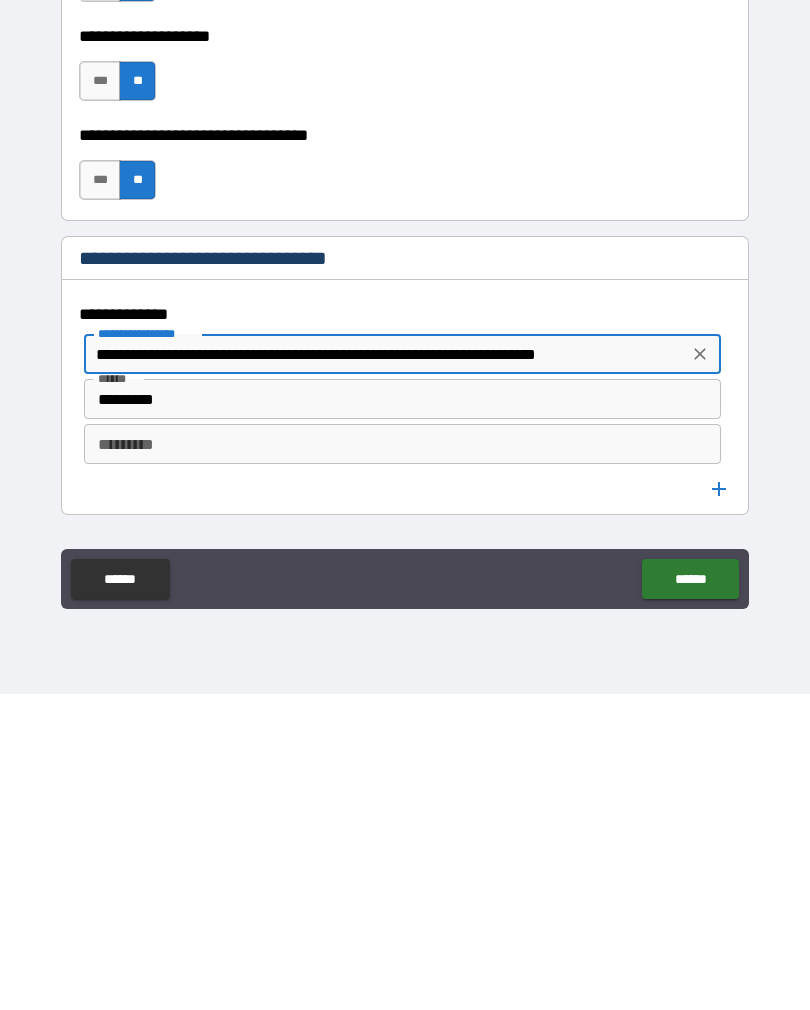 type on "**********" 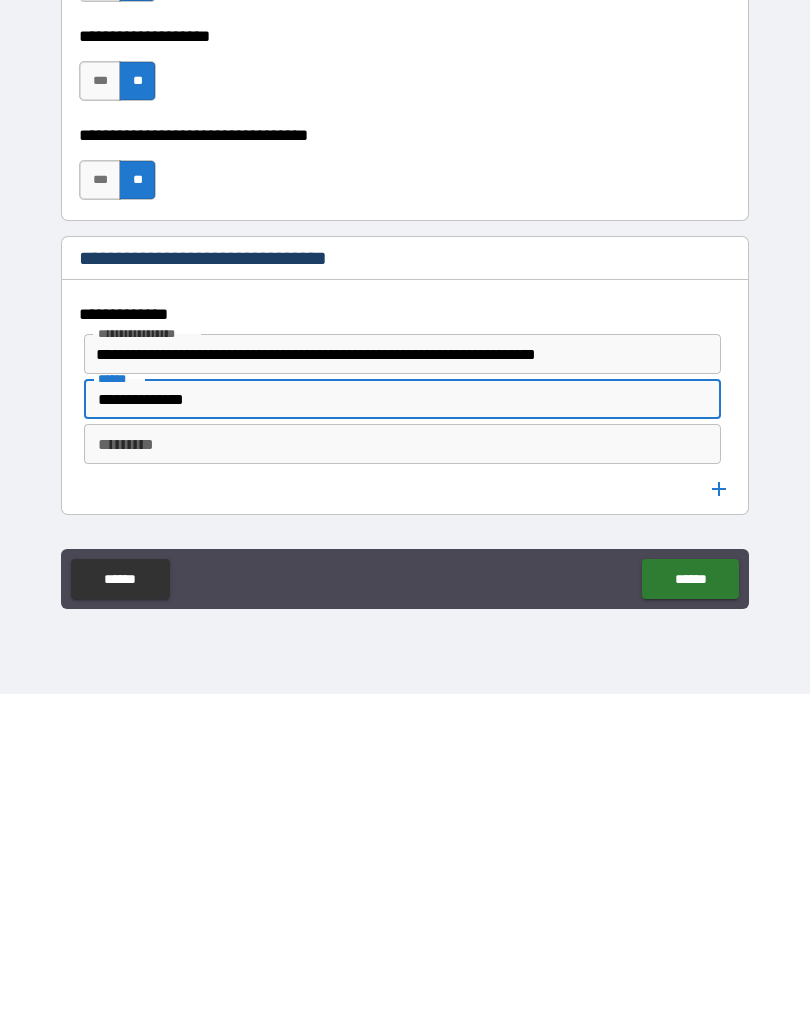type on "**********" 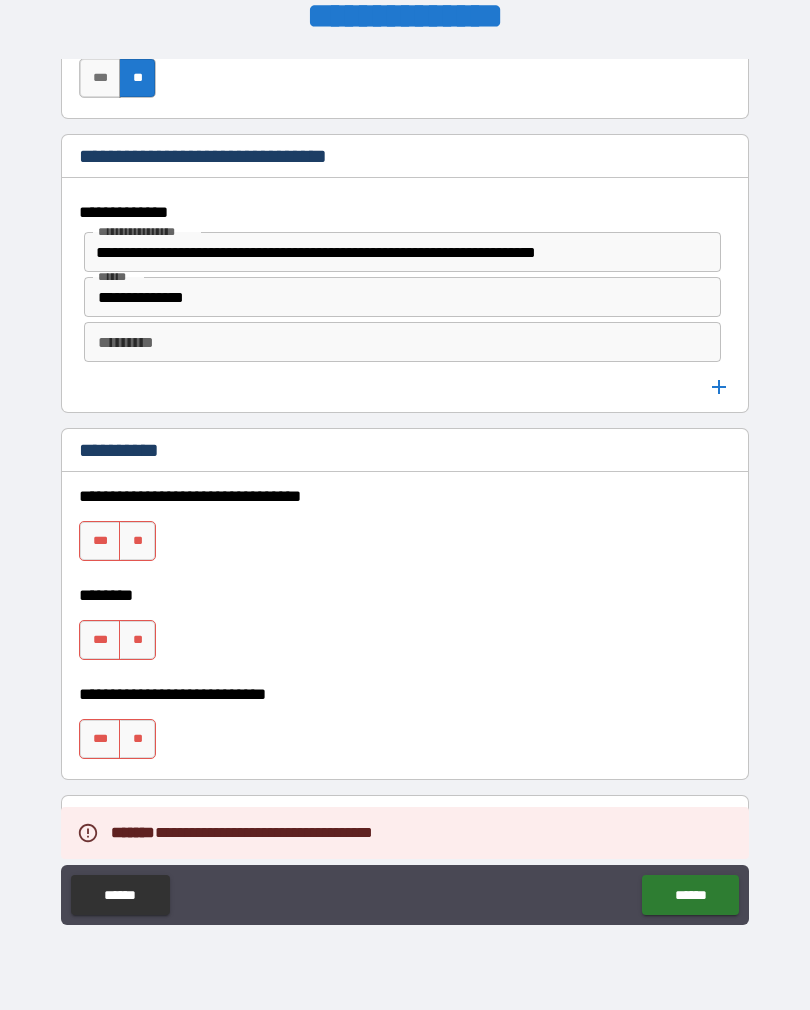 scroll, scrollTop: 1179, scrollLeft: 0, axis: vertical 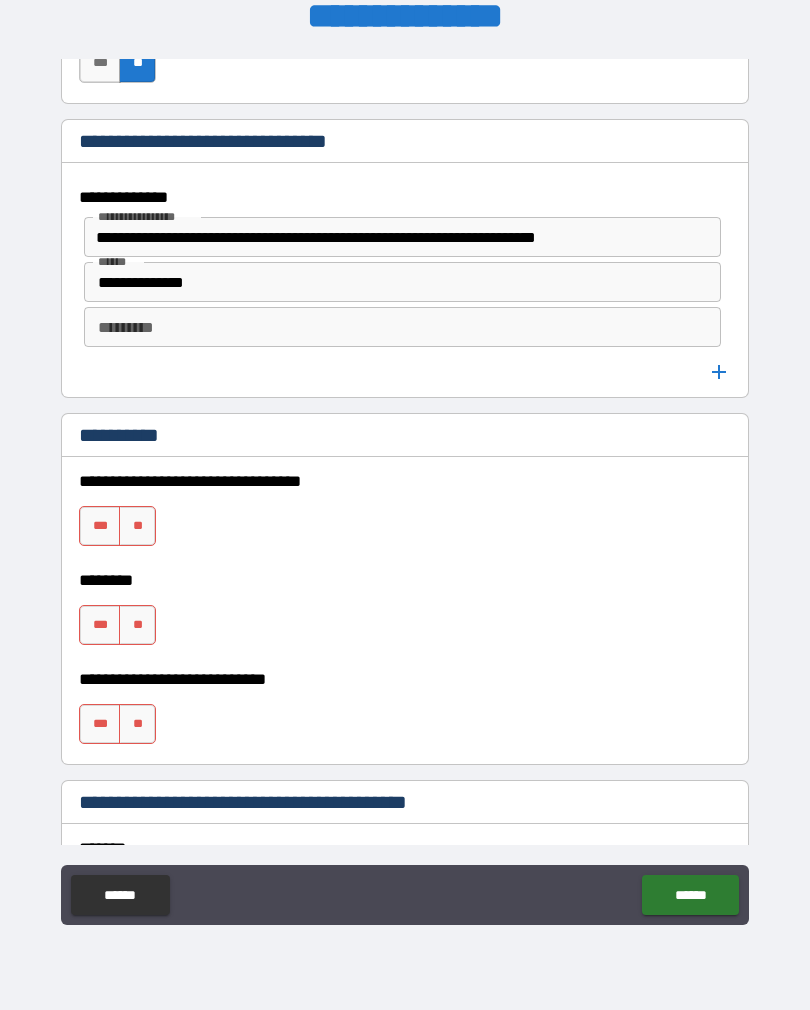 click on "**" at bounding box center [137, 526] 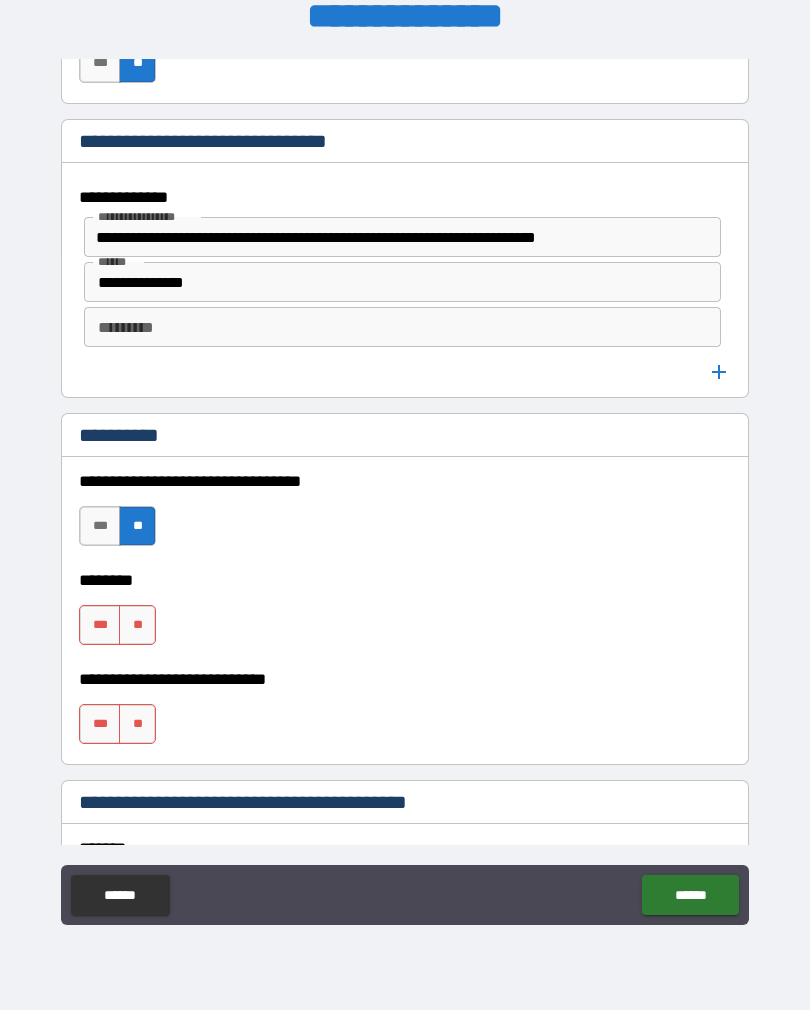 click on "**" at bounding box center (137, 625) 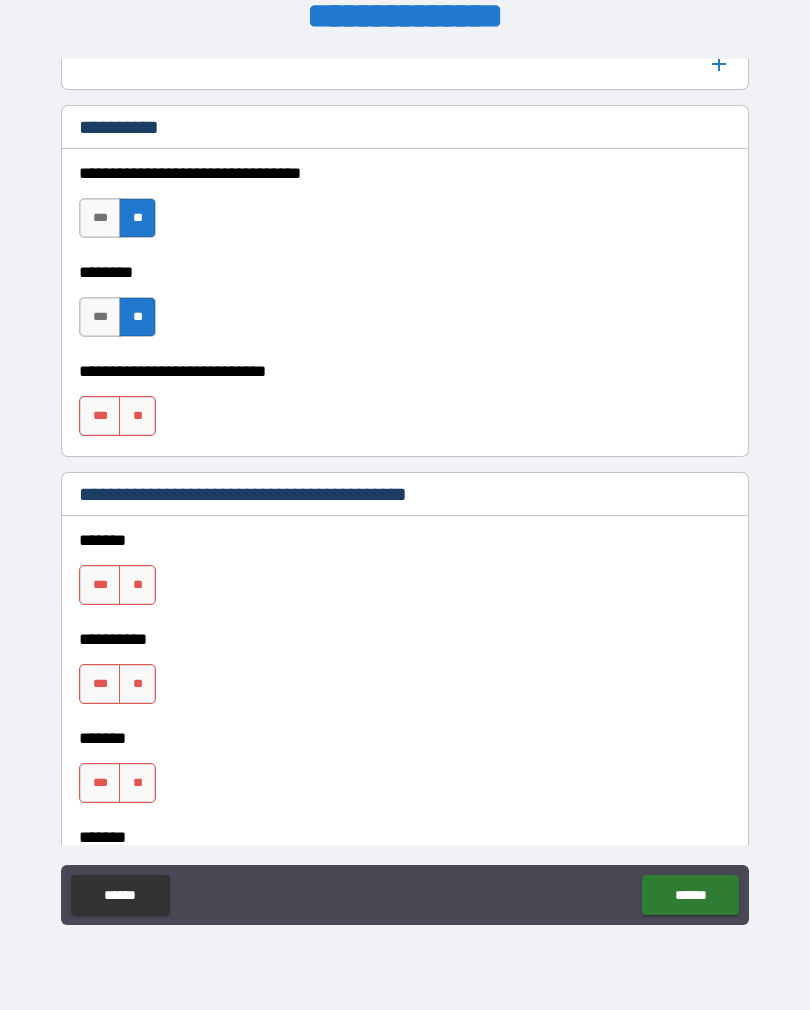 scroll, scrollTop: 1495, scrollLeft: 0, axis: vertical 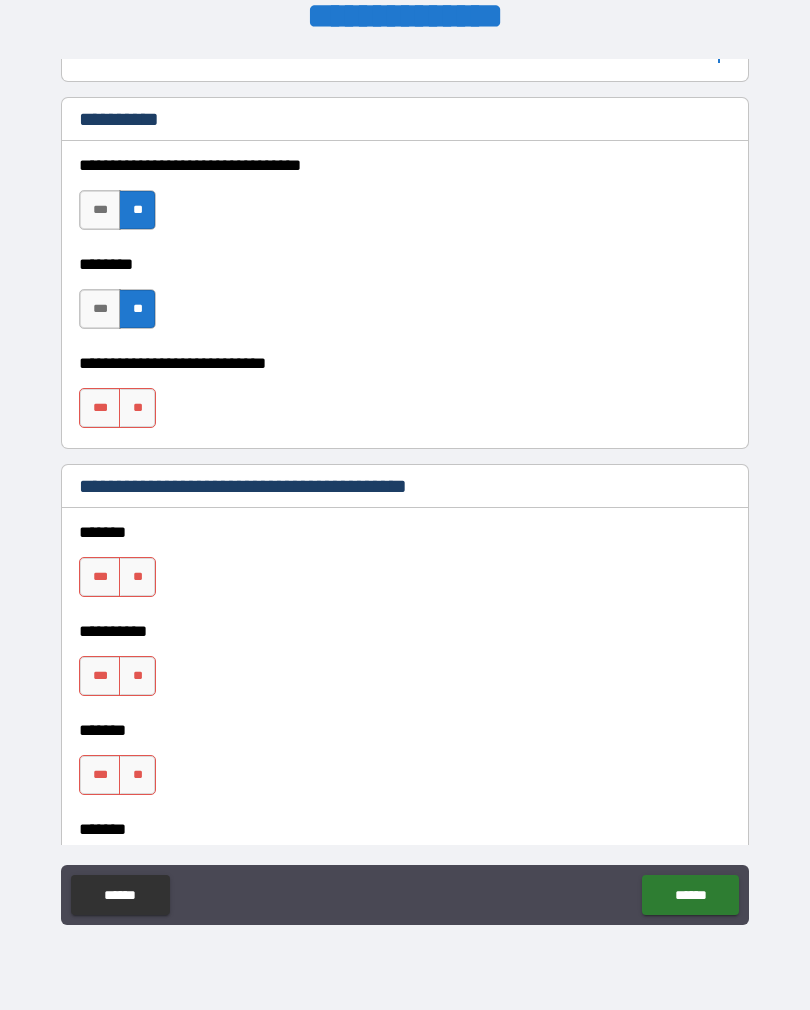 click on "**" at bounding box center (137, 408) 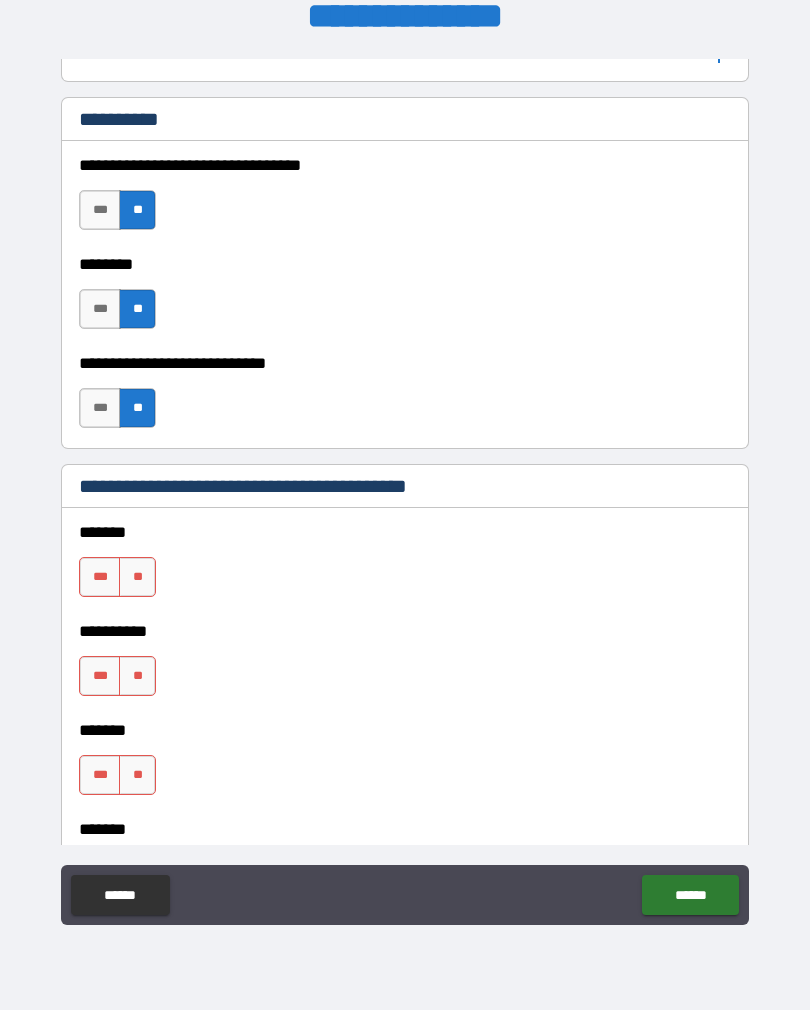 click on "***" at bounding box center [100, 577] 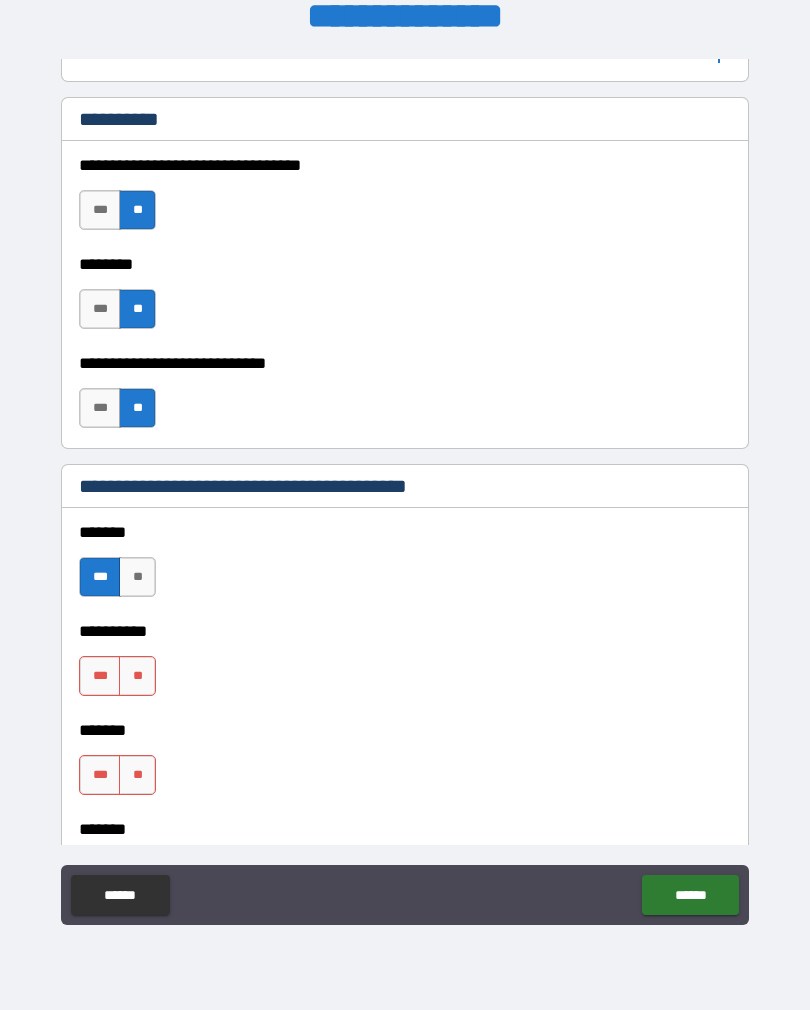 click on "***" at bounding box center (100, 676) 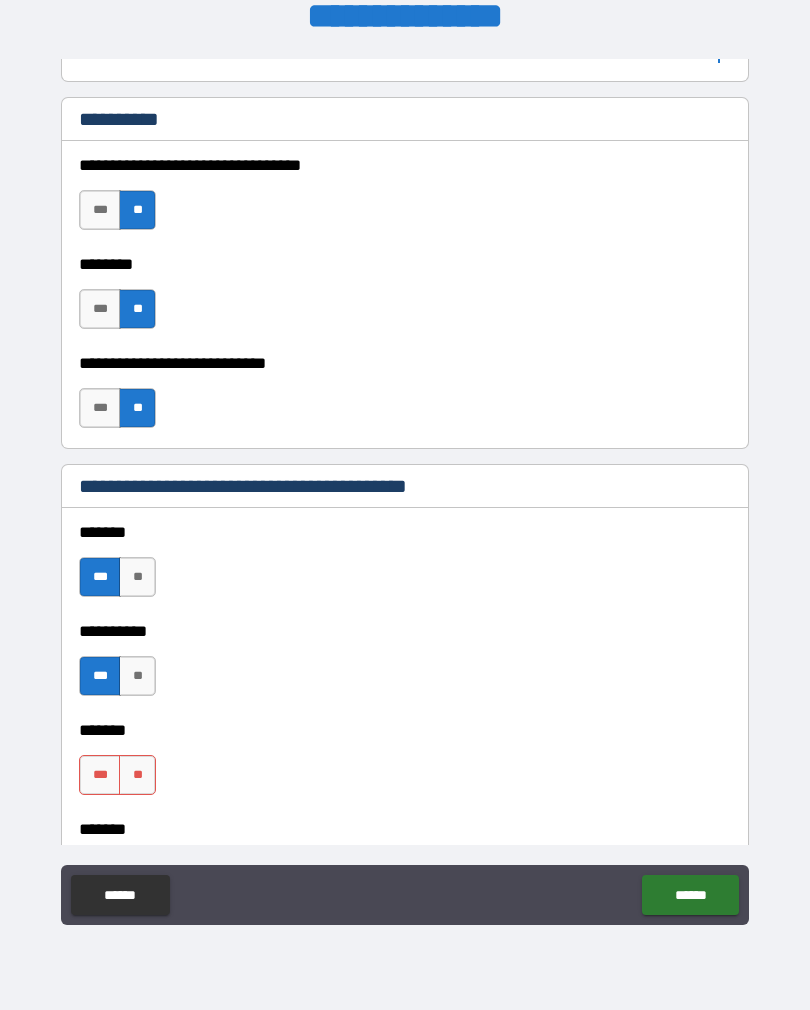 click on "***" at bounding box center (100, 775) 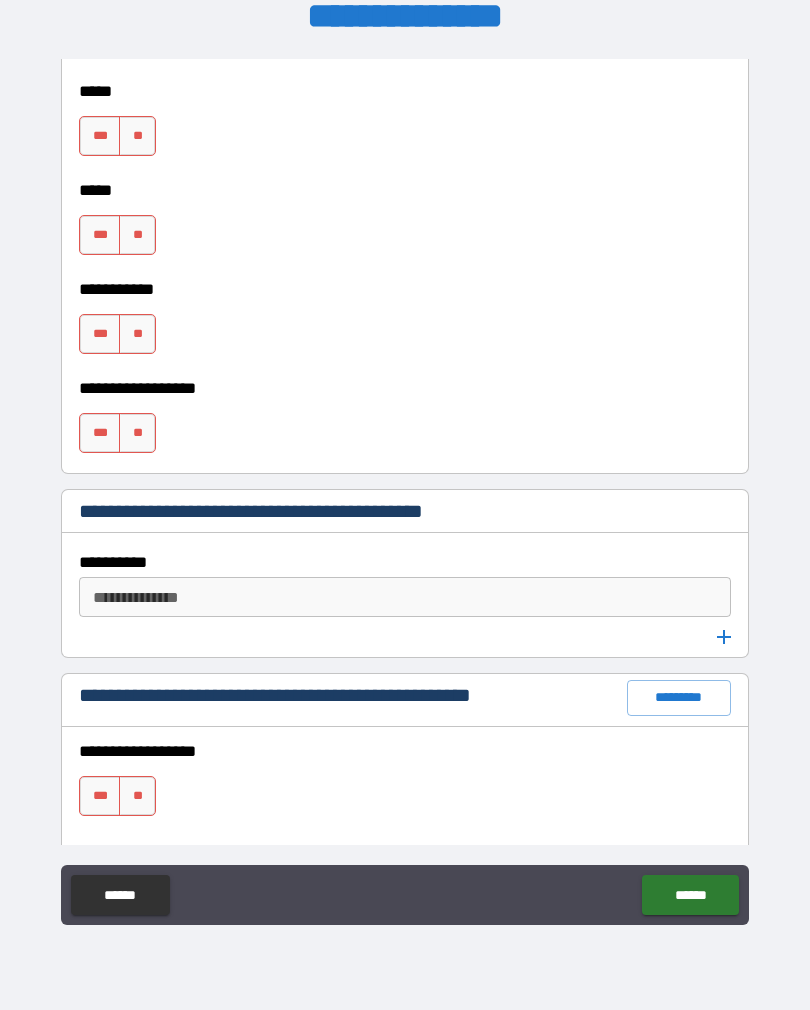 scroll, scrollTop: 2335, scrollLeft: 0, axis: vertical 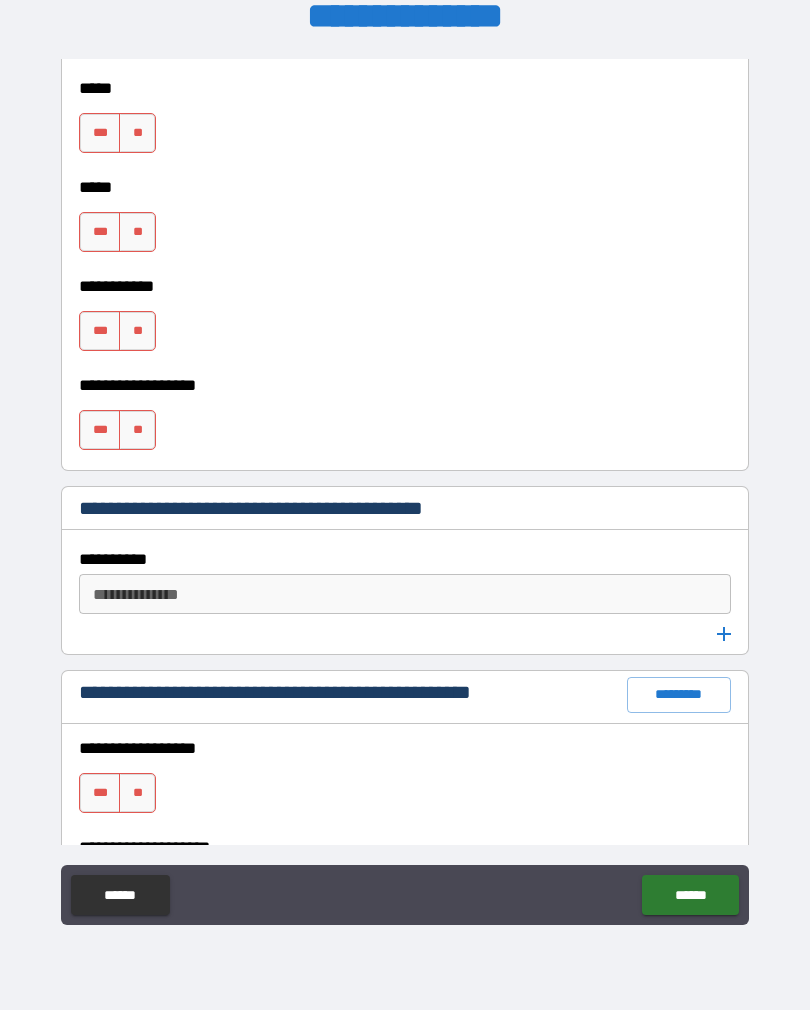 click on "**********" at bounding box center [403, 594] 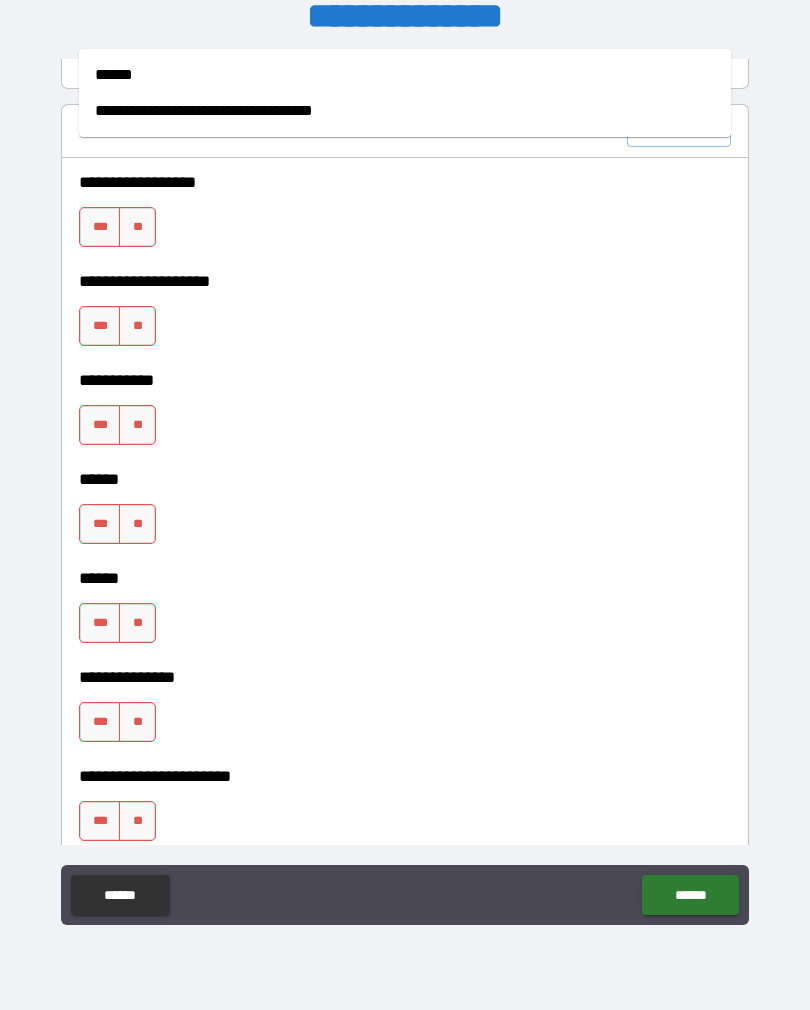 scroll, scrollTop: 2902, scrollLeft: 0, axis: vertical 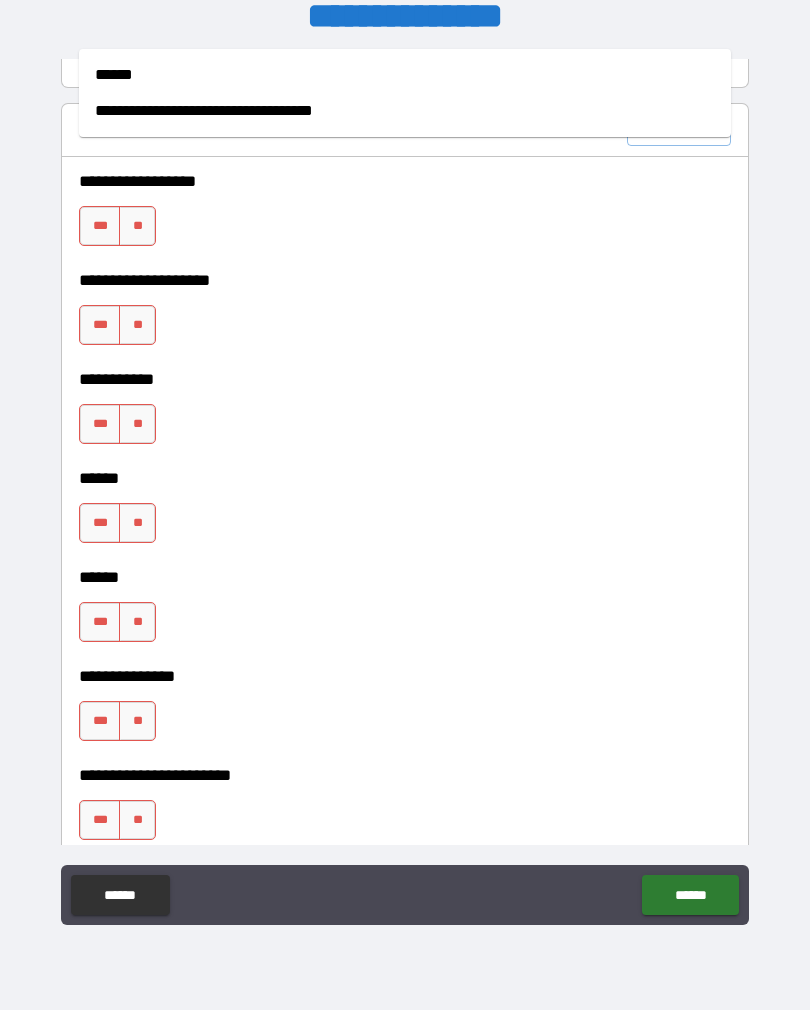 type on "******" 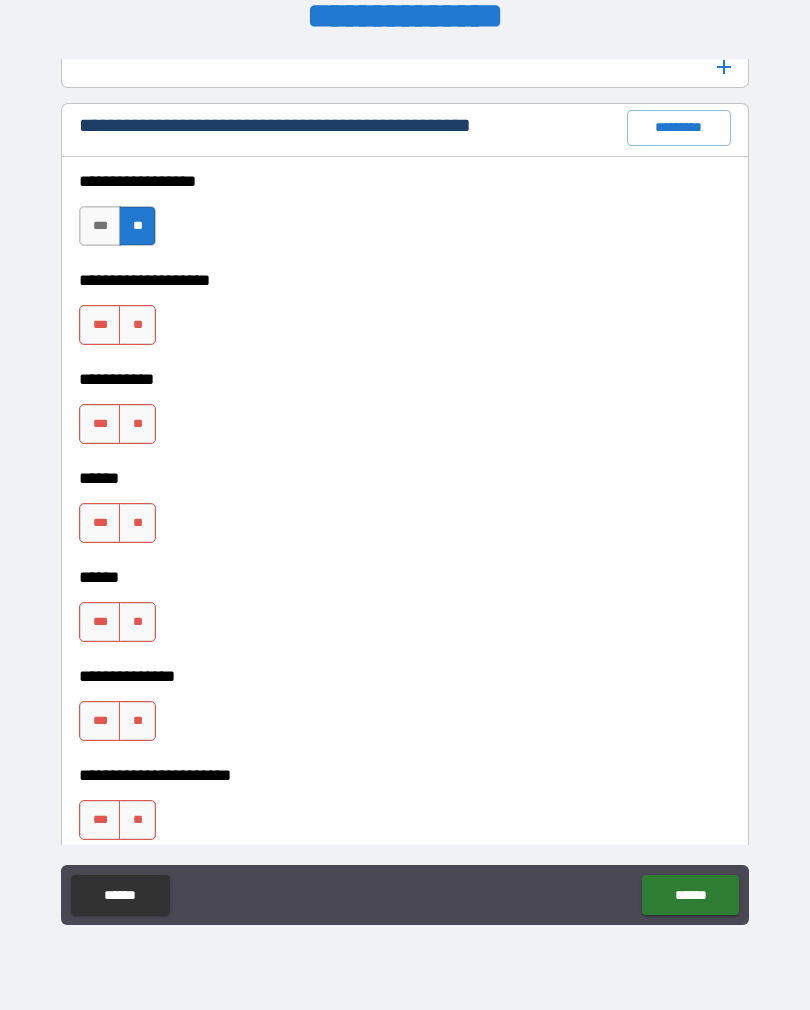 click on "**" at bounding box center (137, 325) 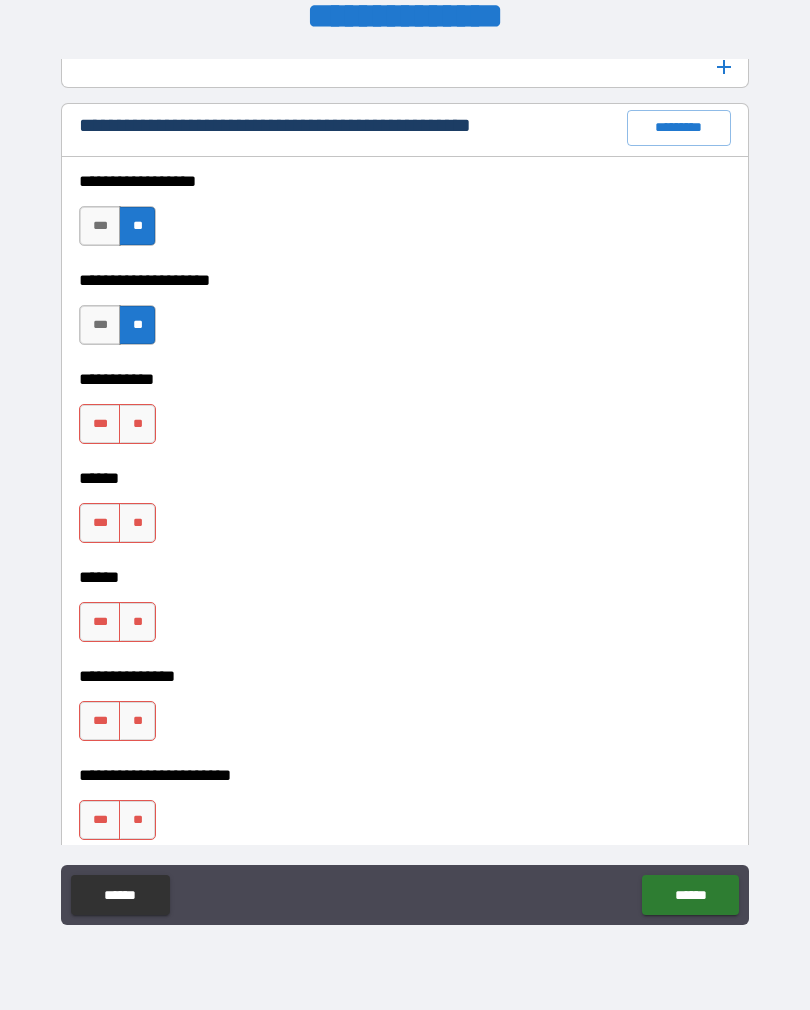 click on "**" at bounding box center (137, 424) 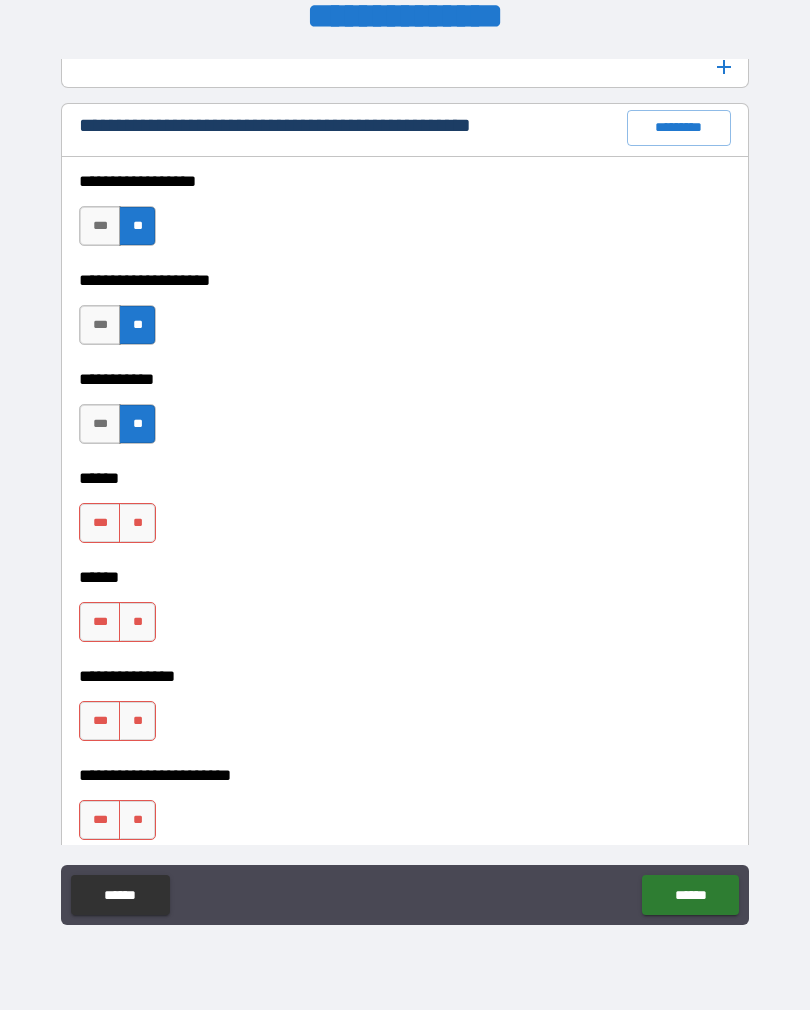 click on "**" at bounding box center (137, 523) 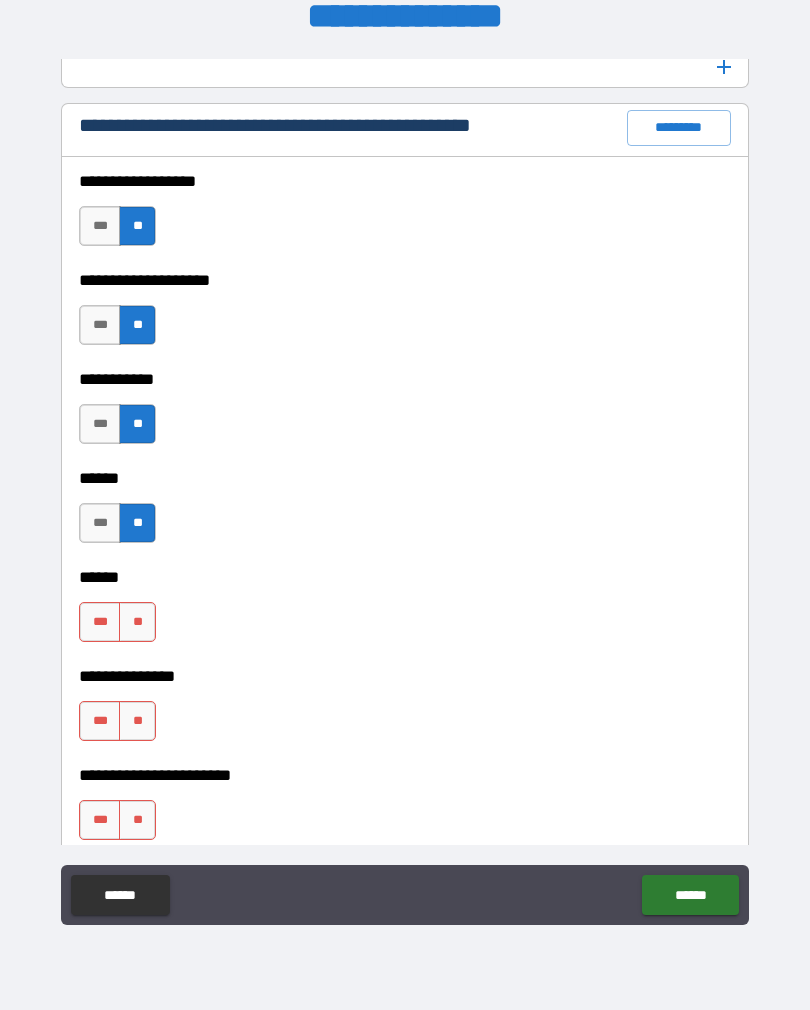 click on "**" at bounding box center (137, 622) 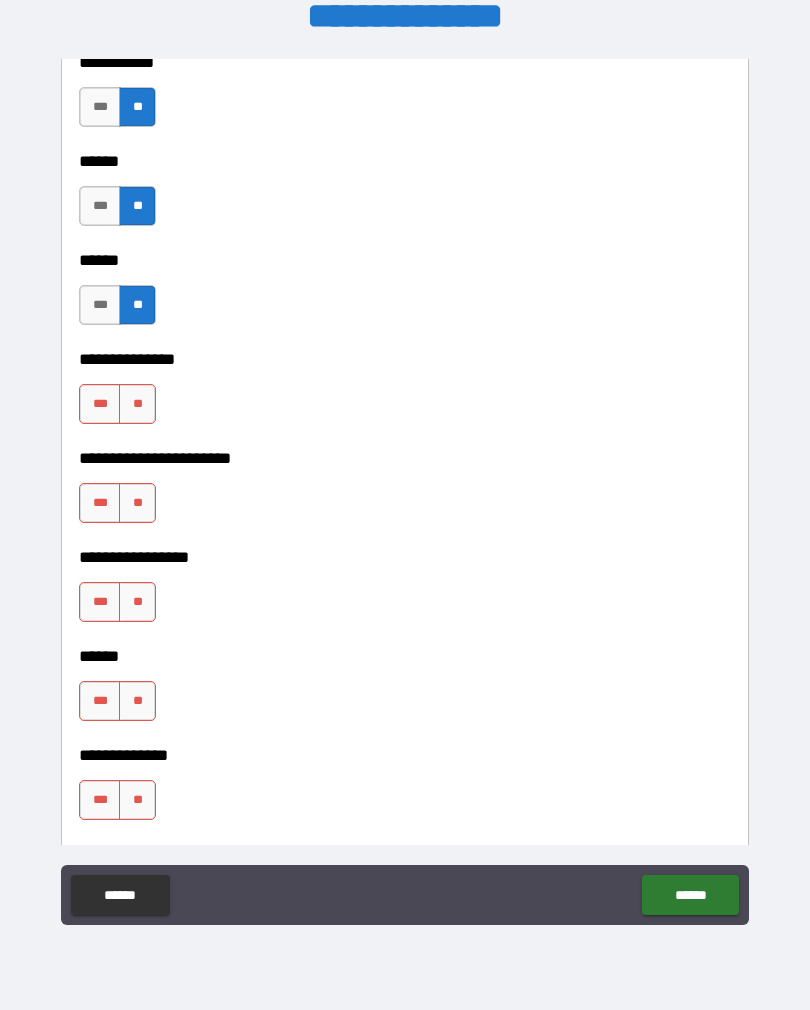 scroll, scrollTop: 3240, scrollLeft: 0, axis: vertical 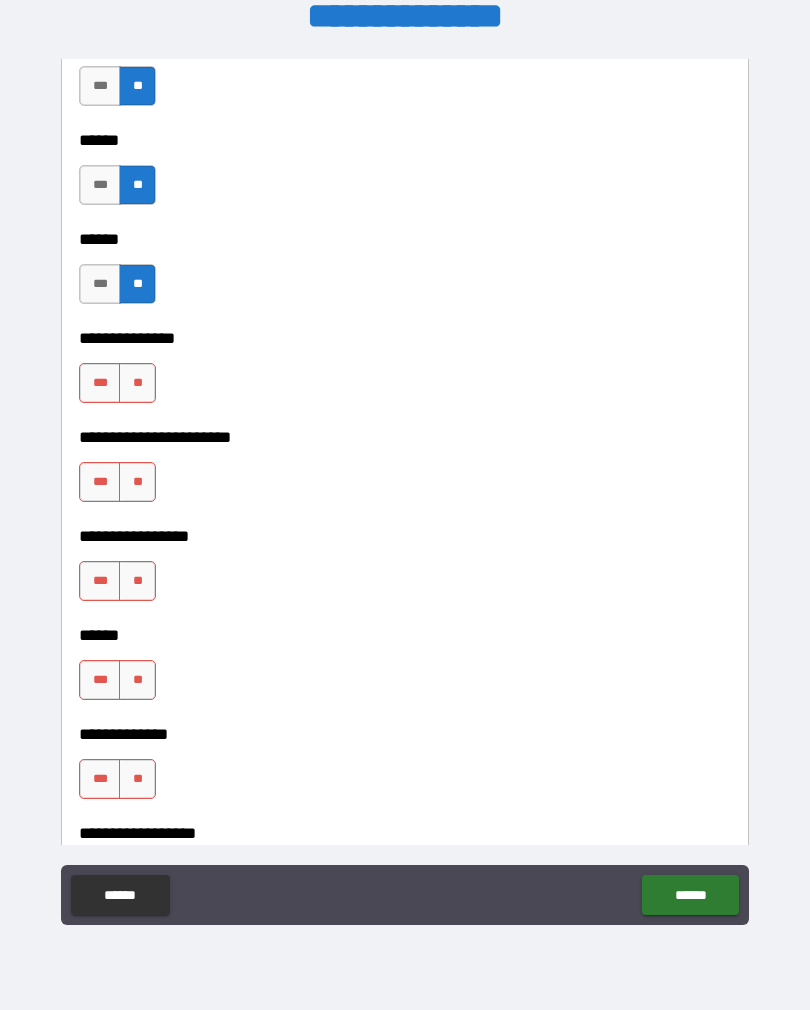 click on "**" at bounding box center (137, 383) 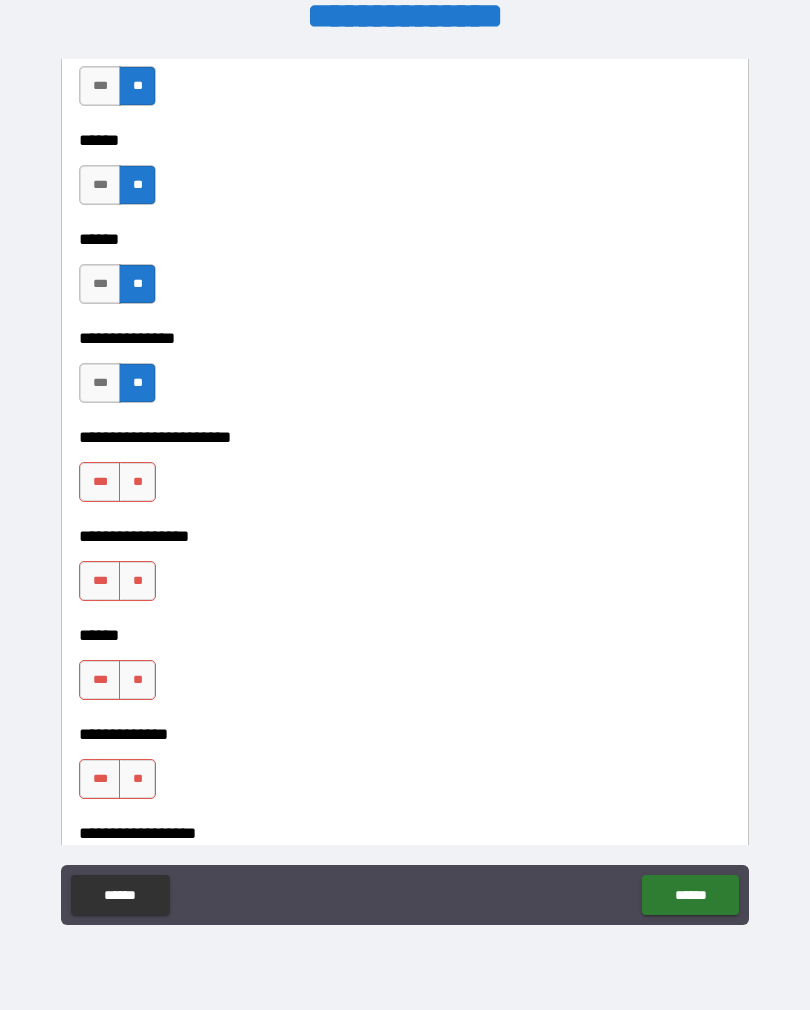 click on "**" at bounding box center (137, 482) 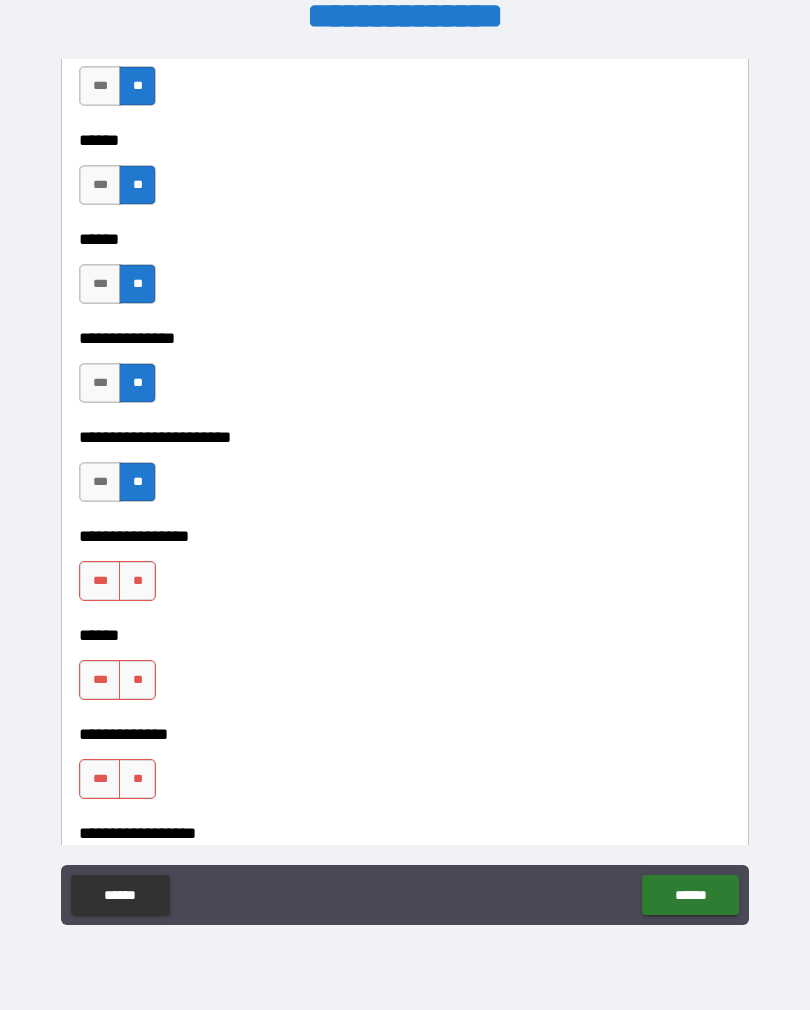click on "**" at bounding box center (137, 581) 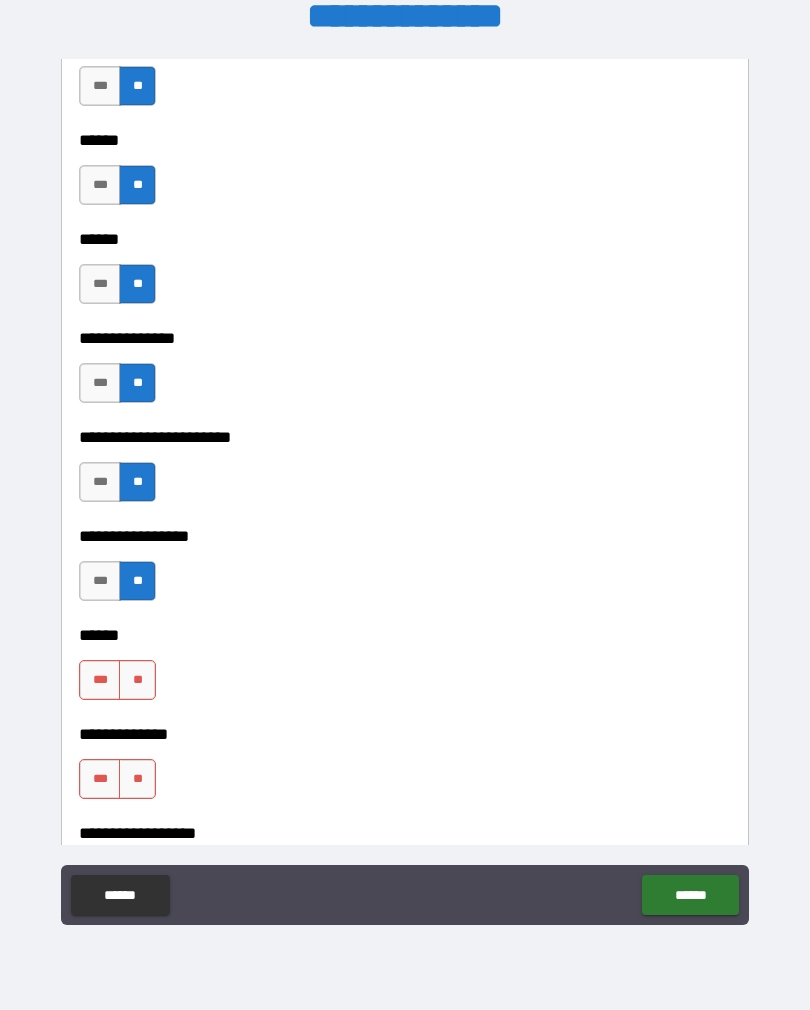 click on "**" at bounding box center [137, 680] 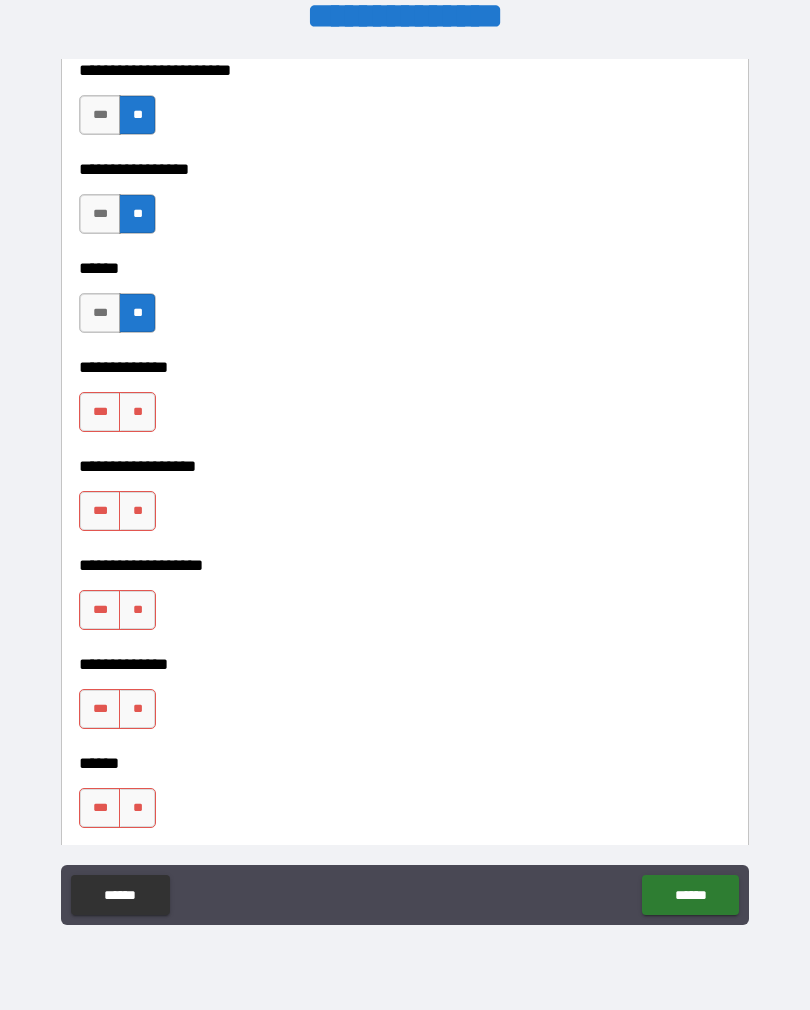 scroll, scrollTop: 3612, scrollLeft: 0, axis: vertical 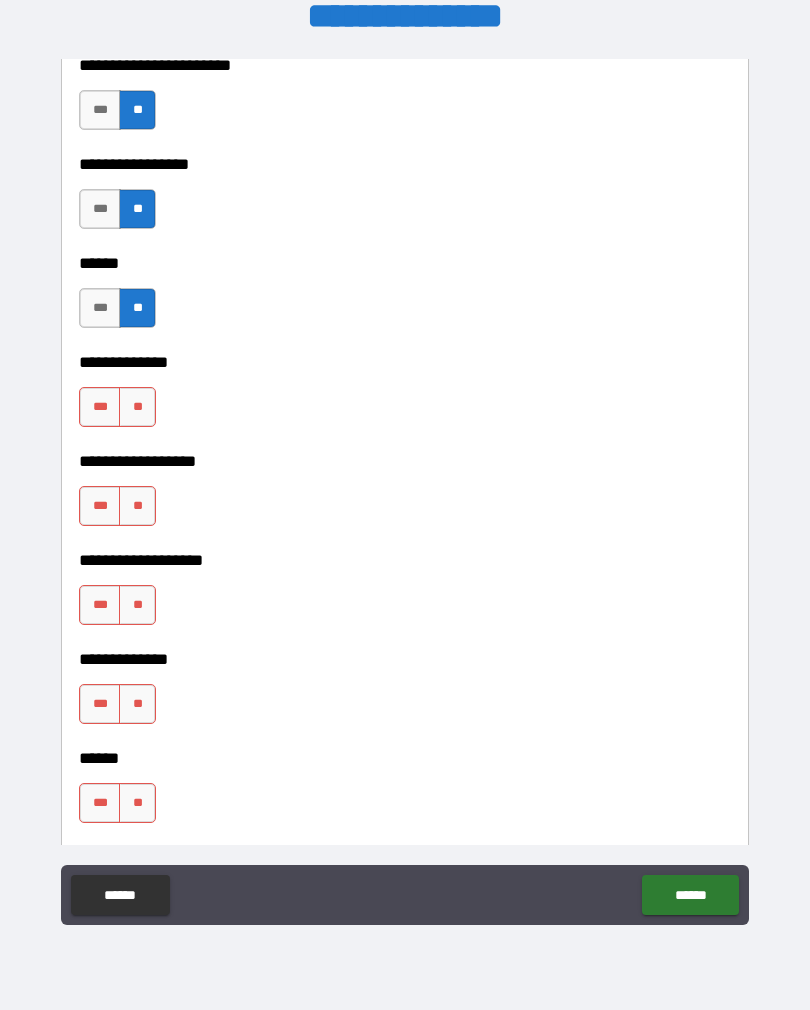 click on "**" at bounding box center [137, 407] 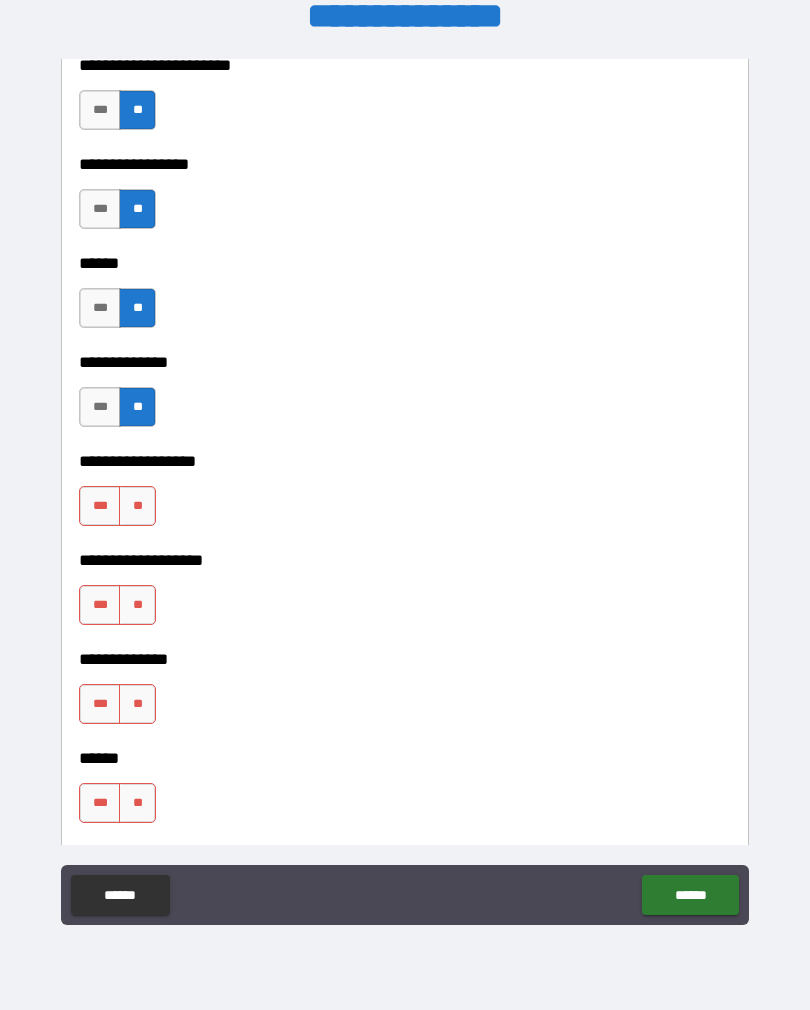 click on "**" at bounding box center [137, 506] 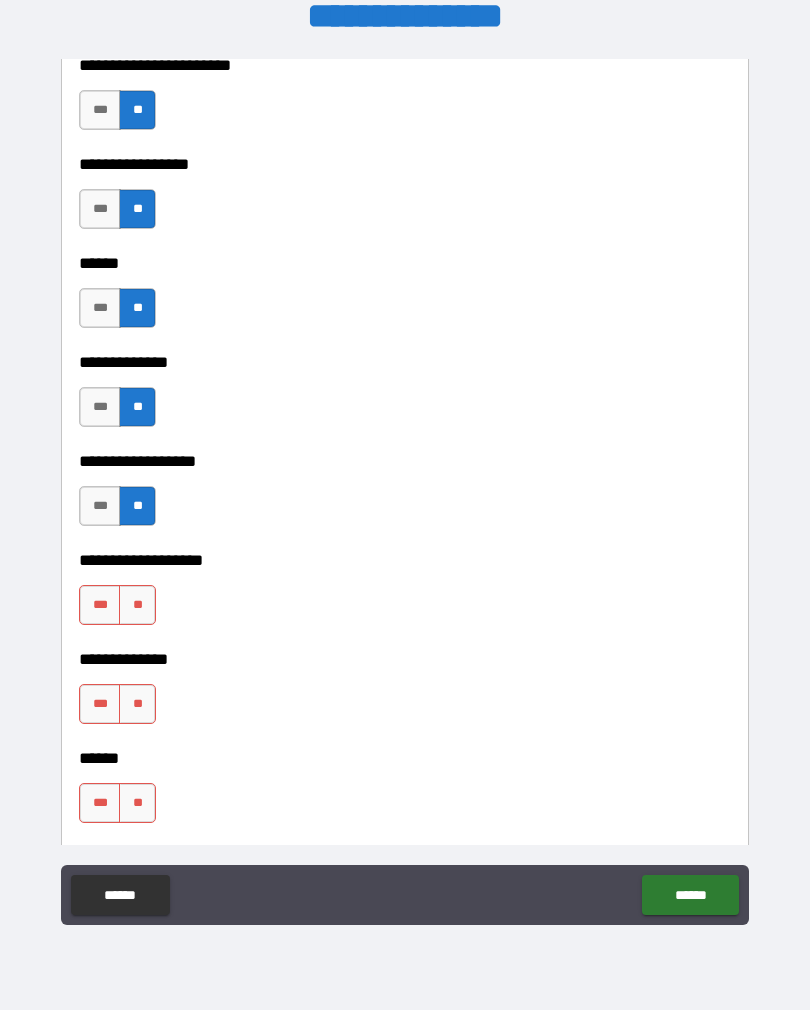 click on "**" at bounding box center (137, 605) 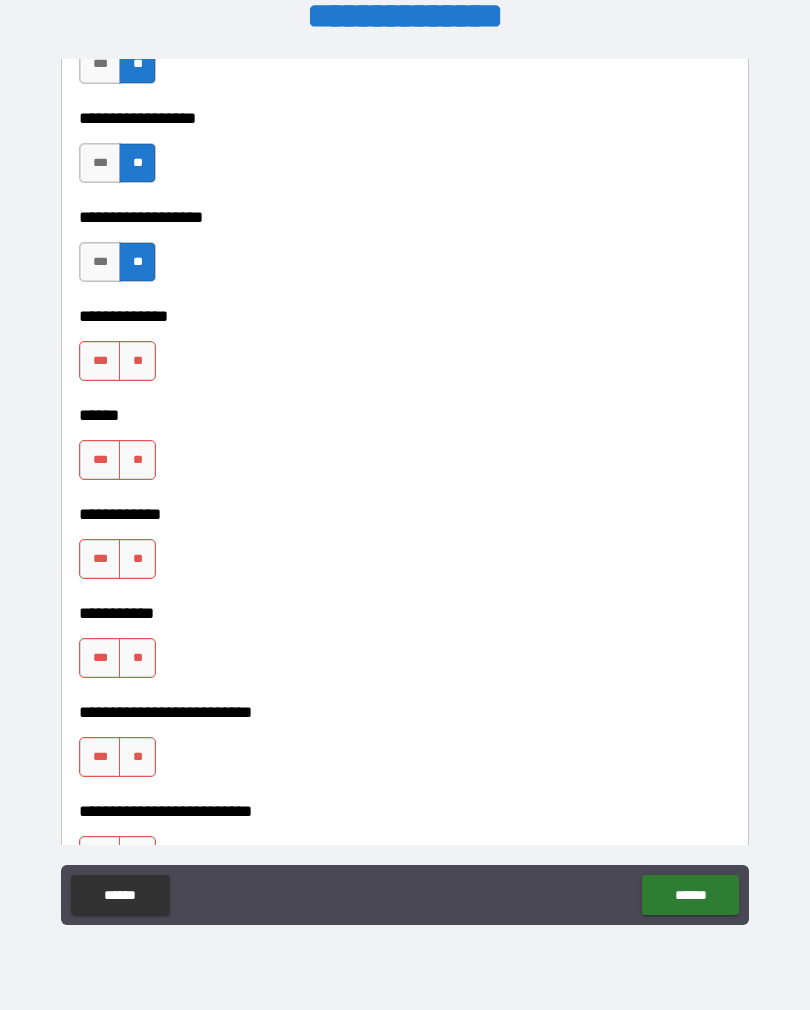 scroll, scrollTop: 3985, scrollLeft: 0, axis: vertical 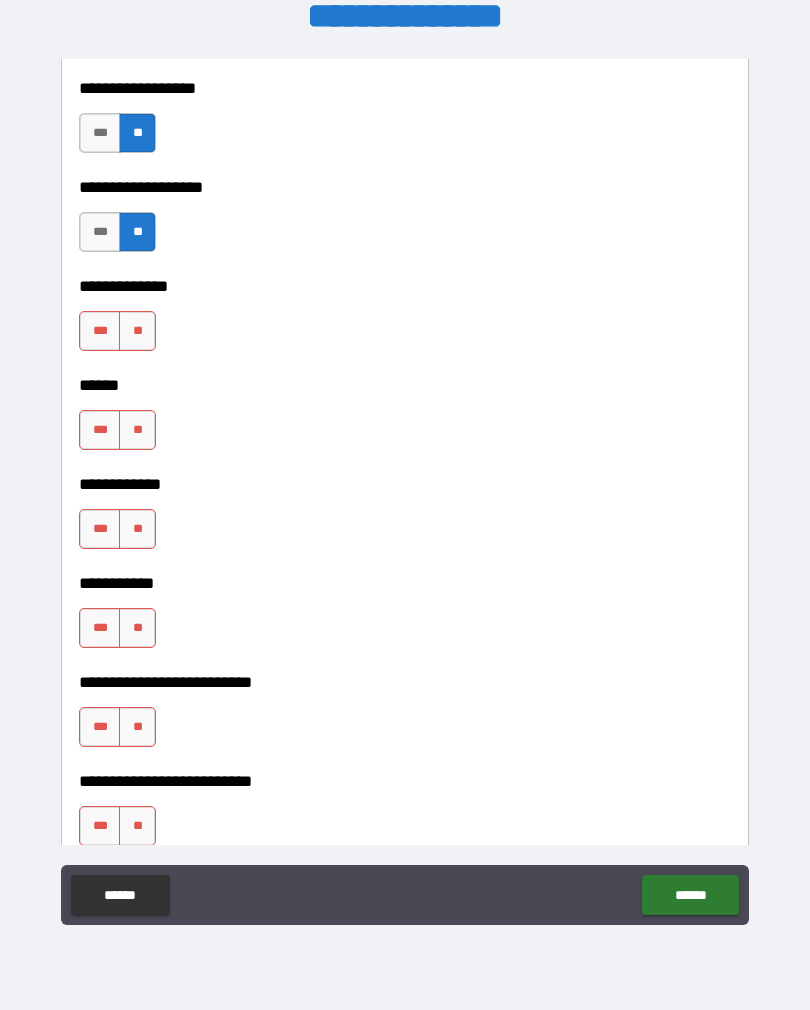 click on "**" at bounding box center [137, 331] 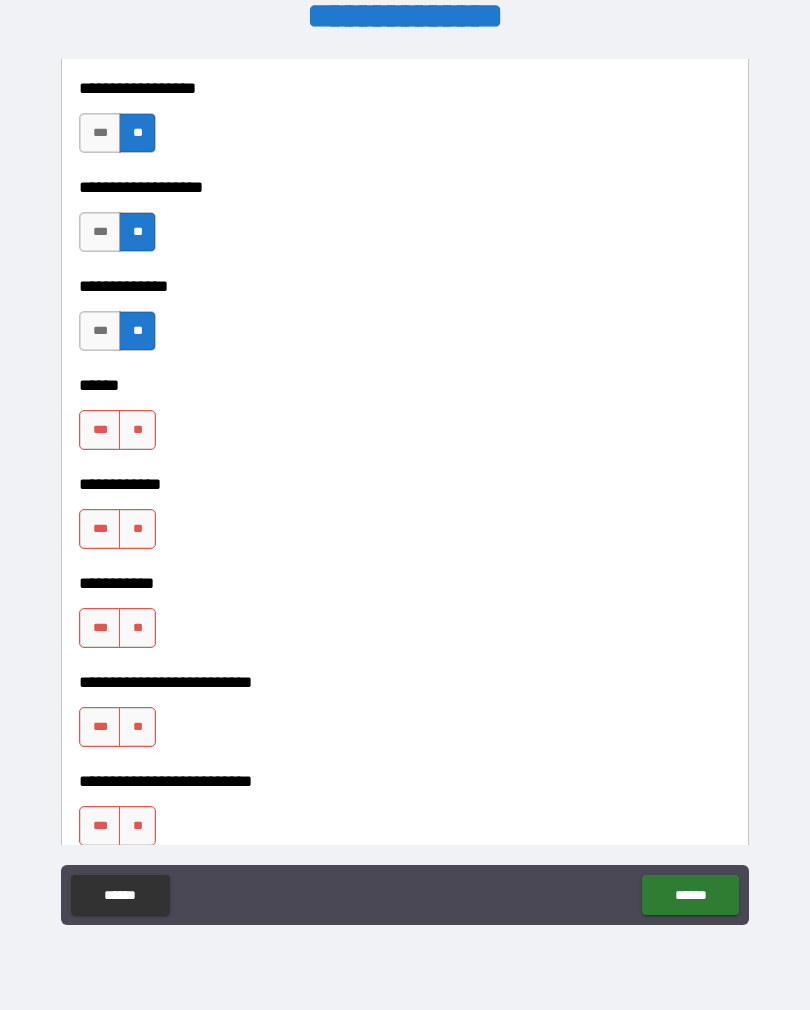 click on "**" at bounding box center (137, 430) 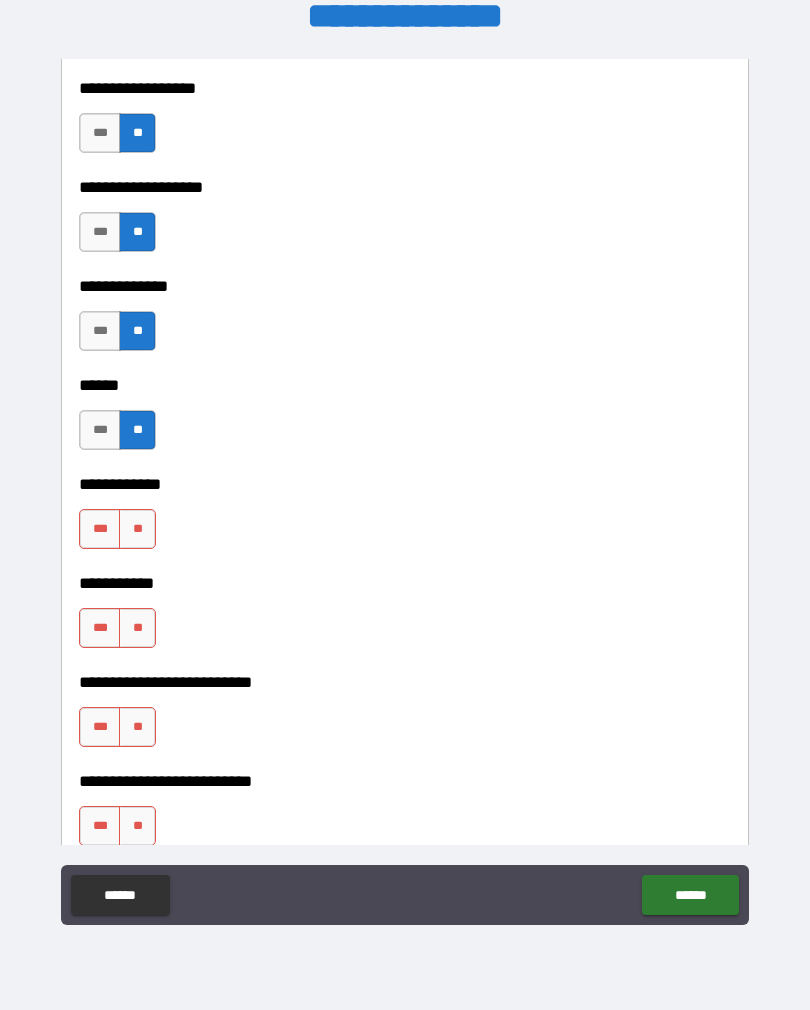 click on "**" at bounding box center [137, 529] 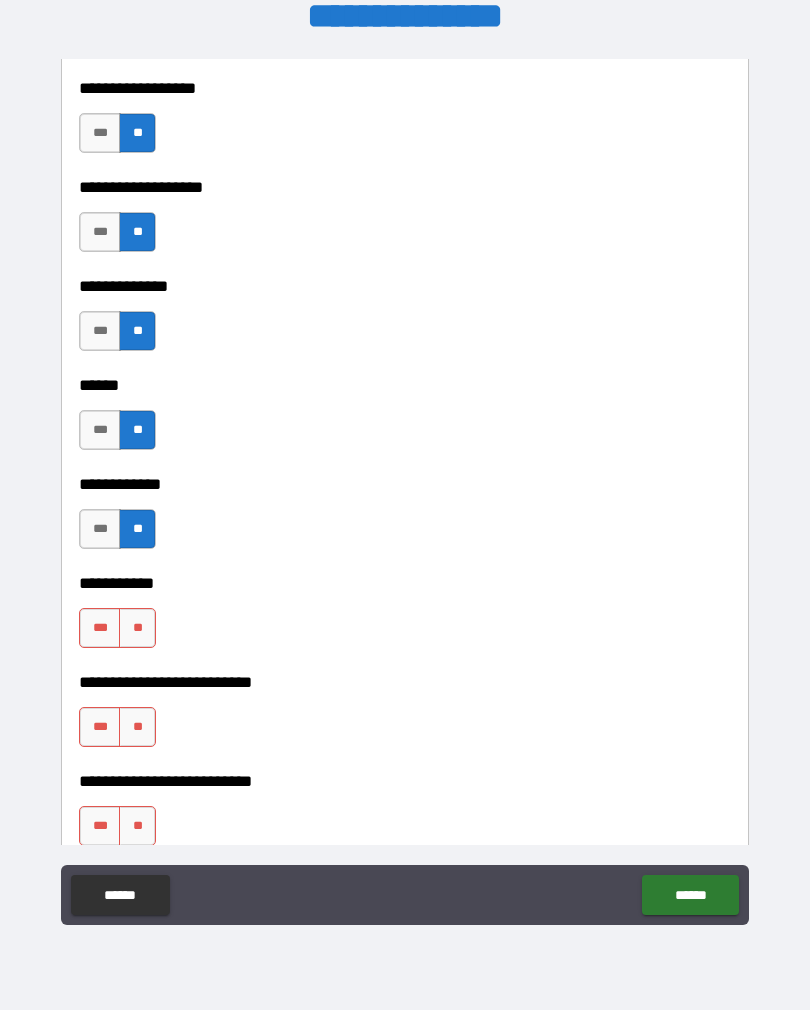 click on "**" at bounding box center (137, 628) 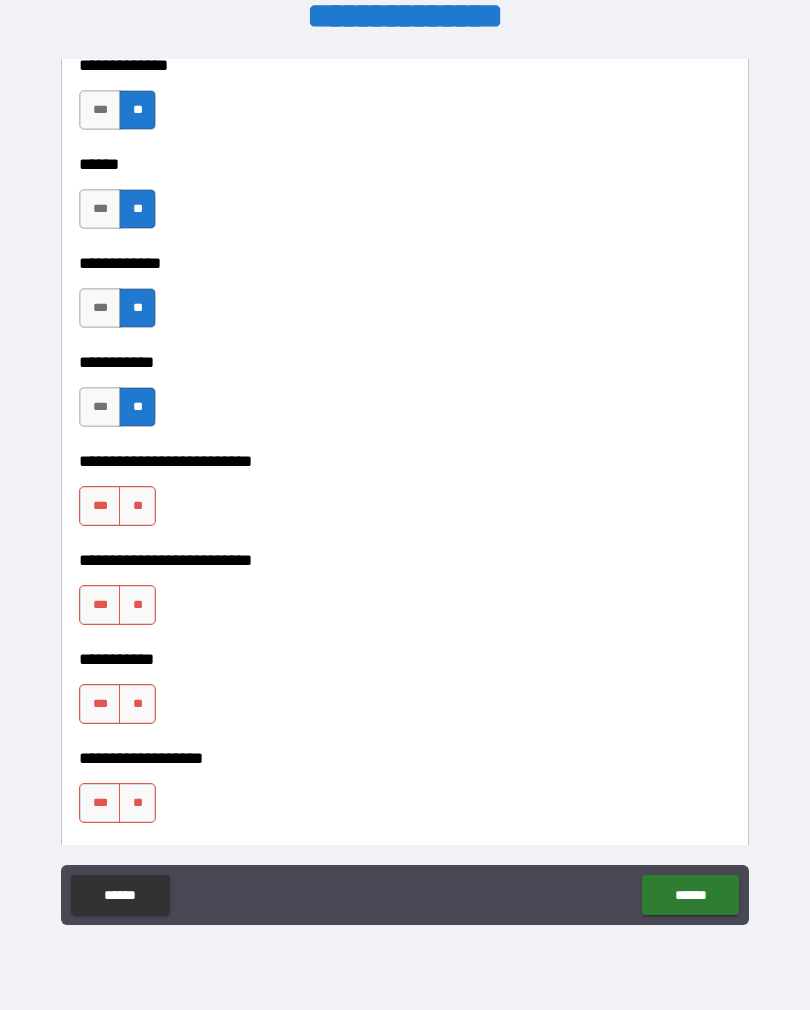 scroll, scrollTop: 4232, scrollLeft: 0, axis: vertical 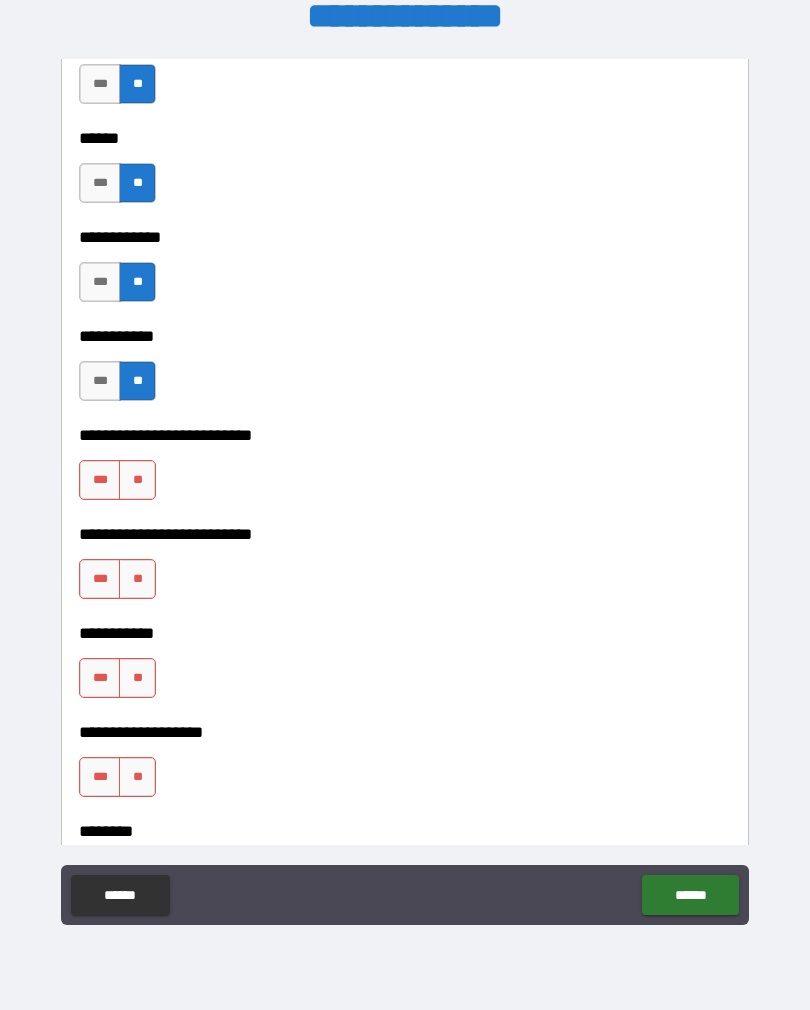 click on "**" at bounding box center [137, 579] 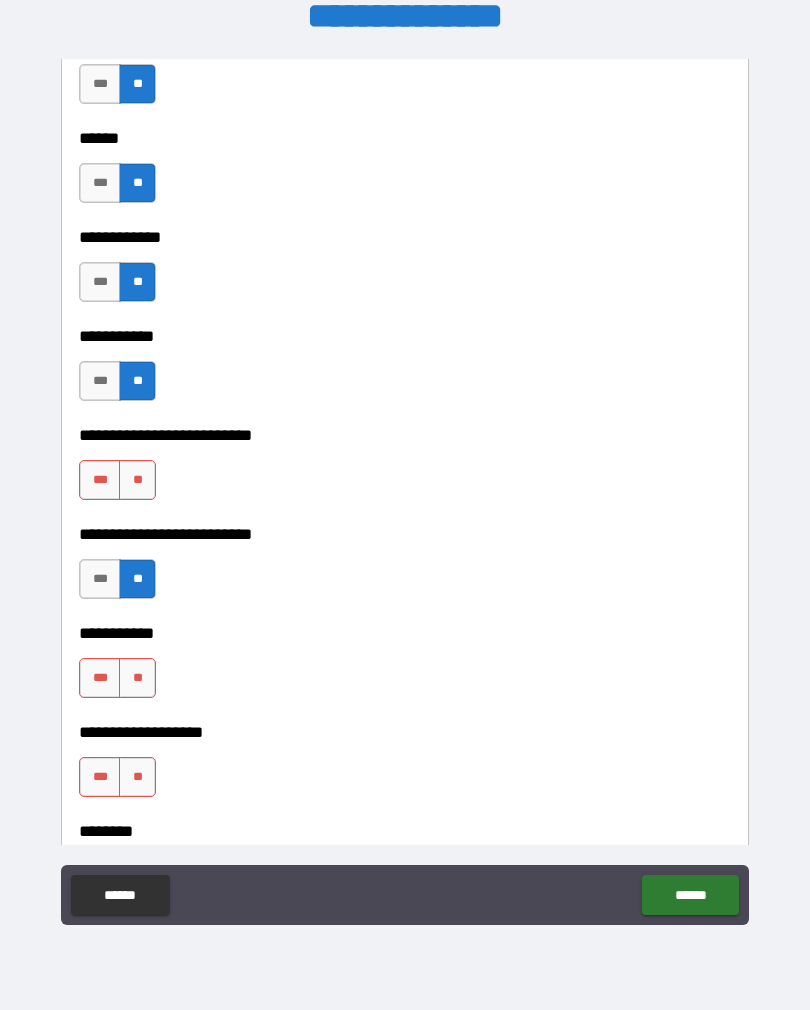 click on "**" at bounding box center [137, 678] 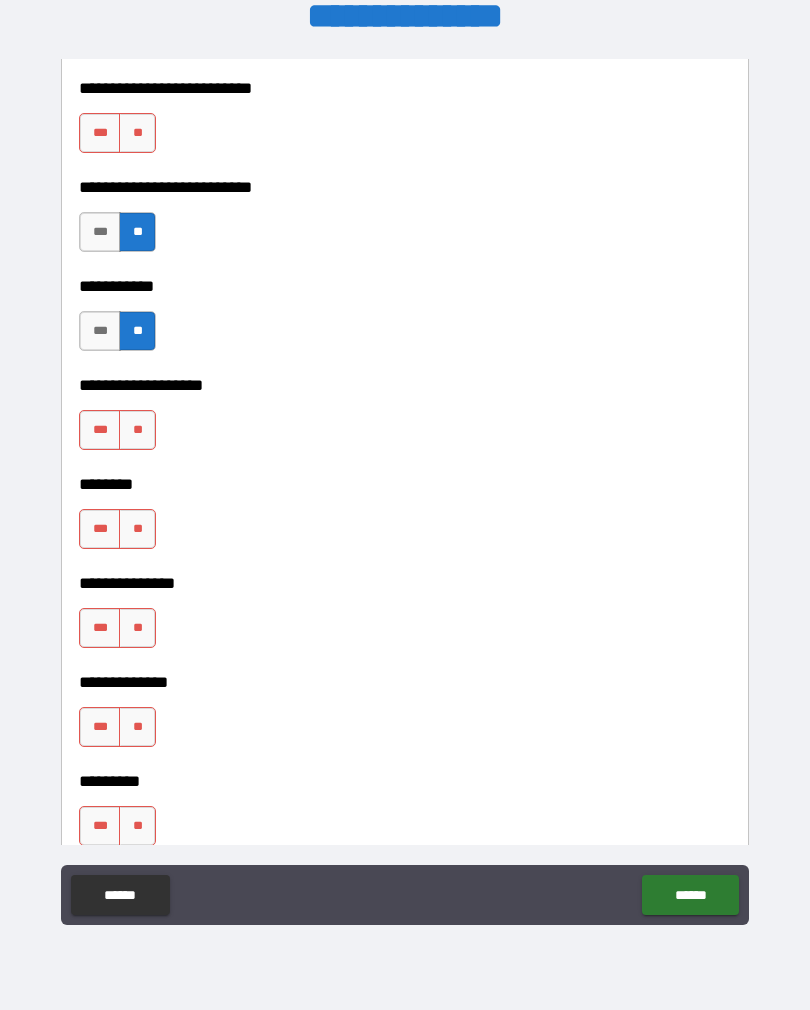 scroll, scrollTop: 4580, scrollLeft: 0, axis: vertical 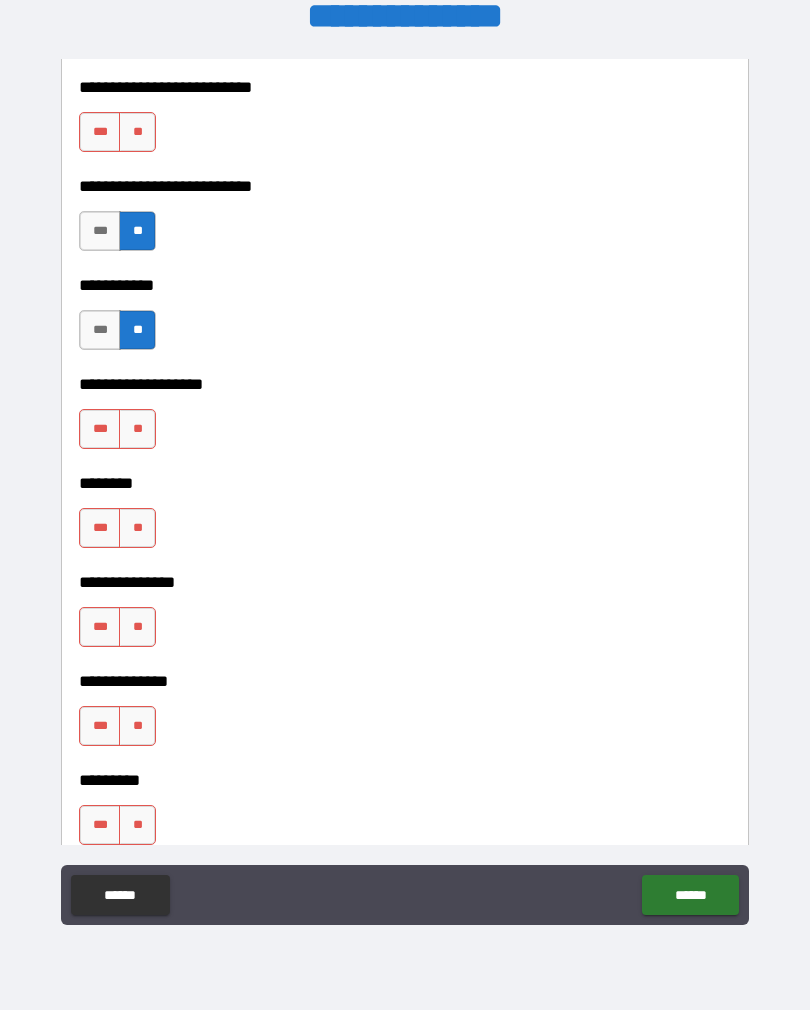 click on "**" at bounding box center (137, 429) 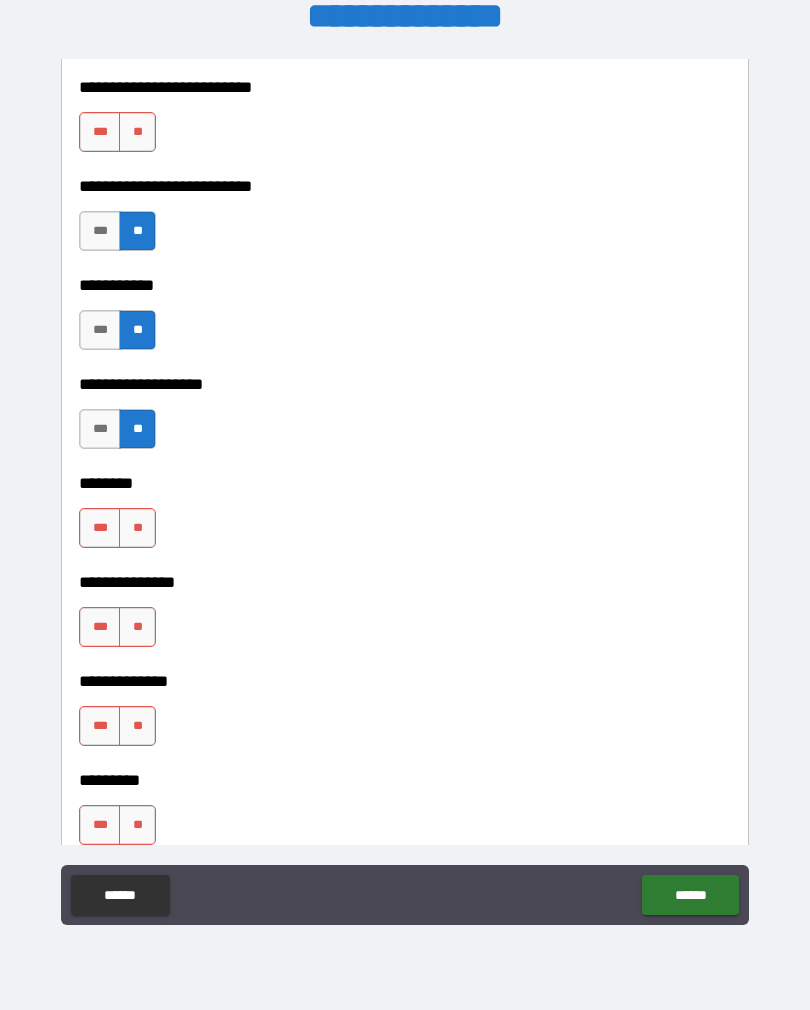 click on "***" at bounding box center [100, 528] 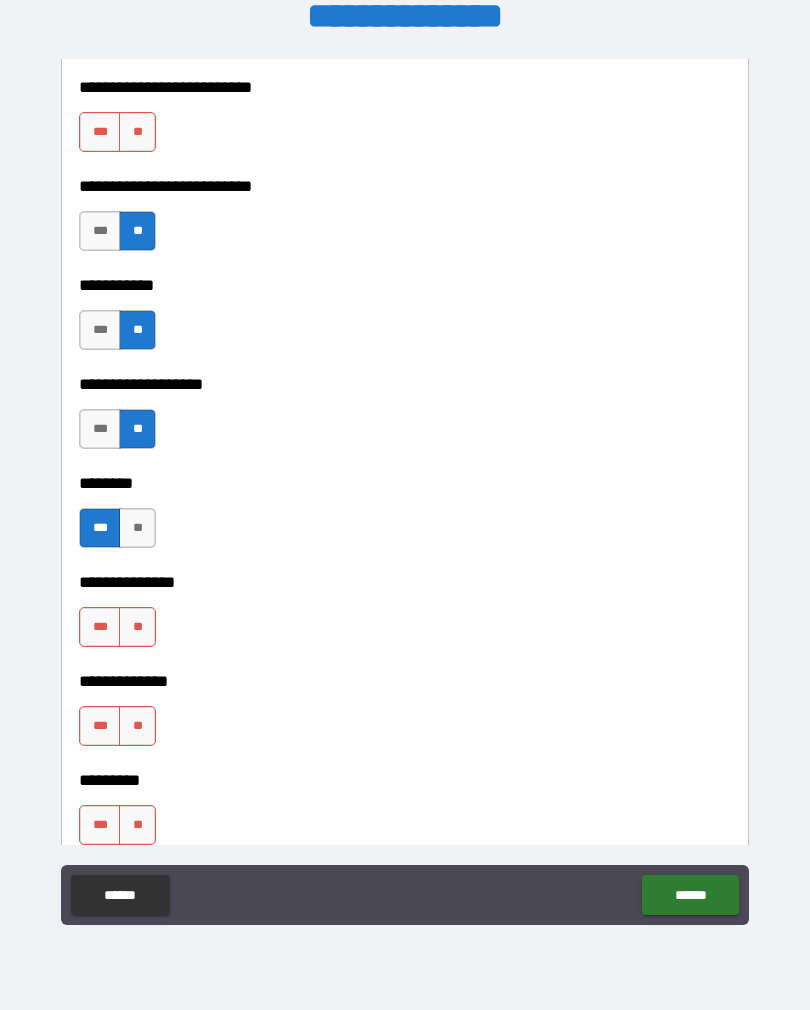 click on "**" at bounding box center [137, 627] 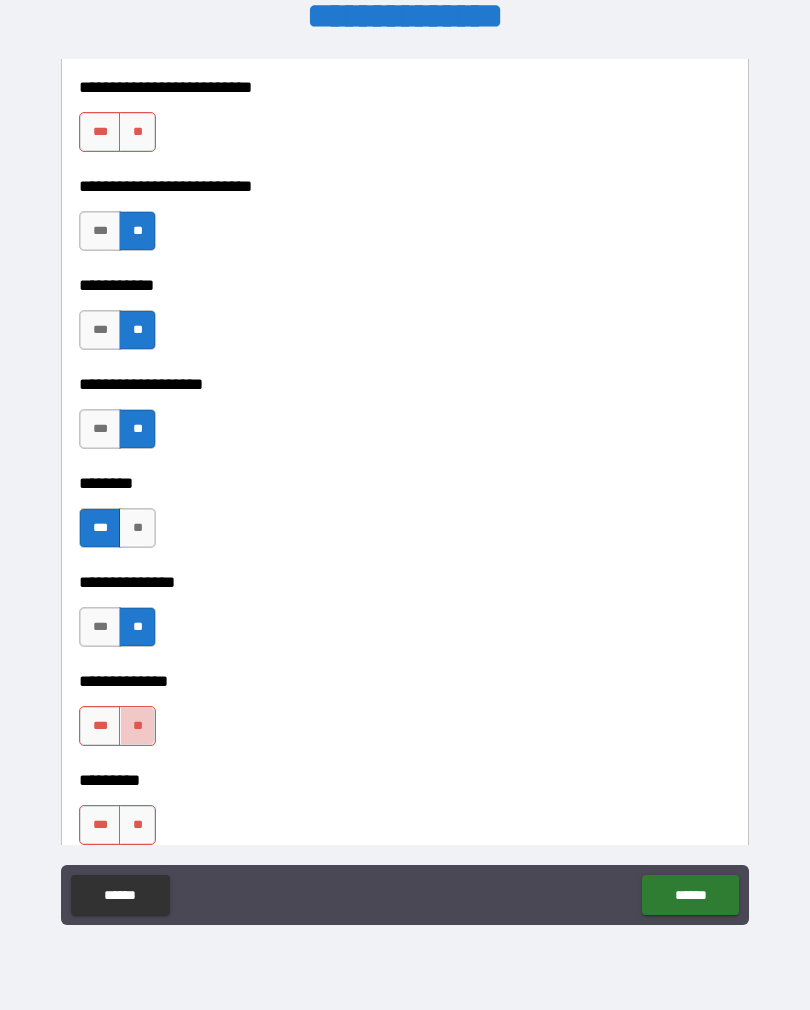 click on "**" at bounding box center [137, 726] 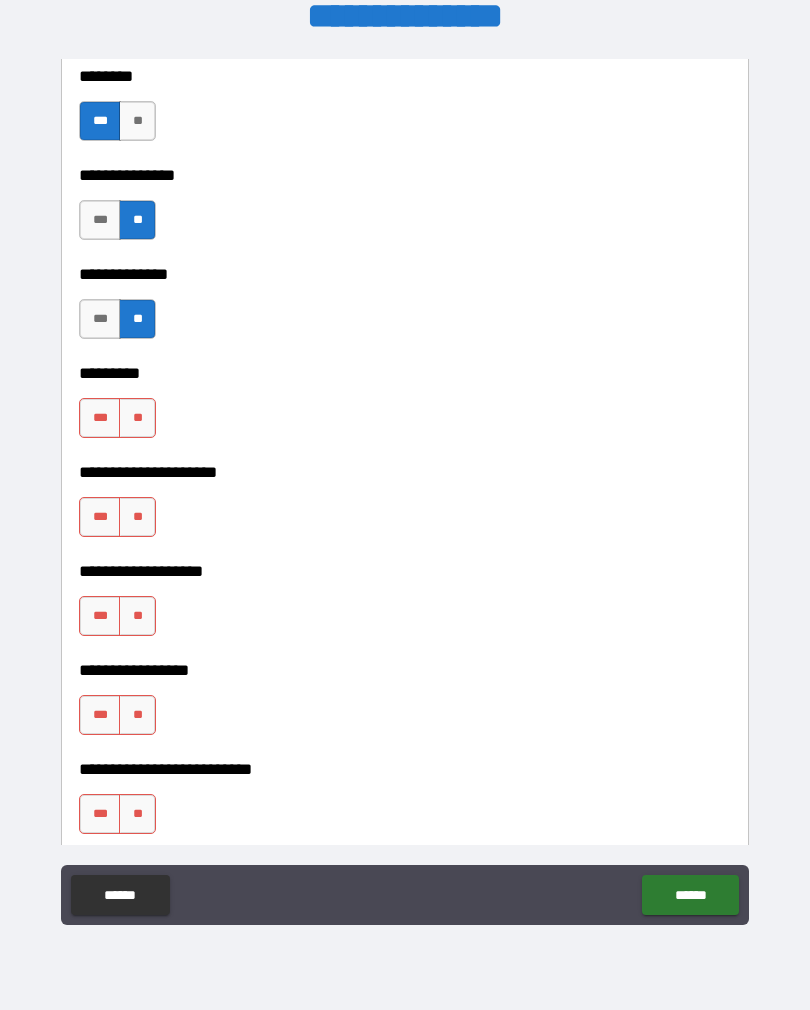 scroll, scrollTop: 4989, scrollLeft: 0, axis: vertical 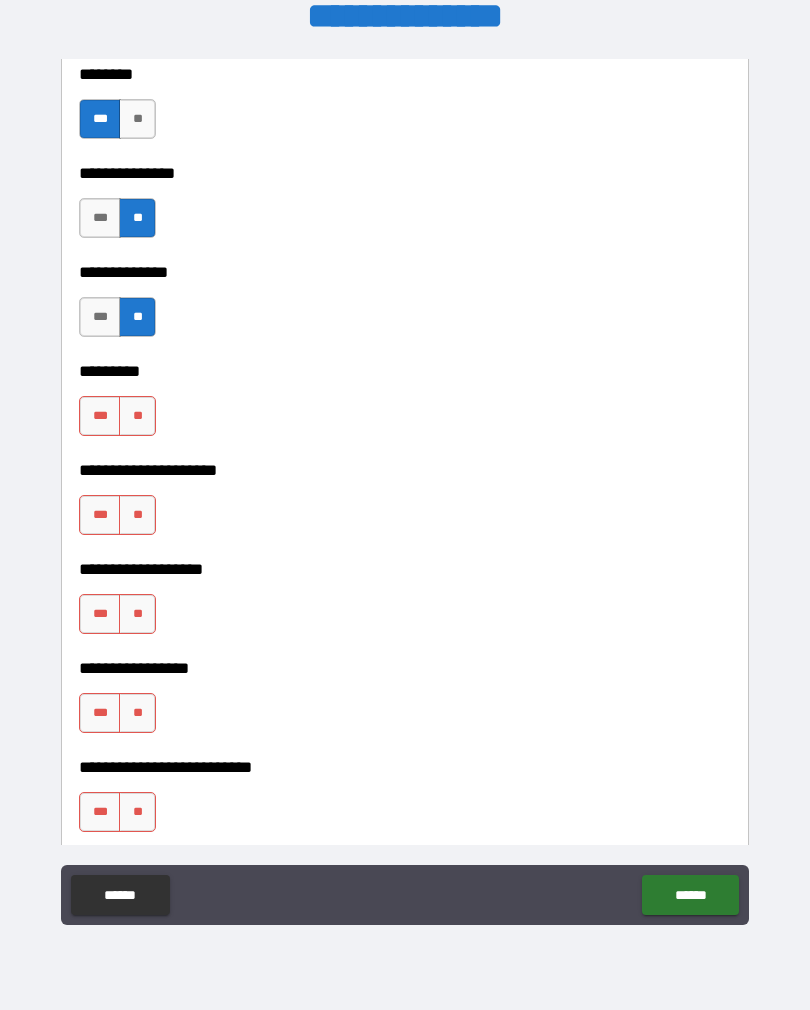 click on "**" at bounding box center (137, 416) 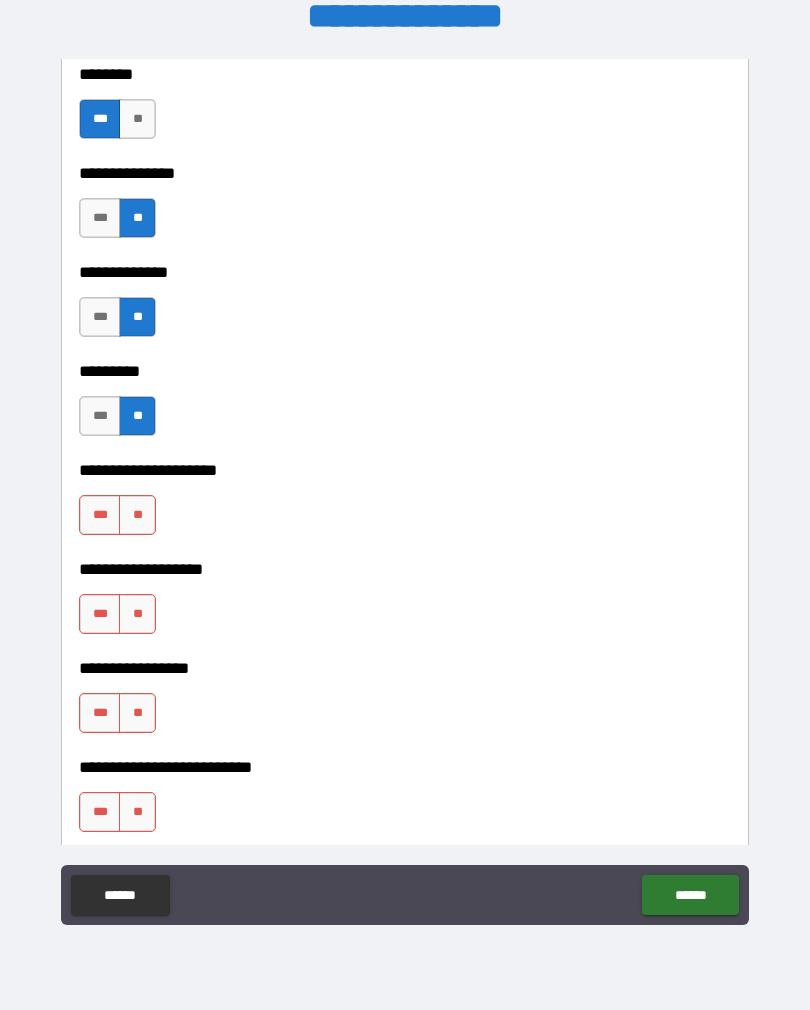 click on "**" at bounding box center [137, 515] 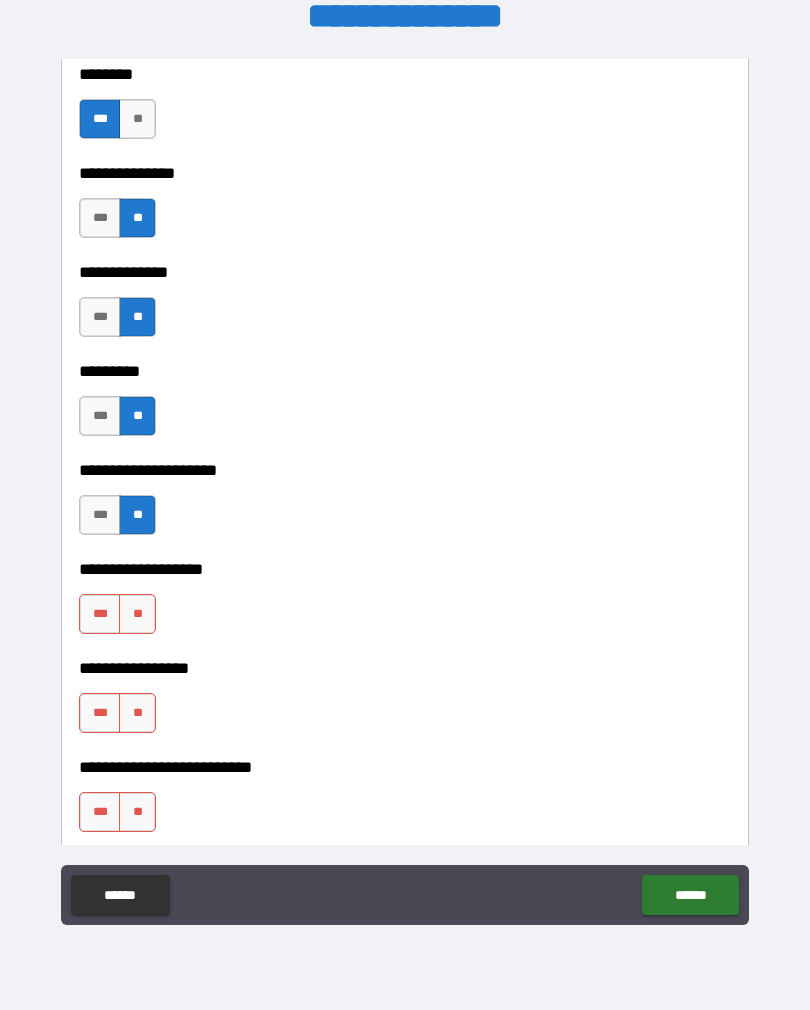 click on "**" at bounding box center (137, 614) 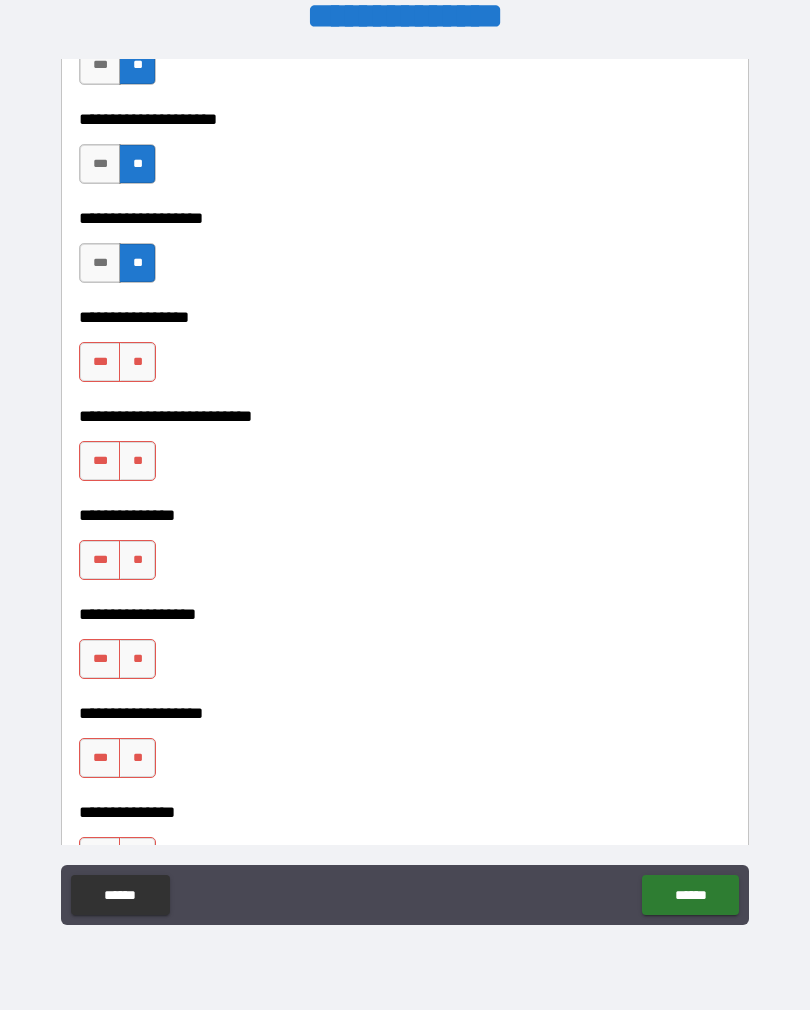 scroll, scrollTop: 5341, scrollLeft: 0, axis: vertical 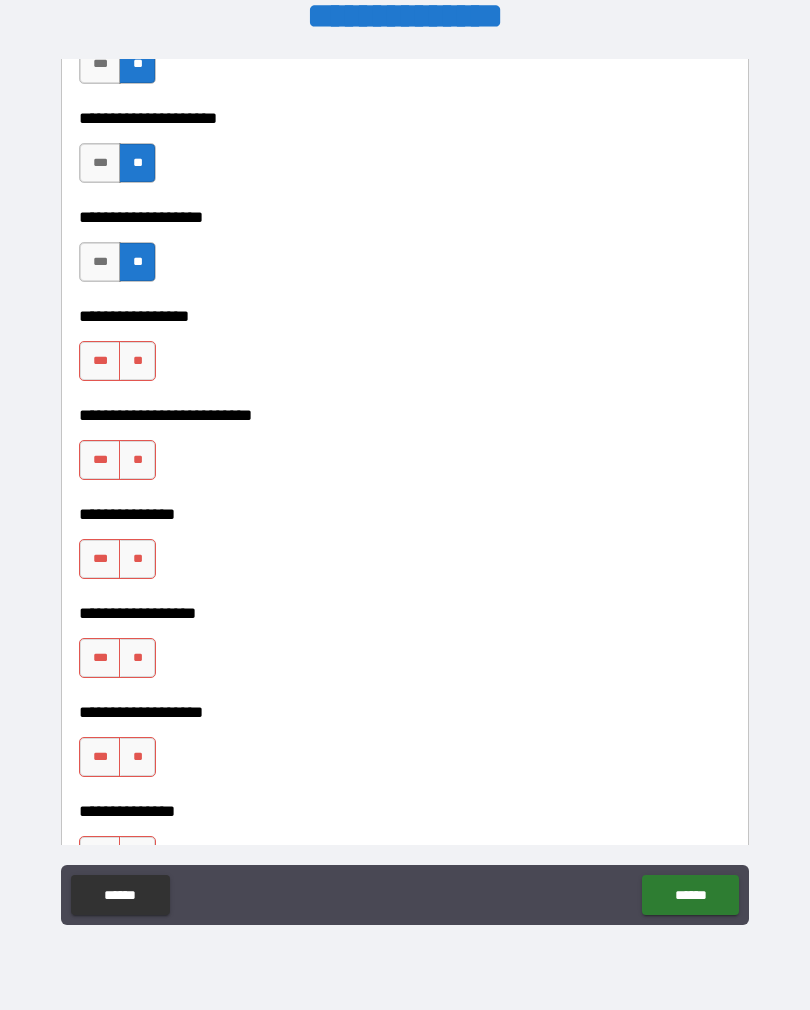 click on "**" at bounding box center [137, 361] 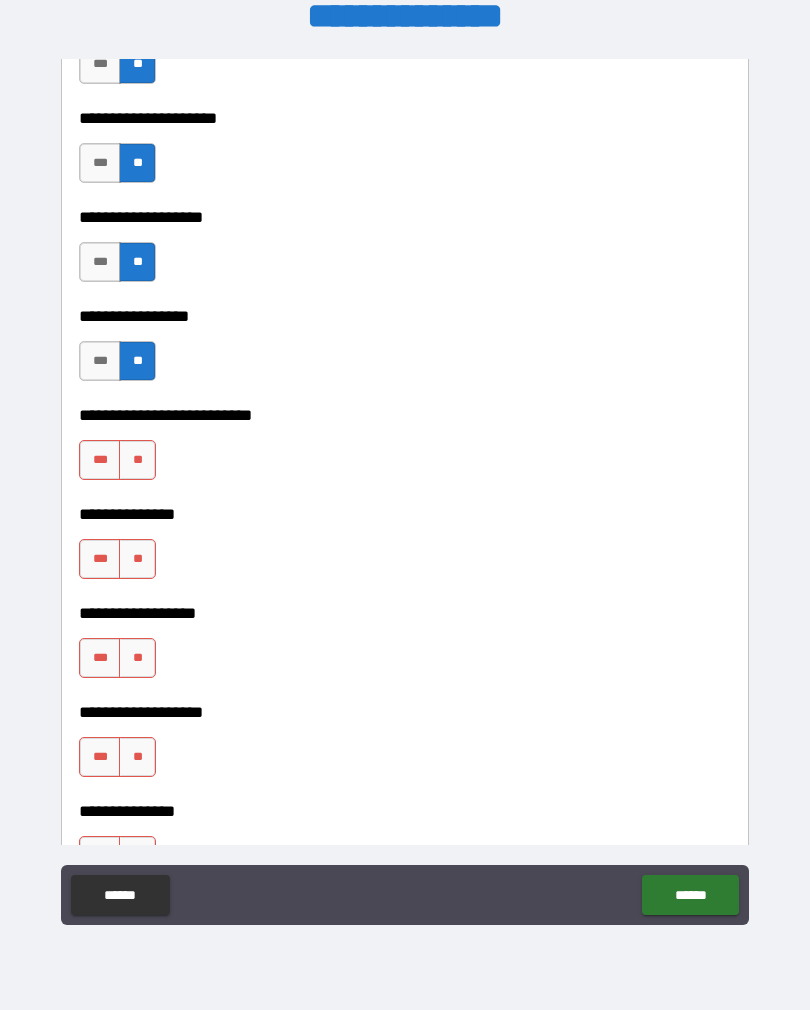 click on "**" at bounding box center (137, 460) 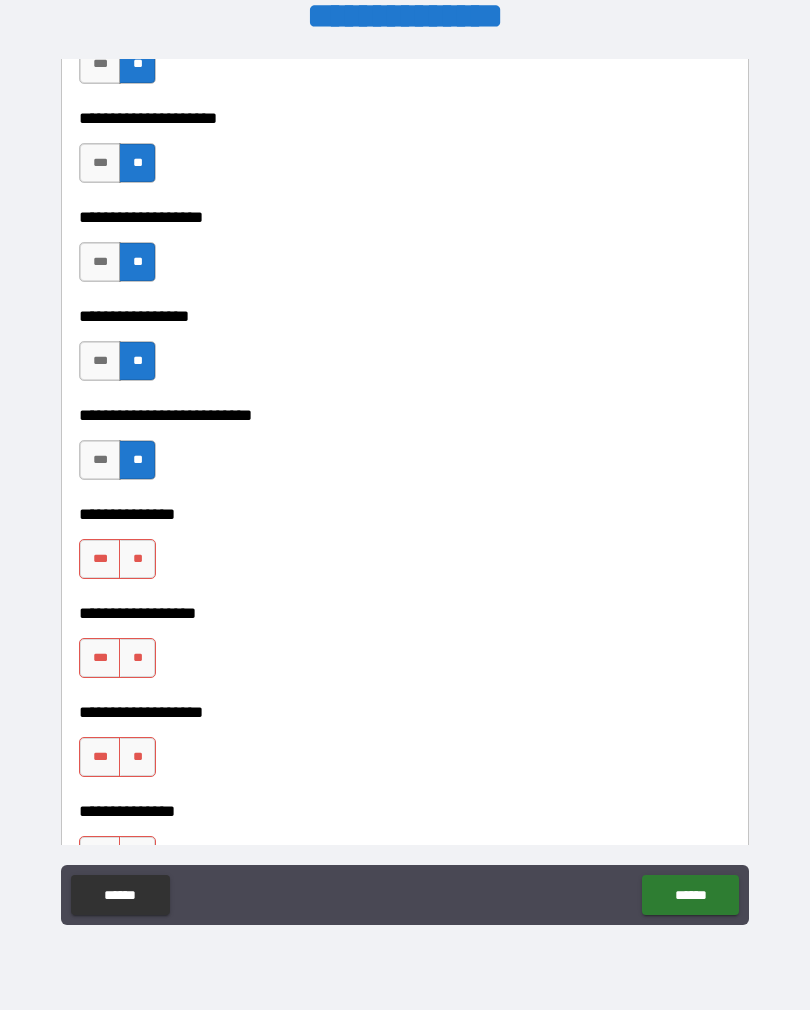 click on "**" at bounding box center [137, 559] 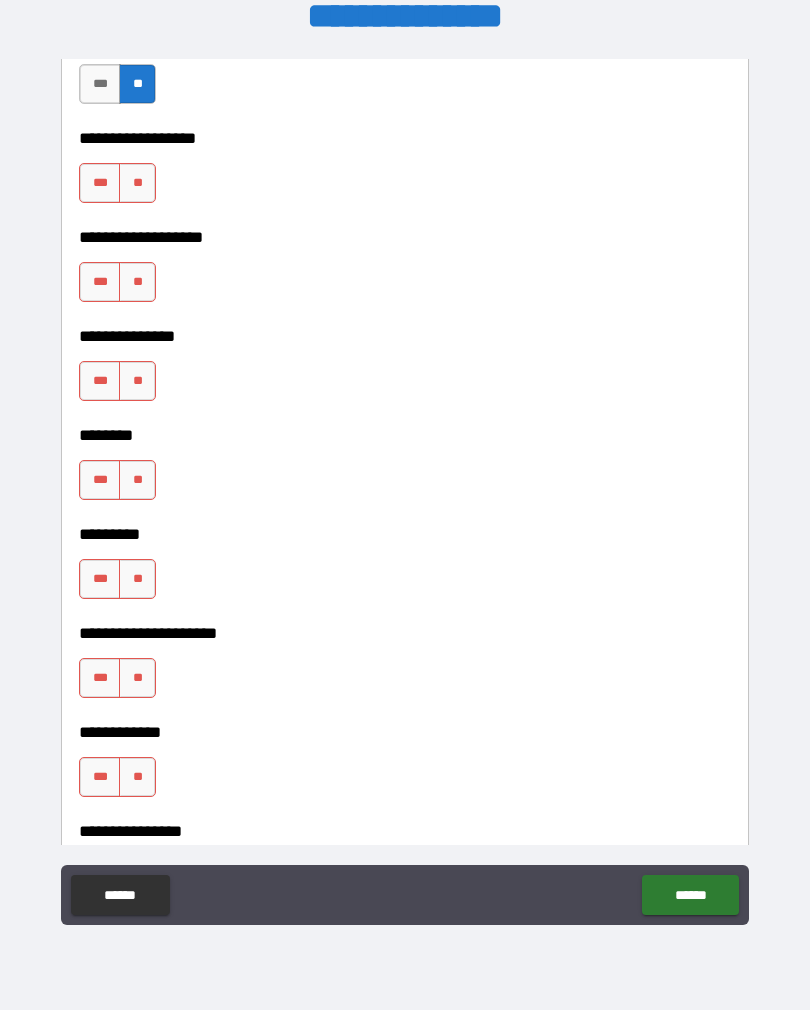 scroll, scrollTop: 5821, scrollLeft: 0, axis: vertical 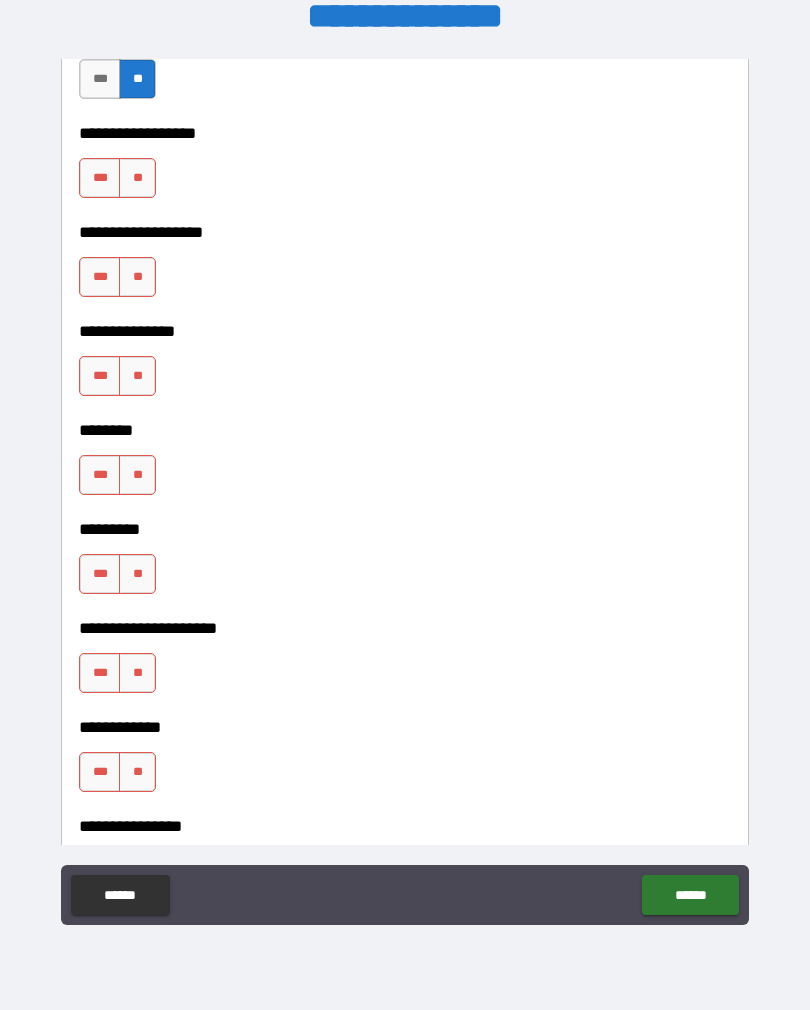 click on "**" at bounding box center [137, 178] 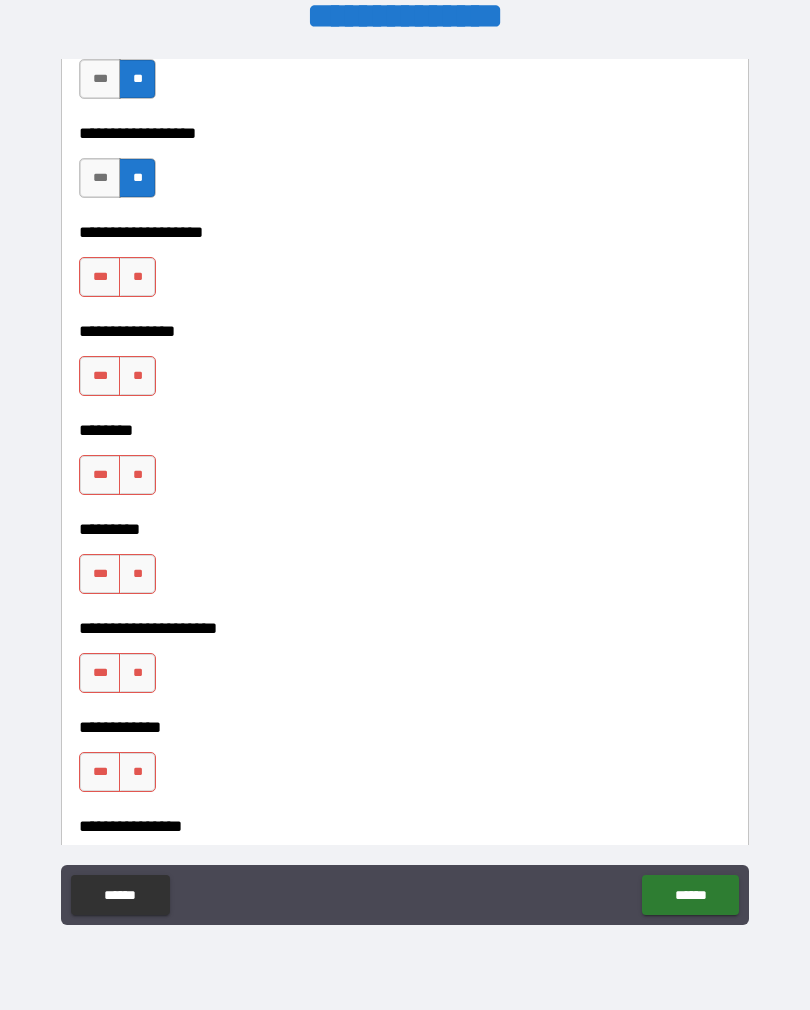 click on "**" at bounding box center [137, 277] 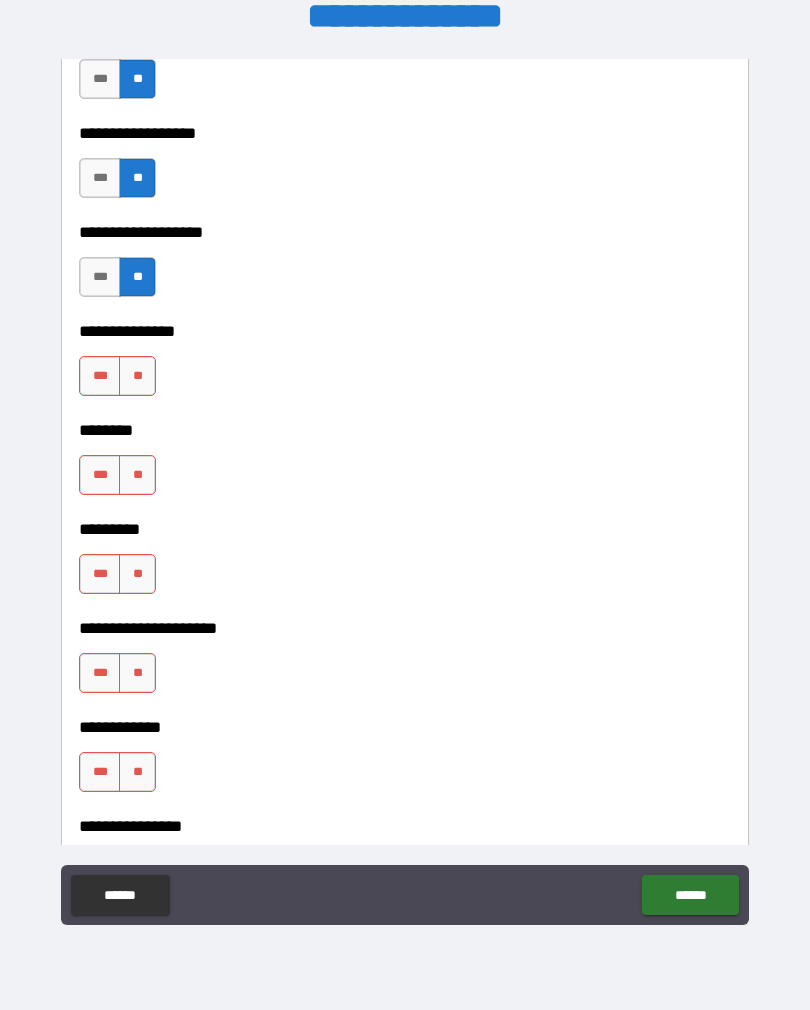 click on "**" at bounding box center (137, 376) 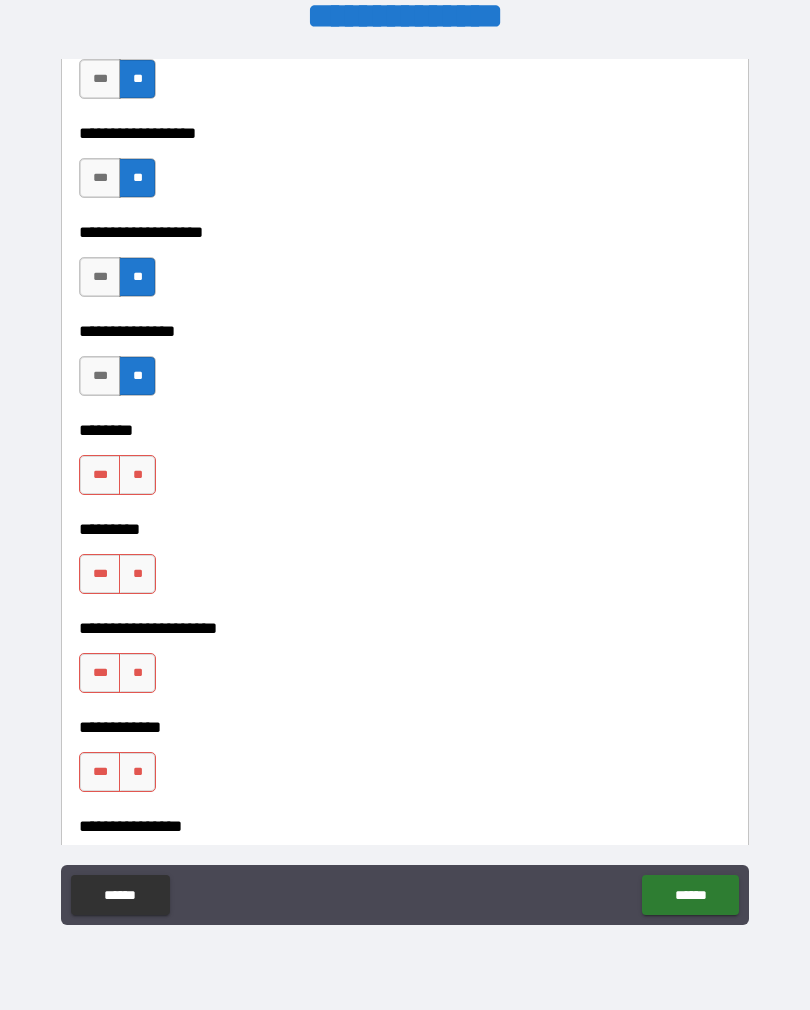 click on "**" at bounding box center (137, 475) 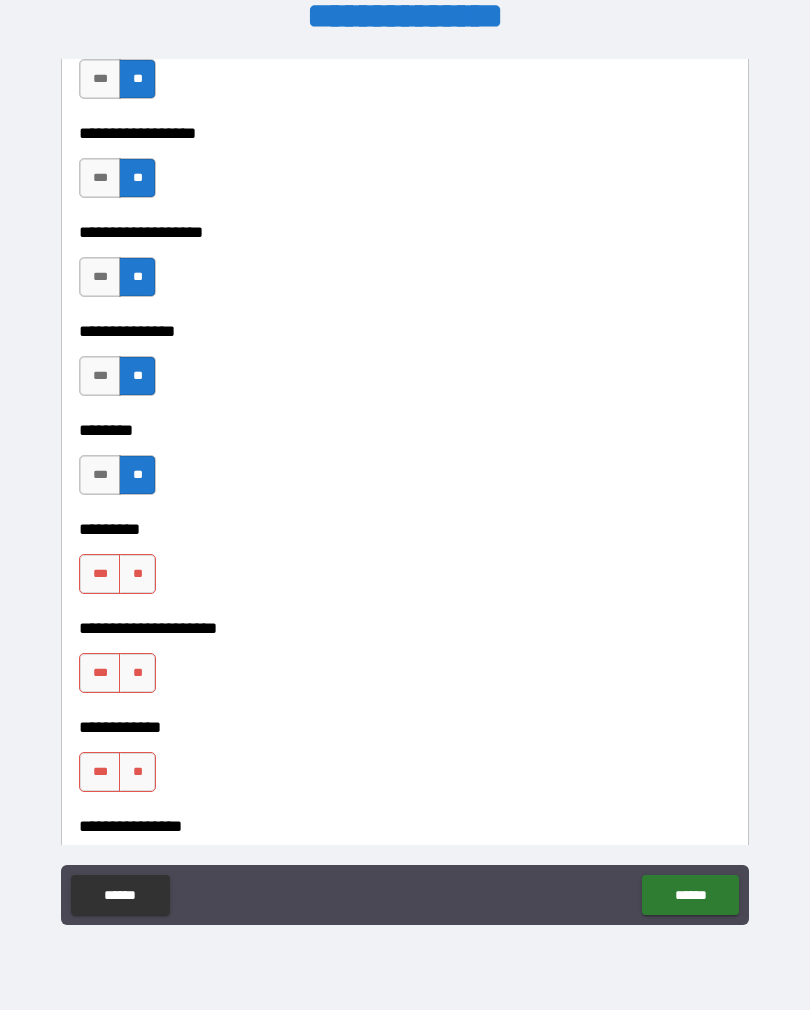 click on "**" at bounding box center [137, 574] 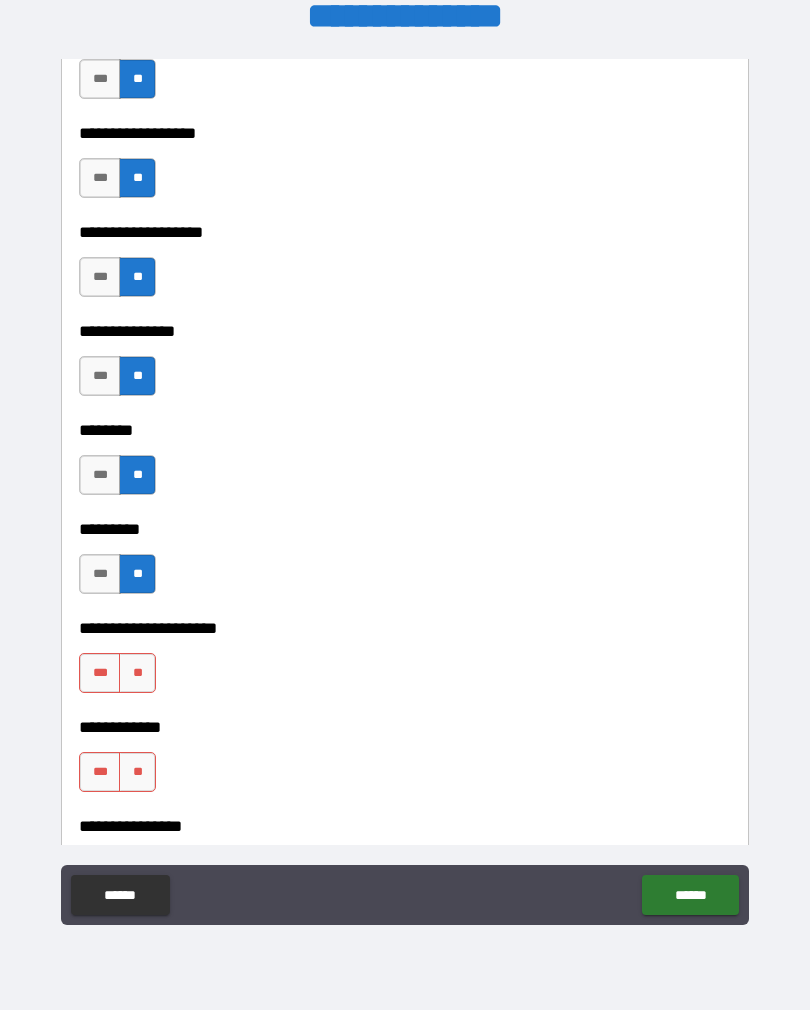 click on "**" at bounding box center (137, 673) 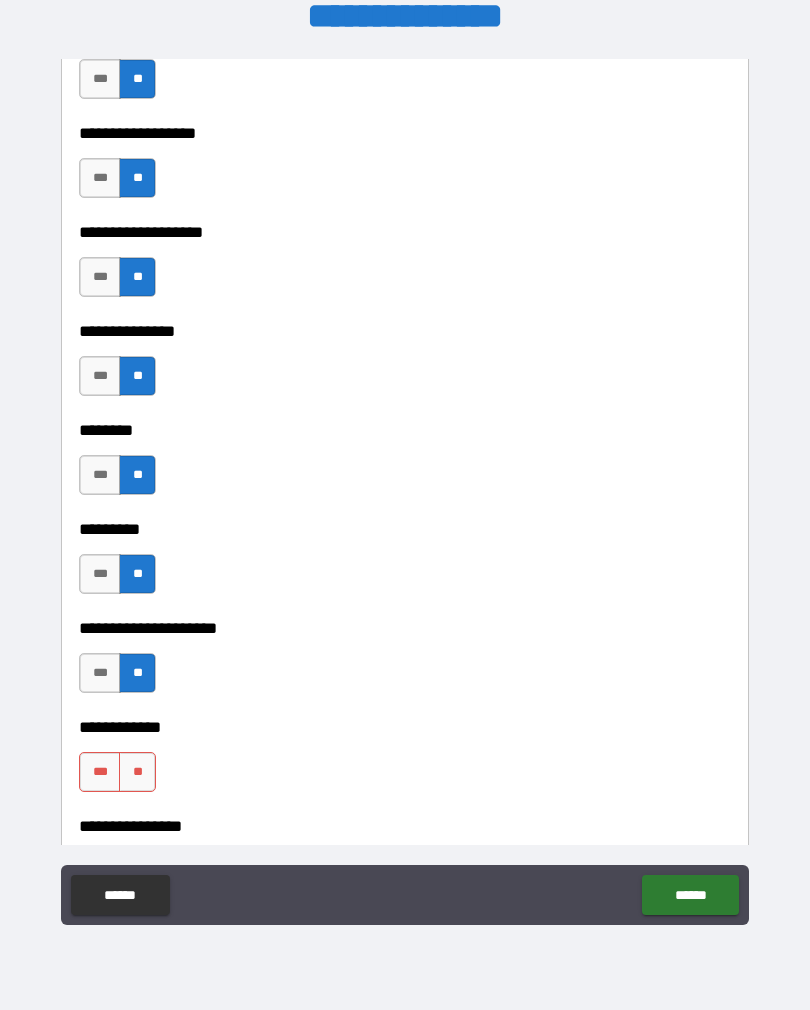 click on "**" at bounding box center [137, 772] 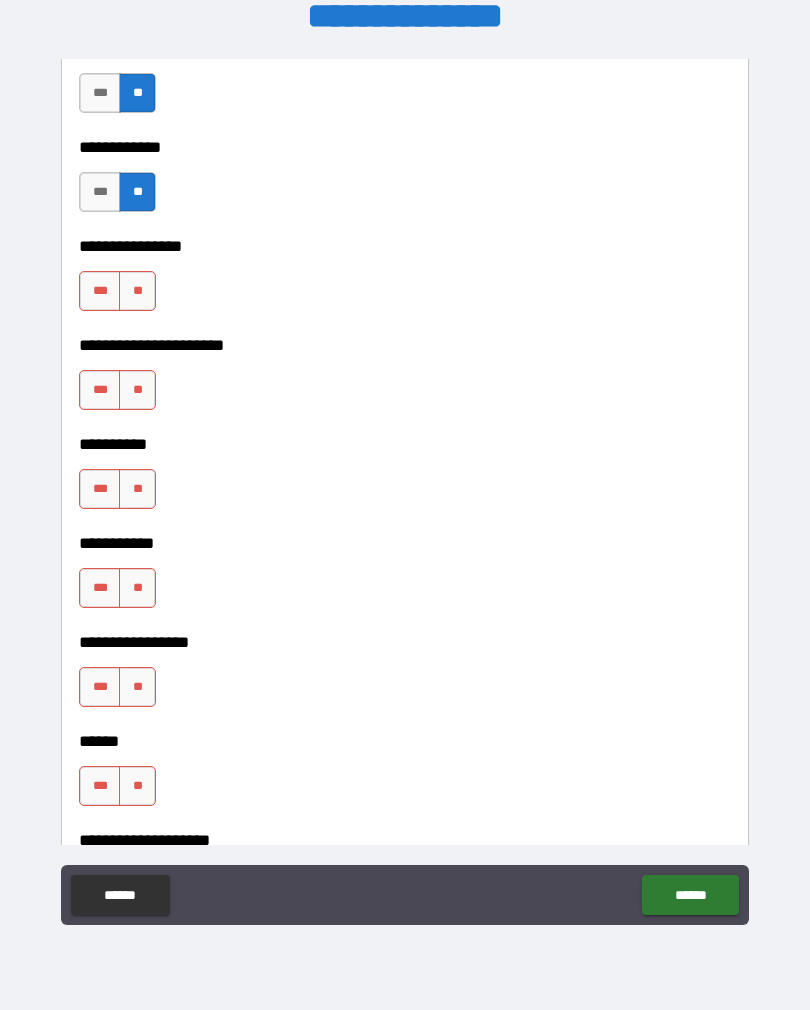 scroll, scrollTop: 6420, scrollLeft: 0, axis: vertical 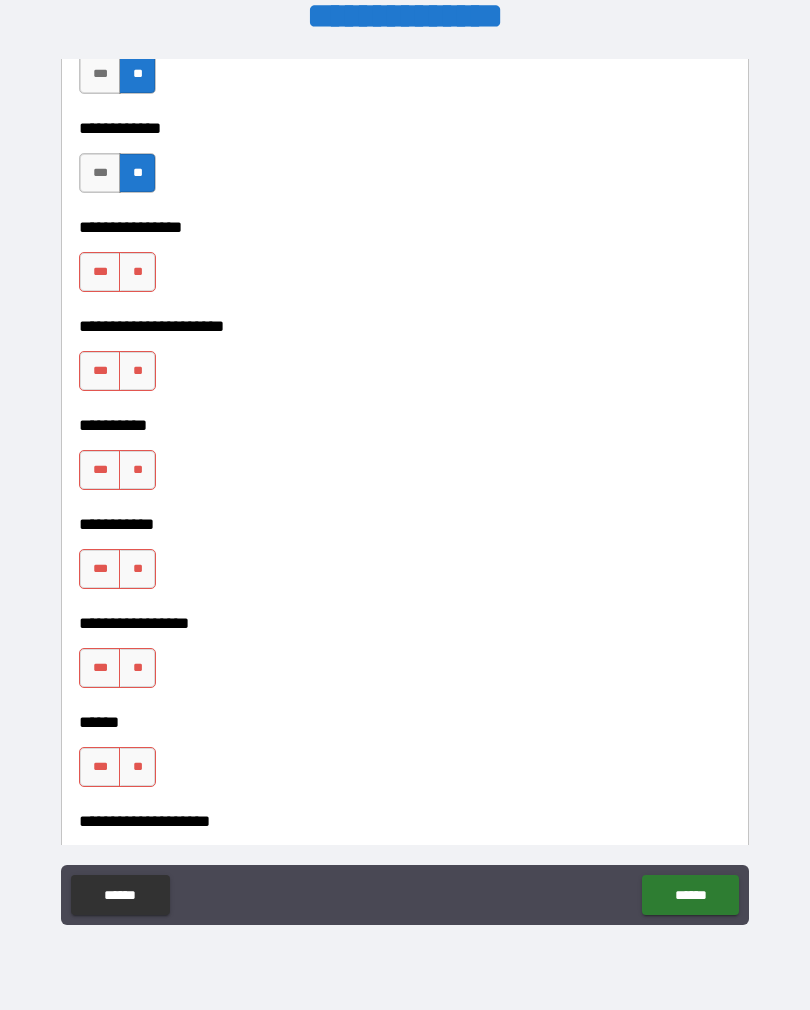click on "**" at bounding box center (137, 272) 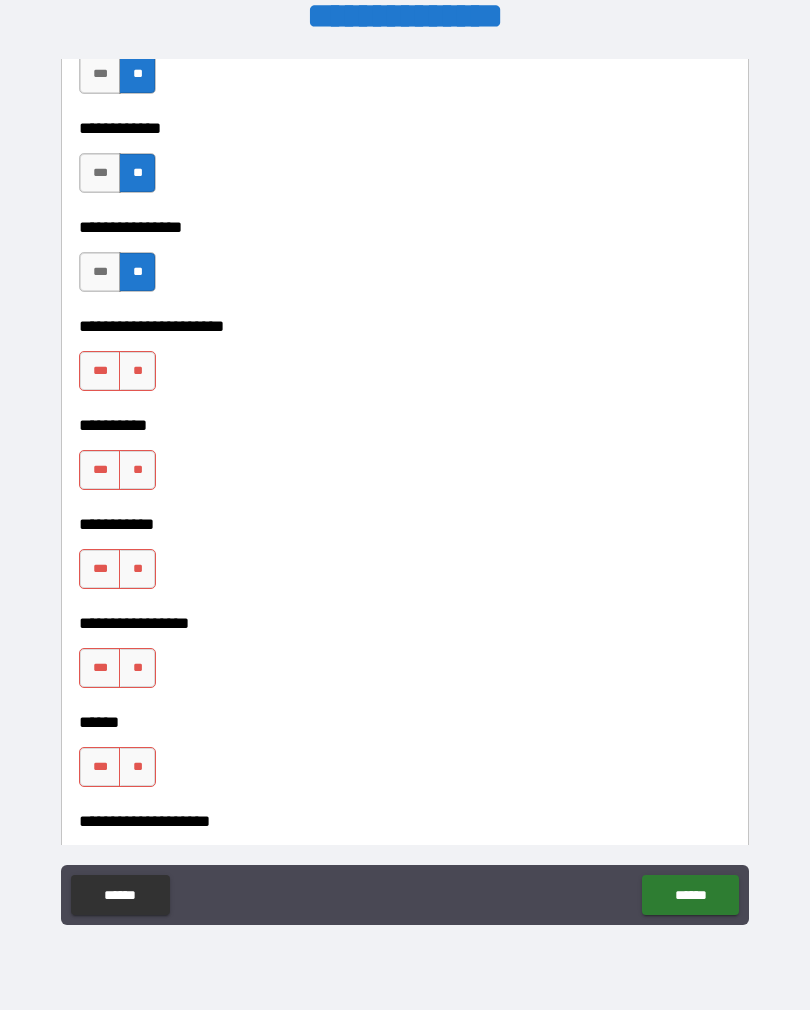 click on "**" at bounding box center (137, 371) 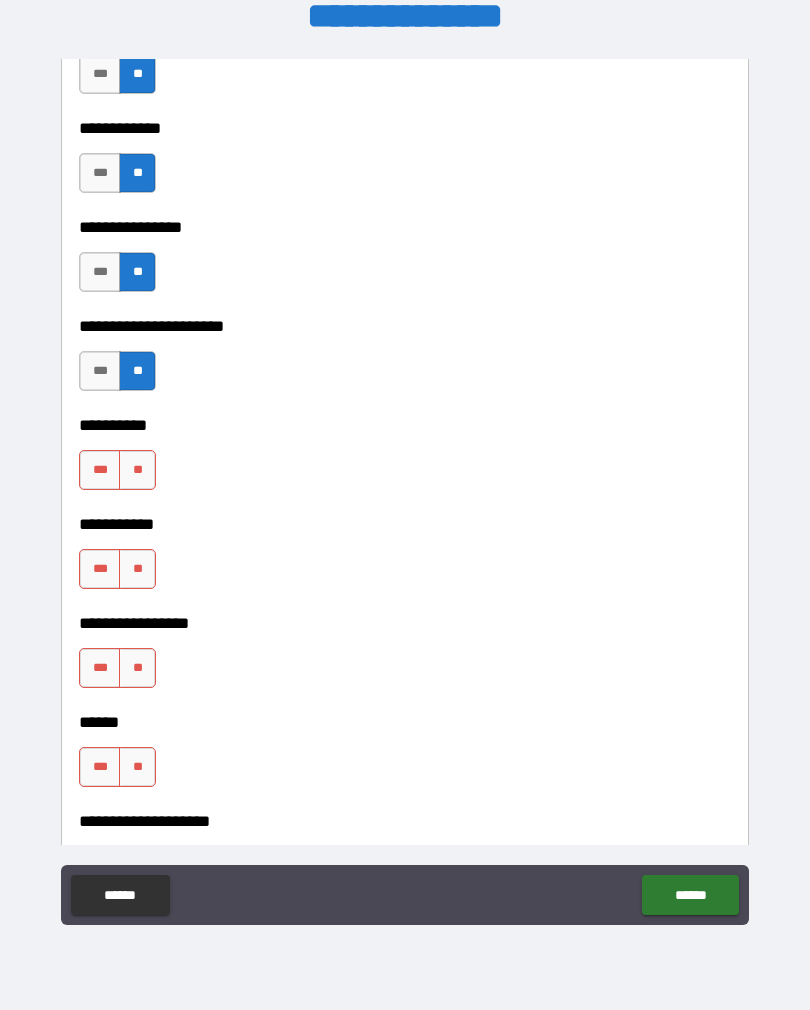 scroll, scrollTop: 6425, scrollLeft: 0, axis: vertical 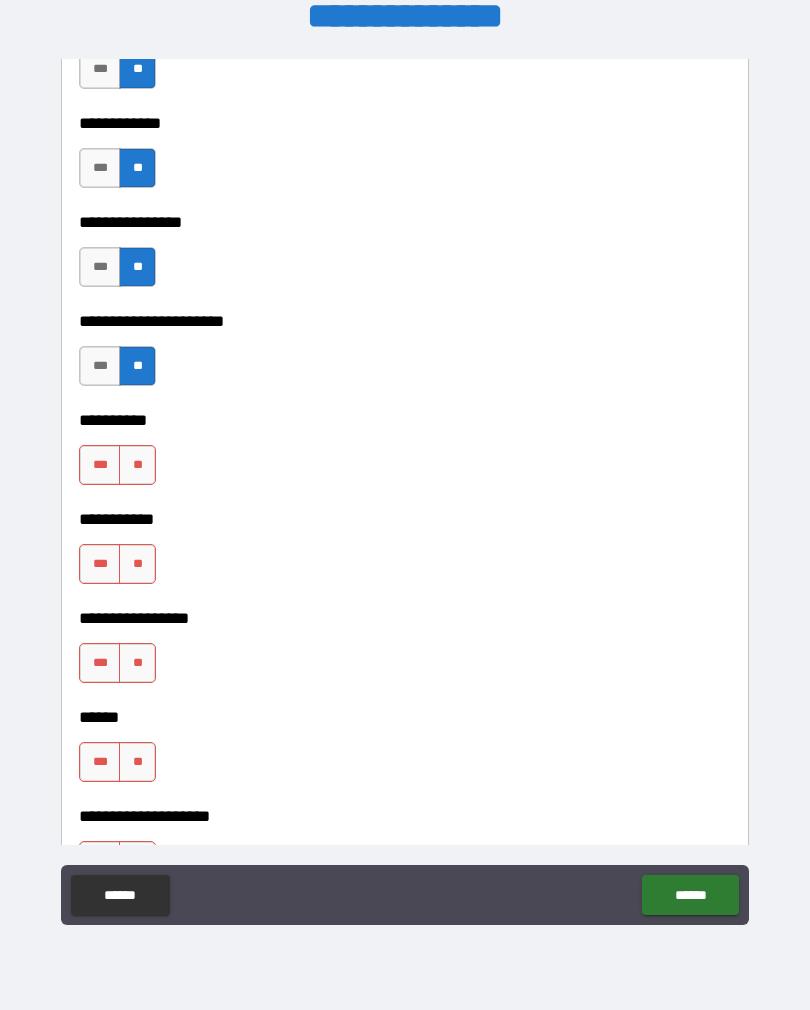 click on "**" at bounding box center [137, 663] 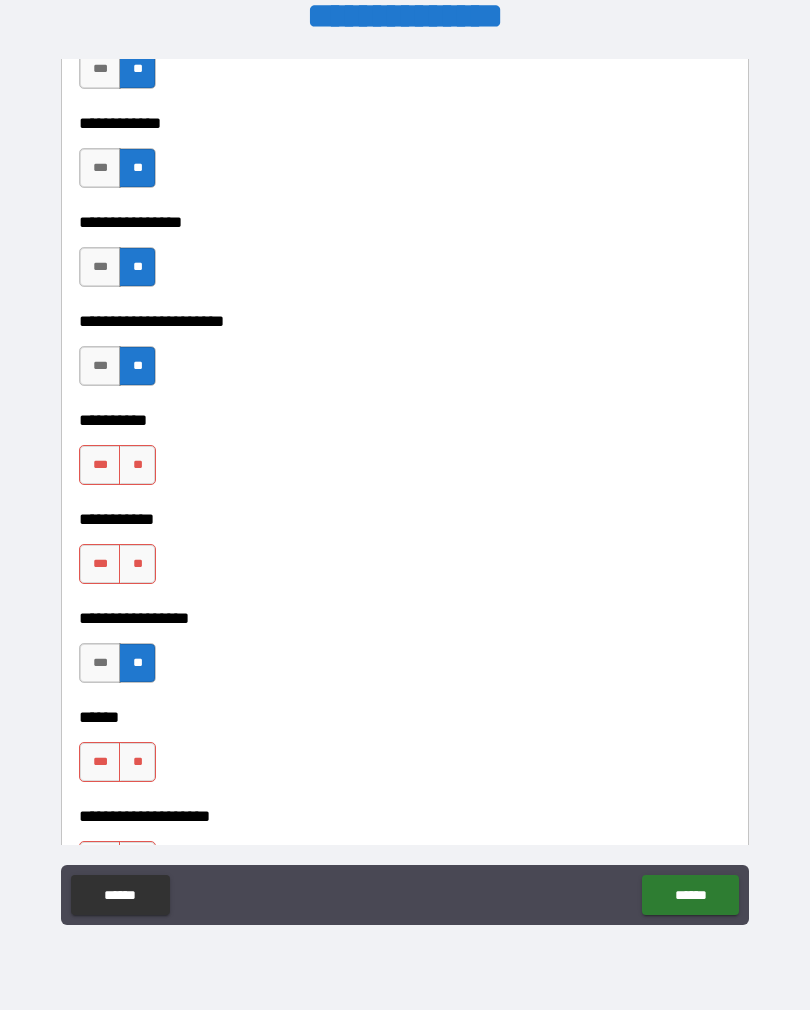 click on "**" at bounding box center (137, 762) 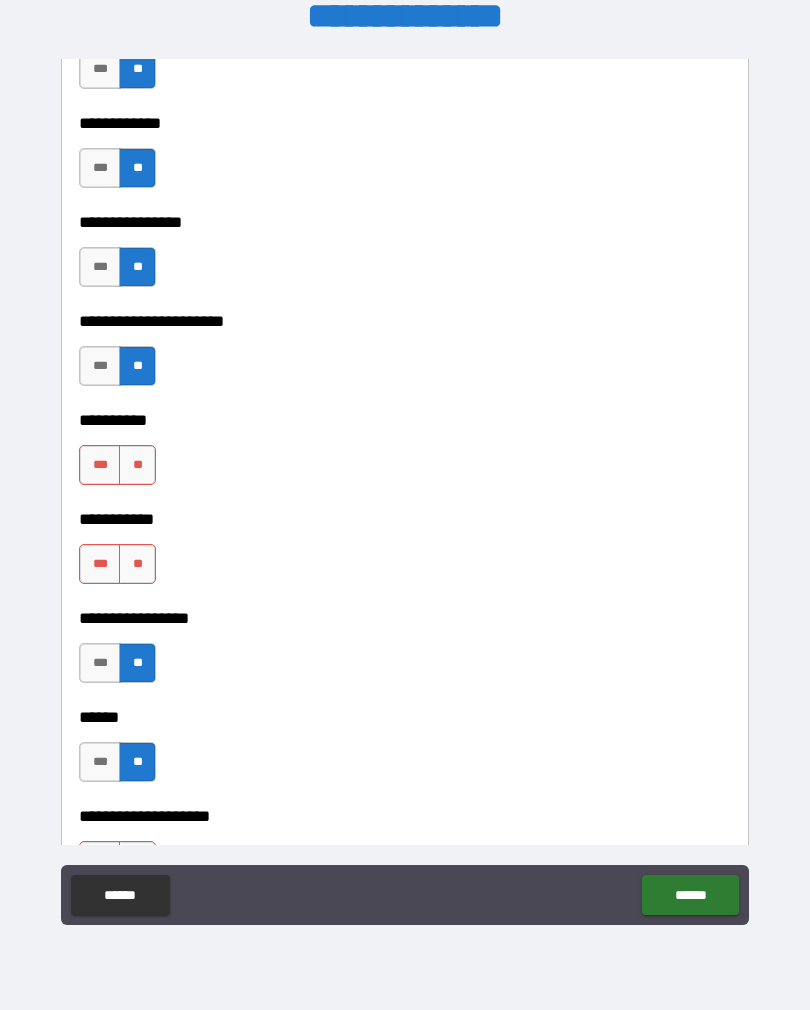 click on "**" at bounding box center [137, 564] 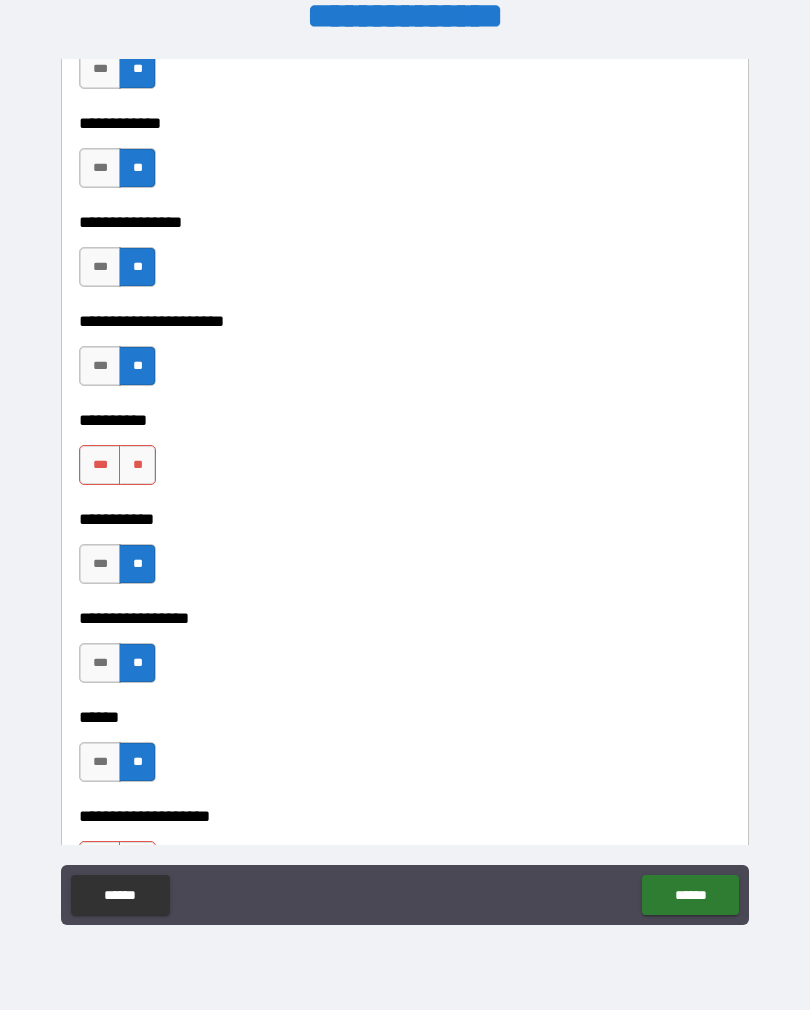 click on "**********" at bounding box center (405, 505) 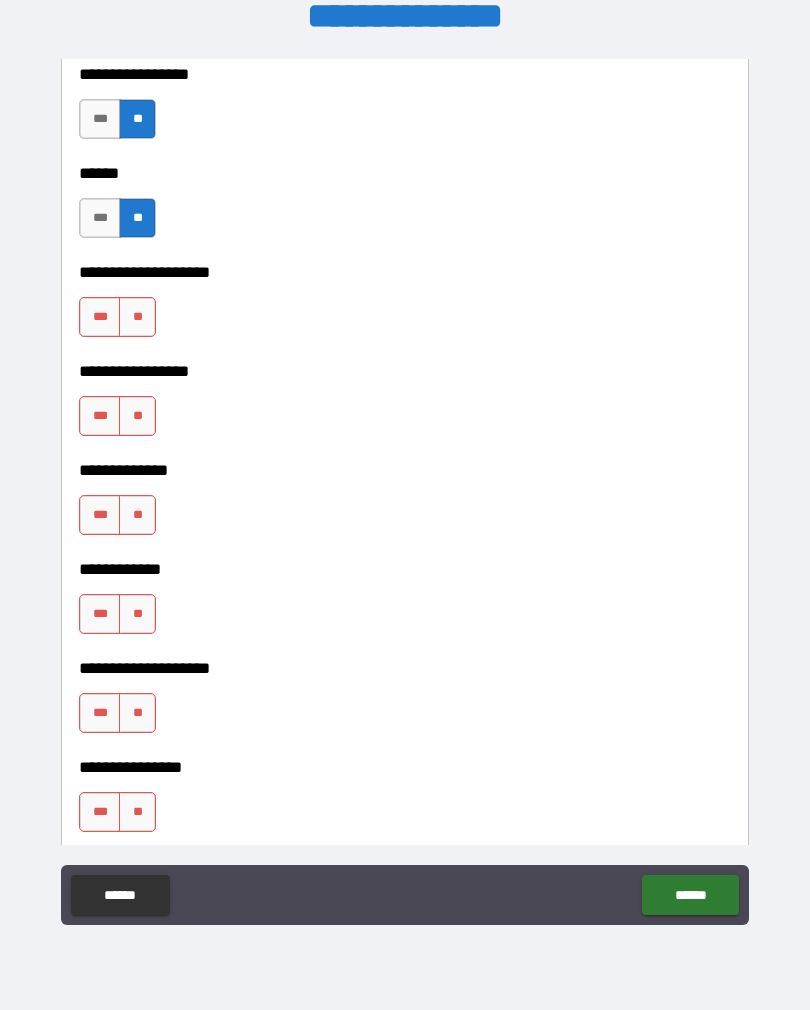 scroll, scrollTop: 6975, scrollLeft: 0, axis: vertical 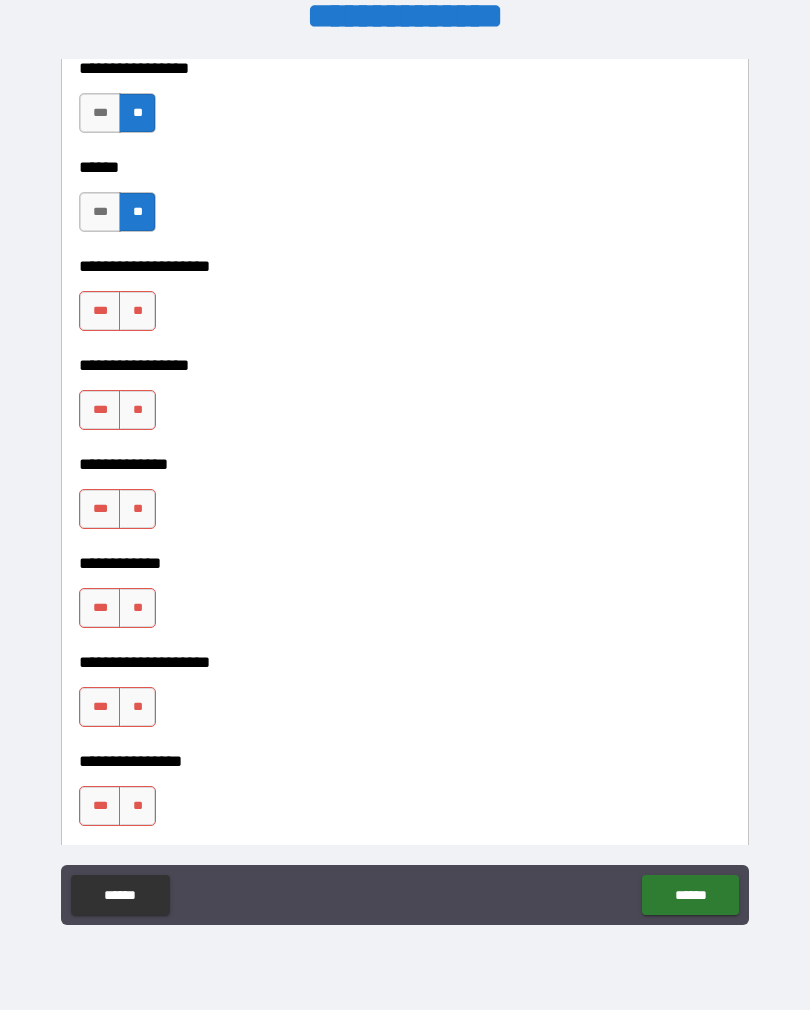 click on "***" at bounding box center [100, 311] 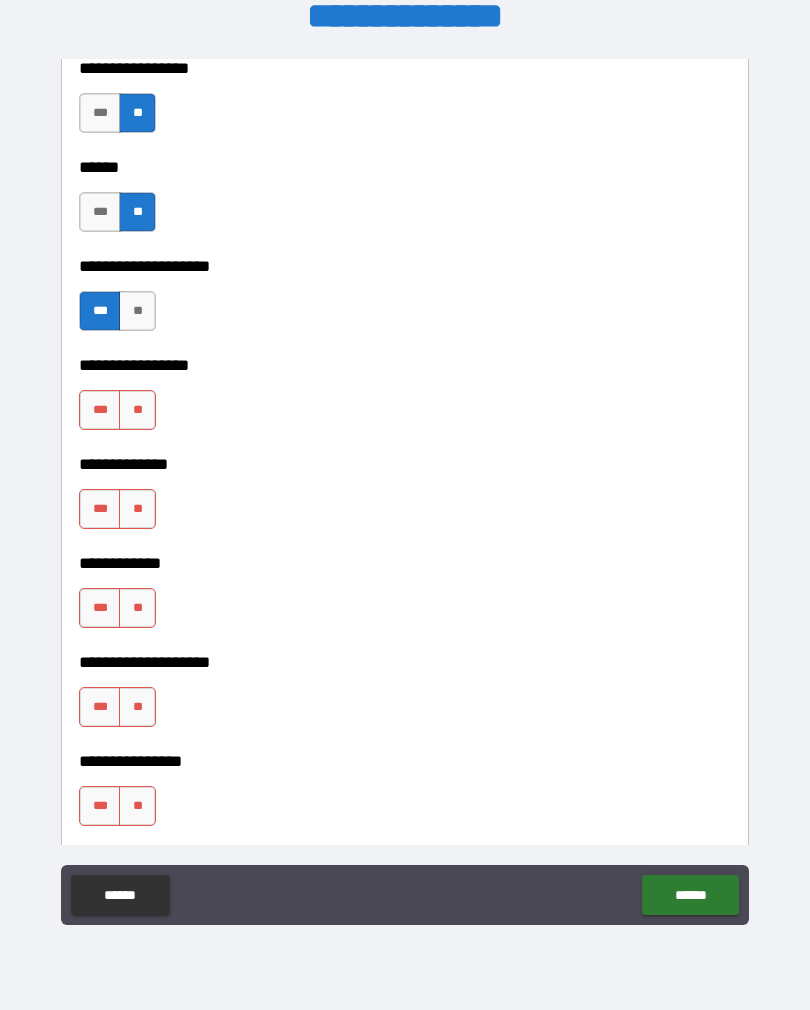 click on "***" at bounding box center [100, 410] 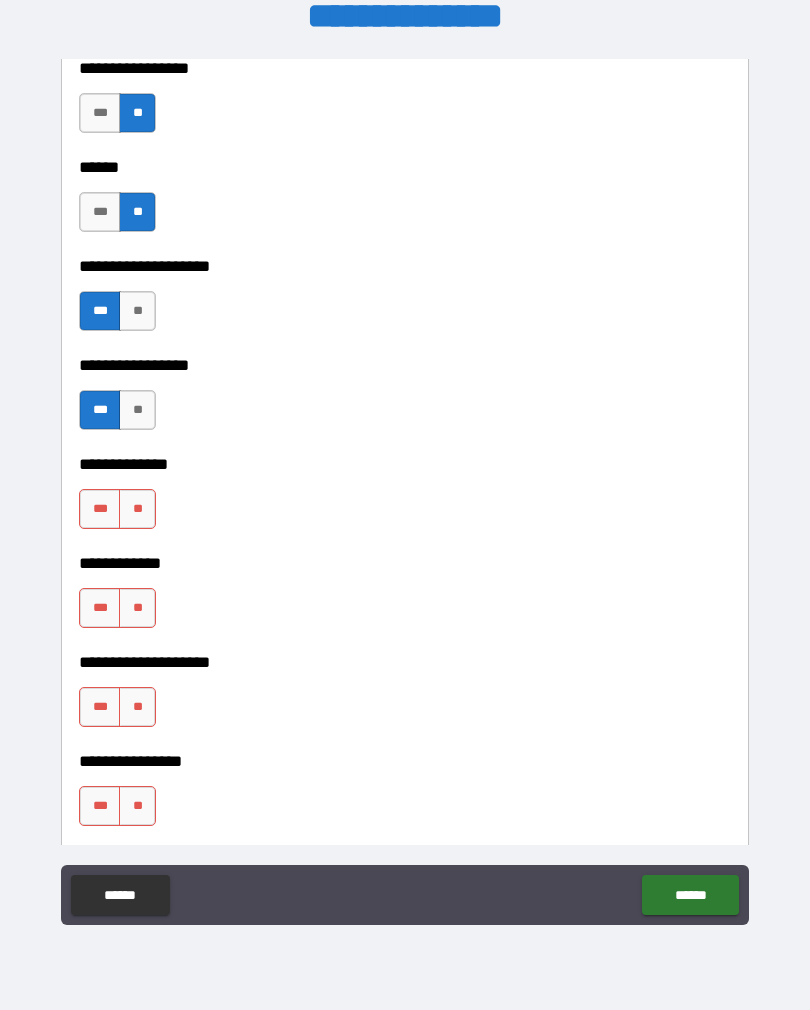 click on "**" at bounding box center [137, 509] 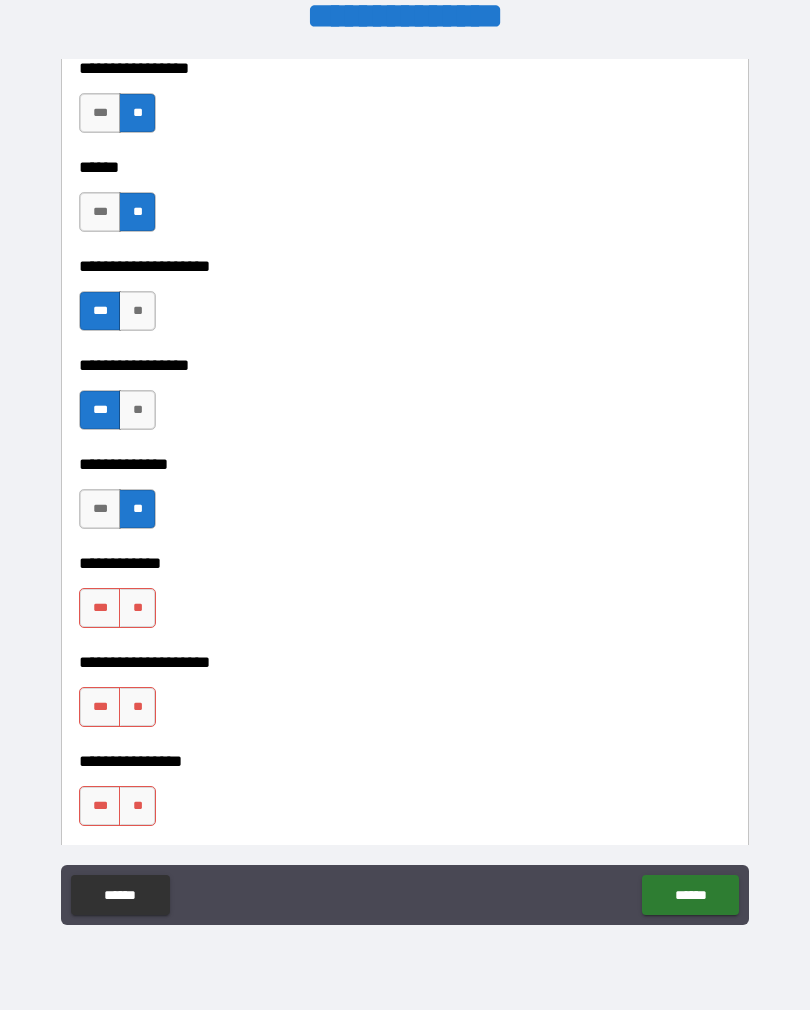 click on "**" at bounding box center [137, 608] 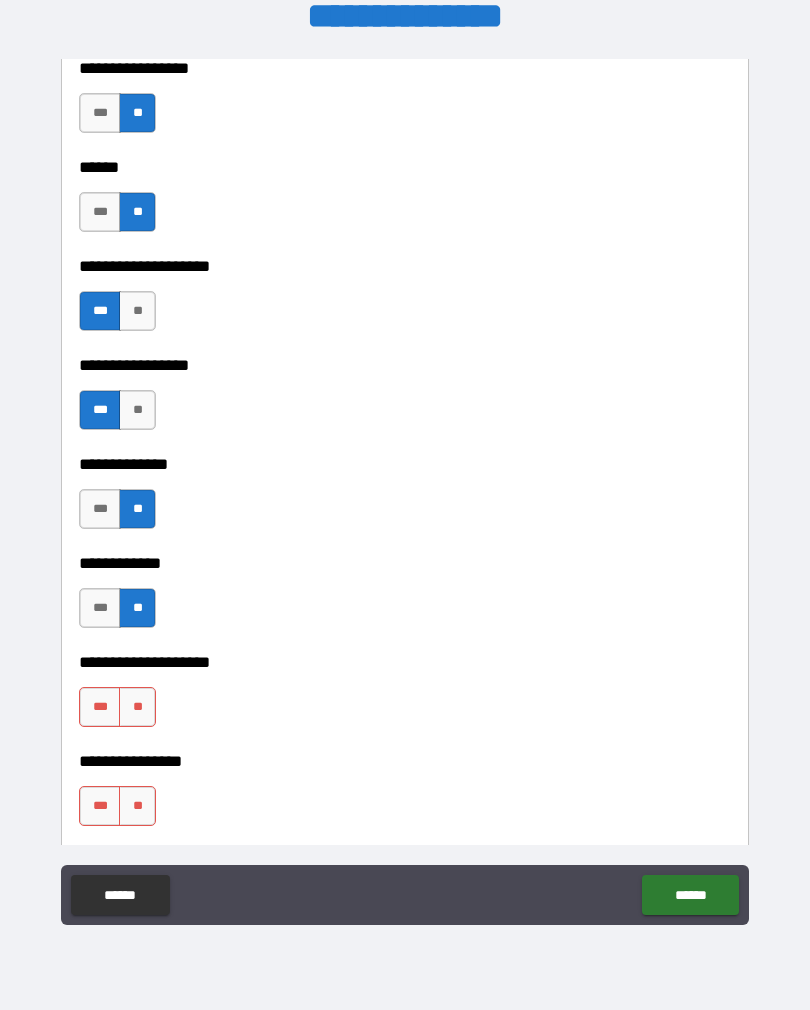 click on "**" at bounding box center [137, 707] 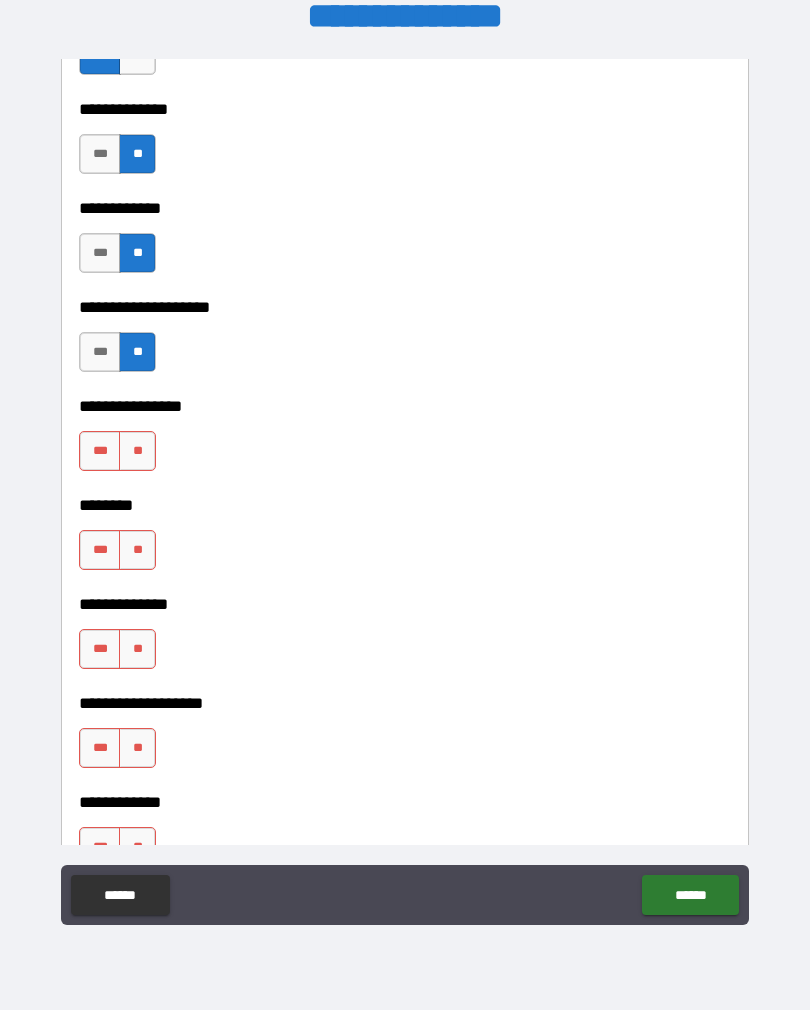 scroll, scrollTop: 7336, scrollLeft: 0, axis: vertical 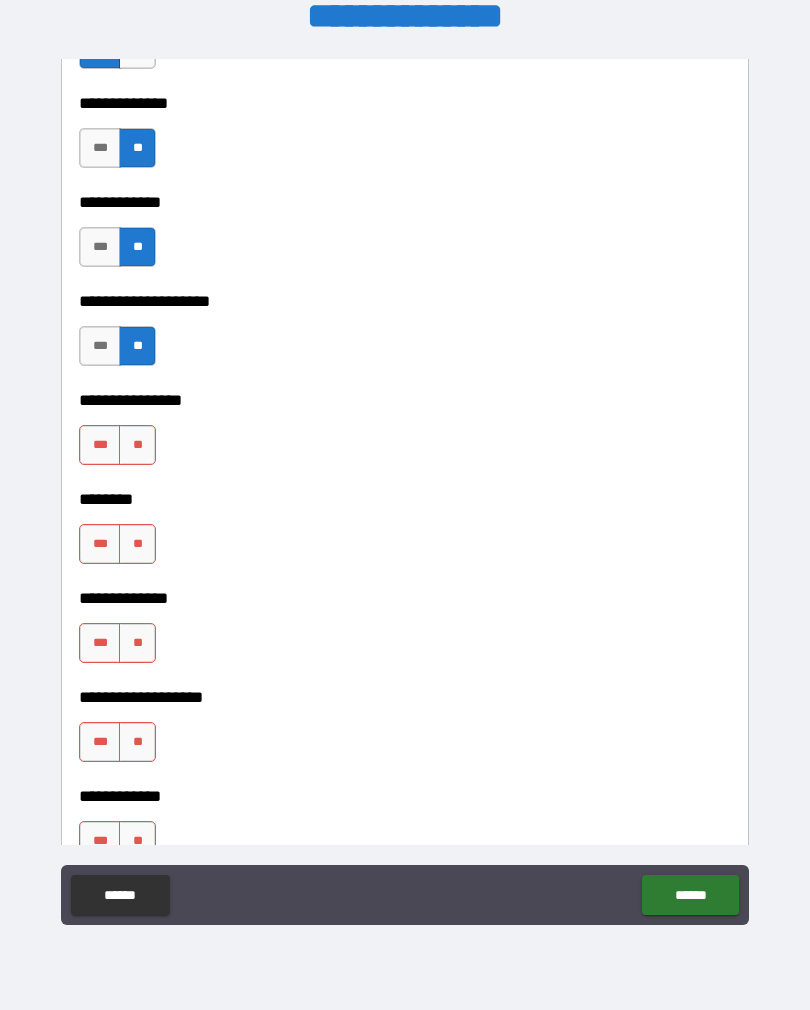 click on "**" at bounding box center [137, 445] 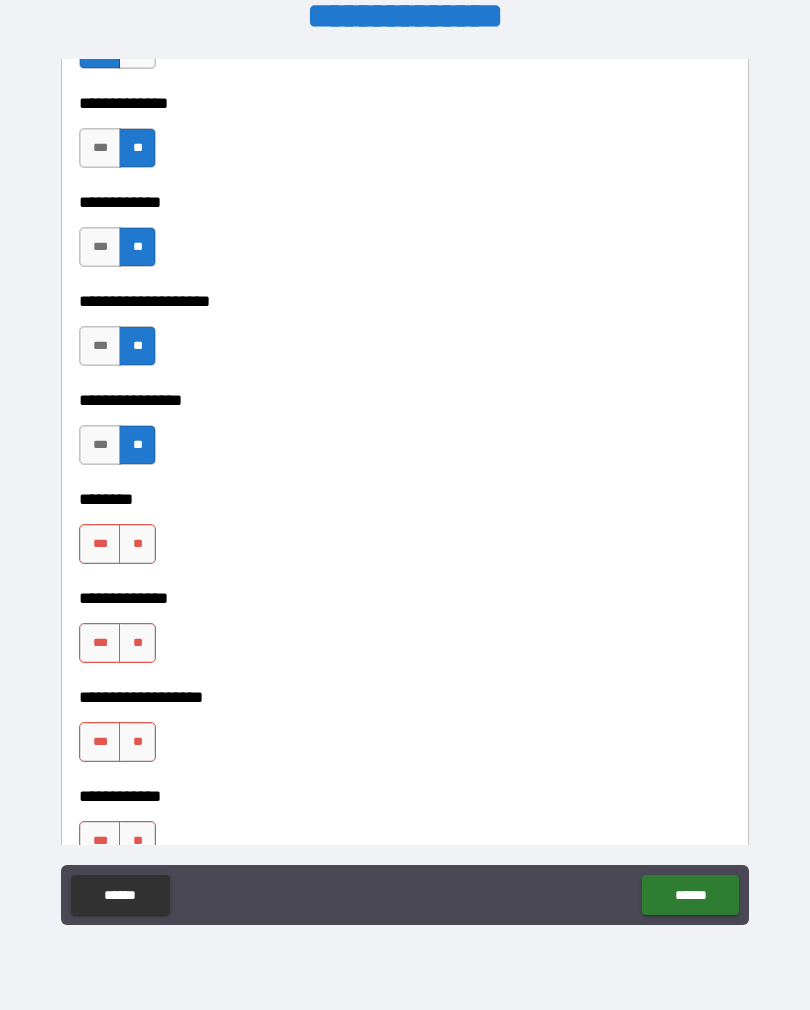 click on "**" at bounding box center (137, 544) 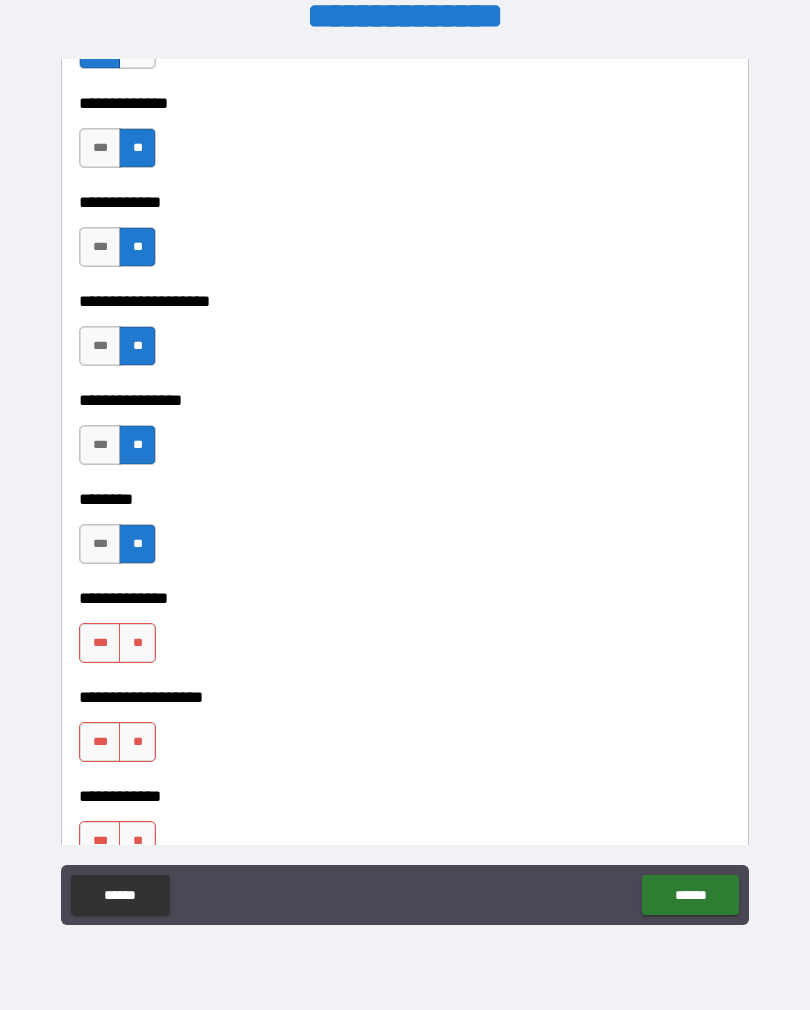 scroll, scrollTop: 7335, scrollLeft: 0, axis: vertical 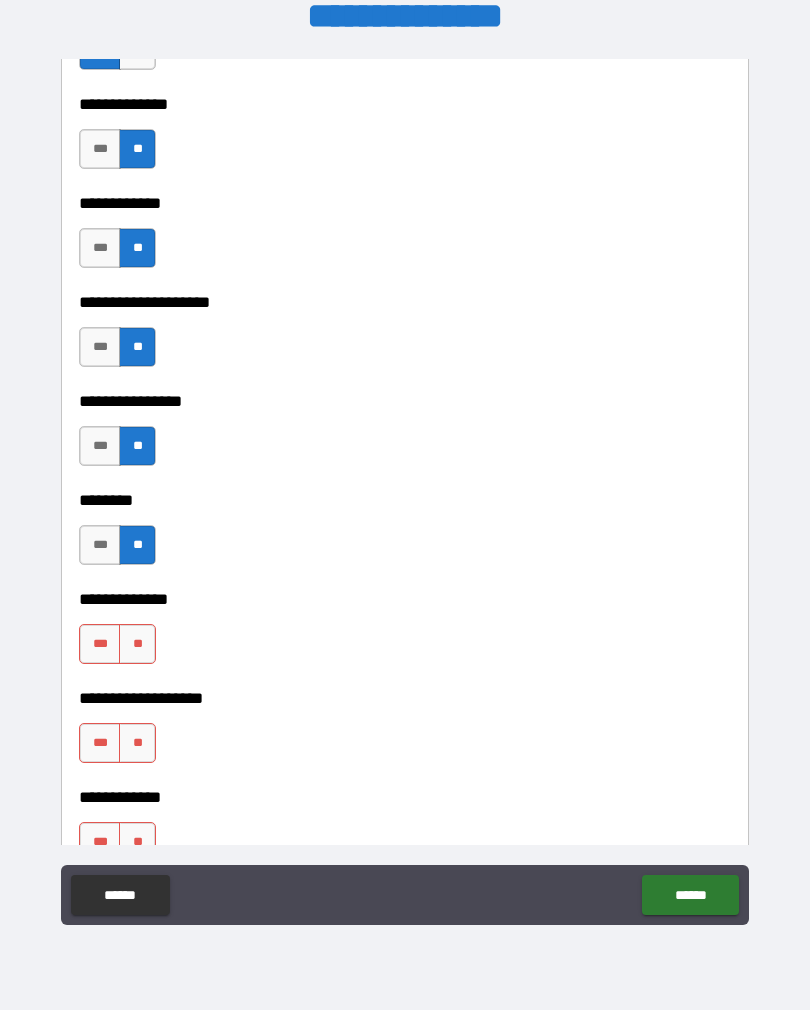 click on "**" at bounding box center (137, 743) 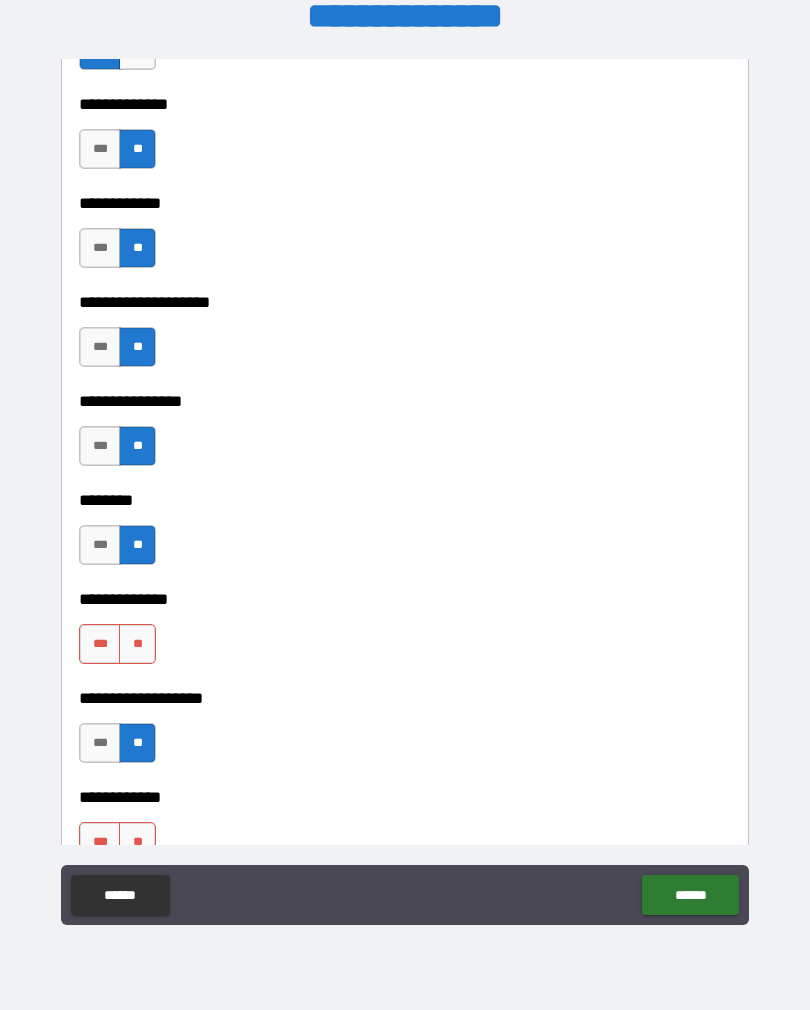 click on "**" at bounding box center [137, 644] 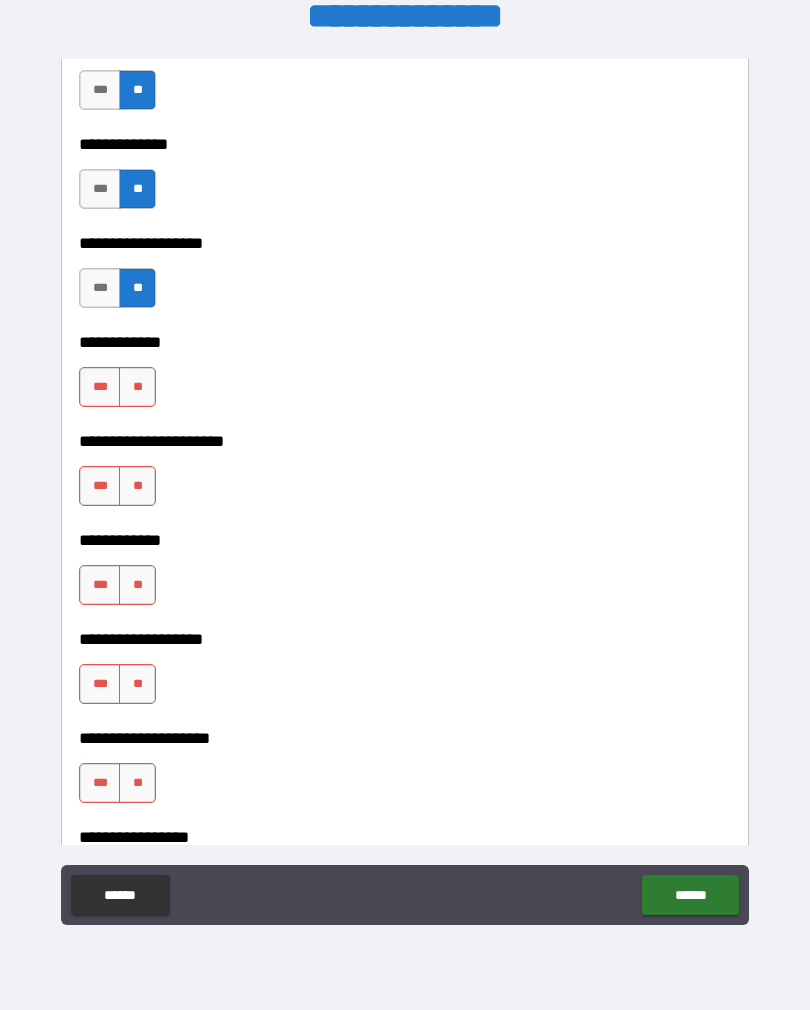 scroll, scrollTop: 7792, scrollLeft: 0, axis: vertical 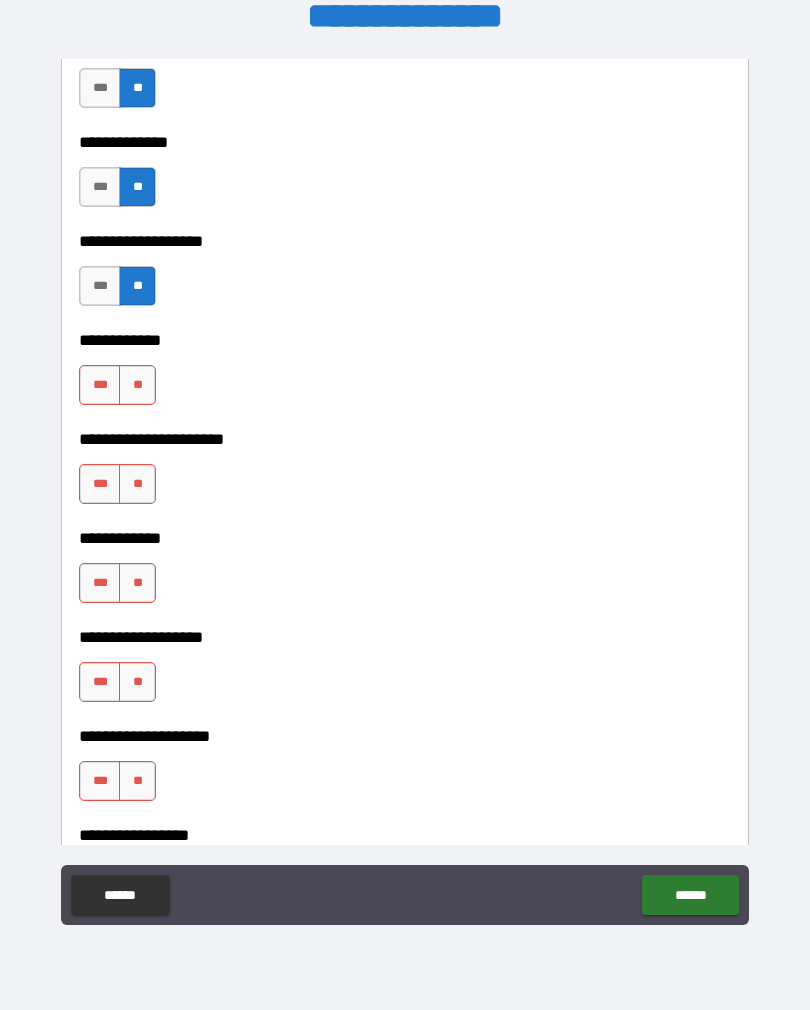 click on "**" at bounding box center (137, 385) 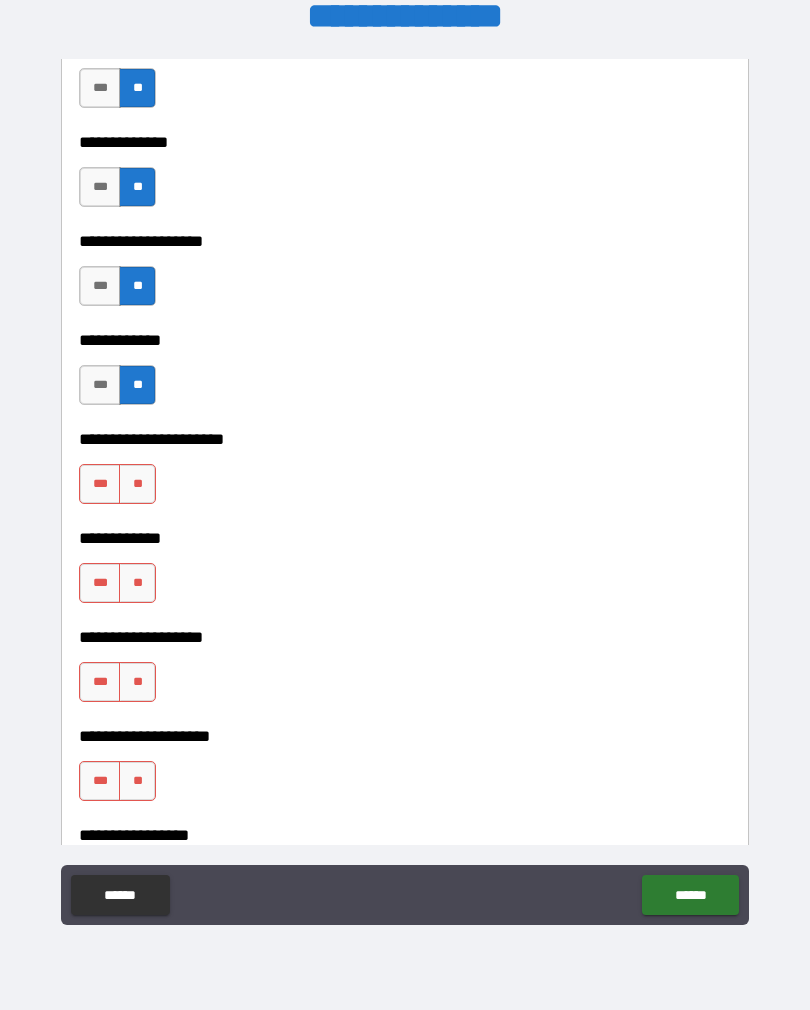 click on "**" at bounding box center (137, 484) 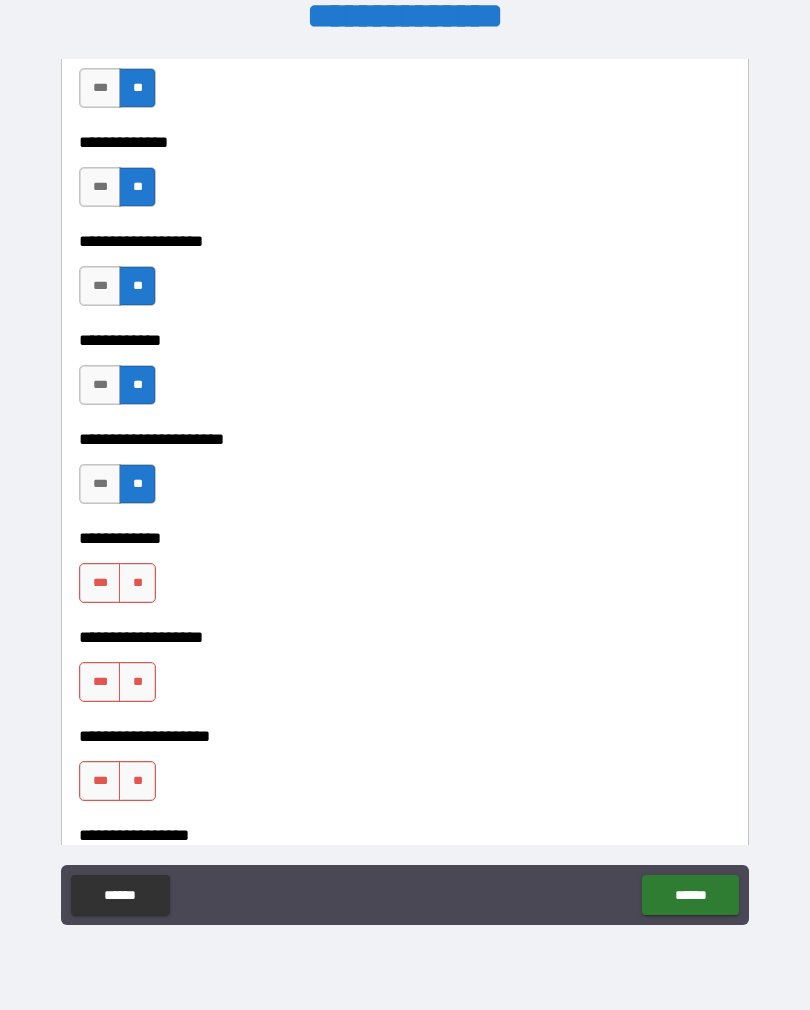 click on "**" at bounding box center (137, 583) 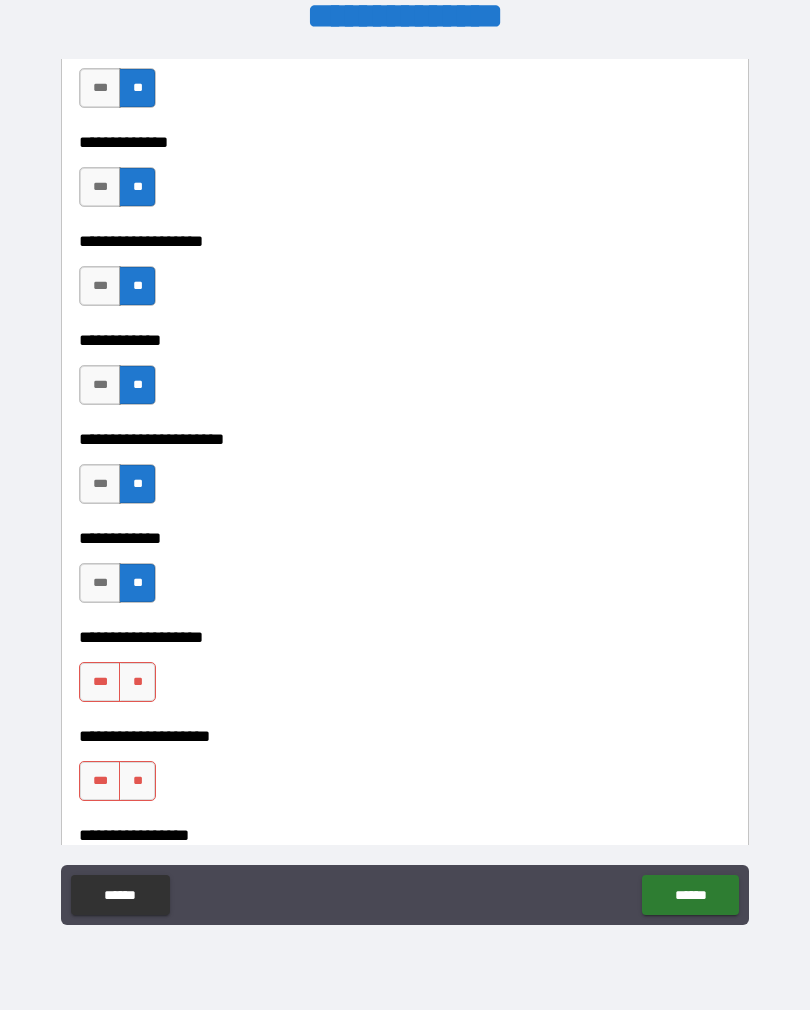 click on "**" at bounding box center (137, 682) 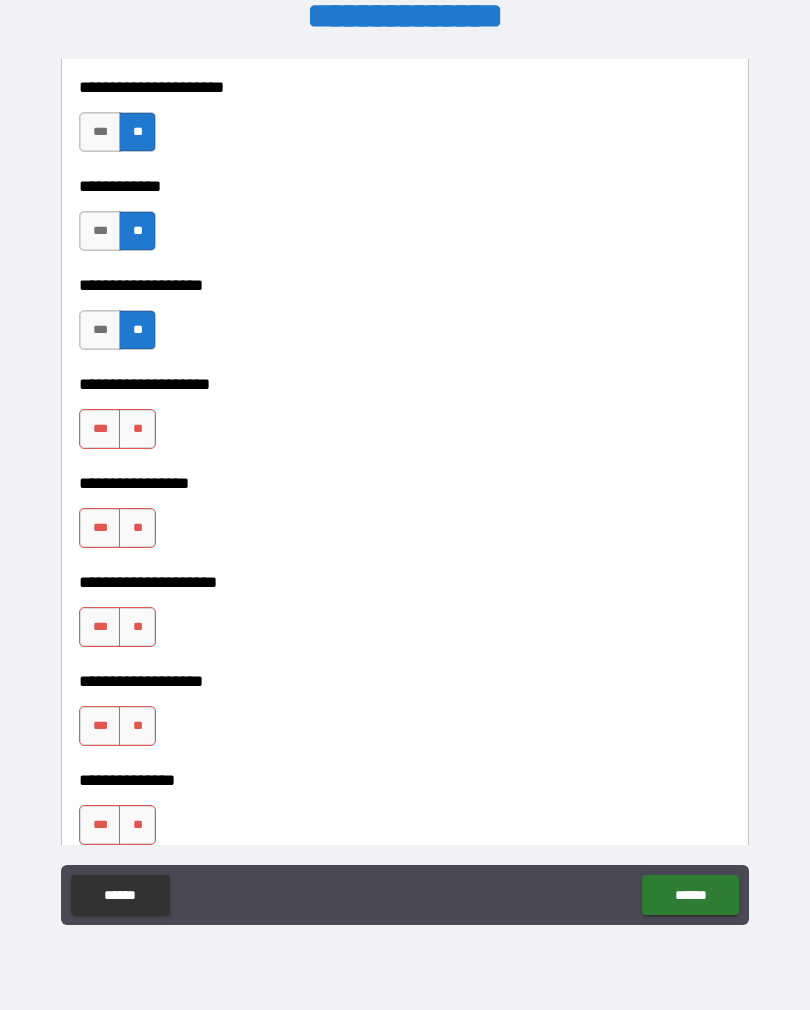 scroll, scrollTop: 8176, scrollLeft: 0, axis: vertical 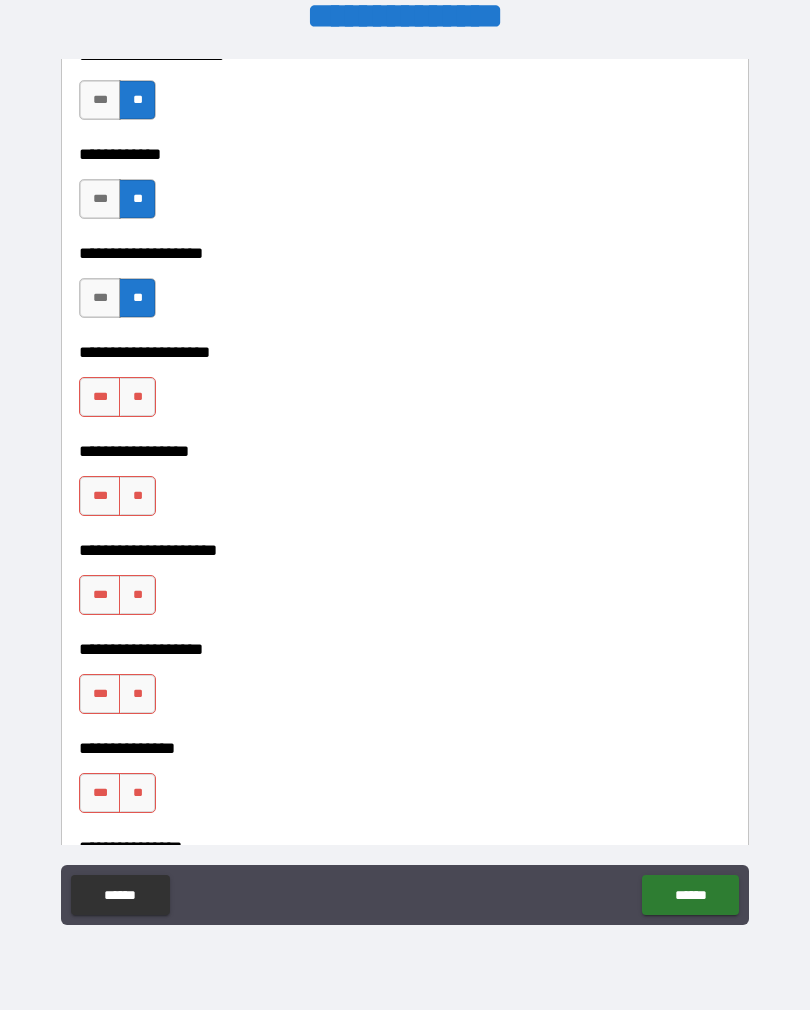 click on "**" at bounding box center [137, 397] 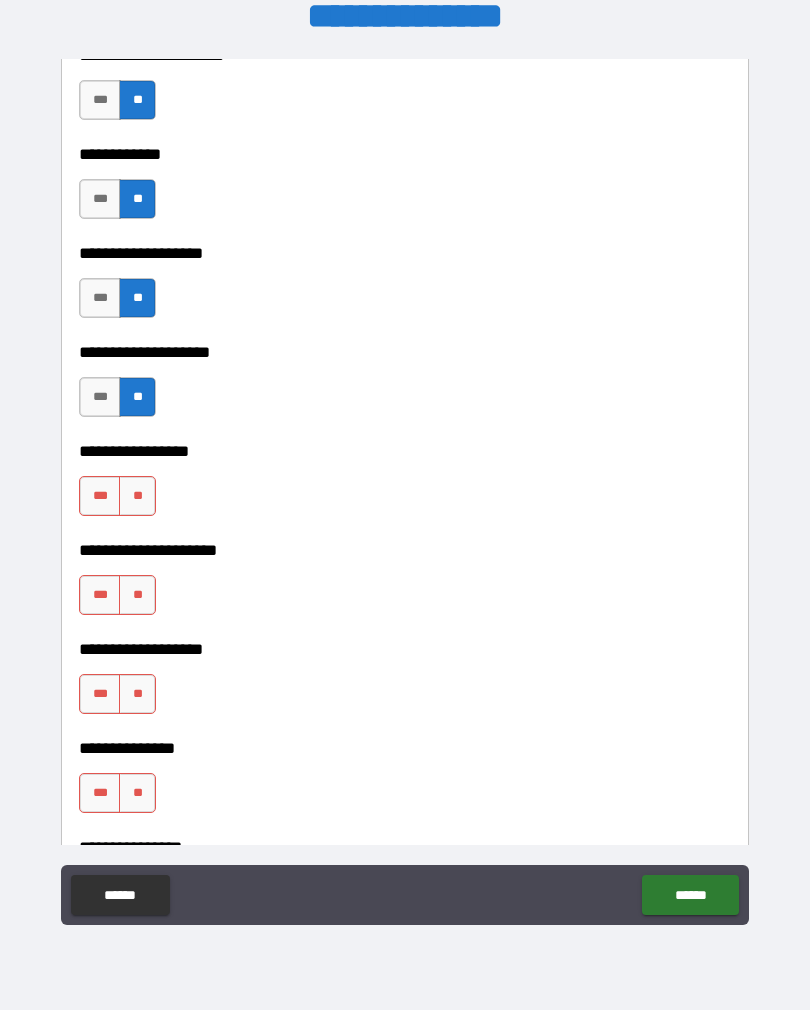 click on "**" at bounding box center (137, 496) 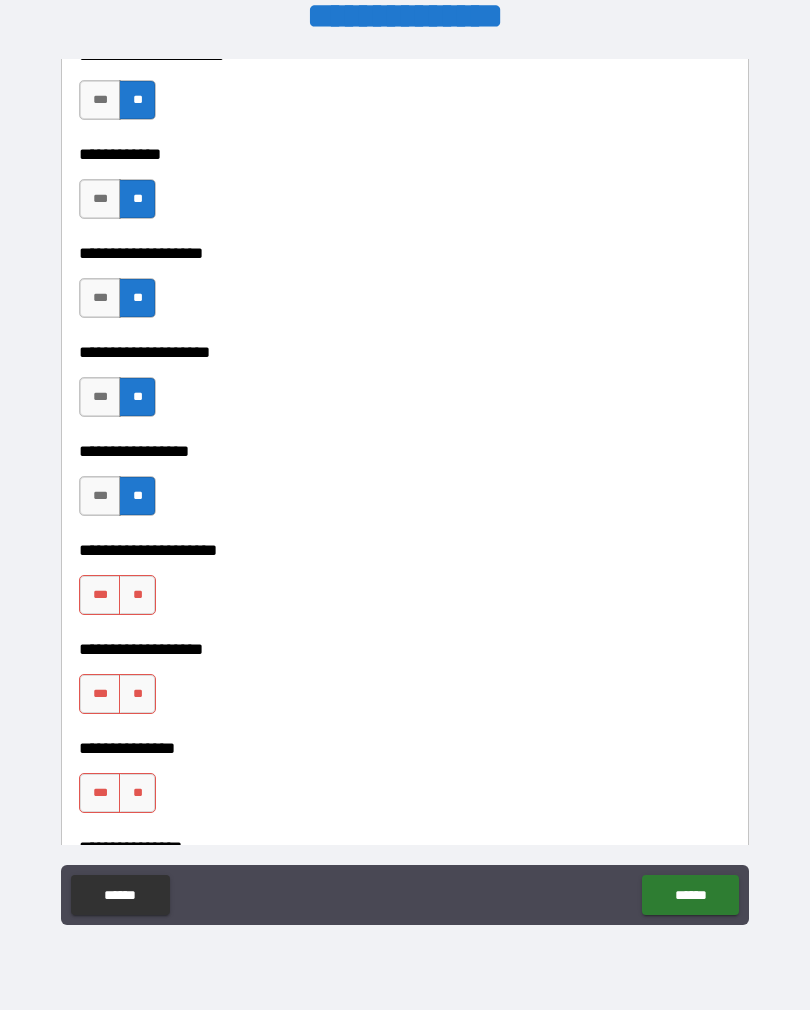 click on "**" at bounding box center [137, 595] 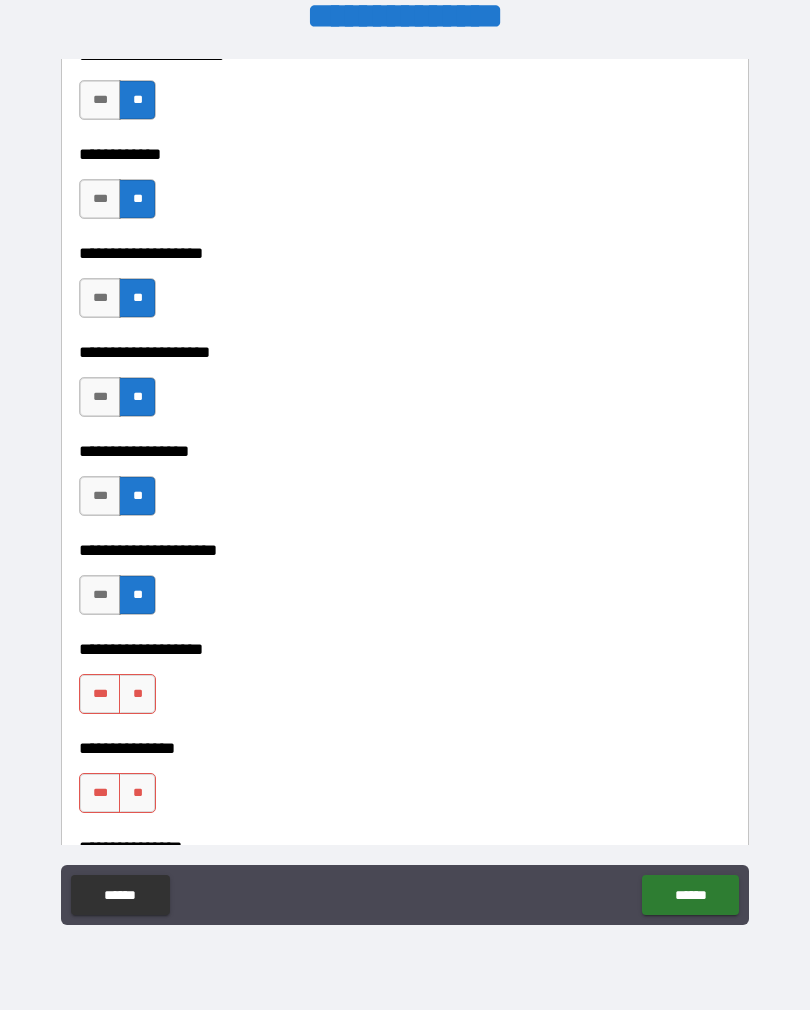 click on "**" at bounding box center (137, 694) 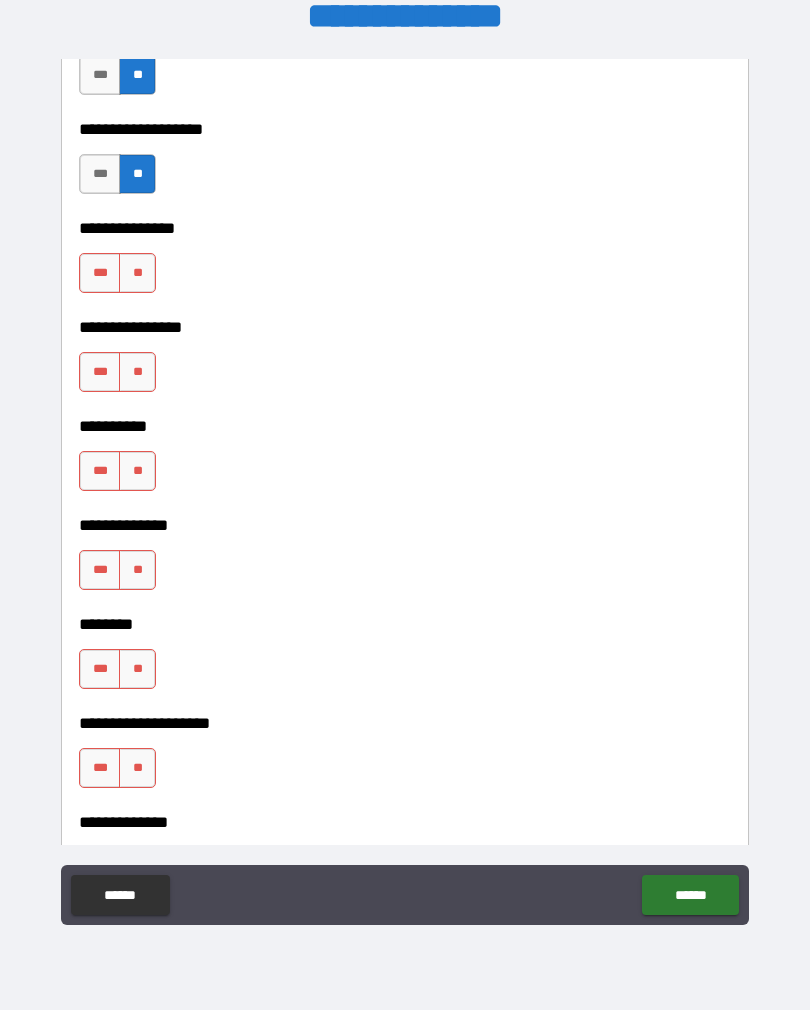 scroll, scrollTop: 8705, scrollLeft: 0, axis: vertical 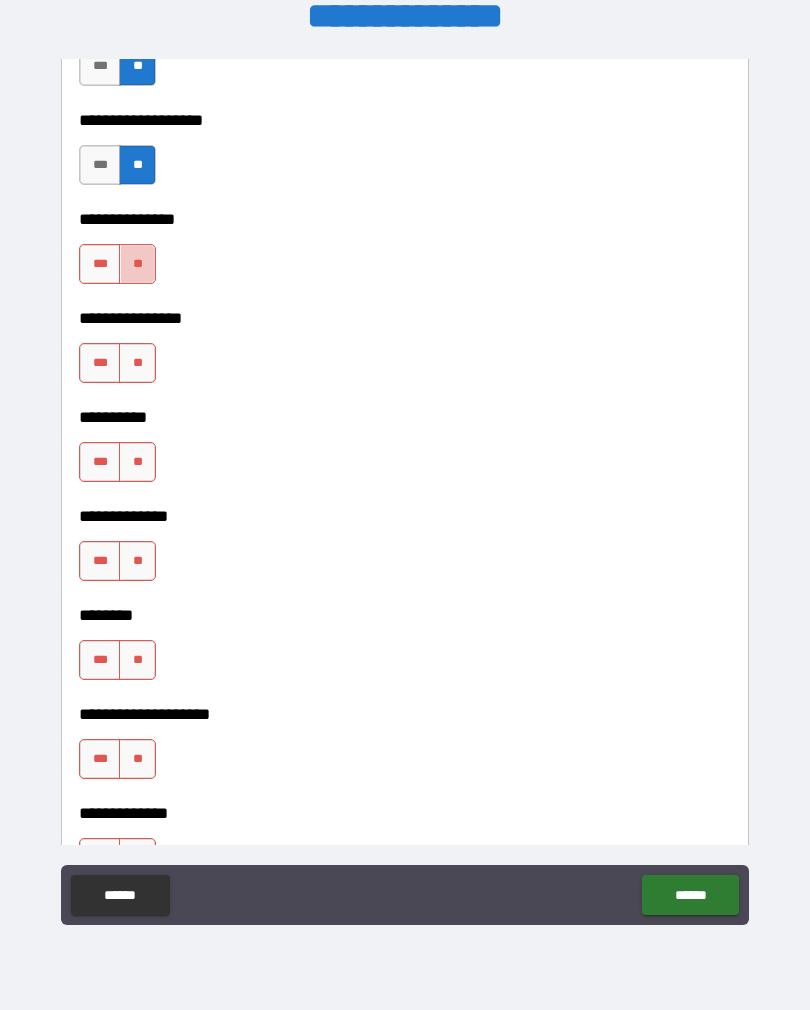 click on "**" at bounding box center (137, 264) 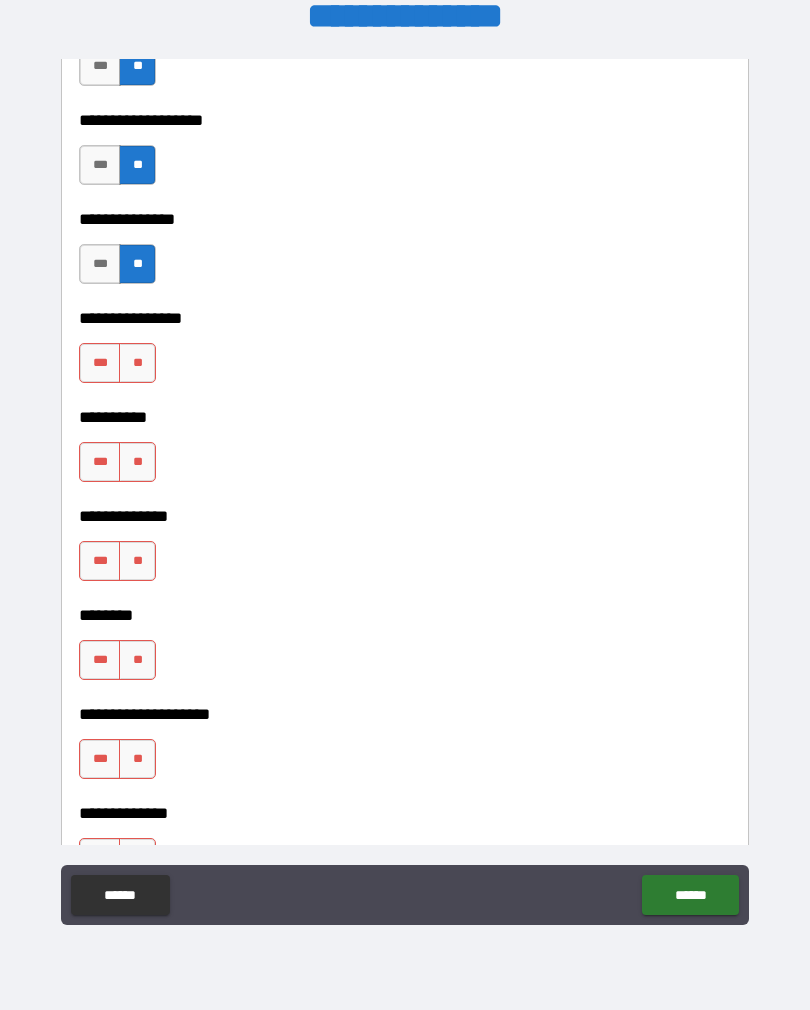 click on "**" at bounding box center (137, 363) 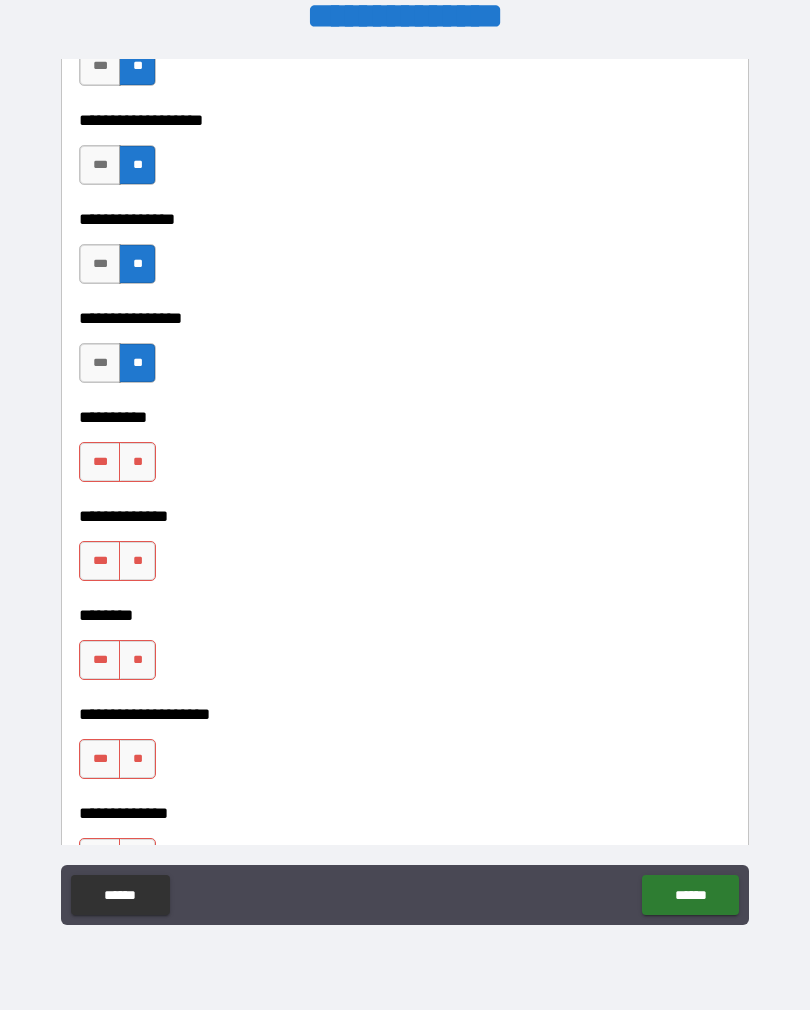 click on "**" at bounding box center (137, 462) 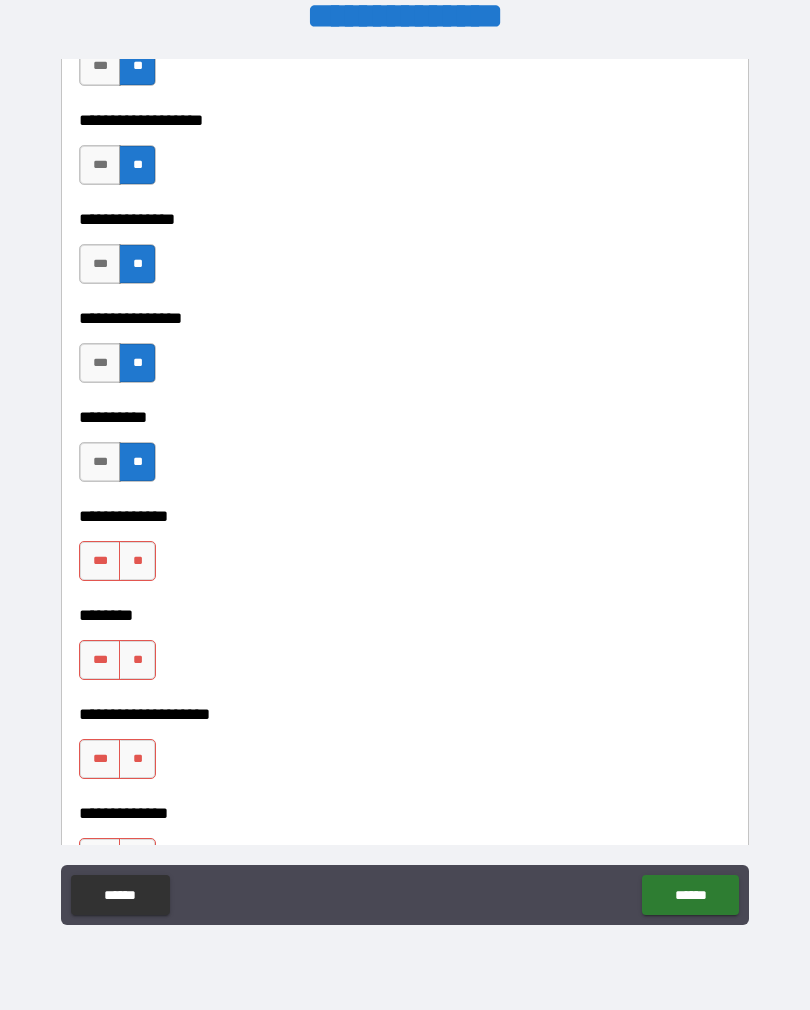 click on "**" at bounding box center [137, 561] 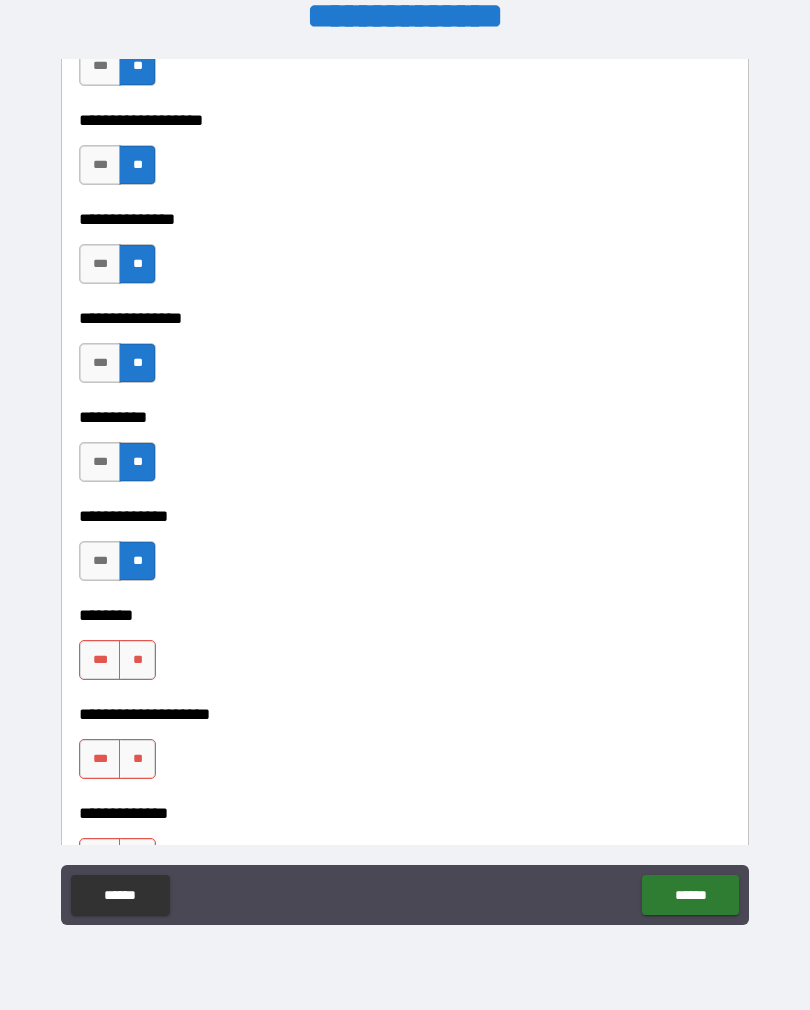 click on "**" at bounding box center (137, 660) 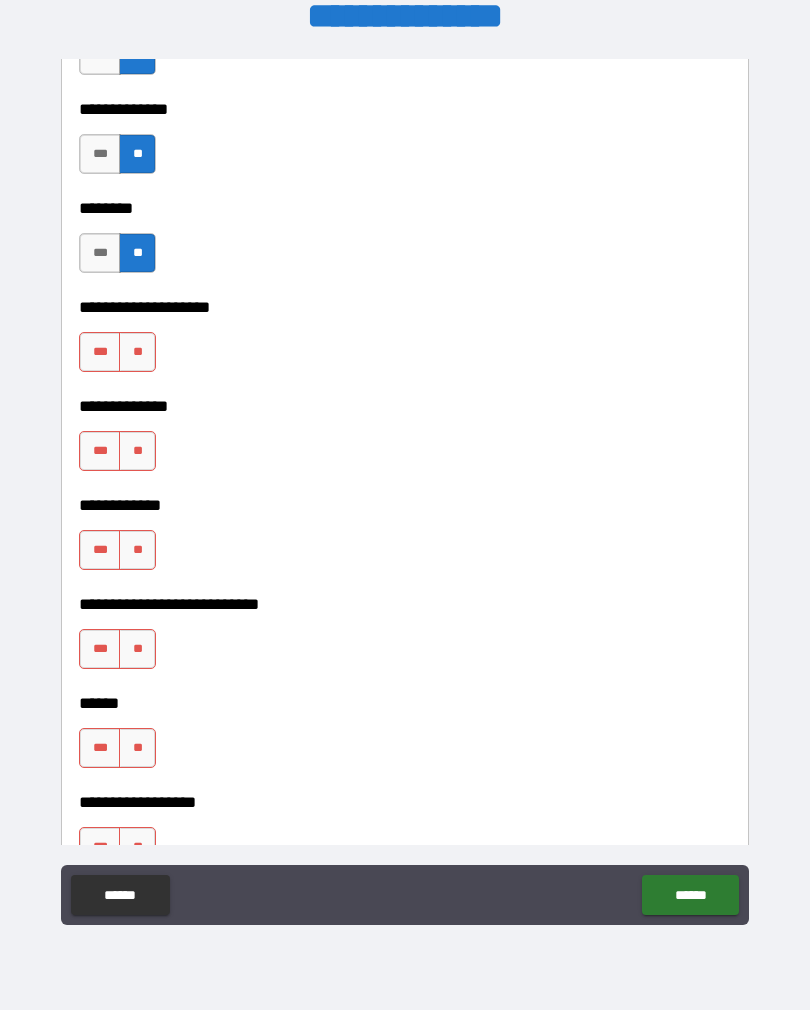 scroll, scrollTop: 9140, scrollLeft: 0, axis: vertical 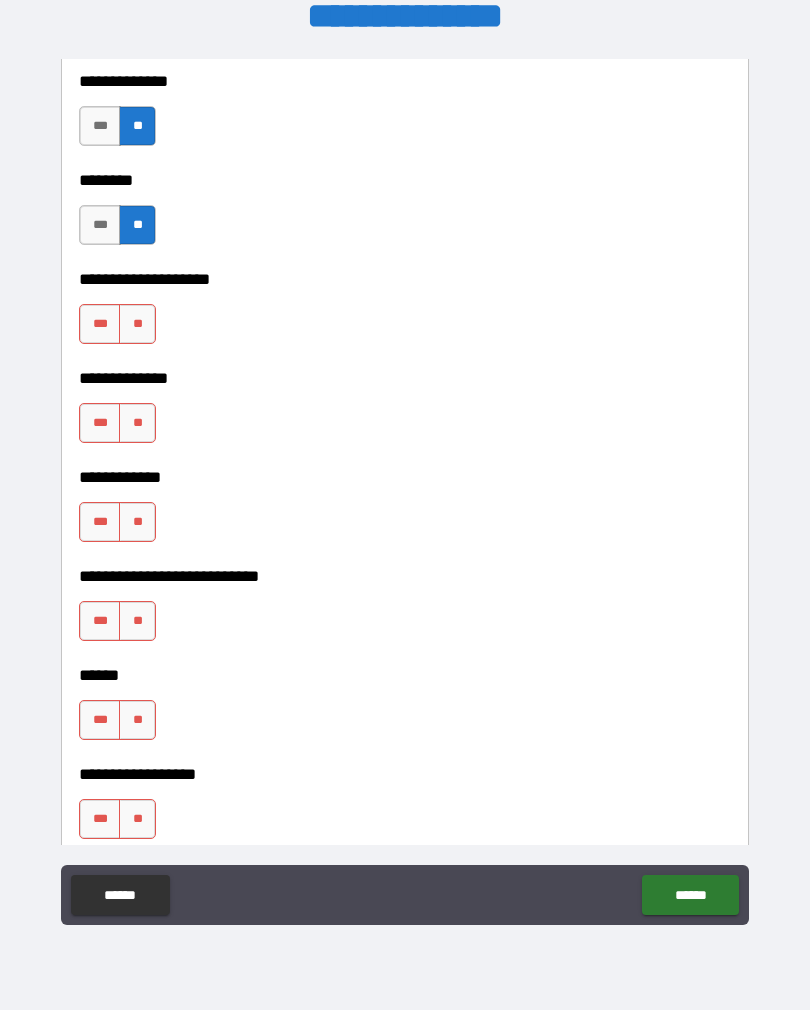 click on "**" at bounding box center (137, 324) 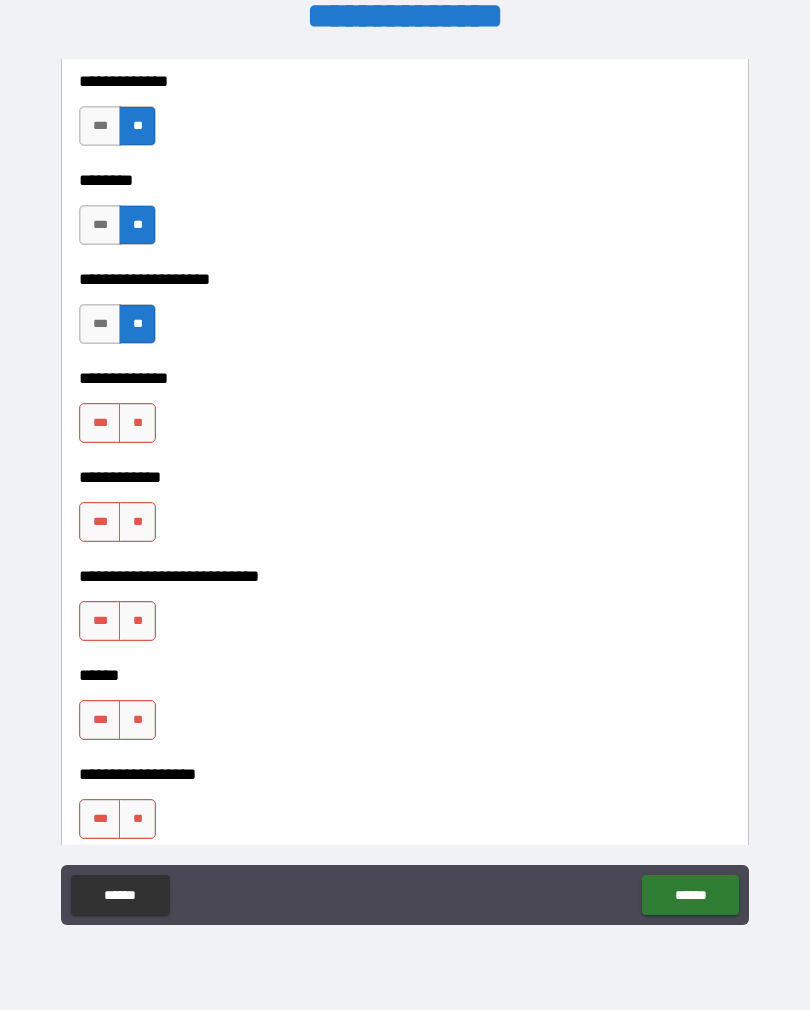 click on "**" at bounding box center [137, 423] 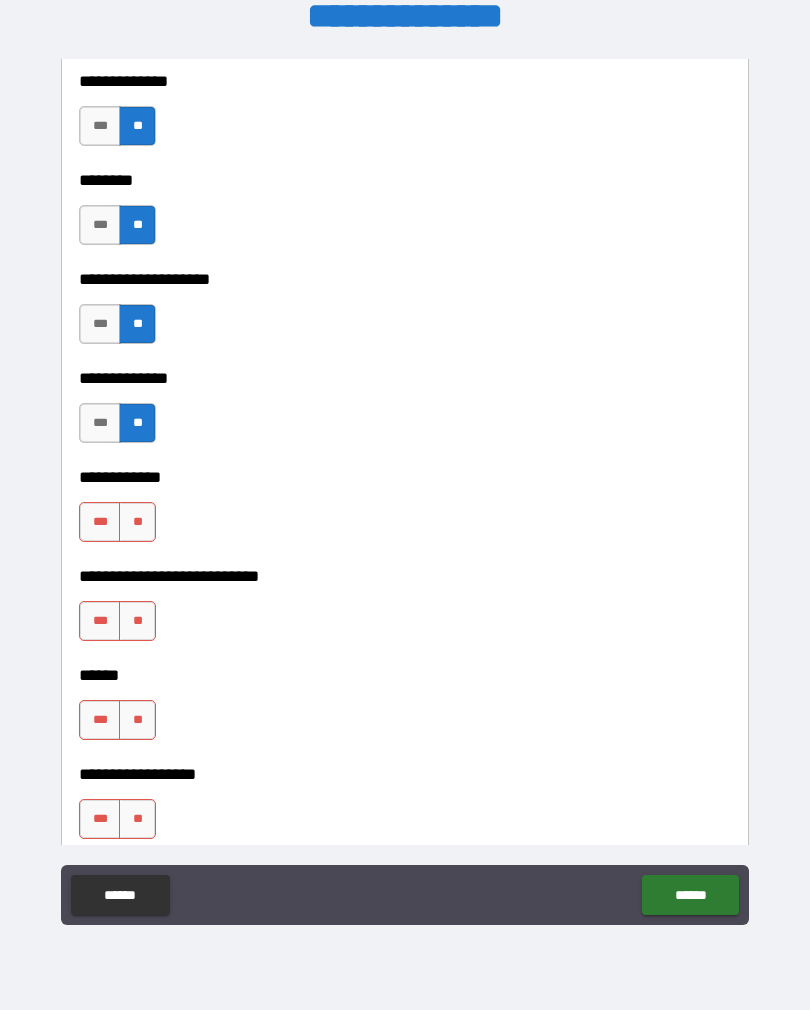 click on "**" at bounding box center [137, 522] 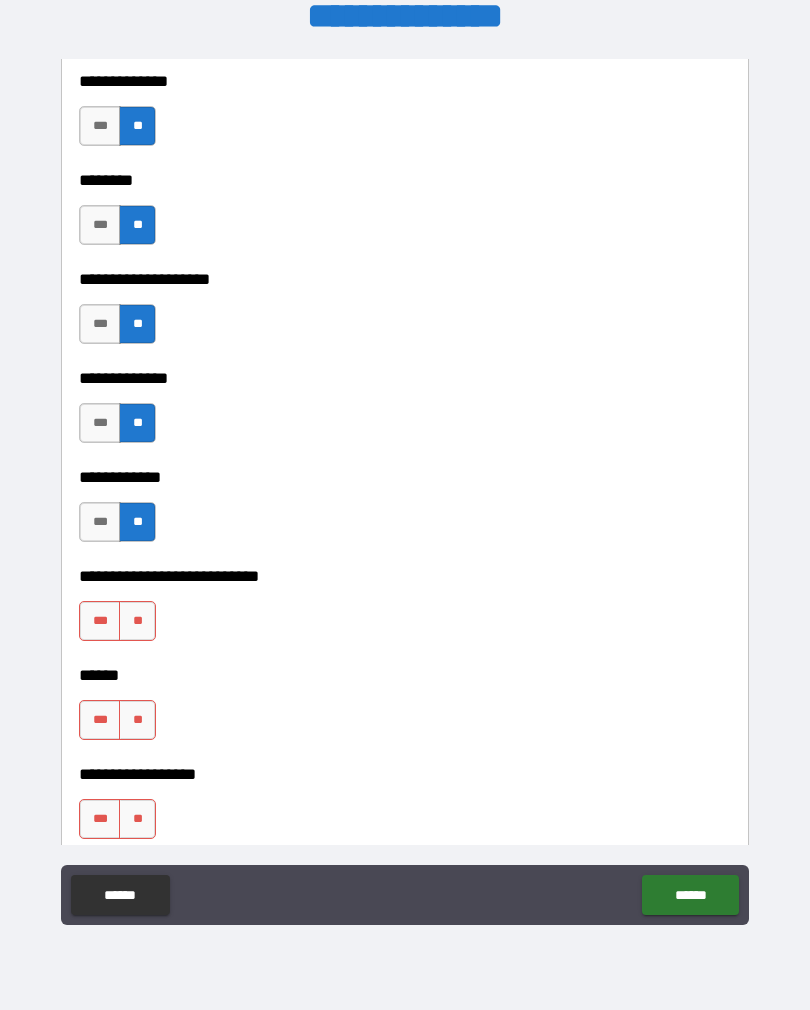click on "**" at bounding box center [137, 621] 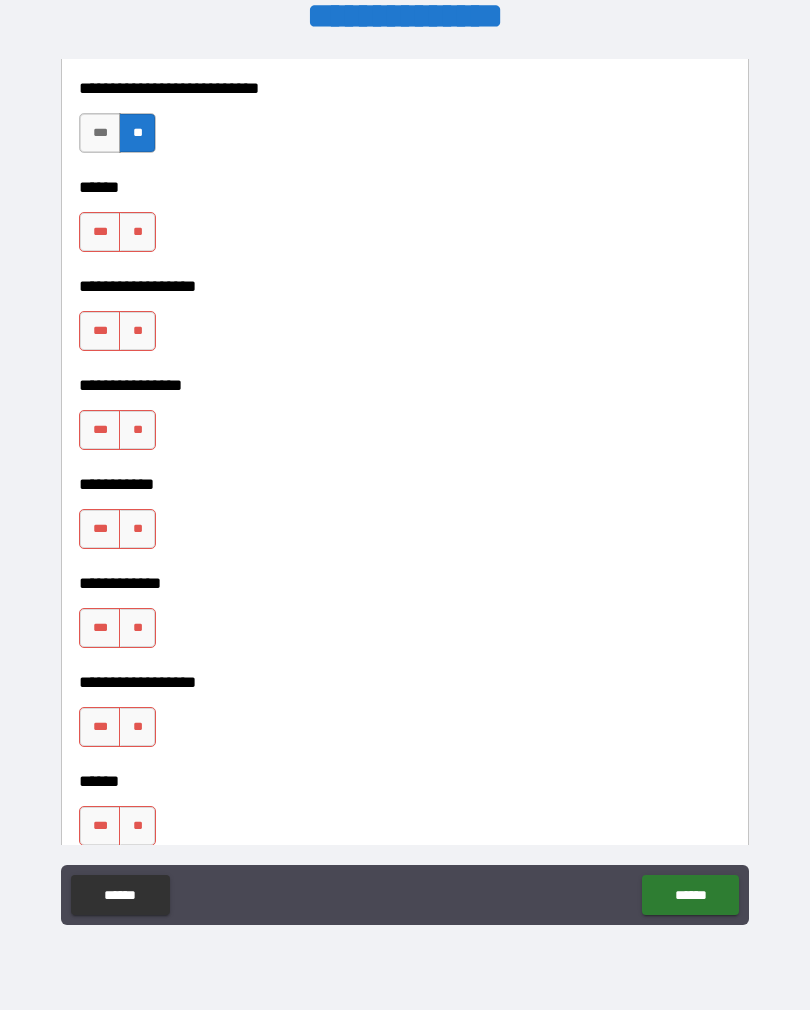 scroll, scrollTop: 9644, scrollLeft: 0, axis: vertical 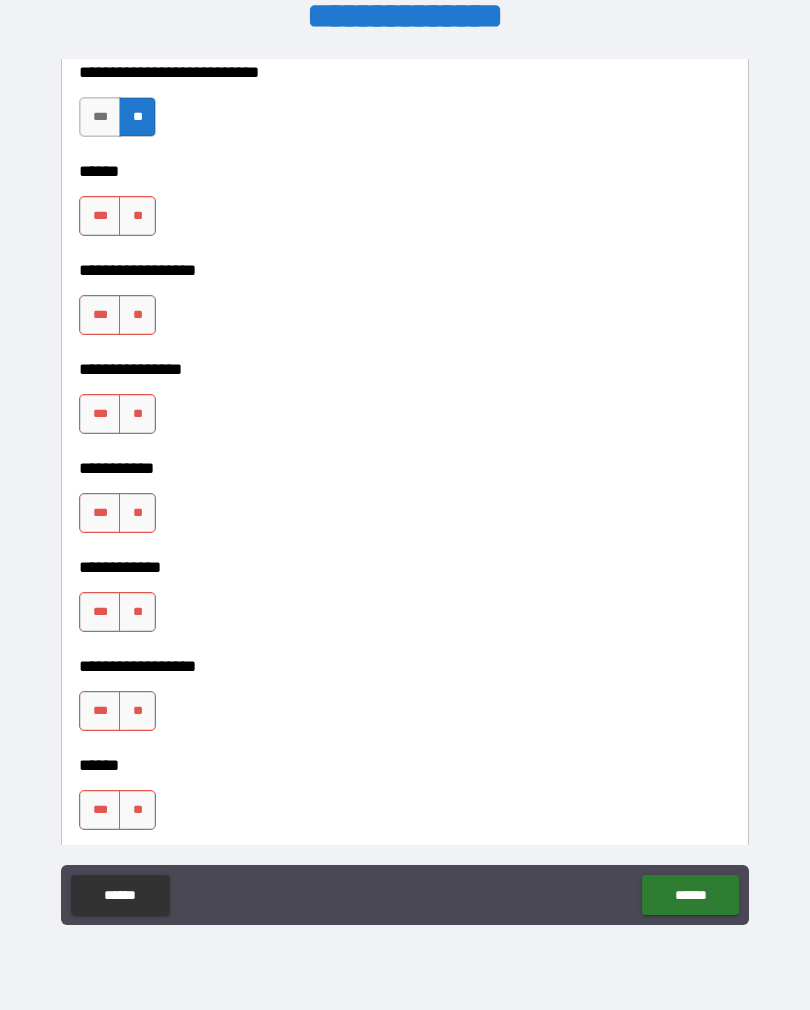 click on "**" at bounding box center [137, 216] 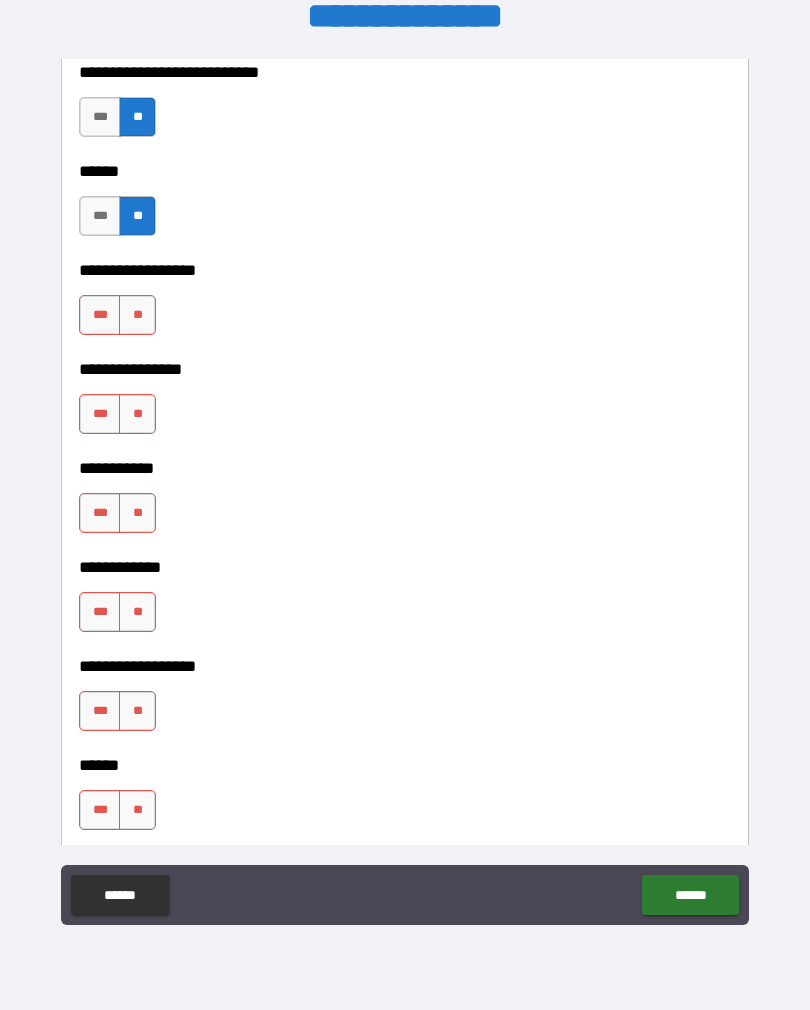 click on "**" at bounding box center [137, 315] 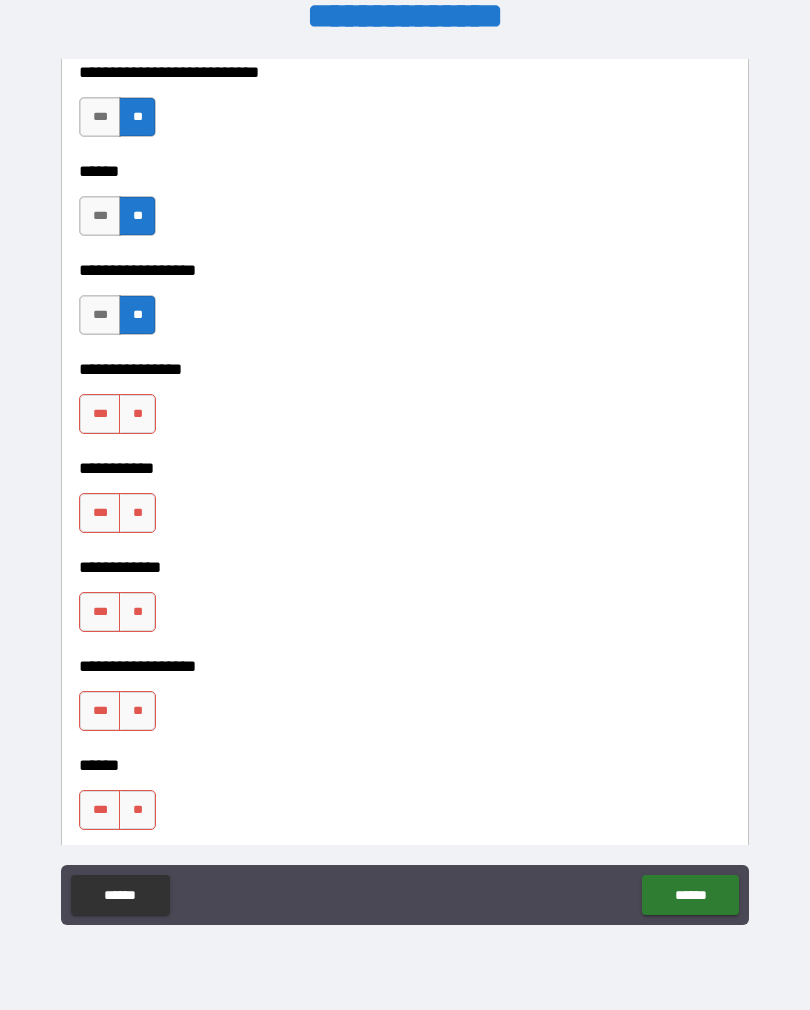 click on "**" at bounding box center [137, 414] 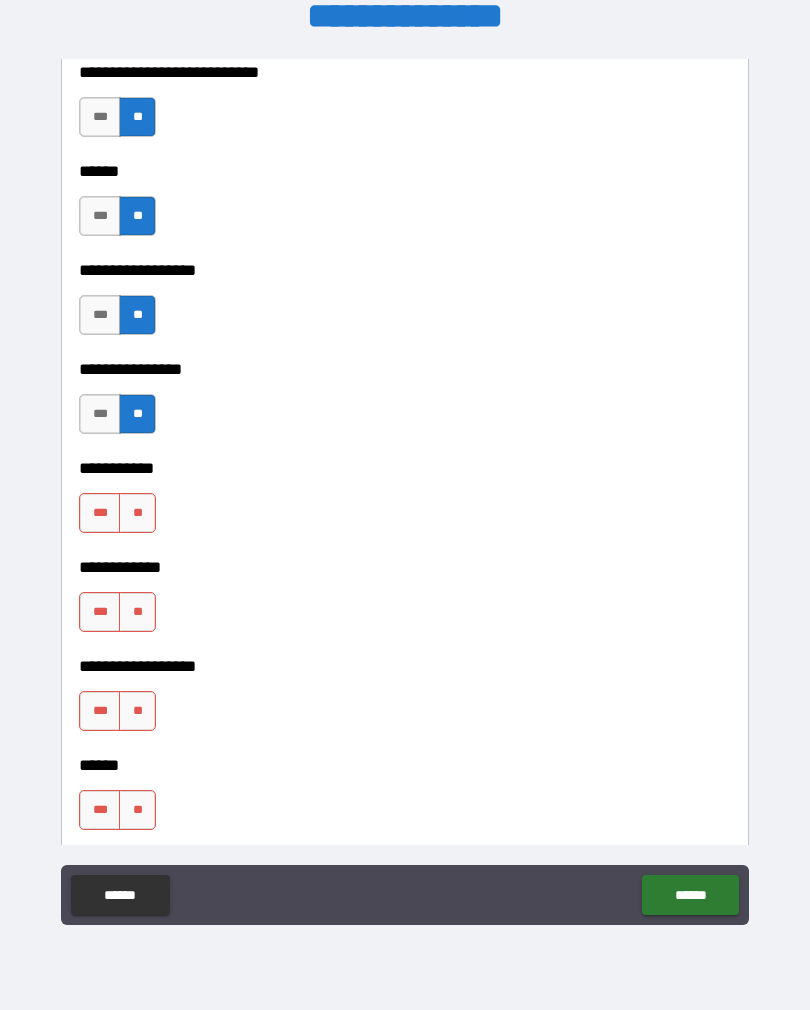 click on "**" at bounding box center (137, 513) 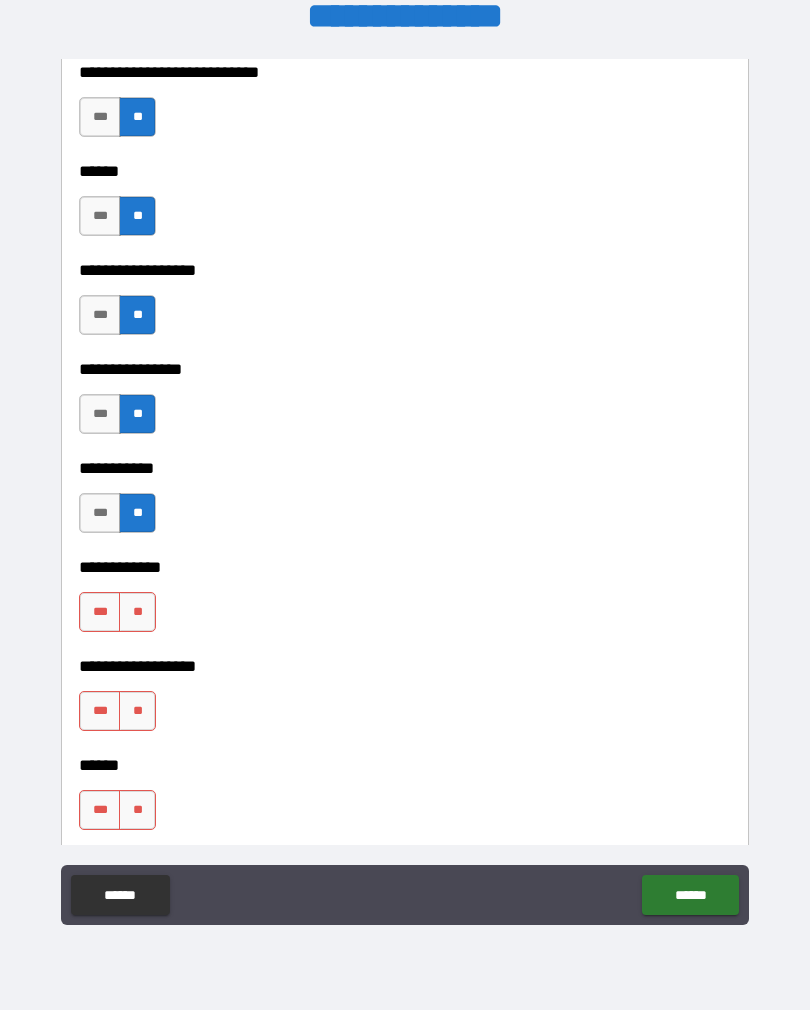 click on "**" at bounding box center [137, 612] 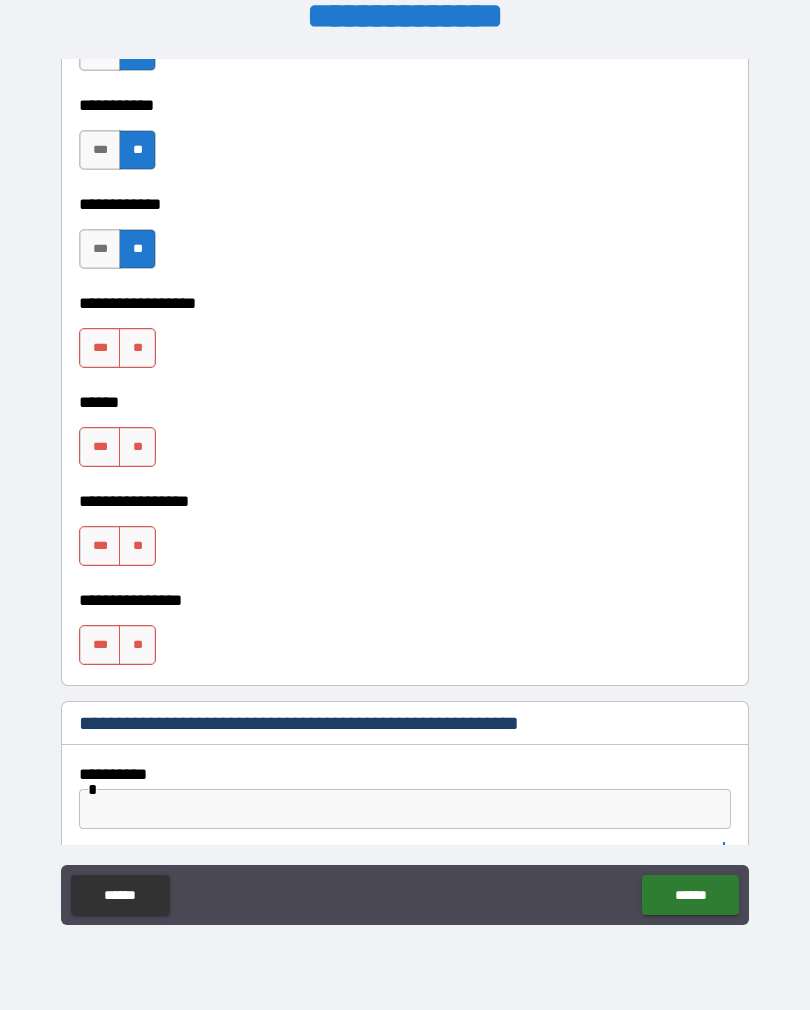 scroll, scrollTop: 10013, scrollLeft: 0, axis: vertical 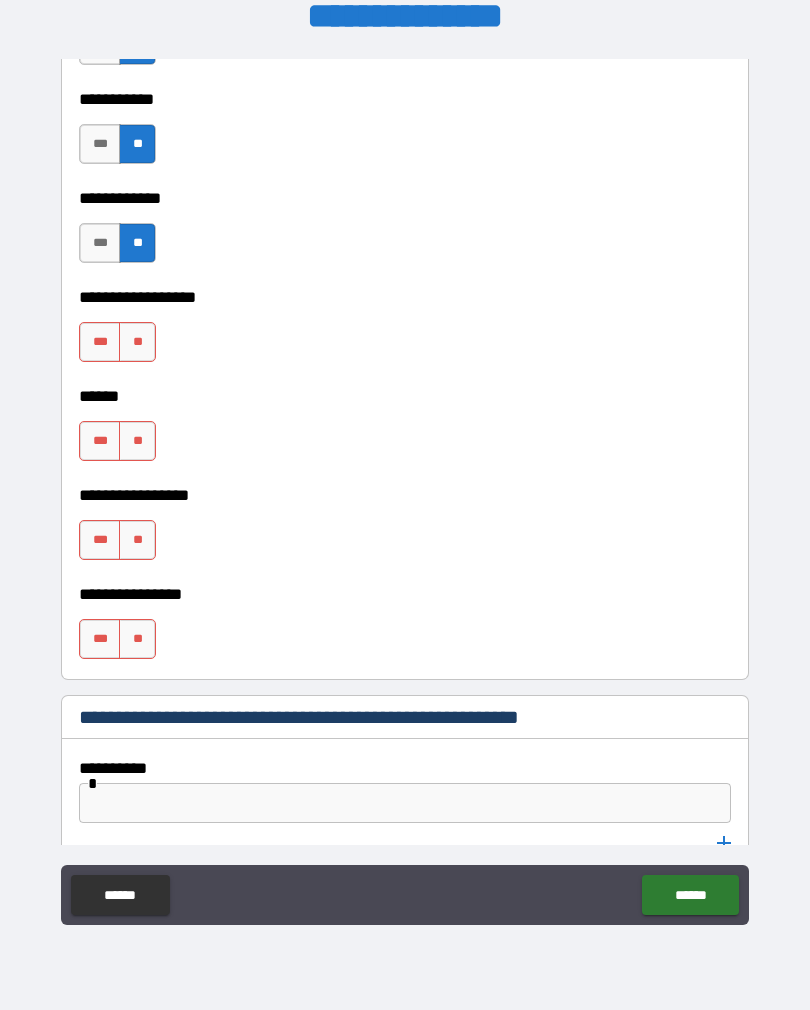 click on "**" at bounding box center (137, 342) 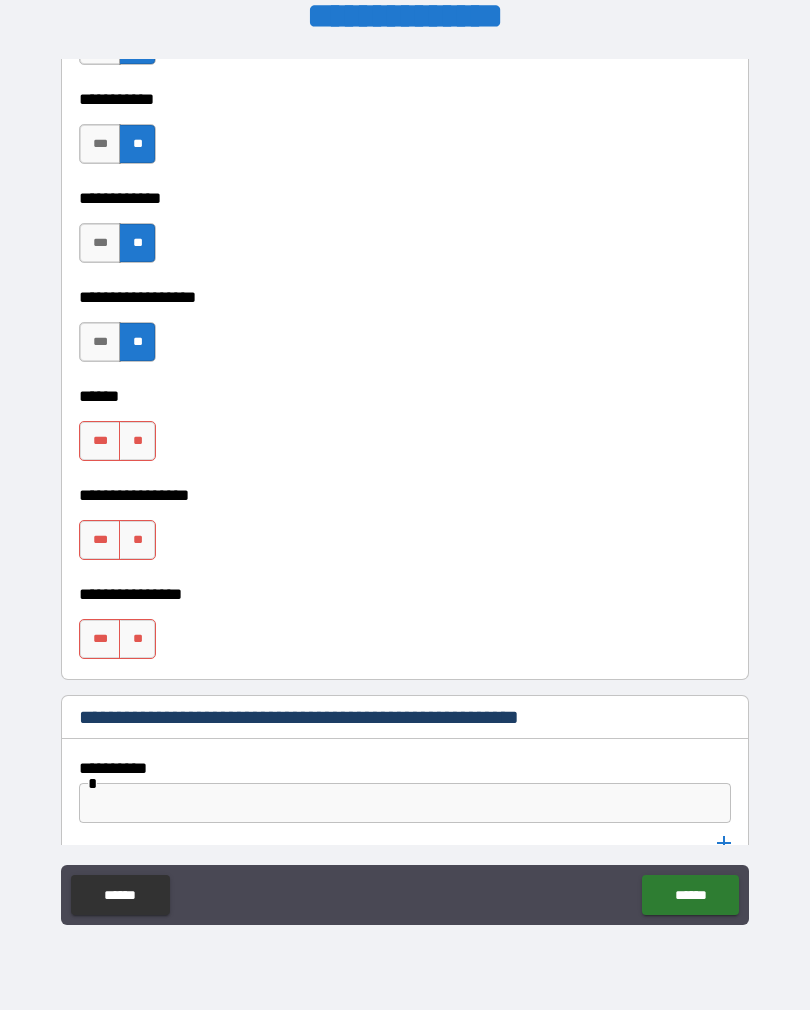 click on "**" at bounding box center (137, 441) 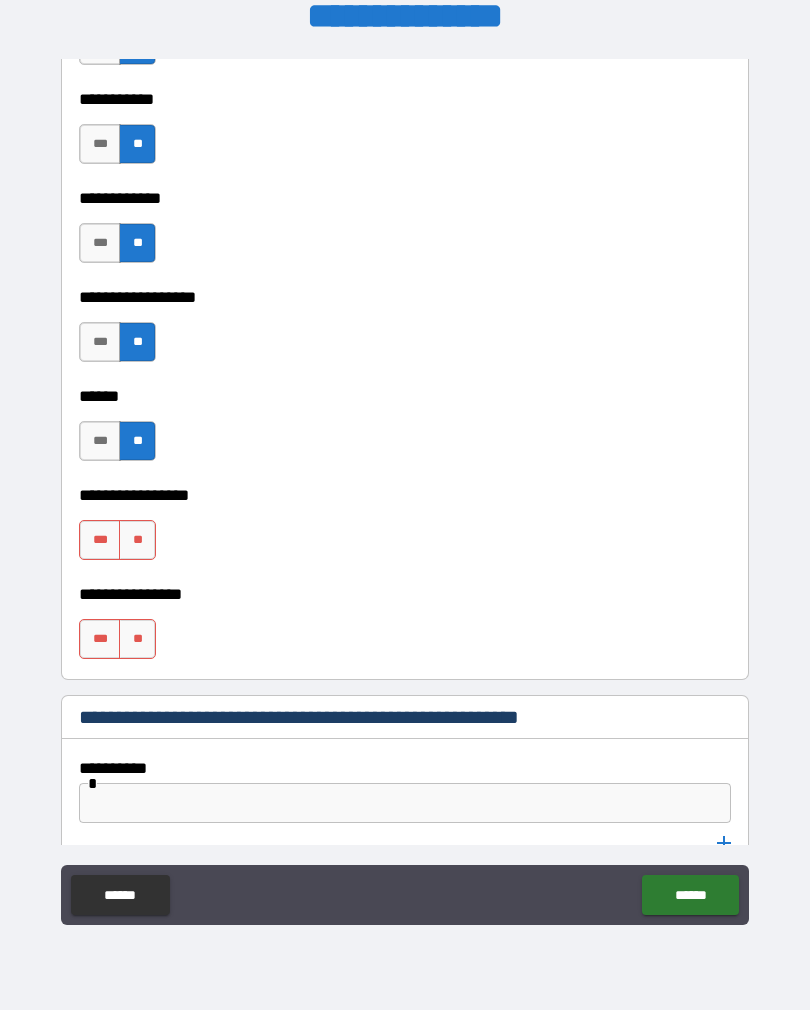 click on "**" at bounding box center [137, 540] 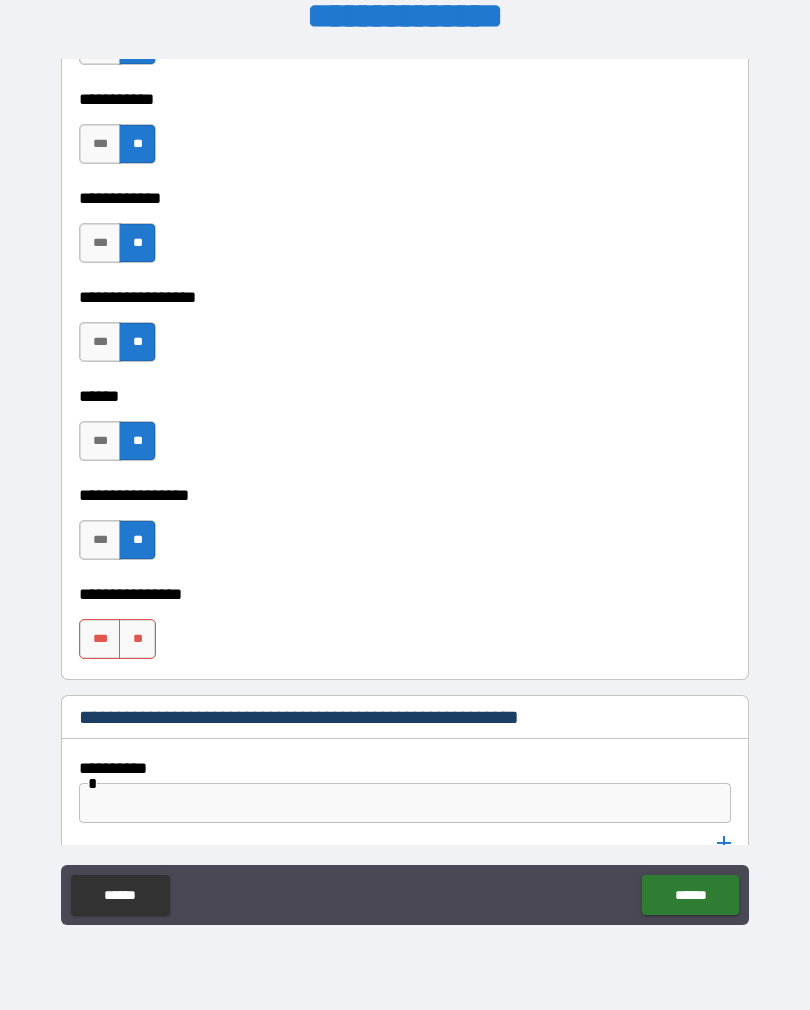 click on "**" at bounding box center [137, 639] 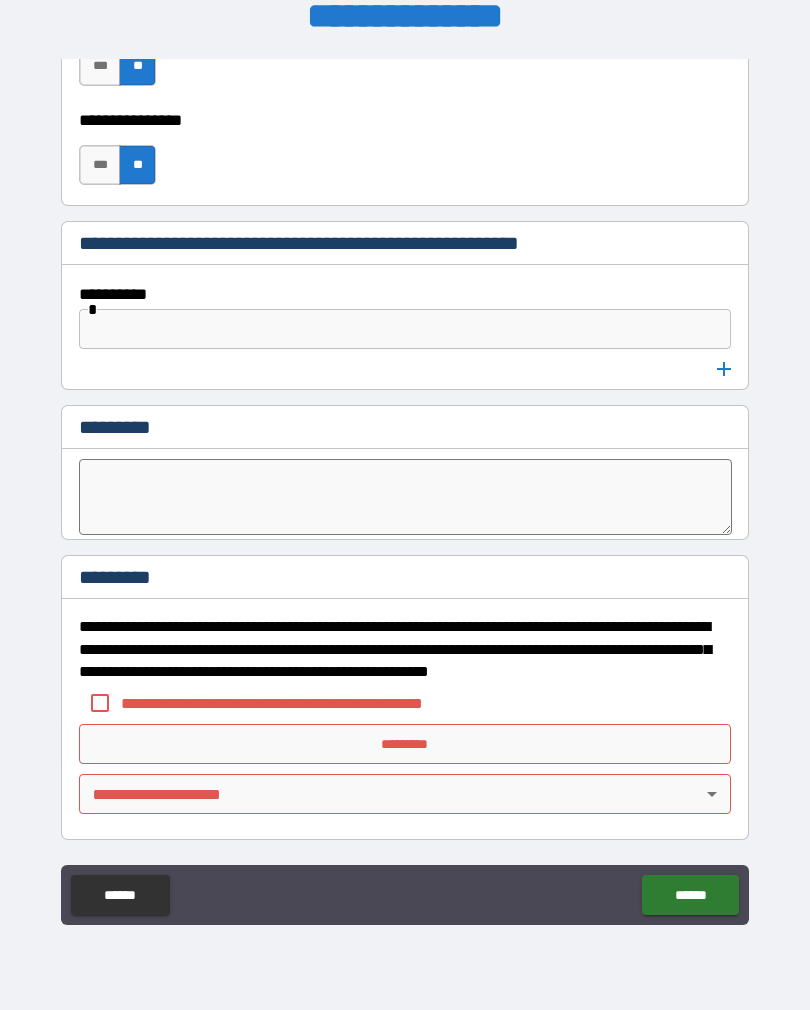 scroll, scrollTop: 10487, scrollLeft: 0, axis: vertical 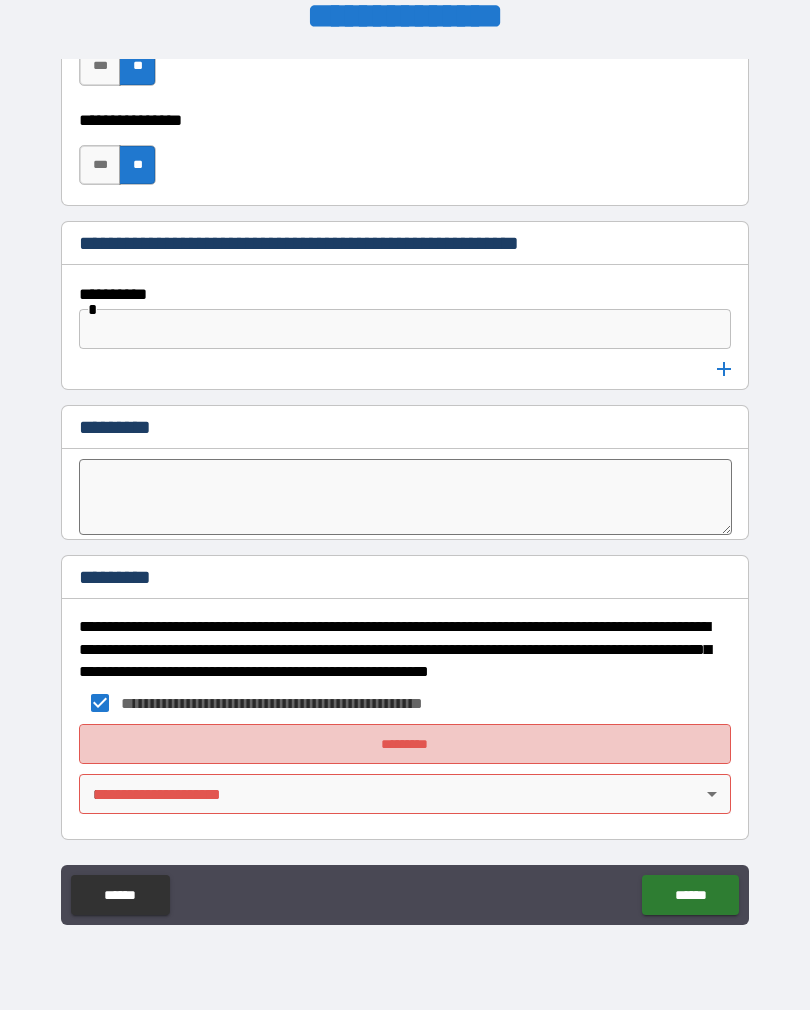 click on "*********" at bounding box center [405, 744] 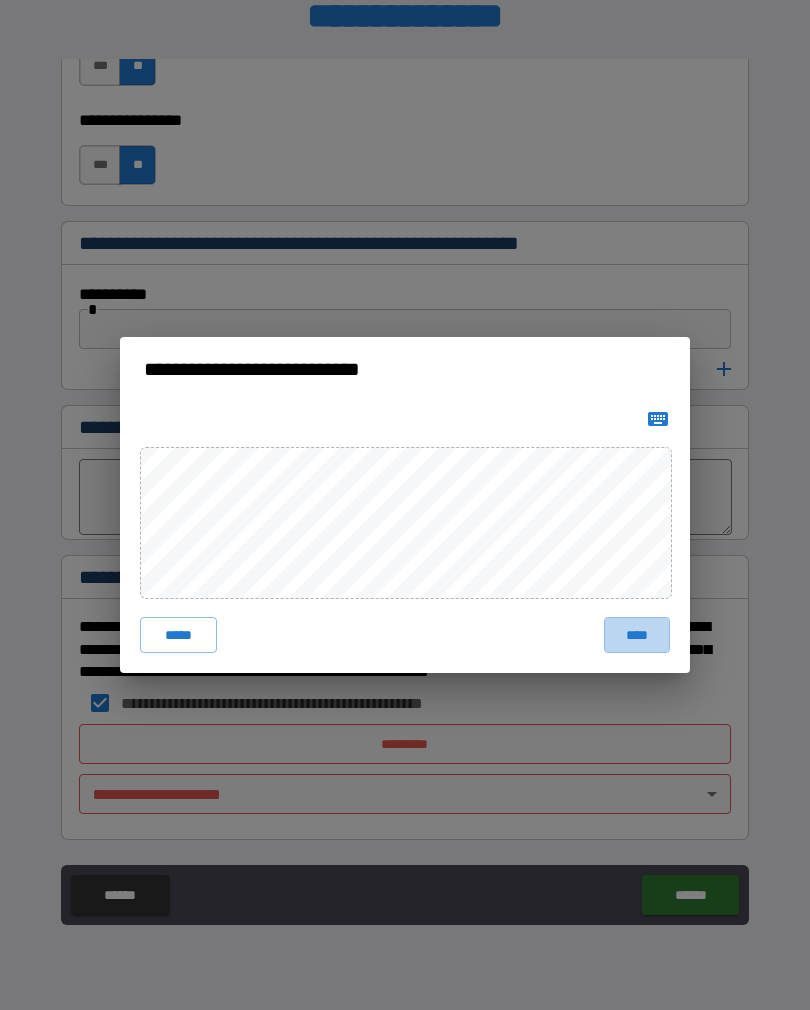 click on "****" at bounding box center (637, 635) 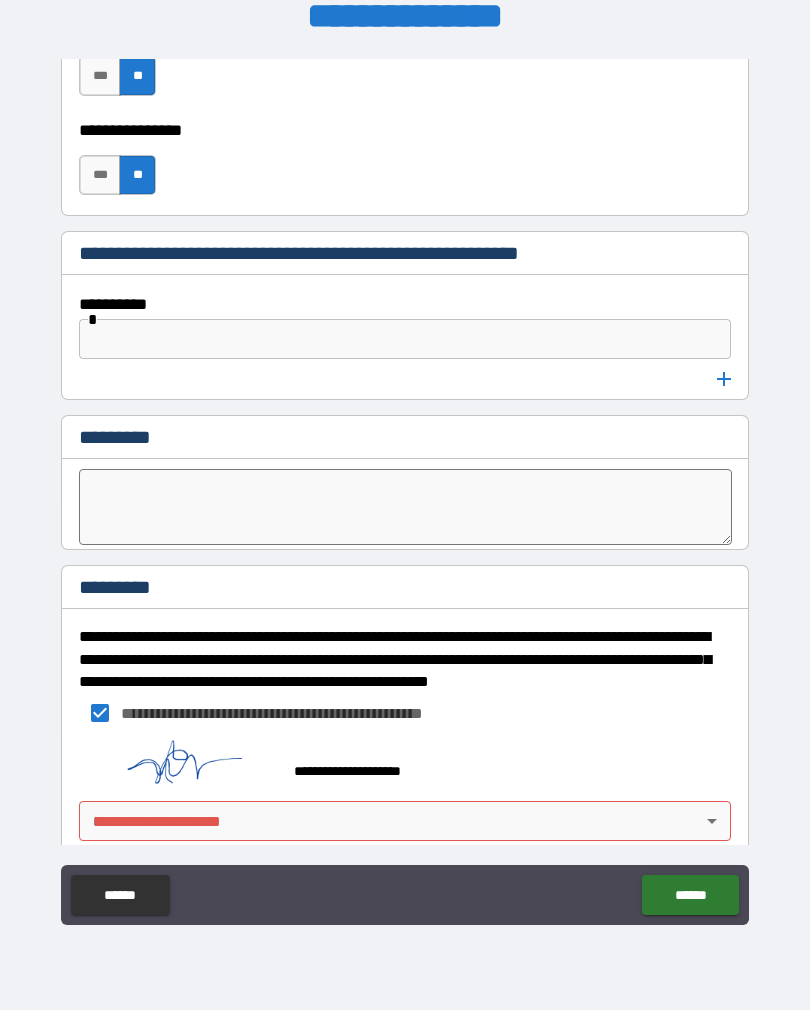 click on "**********" at bounding box center (405, 489) 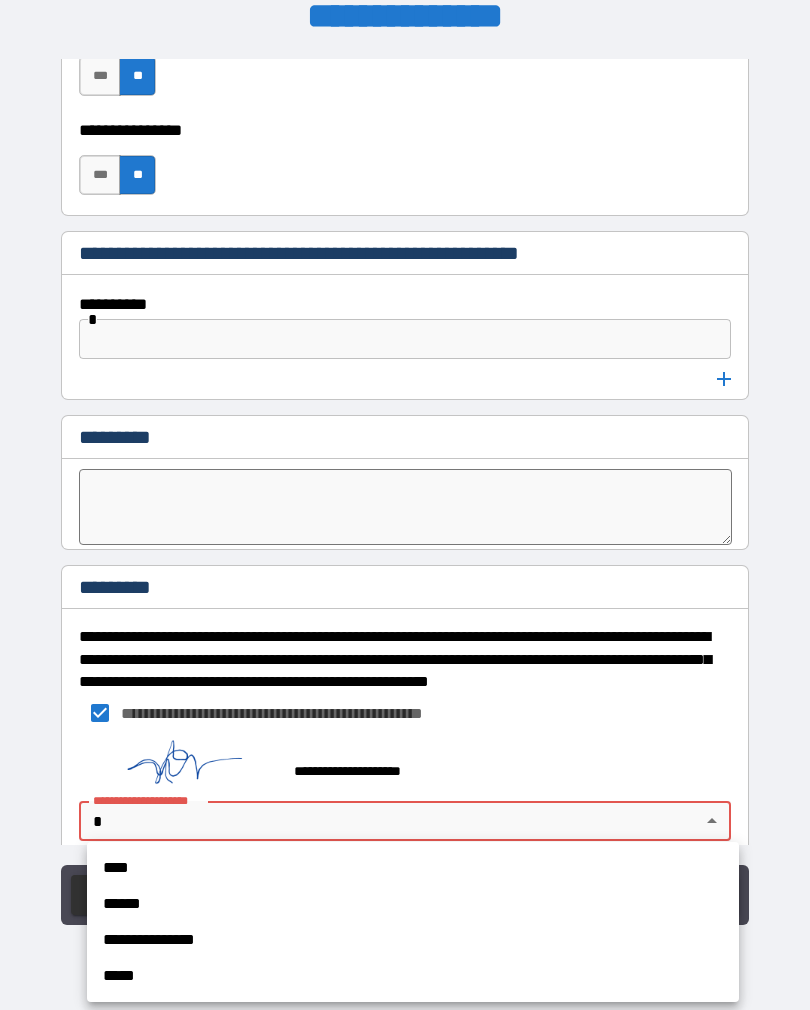 click on "****" at bounding box center [413, 868] 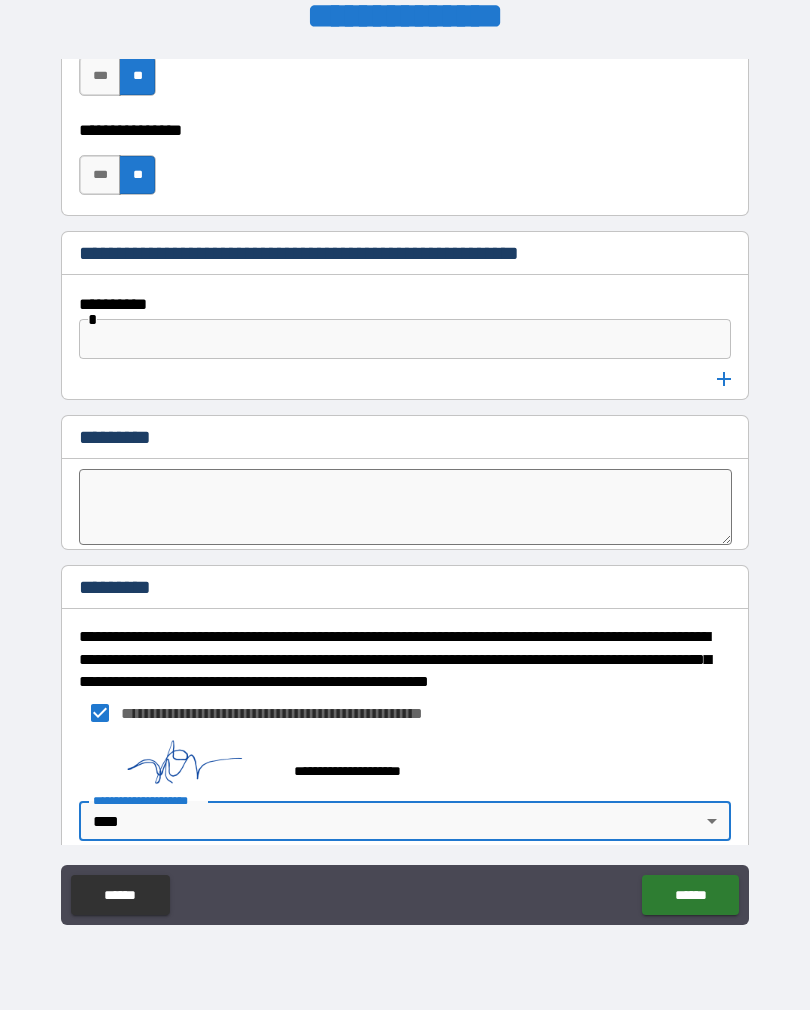click on "******" at bounding box center (690, 895) 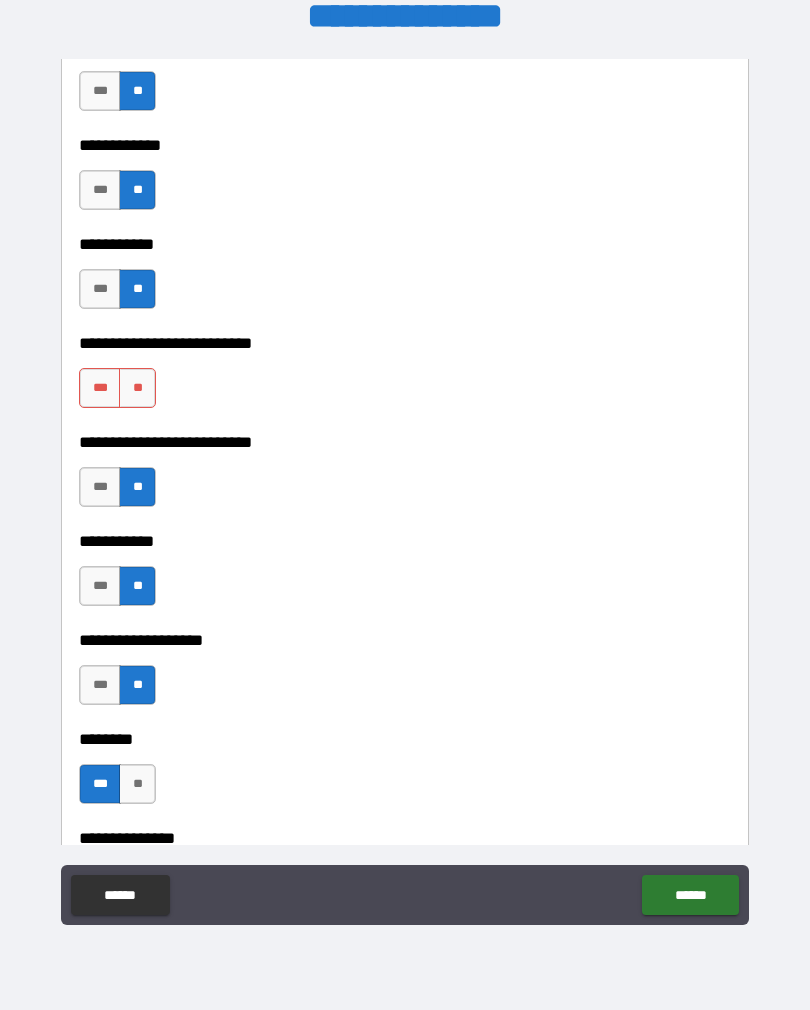 scroll, scrollTop: 4321, scrollLeft: 0, axis: vertical 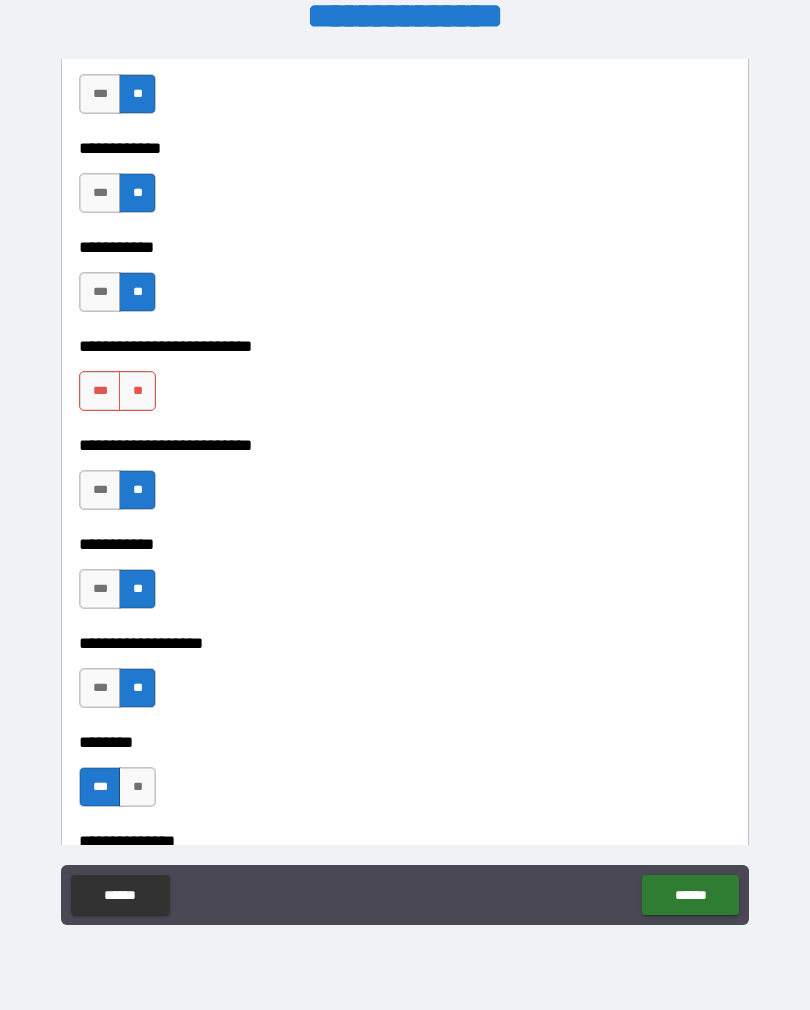 click on "**" at bounding box center (137, 391) 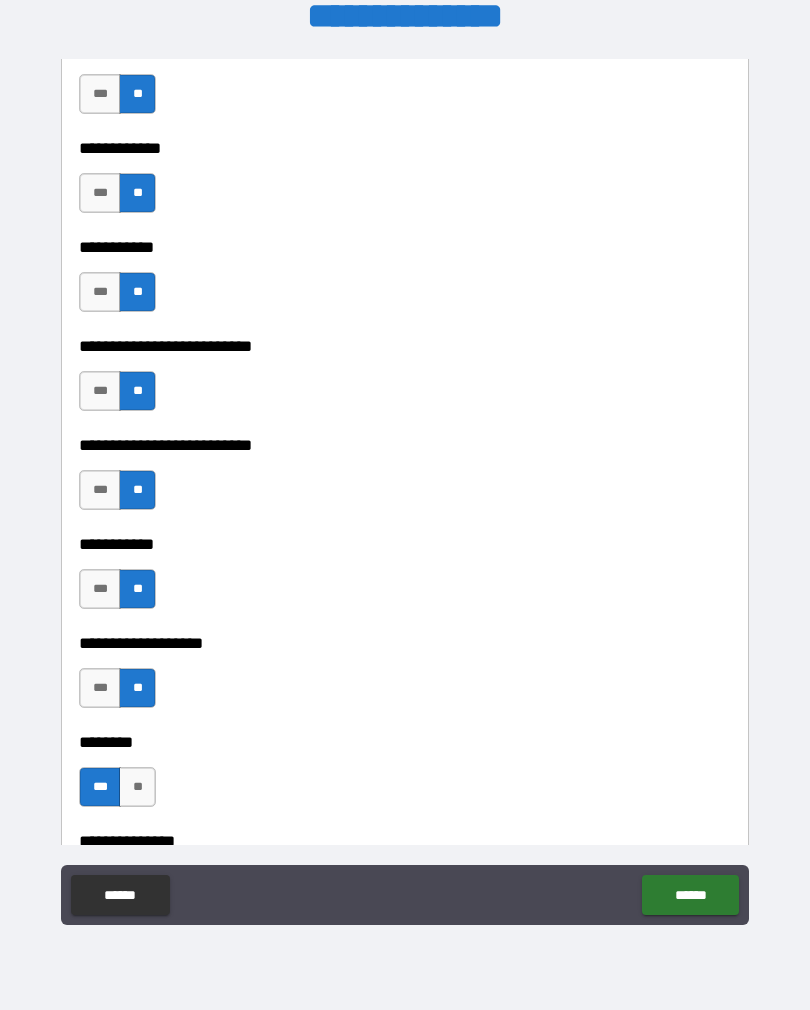 click on "******" at bounding box center [690, 895] 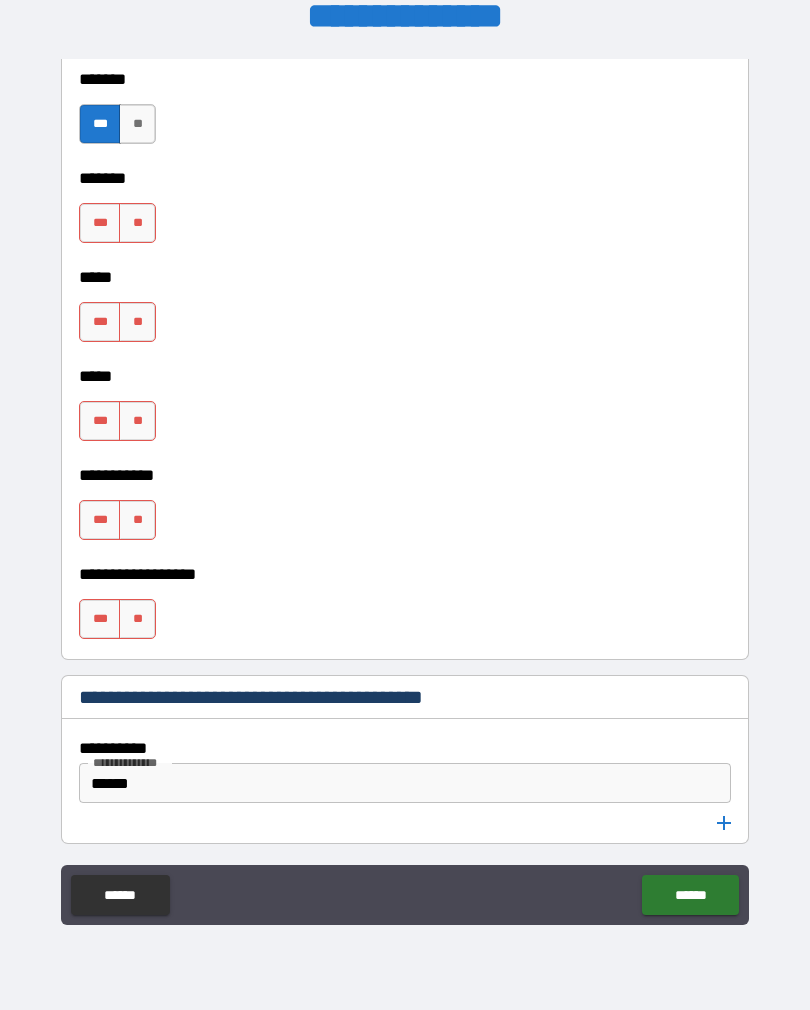 scroll, scrollTop: 2163, scrollLeft: 0, axis: vertical 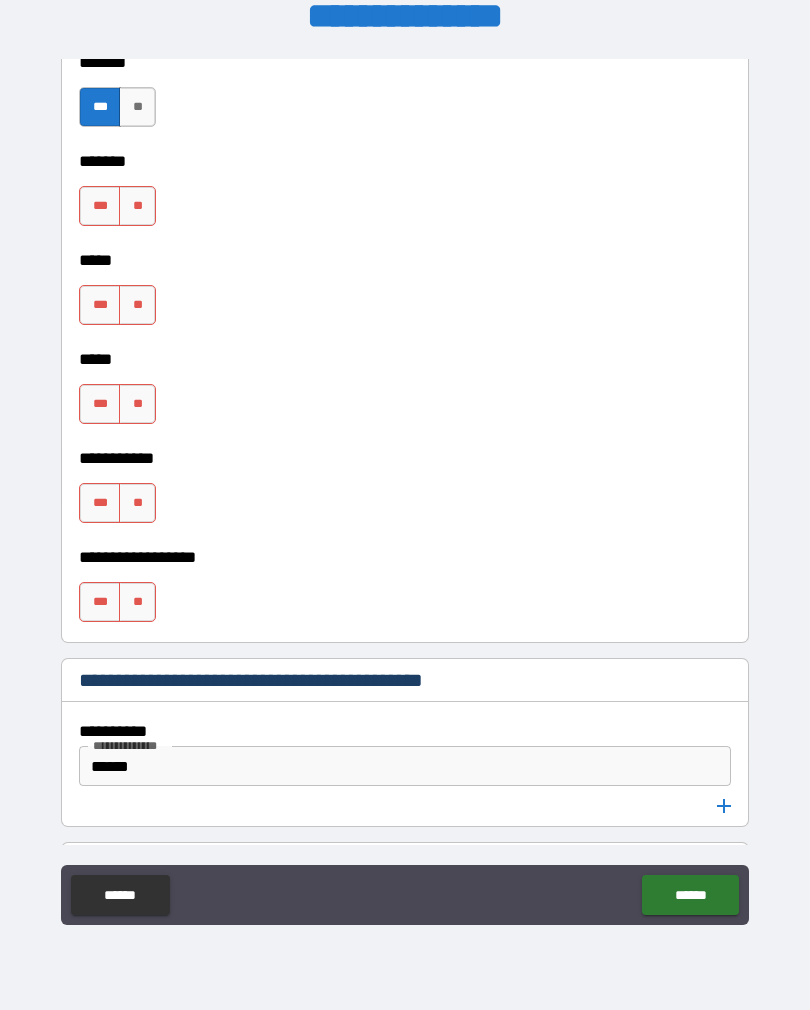 click on "**" at bounding box center [137, 602] 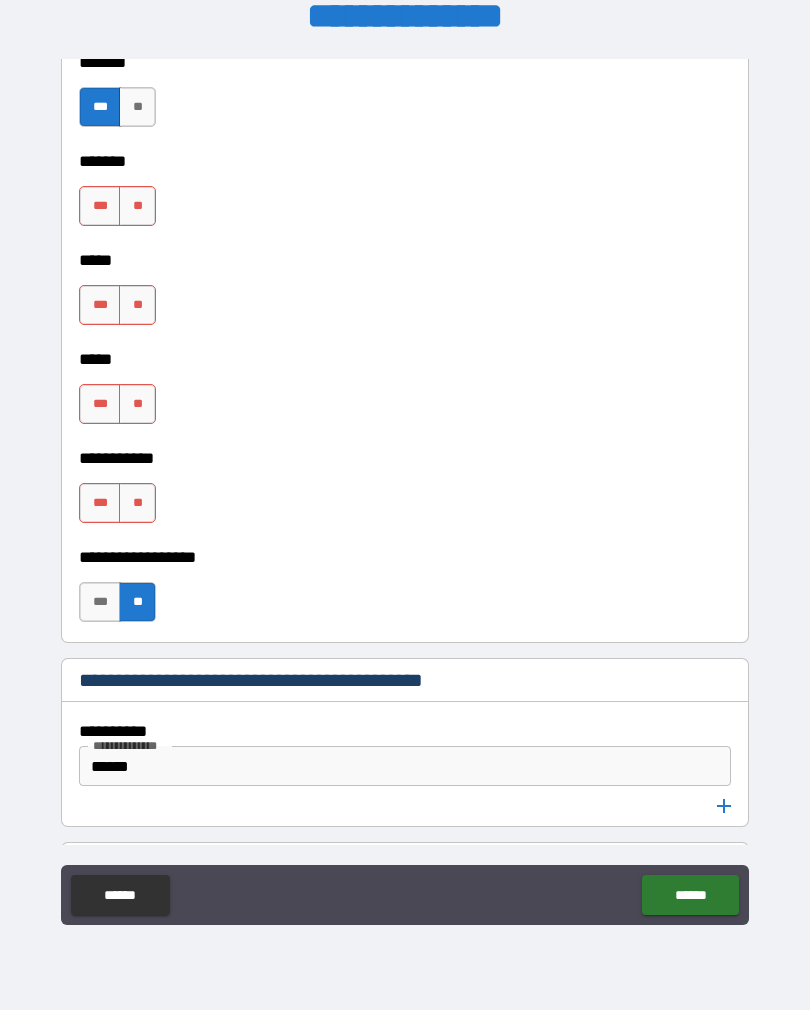 click on "**" at bounding box center [137, 305] 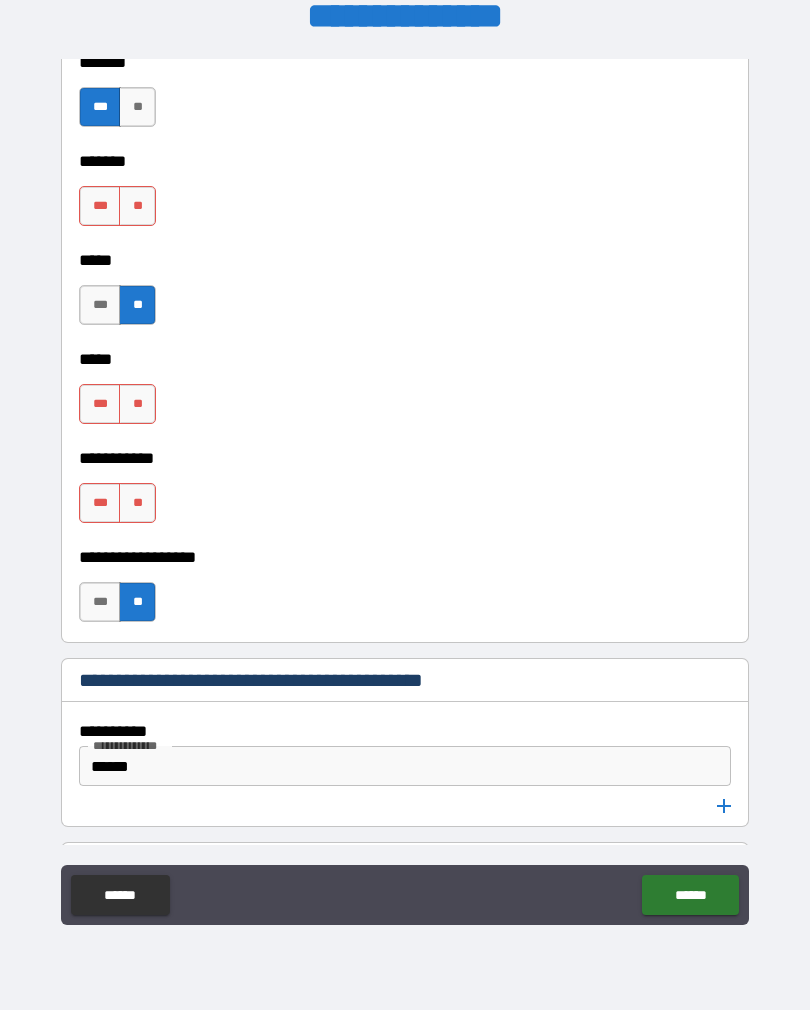 click on "**" at bounding box center [137, 404] 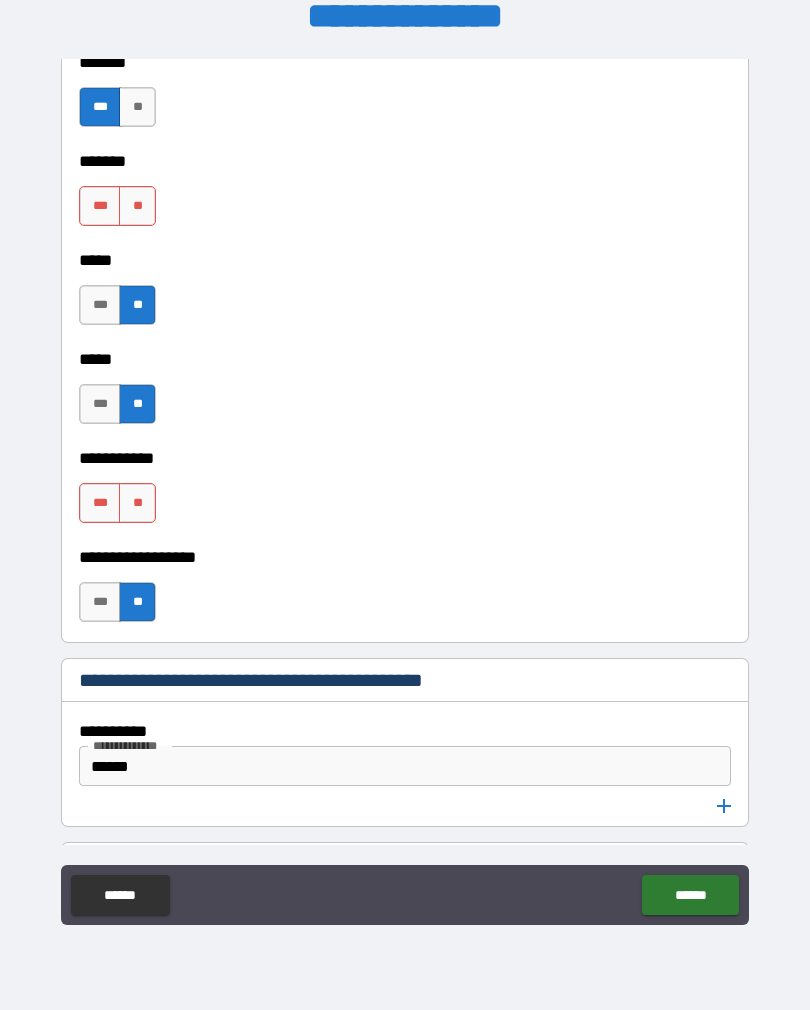 click on "**" at bounding box center (137, 503) 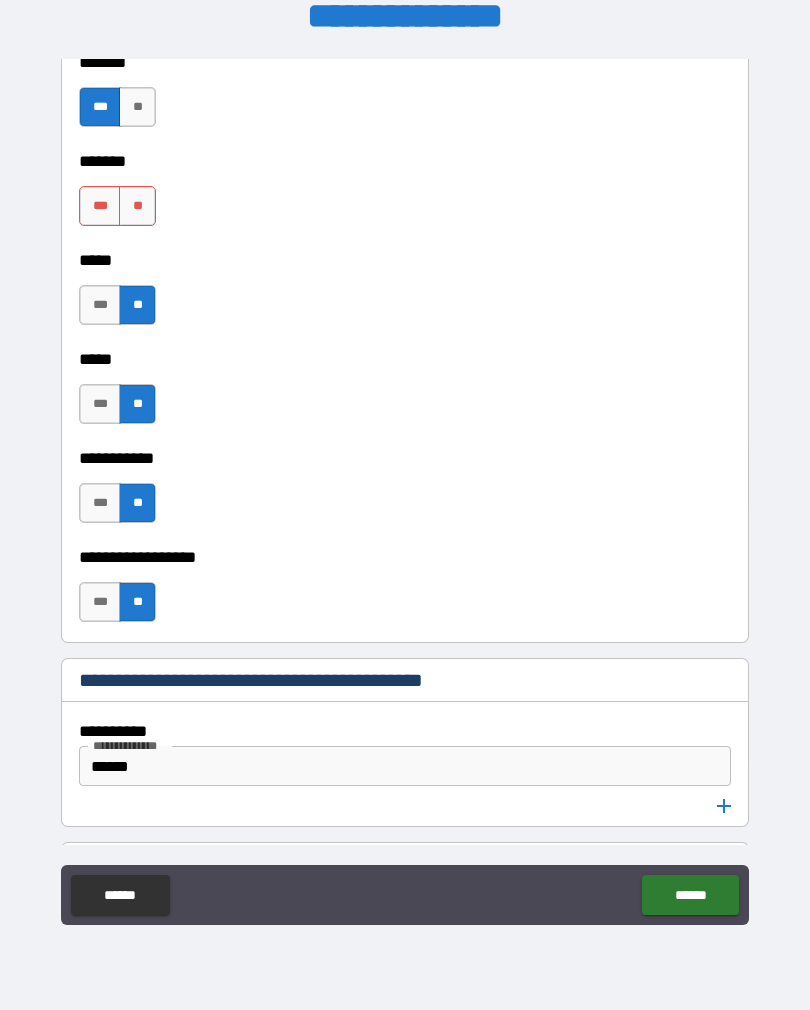 click on "******" at bounding box center (690, 895) 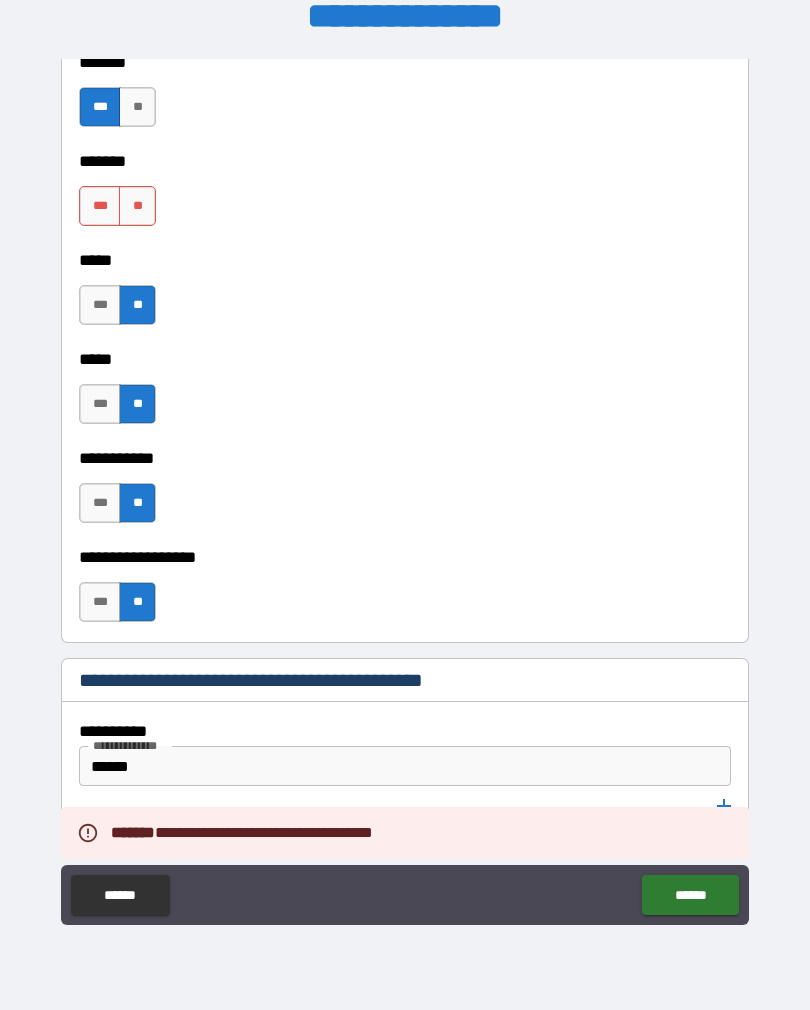 click on "******" at bounding box center [690, 895] 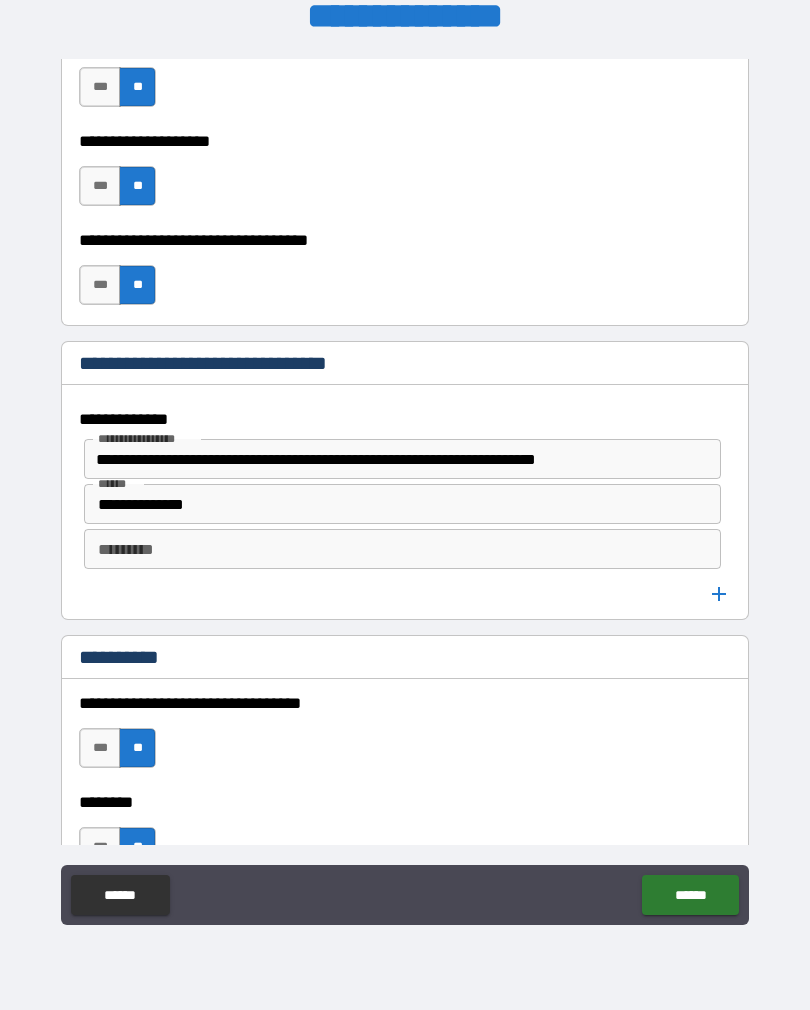 scroll, scrollTop: 954, scrollLeft: 0, axis: vertical 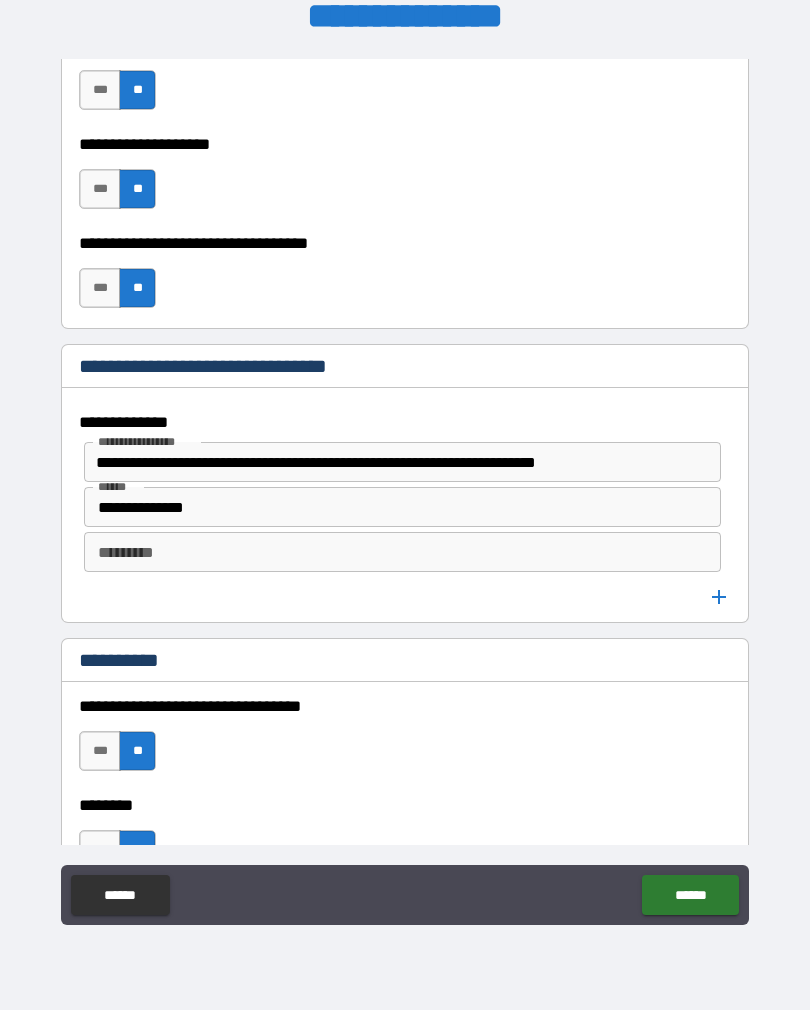 click on "*********" at bounding box center [402, 552] 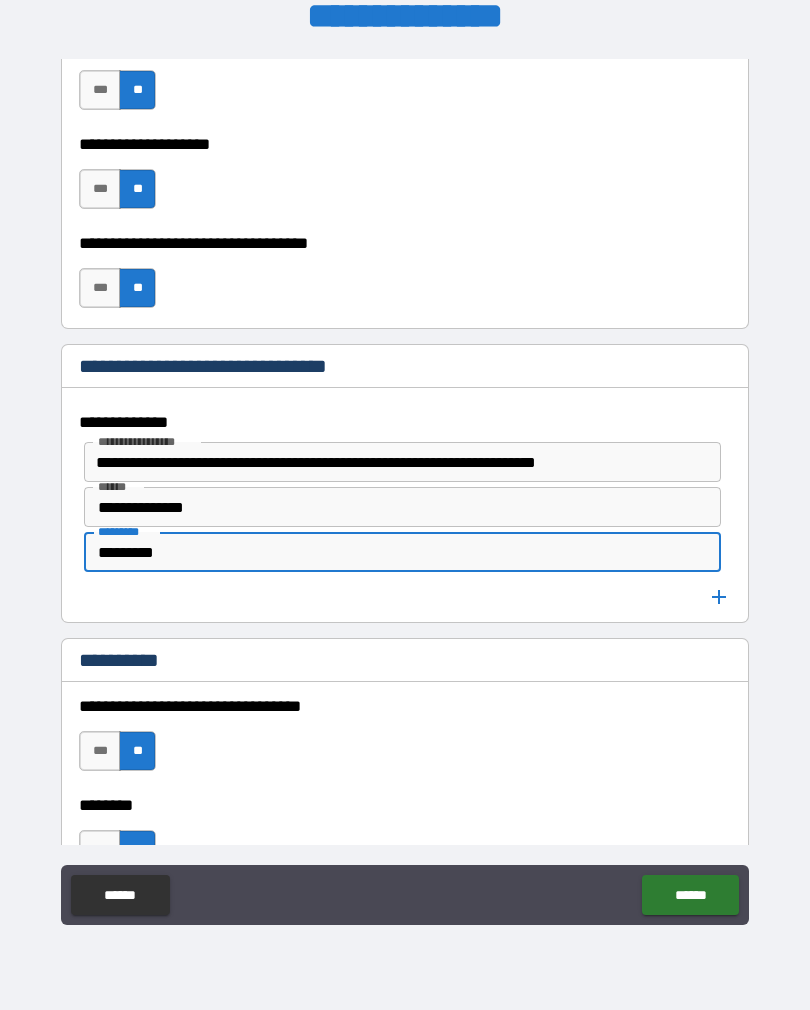 type on "*********" 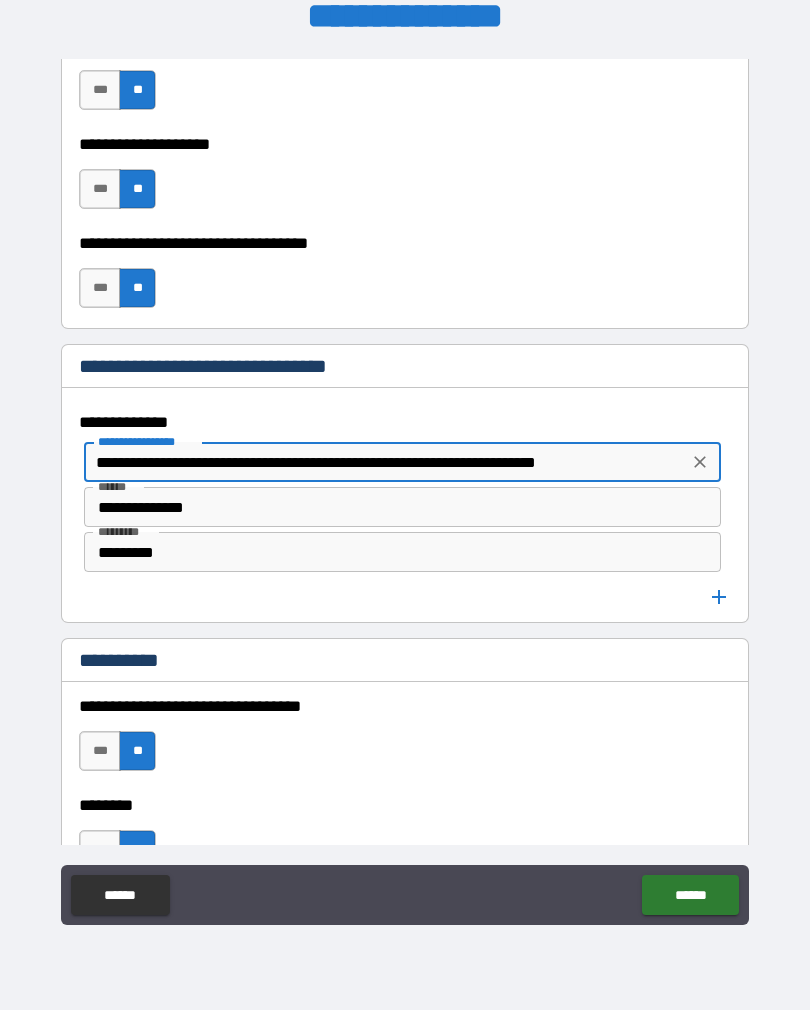 click on "**********" at bounding box center [386, 462] 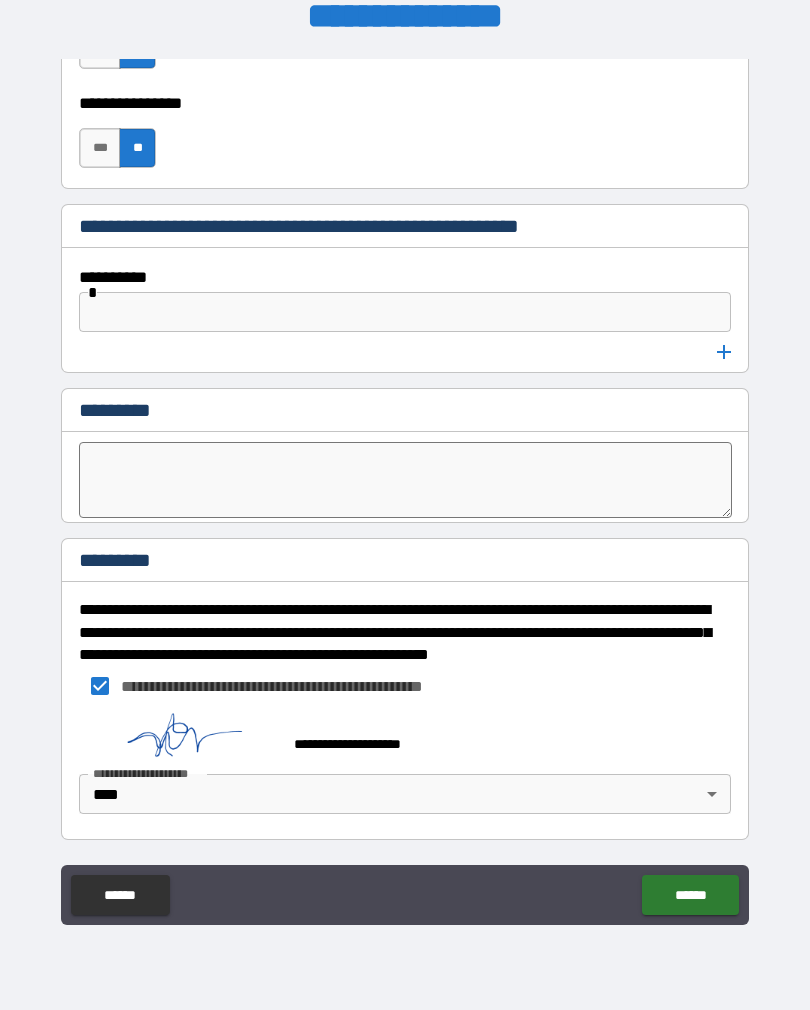 scroll, scrollTop: 10504, scrollLeft: 0, axis: vertical 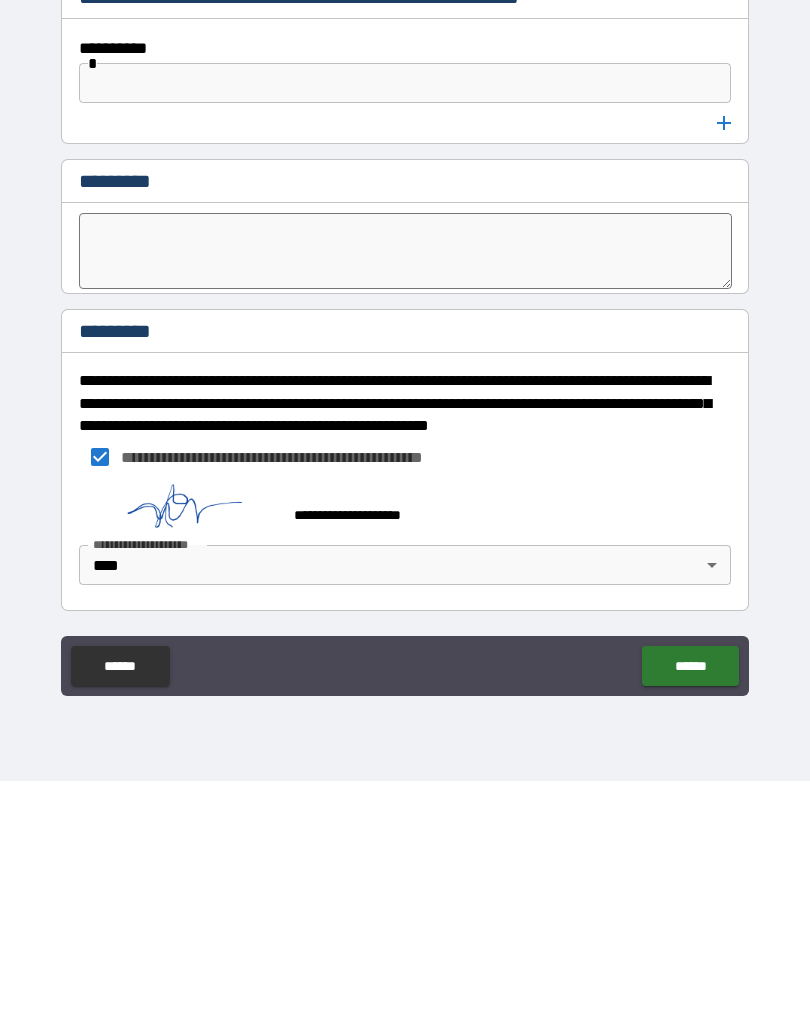 type on "**********" 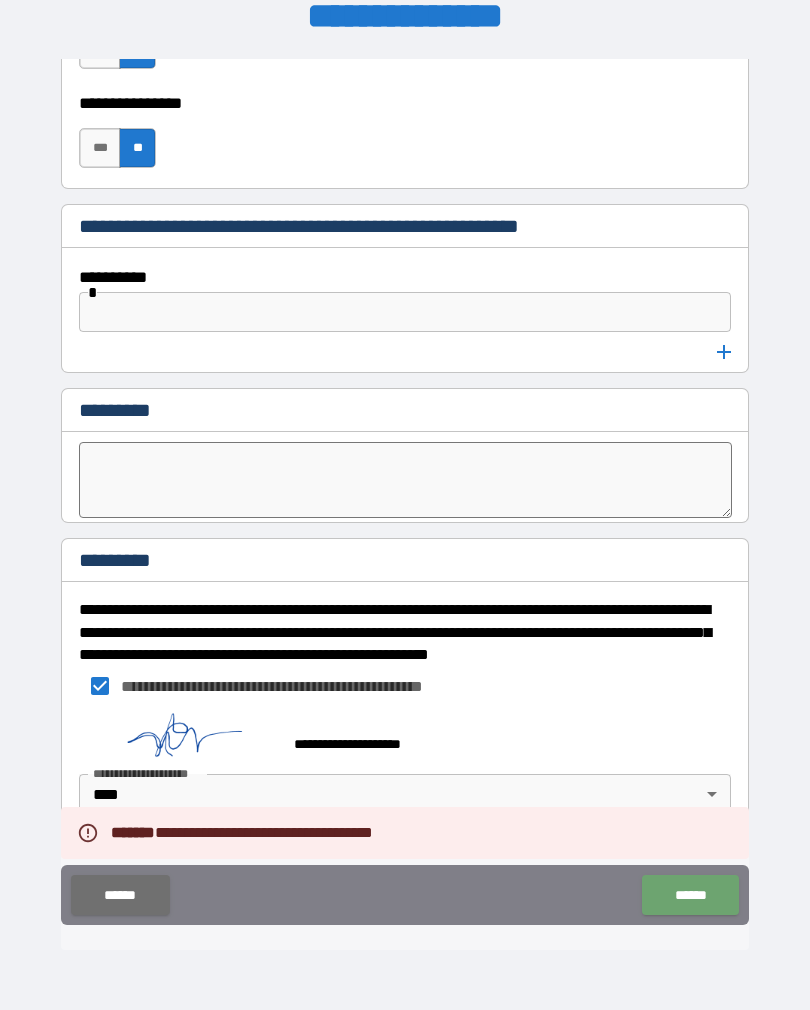 click on "******" at bounding box center [690, 895] 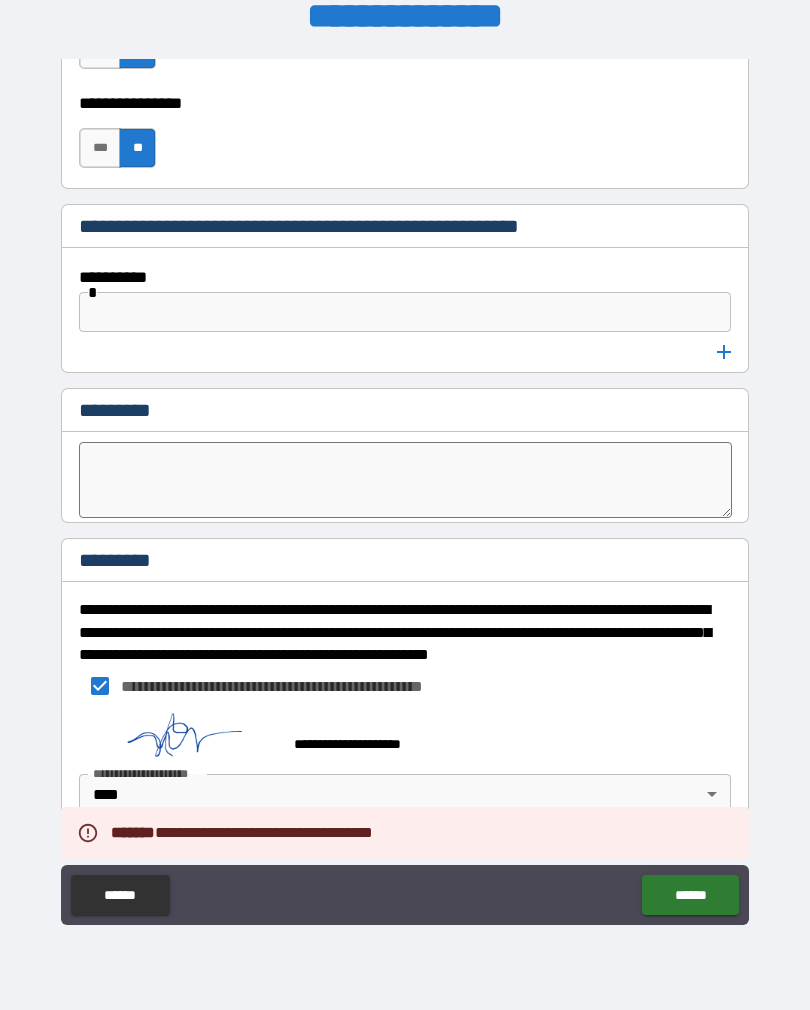 click at bounding box center (405, 312) 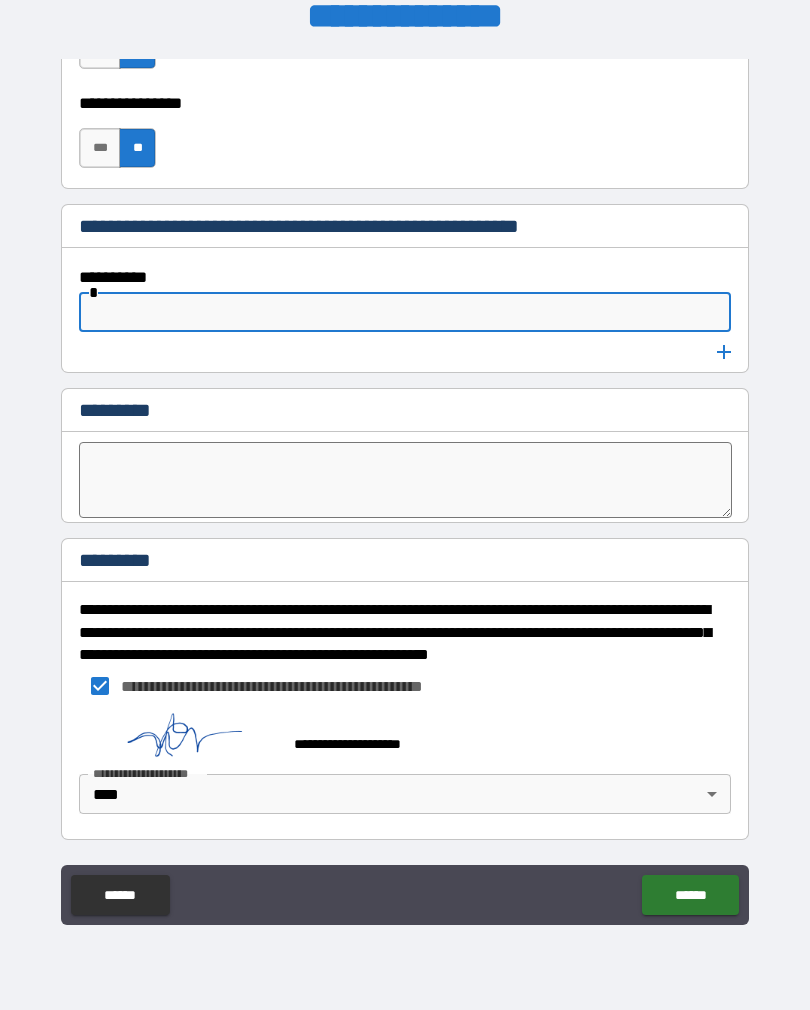 click on "**********" at bounding box center [405, 277] 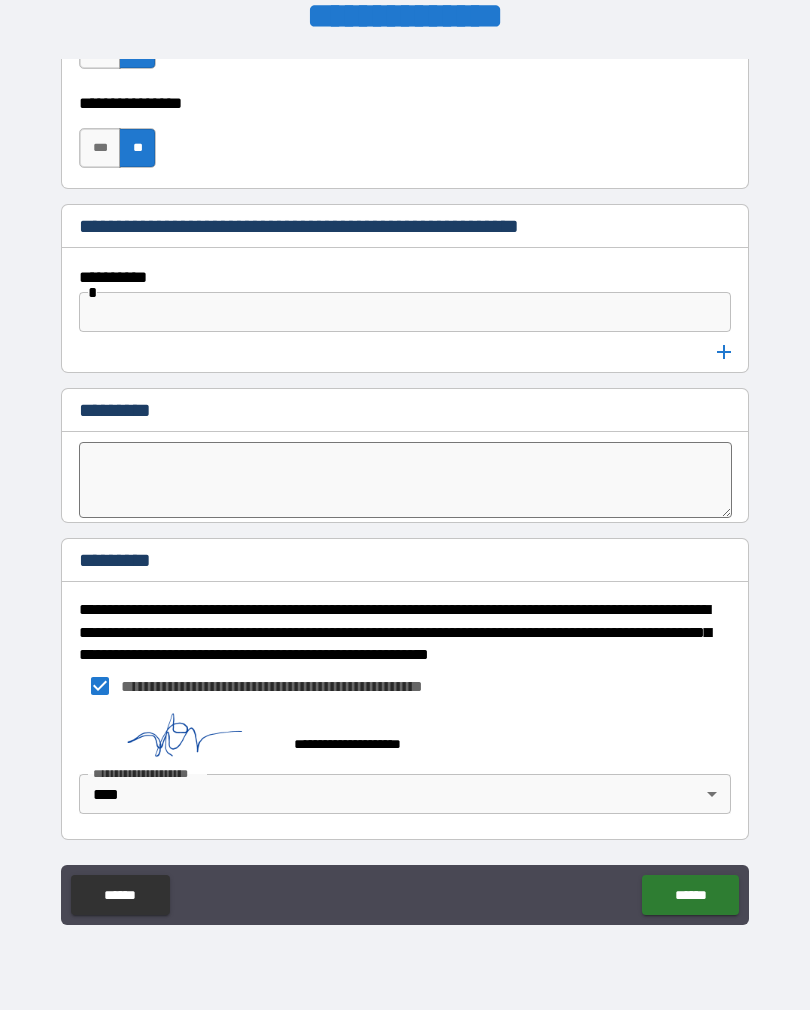 click 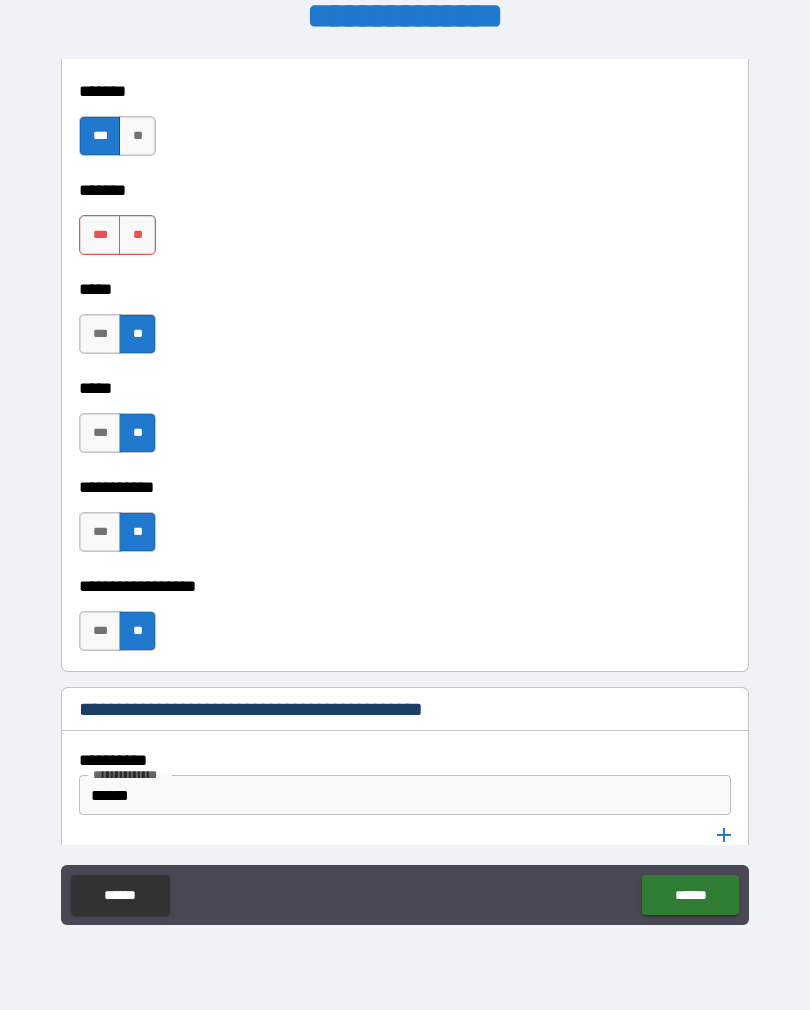 scroll, scrollTop: 2145, scrollLeft: 0, axis: vertical 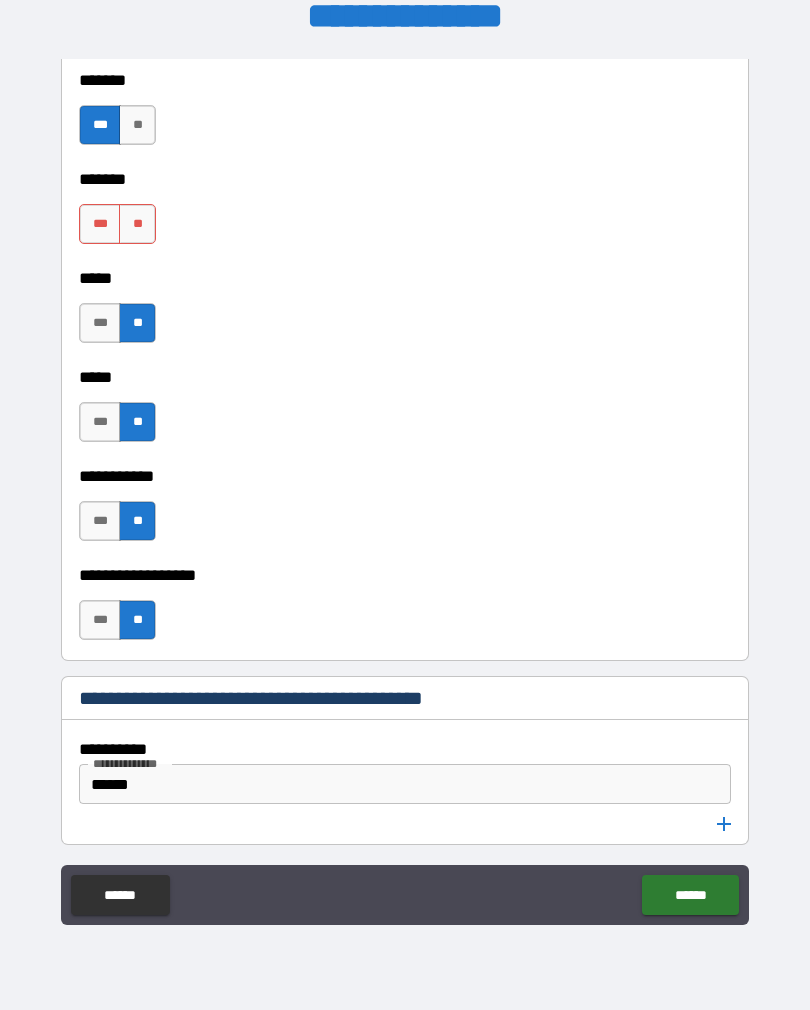 click on "**" at bounding box center (137, 224) 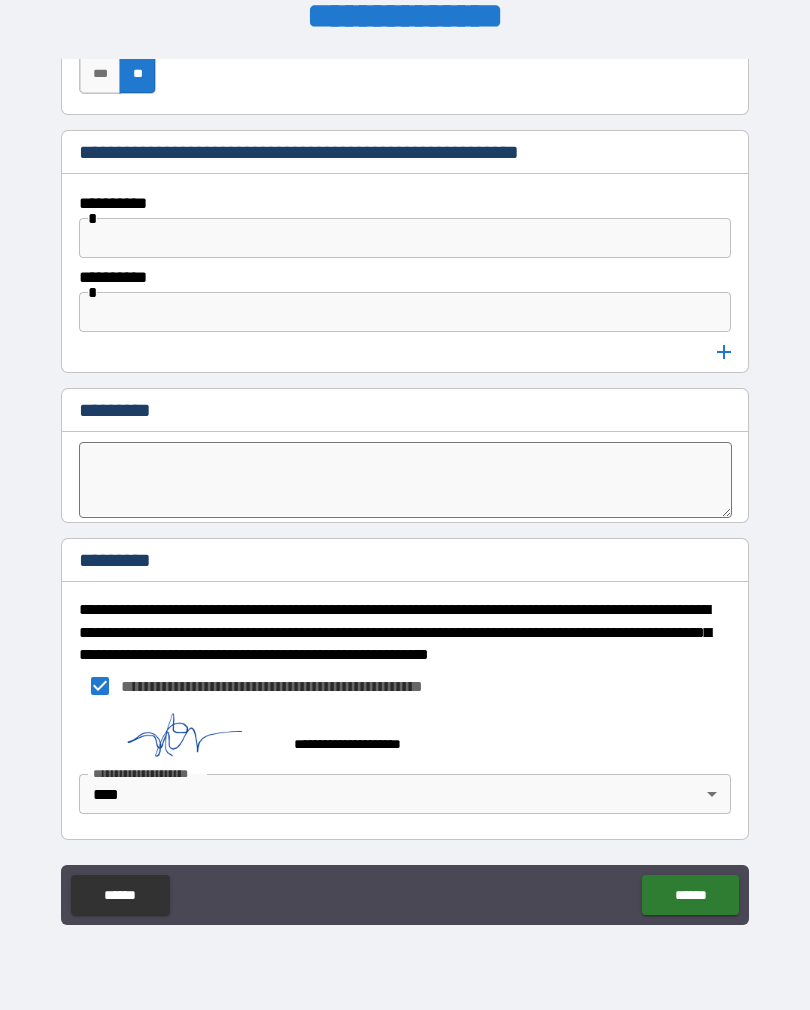 scroll, scrollTop: 10578, scrollLeft: 0, axis: vertical 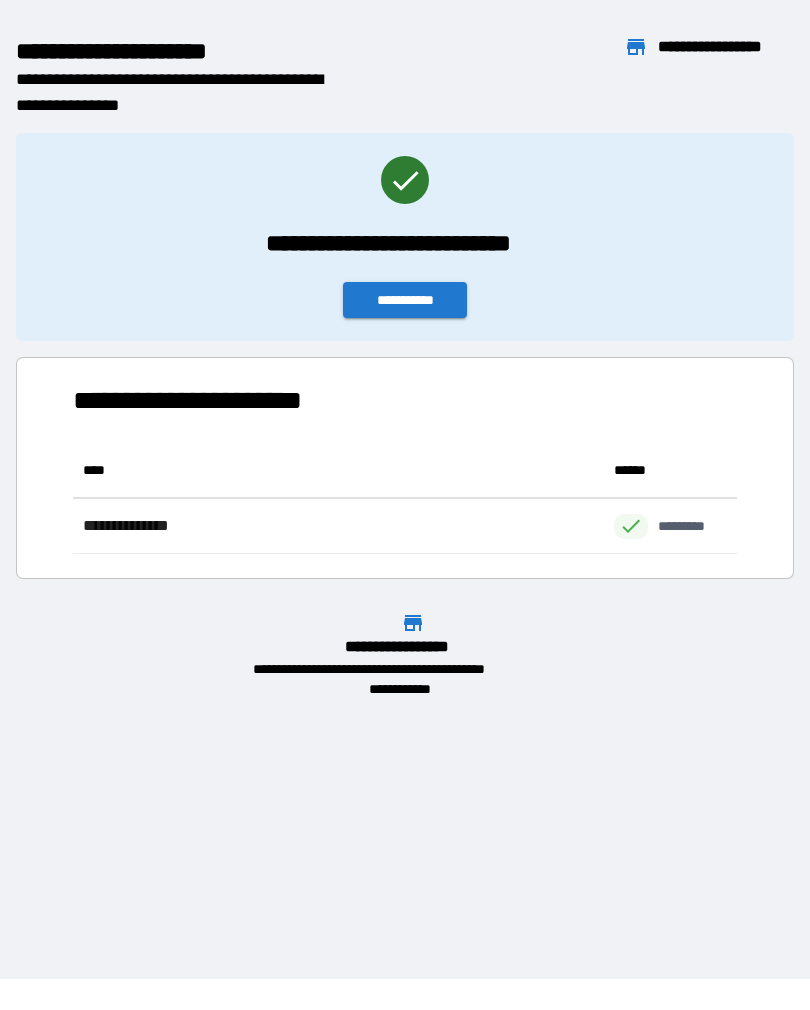 click on "**********" at bounding box center (405, 300) 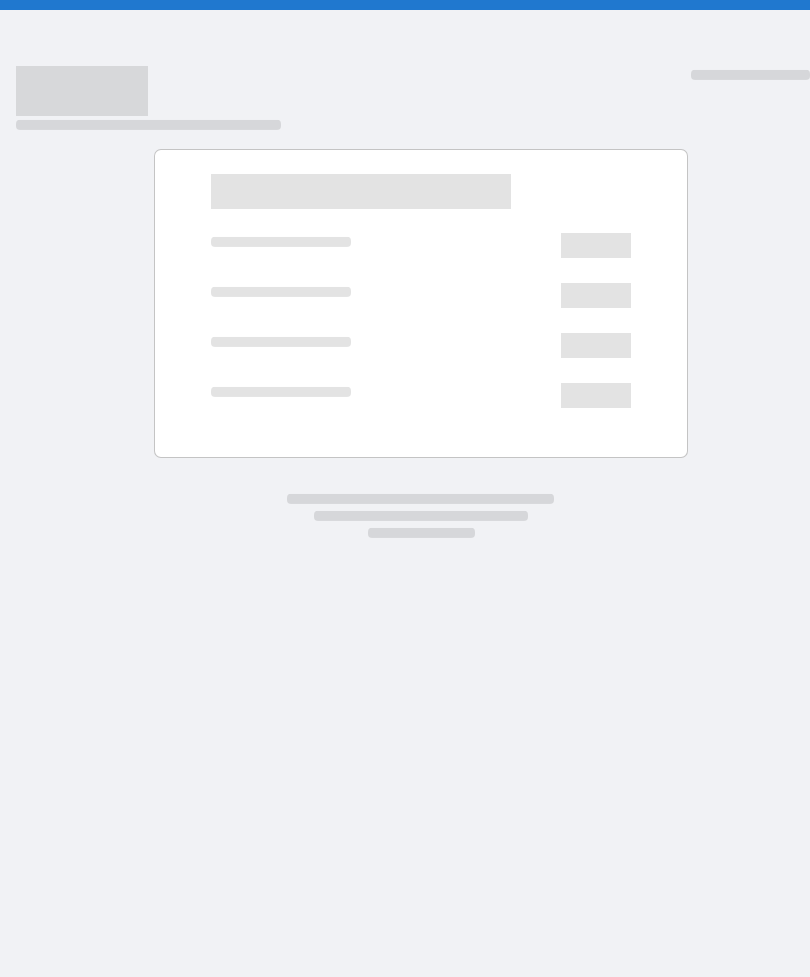scroll, scrollTop: 0, scrollLeft: 0, axis: both 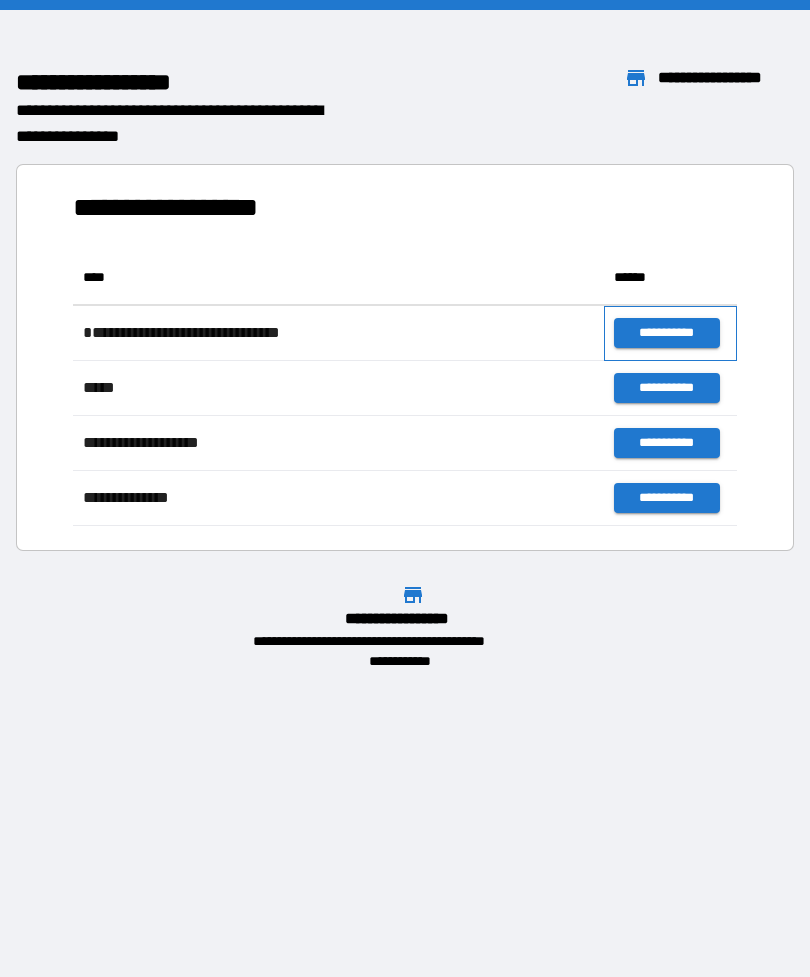 click on "**********" at bounding box center [670, 333] 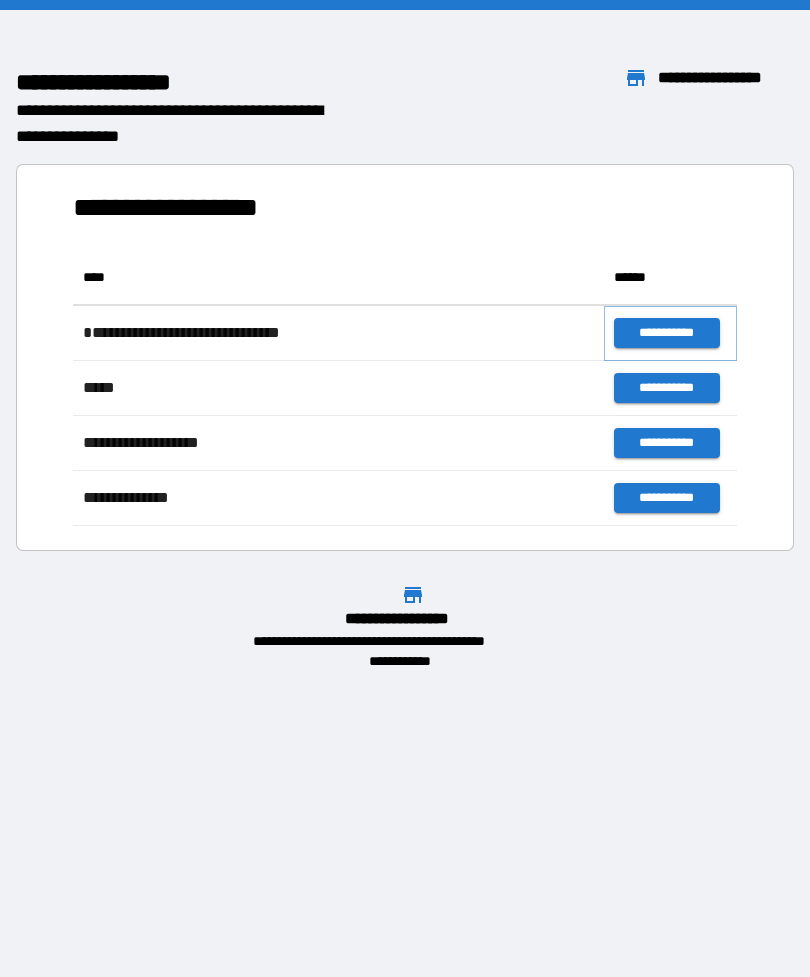 click on "**********" at bounding box center (666, 333) 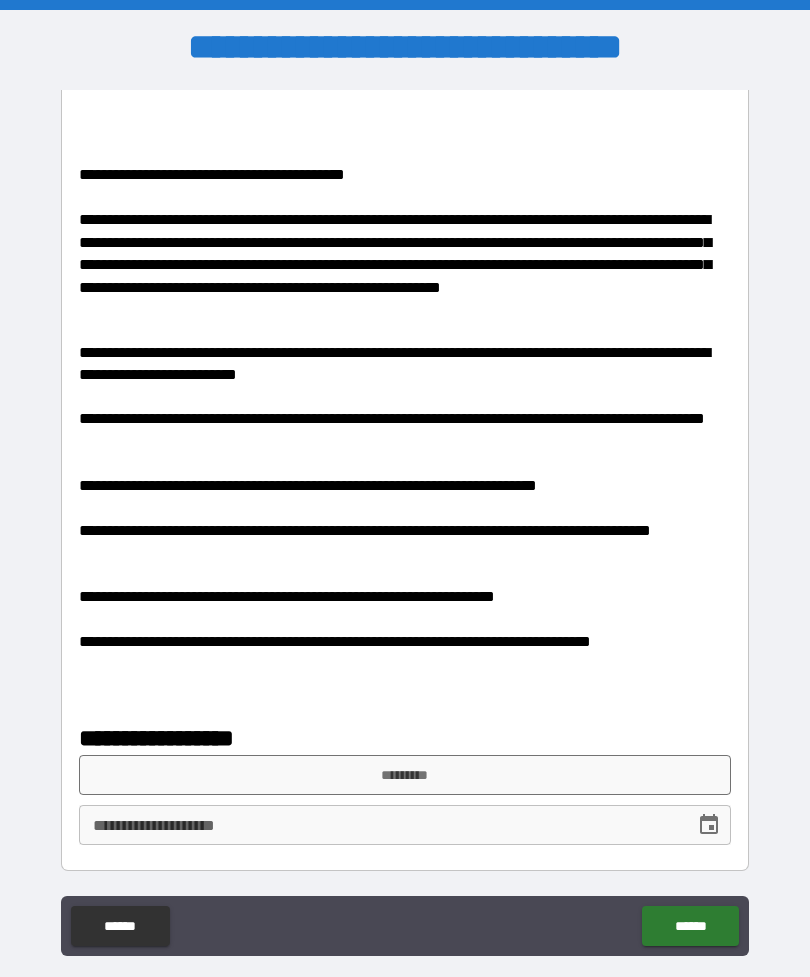 scroll, scrollTop: 286, scrollLeft: 0, axis: vertical 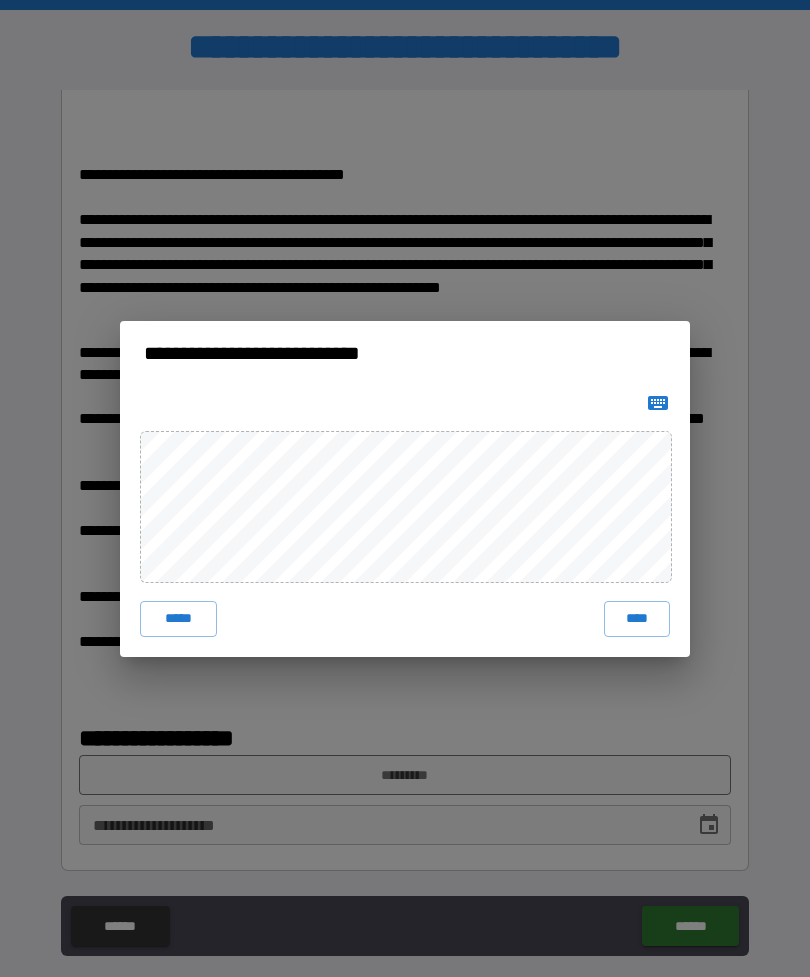 click on "****" at bounding box center [637, 619] 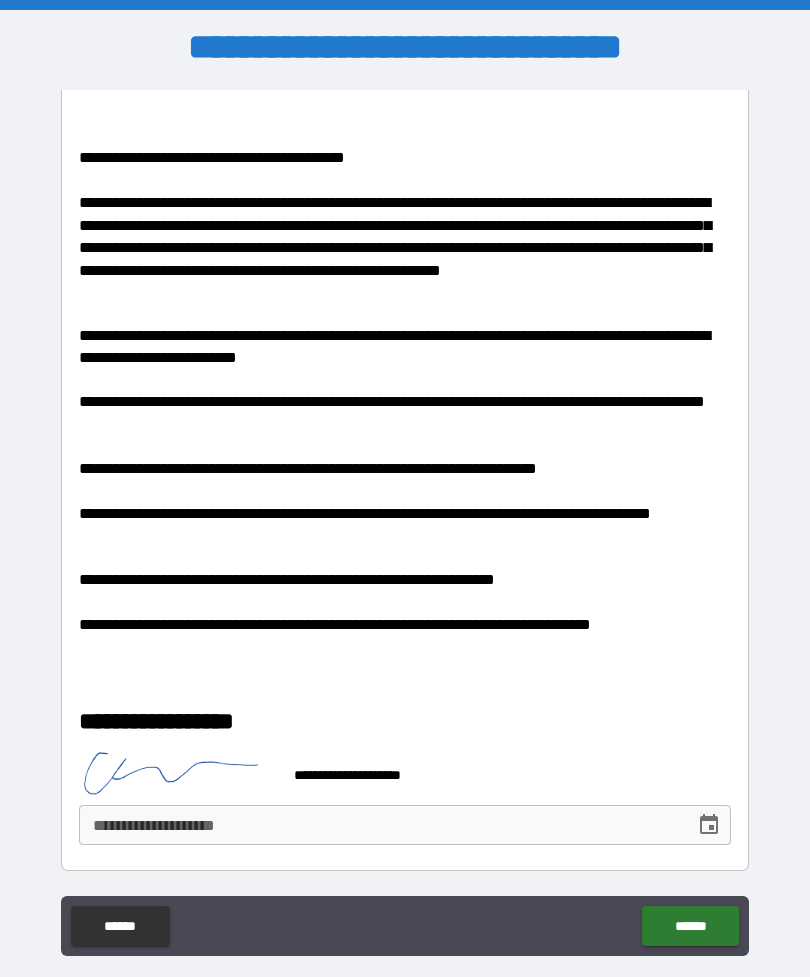 scroll, scrollTop: 276, scrollLeft: 0, axis: vertical 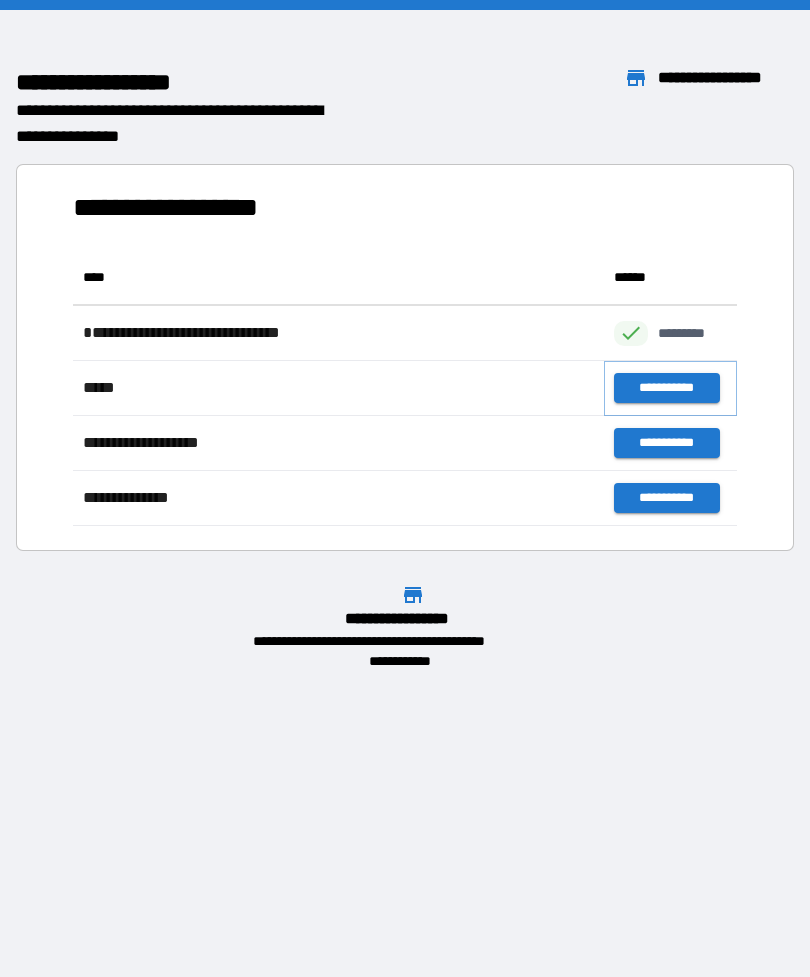 click on "**********" at bounding box center (666, 388) 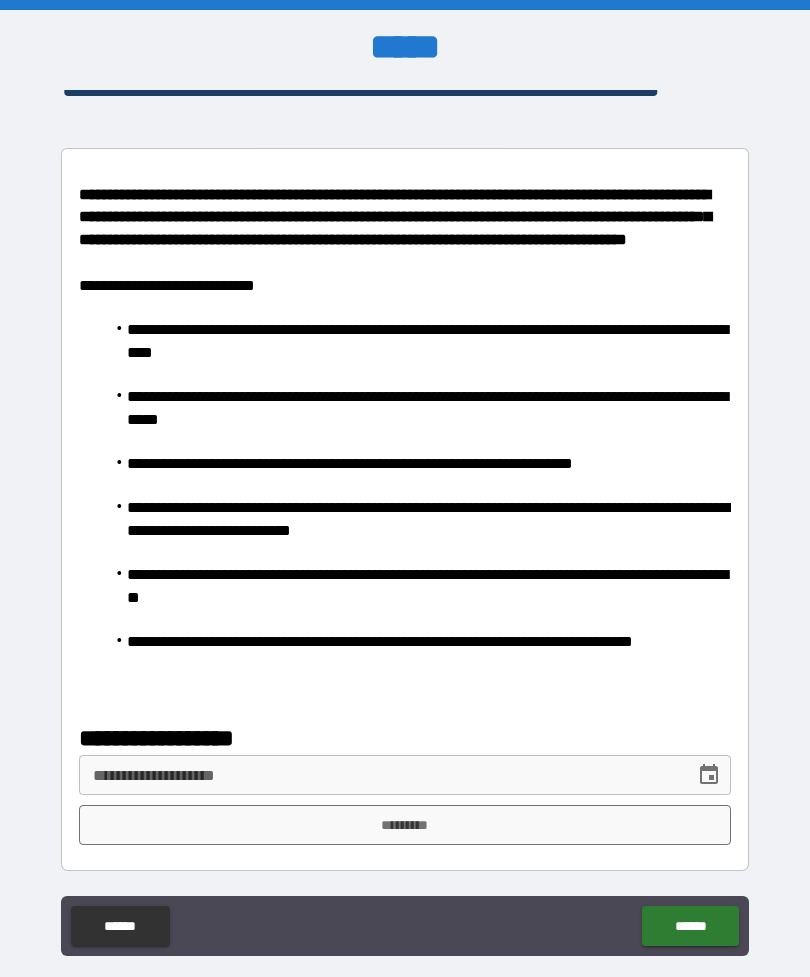 scroll, scrollTop: 36, scrollLeft: 0, axis: vertical 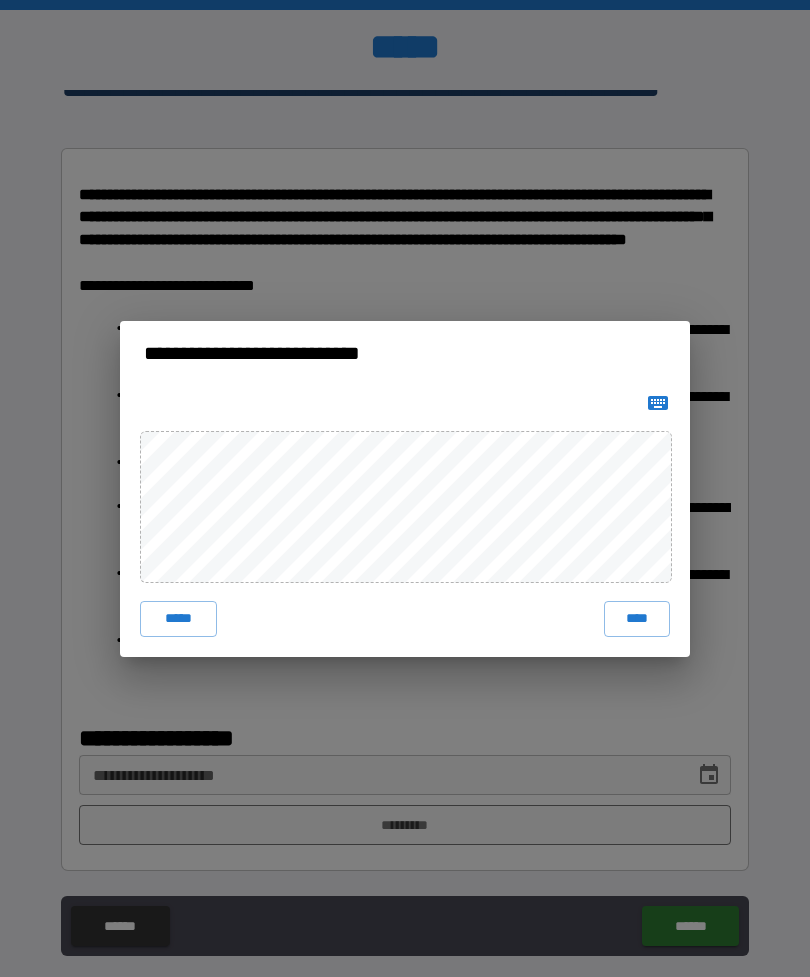 click on "****" at bounding box center [637, 619] 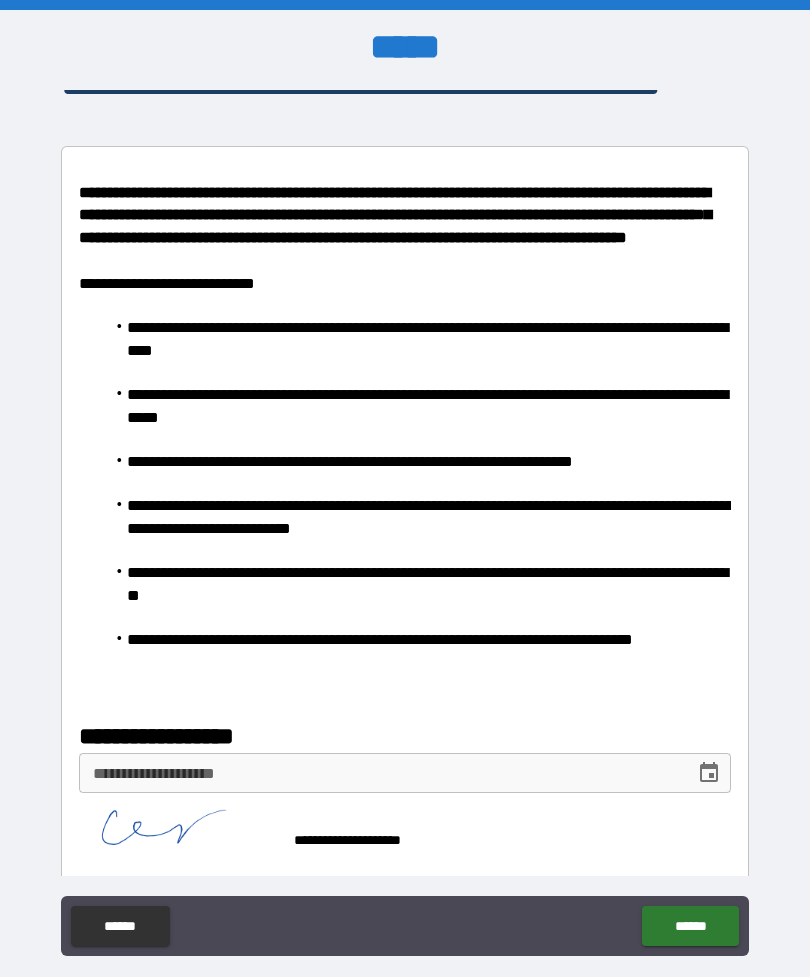 click on "******" at bounding box center [690, 926] 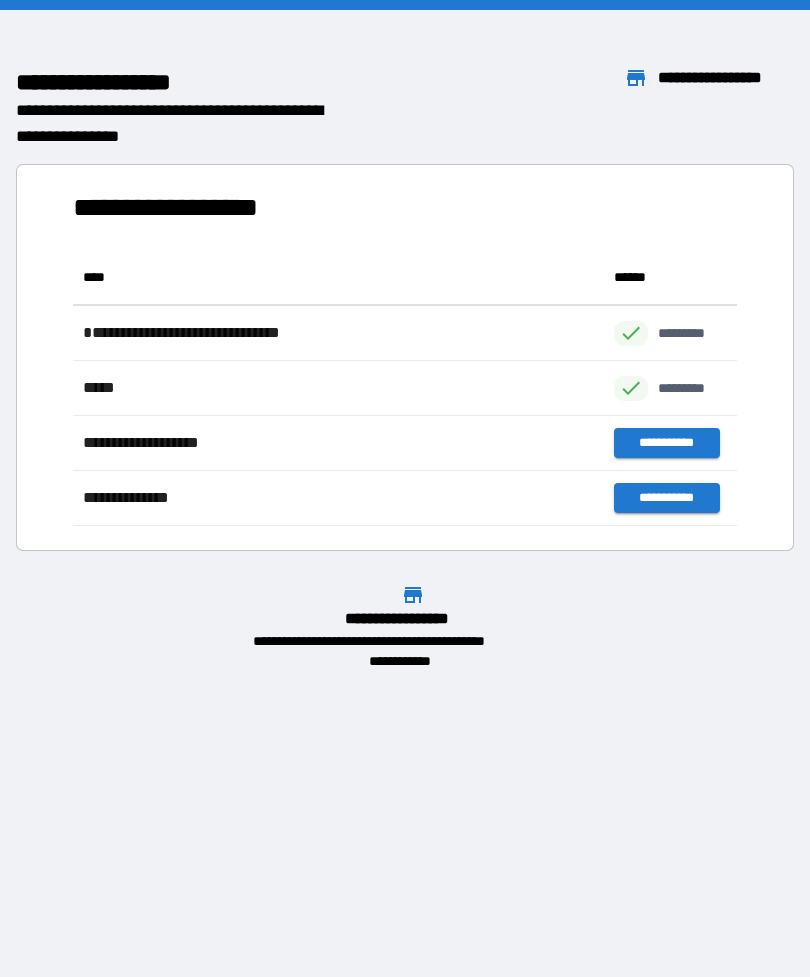 scroll, scrollTop: 1, scrollLeft: 1, axis: both 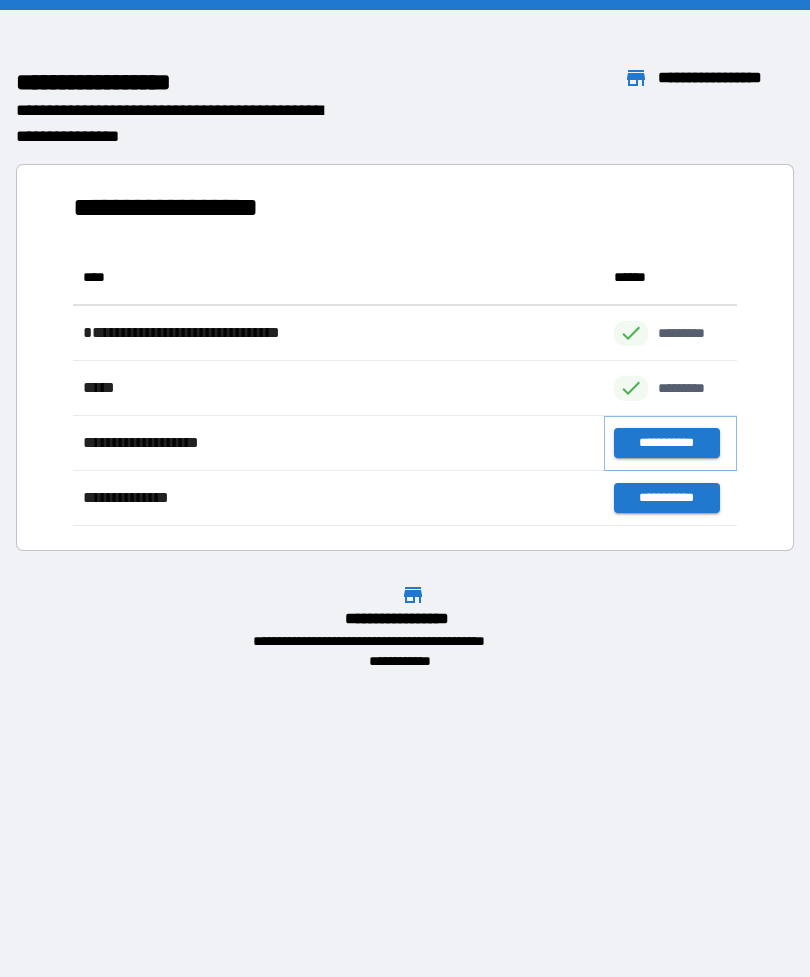 click on "**********" at bounding box center (666, 443) 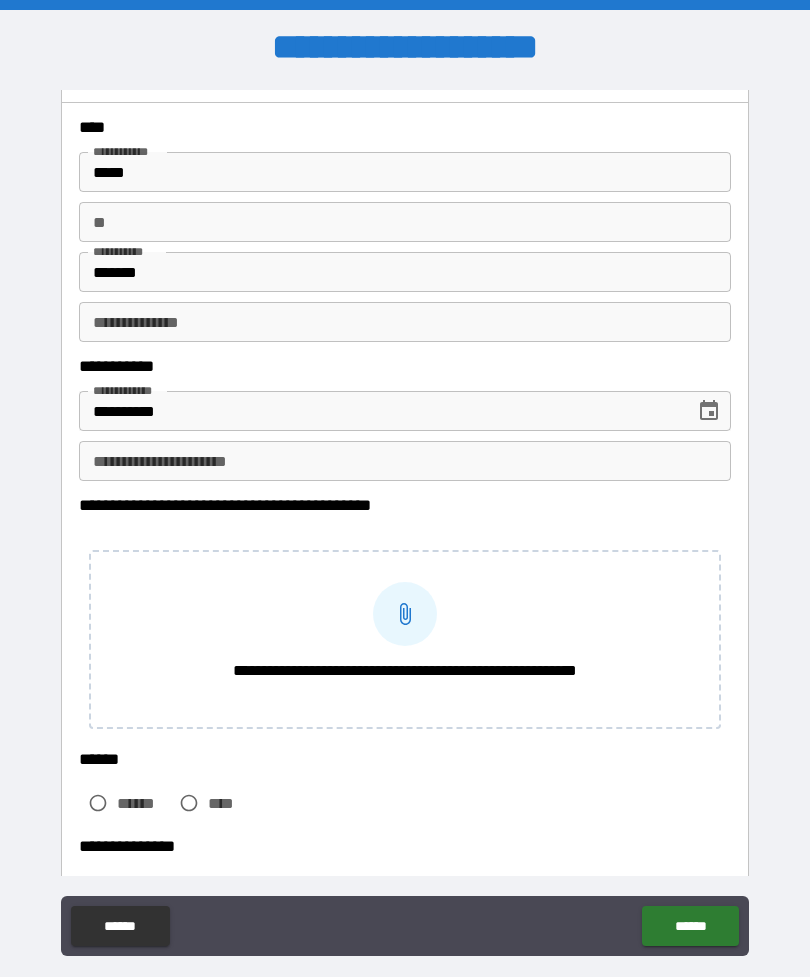 scroll, scrollTop: 88, scrollLeft: 0, axis: vertical 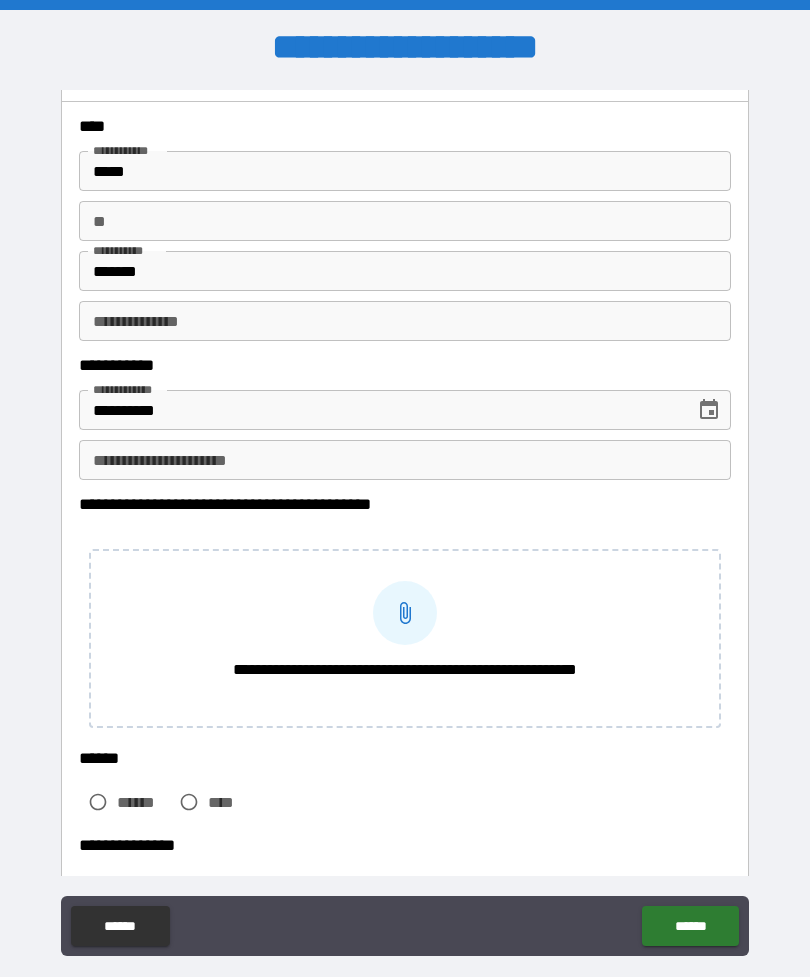 click on "**********" at bounding box center [405, 460] 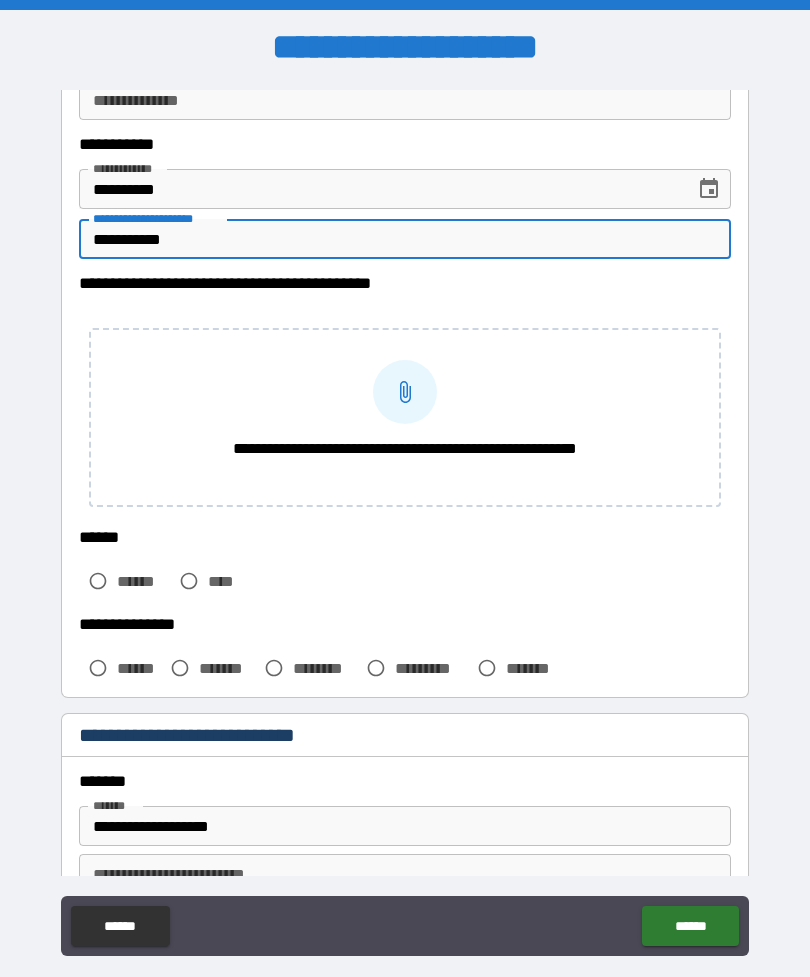 scroll, scrollTop: 346, scrollLeft: 0, axis: vertical 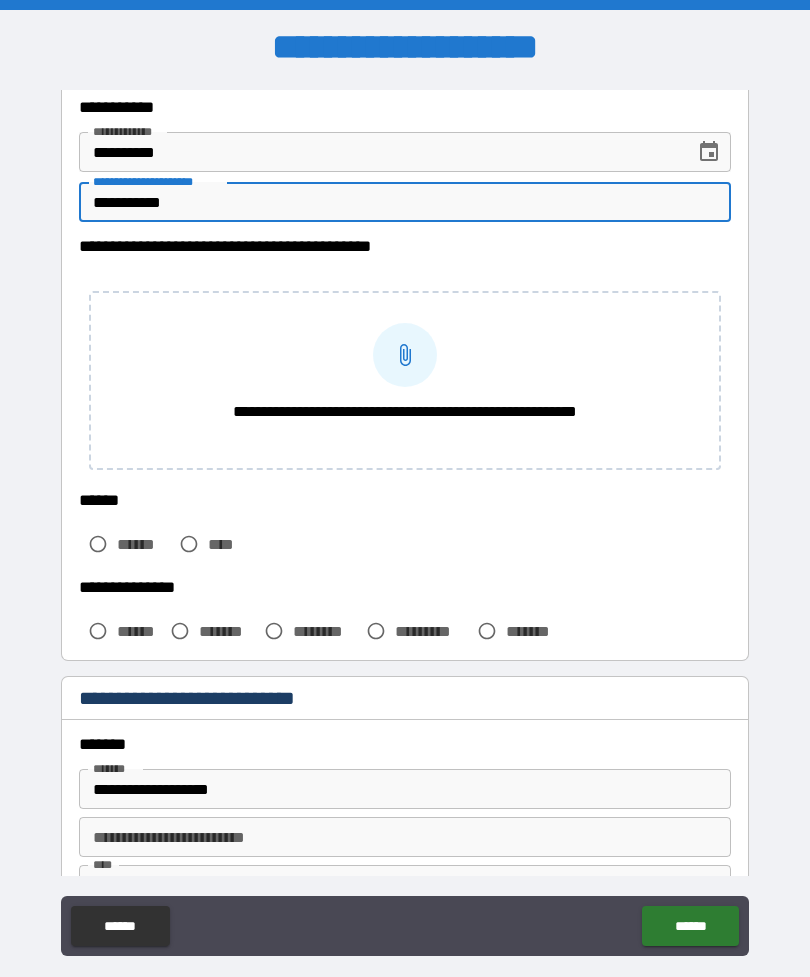 type on "**********" 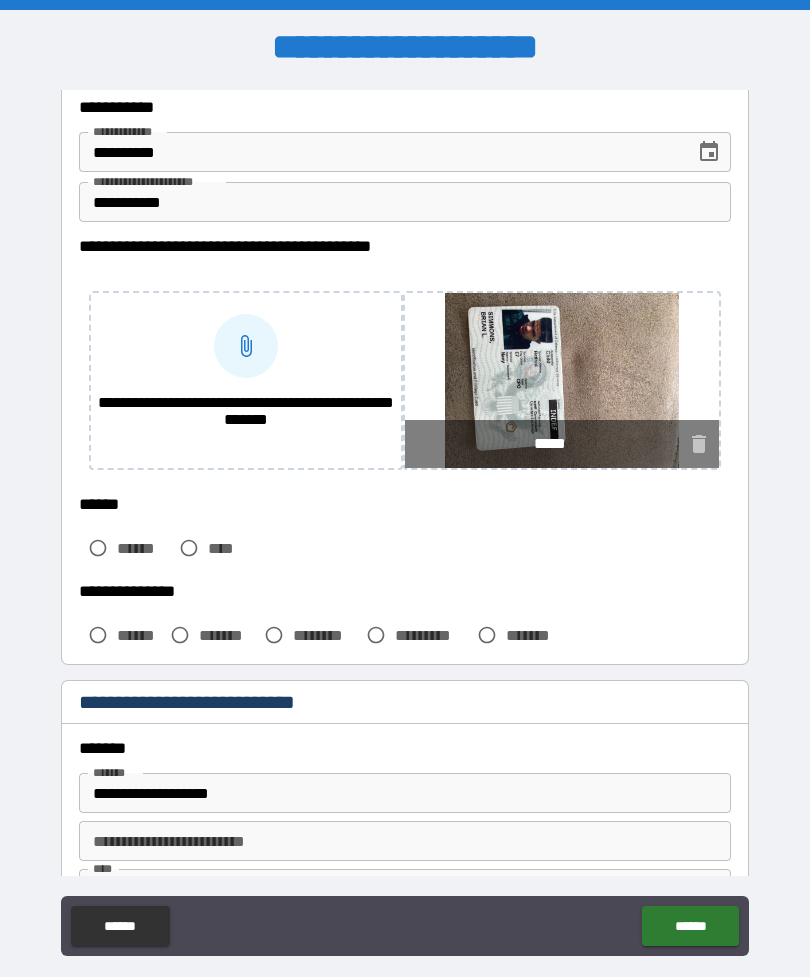 click on "**********" at bounding box center (246, 346) 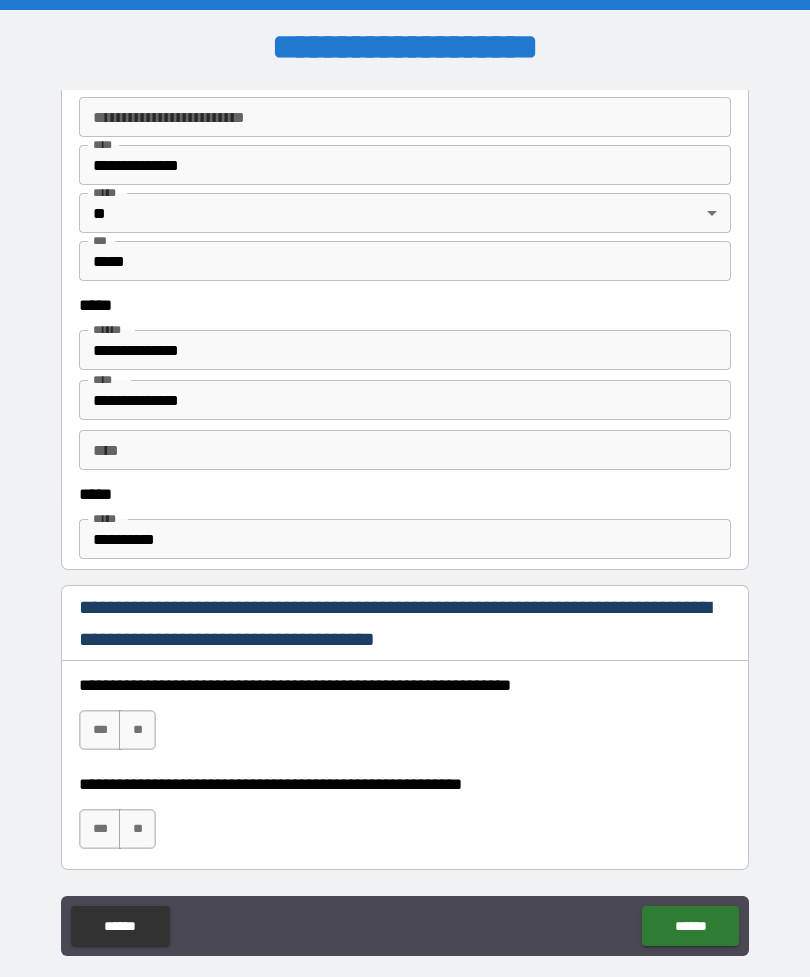 scroll, scrollTop: 1071, scrollLeft: 0, axis: vertical 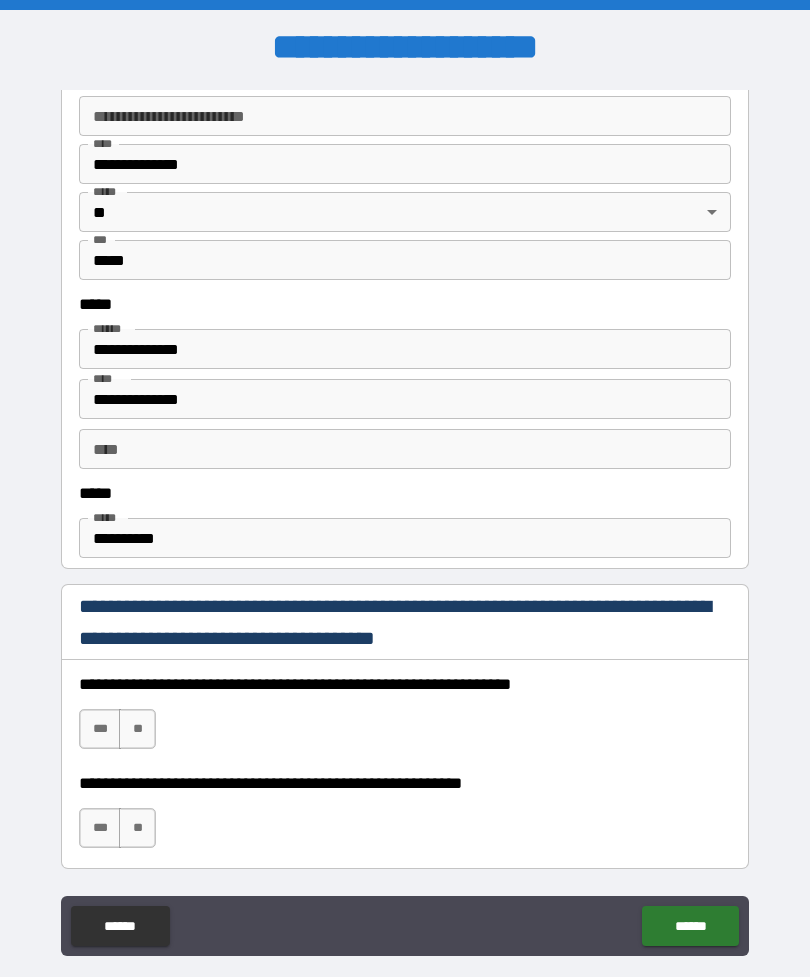 click on "**********" at bounding box center (405, 538) 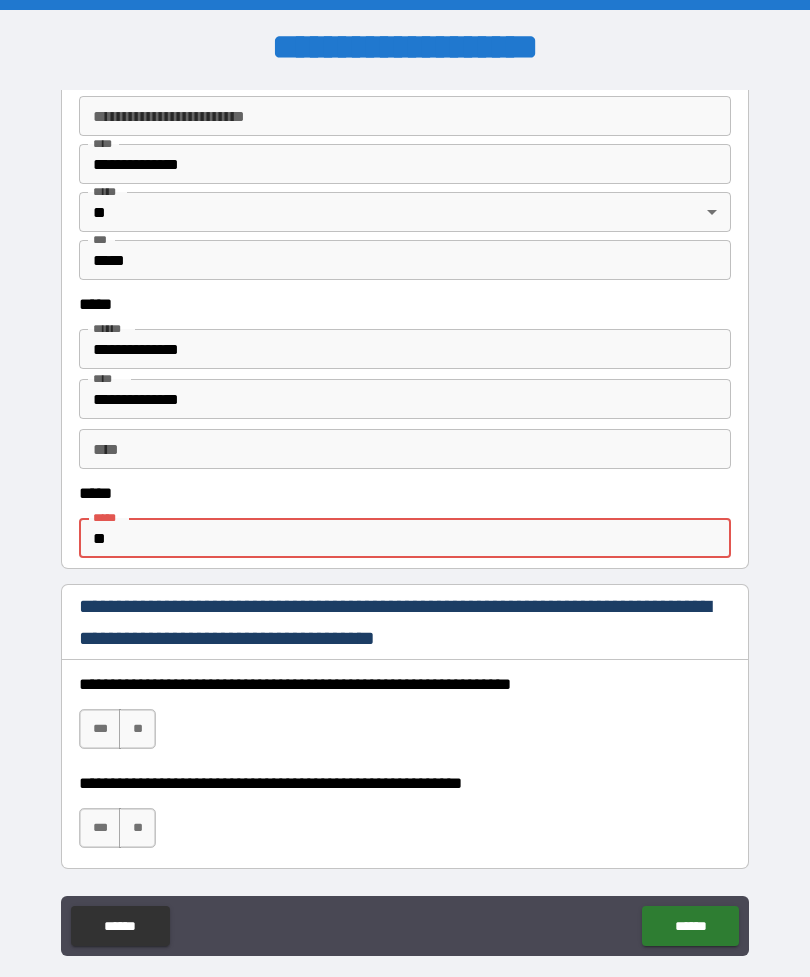 type on "*" 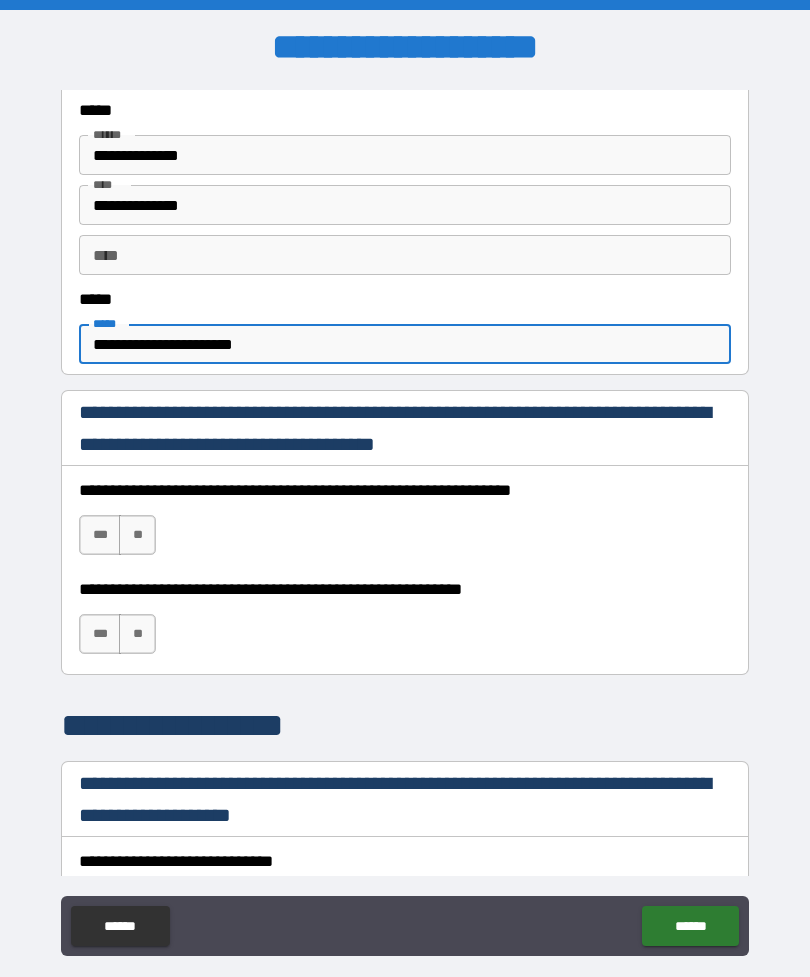 scroll, scrollTop: 1267, scrollLeft: 0, axis: vertical 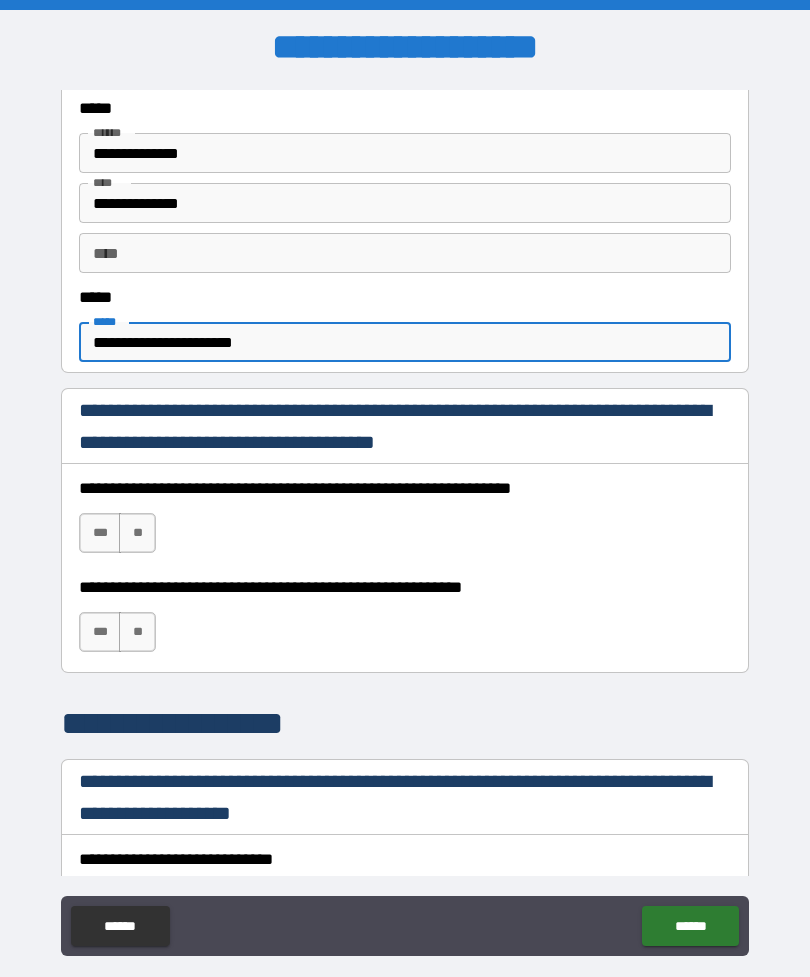 type on "**********" 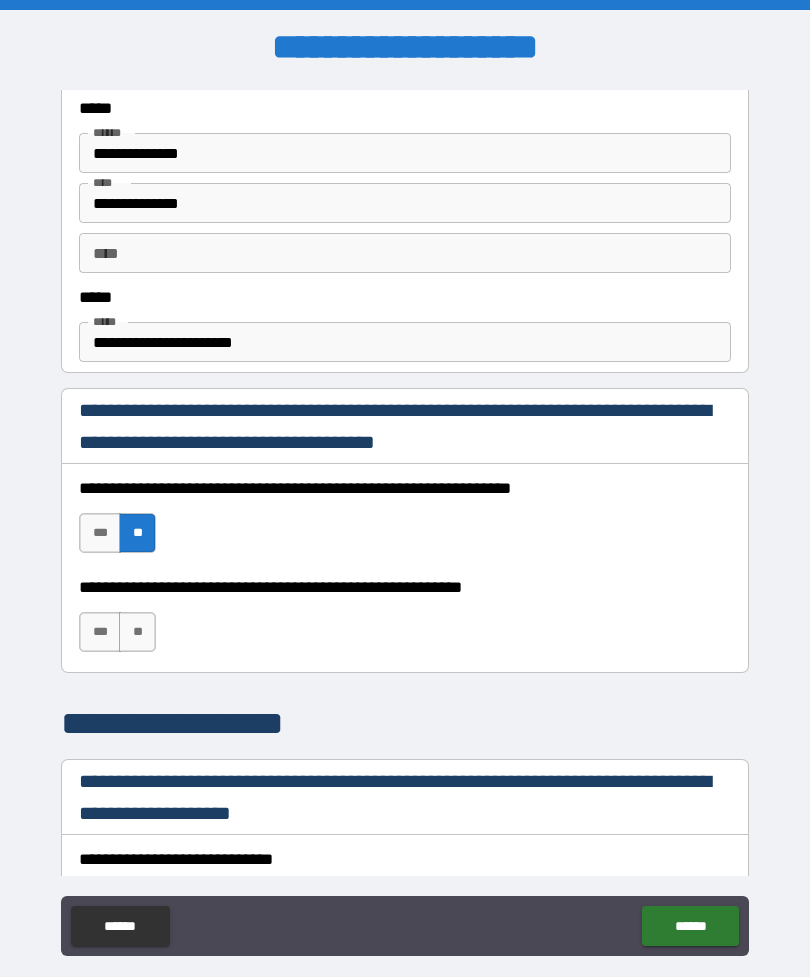 click on "***" at bounding box center [100, 533] 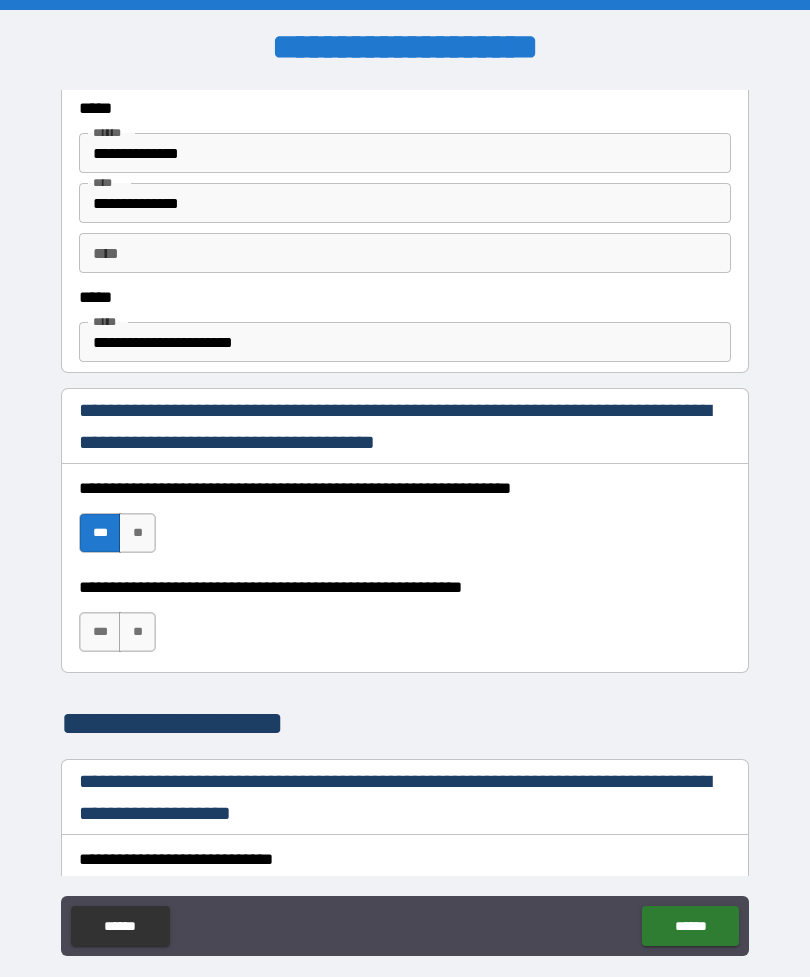 click on "***" at bounding box center (100, 632) 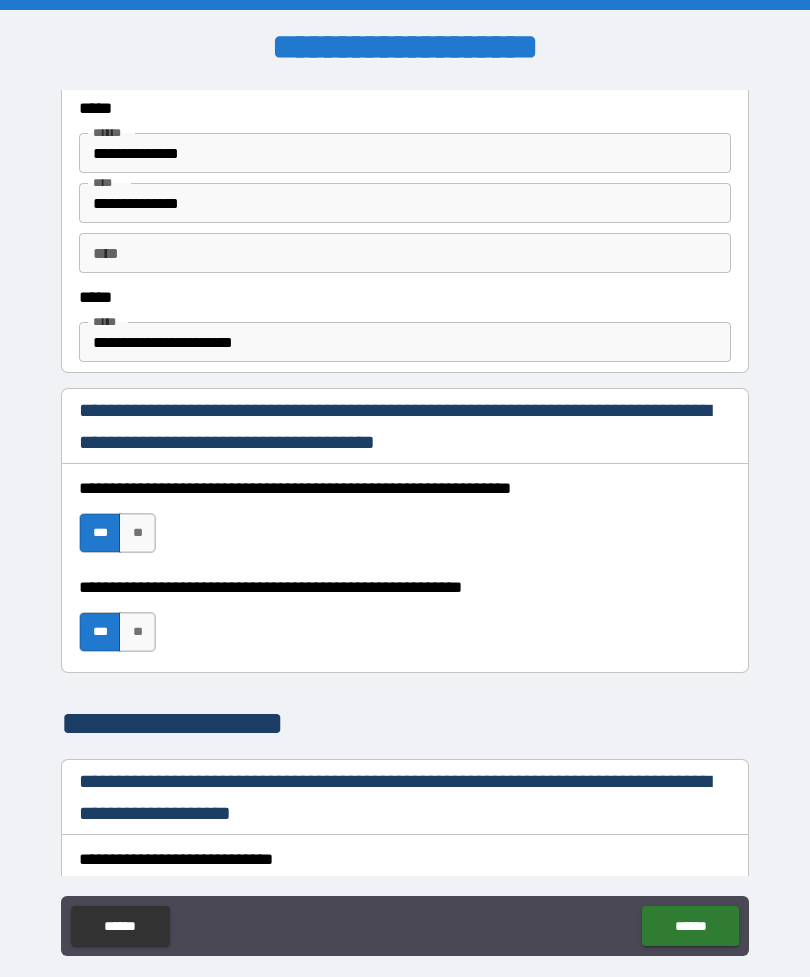 click on "***" at bounding box center (100, 632) 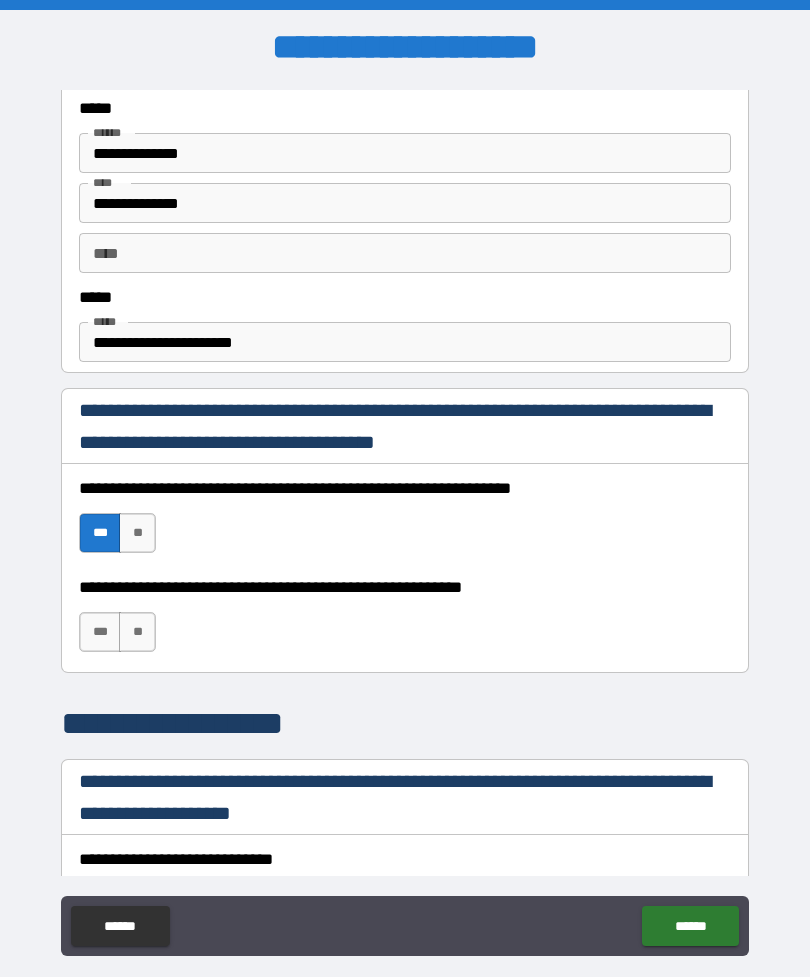 click on "***" at bounding box center (100, 632) 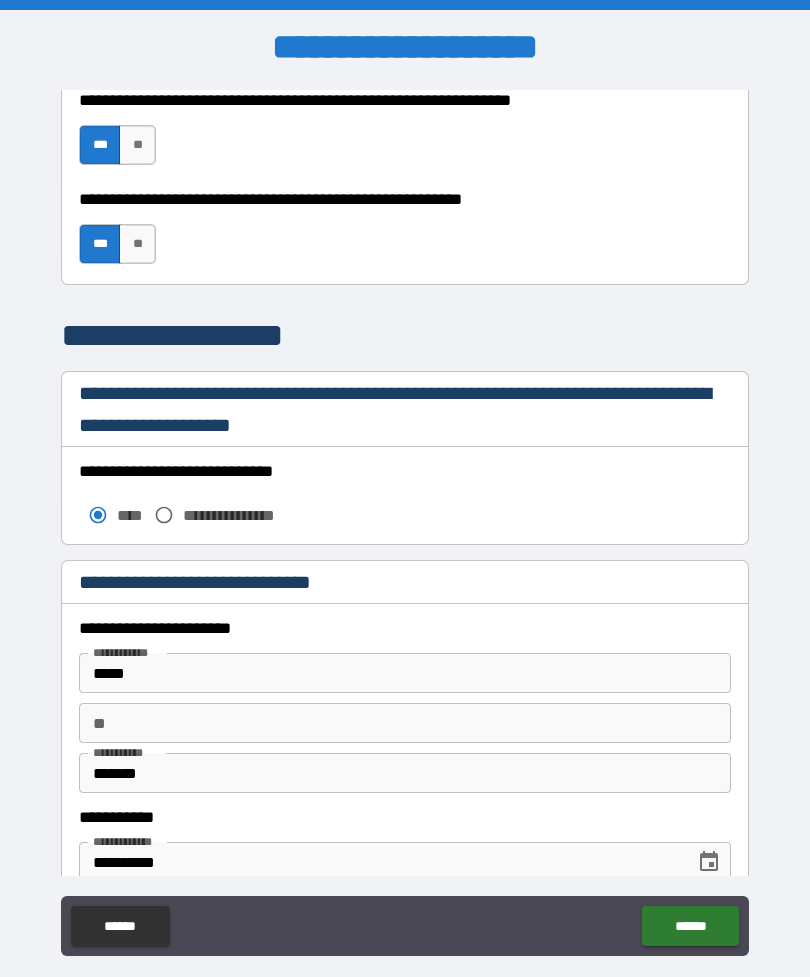 scroll, scrollTop: 1662, scrollLeft: 0, axis: vertical 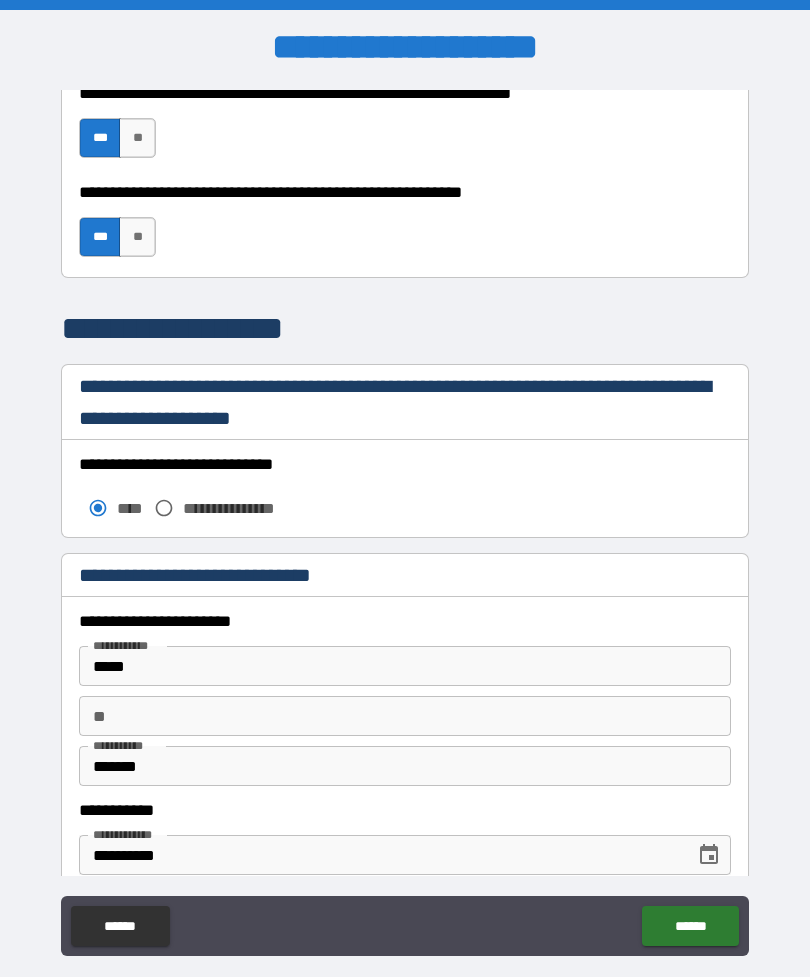 click on "*****" at bounding box center [405, 666] 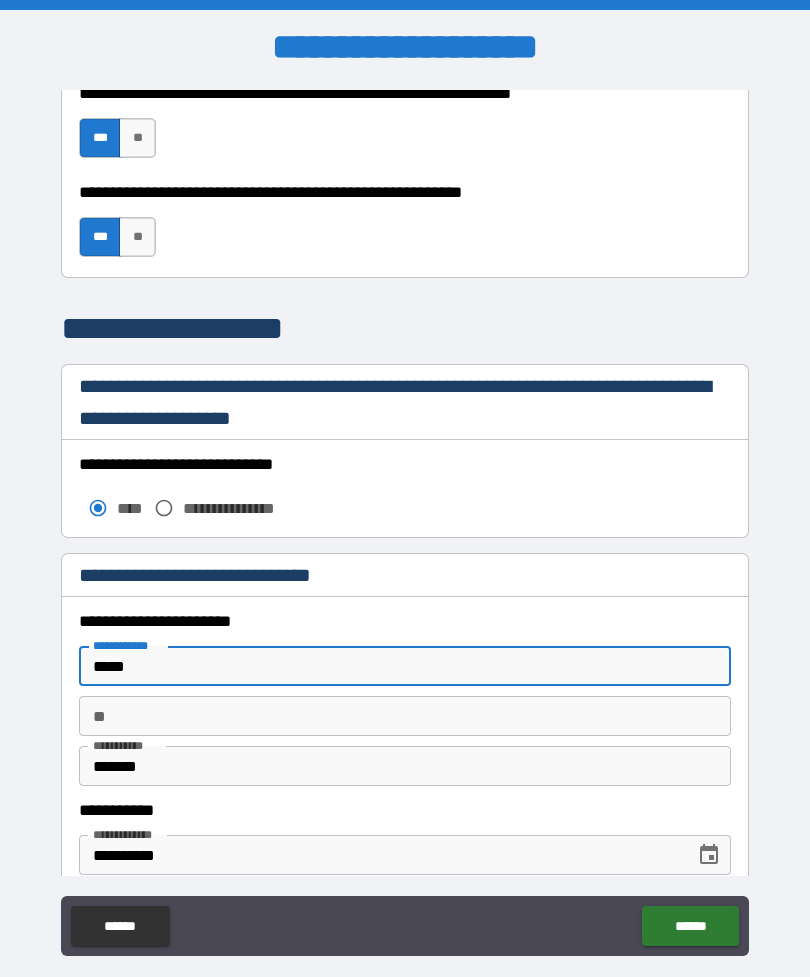 scroll, scrollTop: 19, scrollLeft: 0, axis: vertical 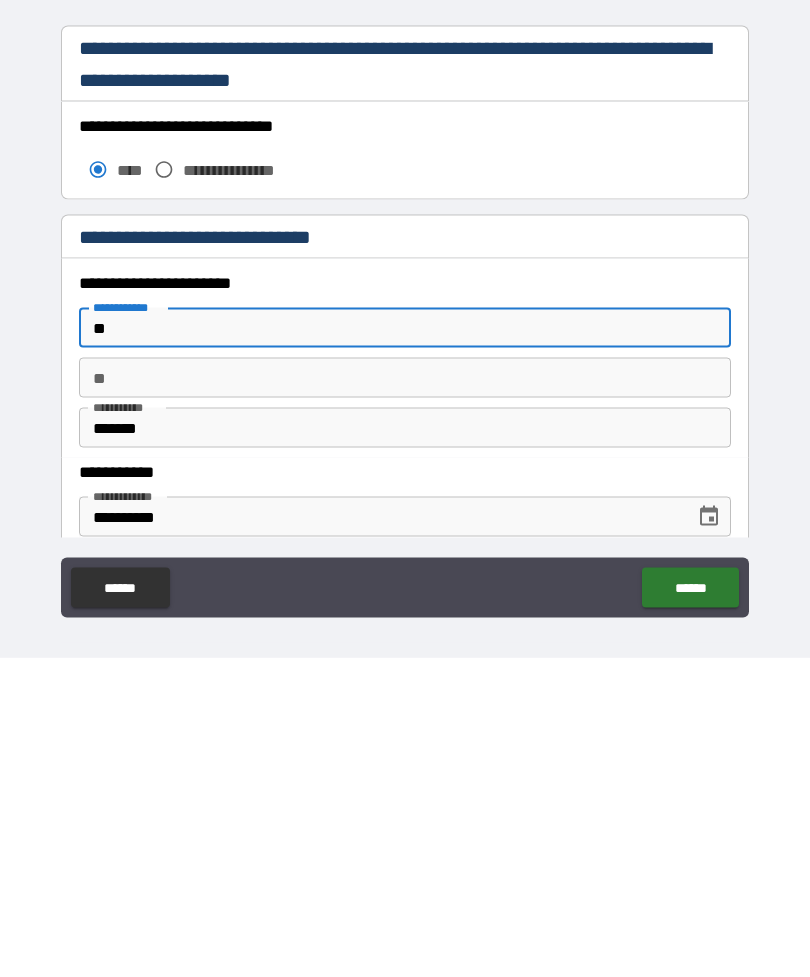 type on "*" 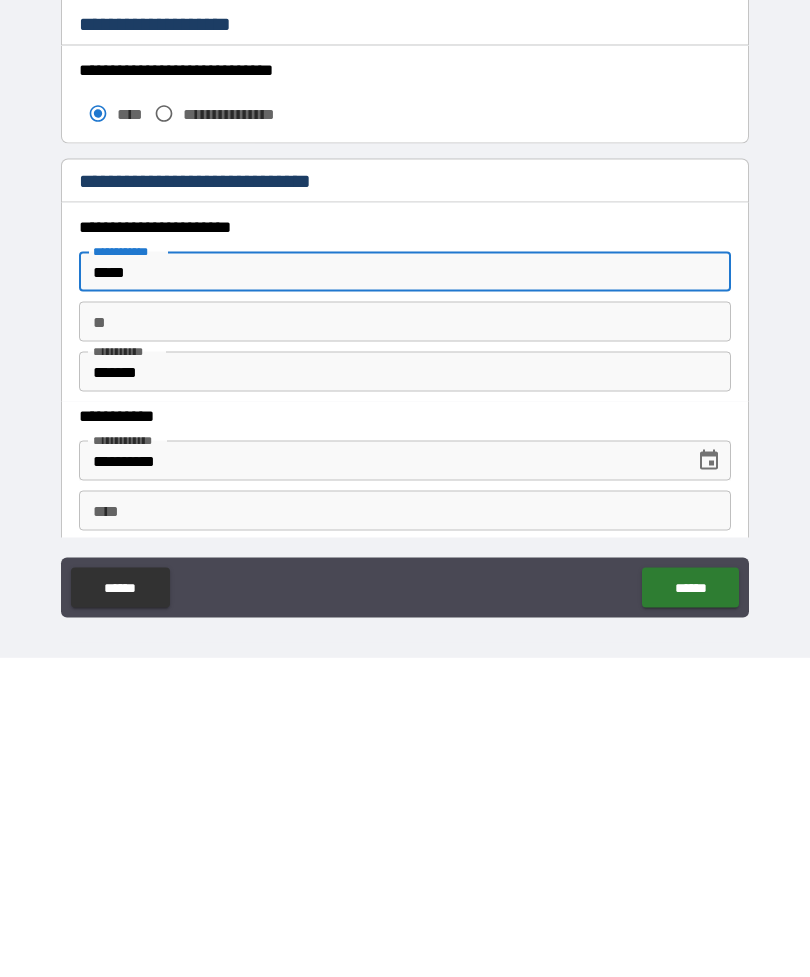 scroll, scrollTop: 1721, scrollLeft: 0, axis: vertical 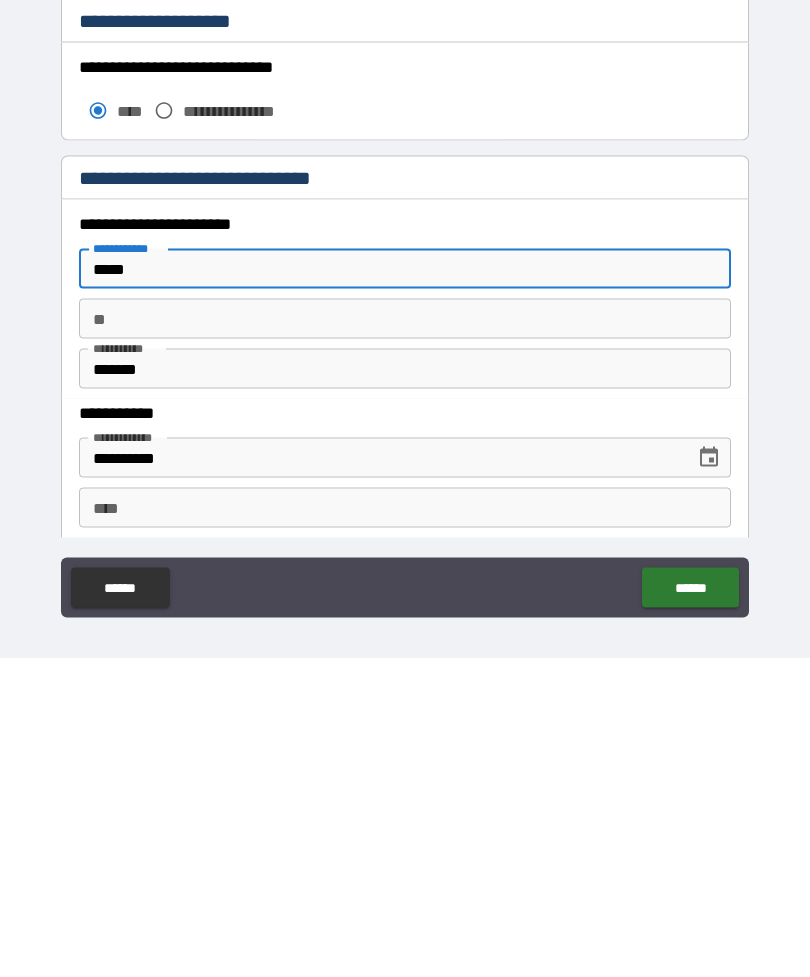 type on "*****" 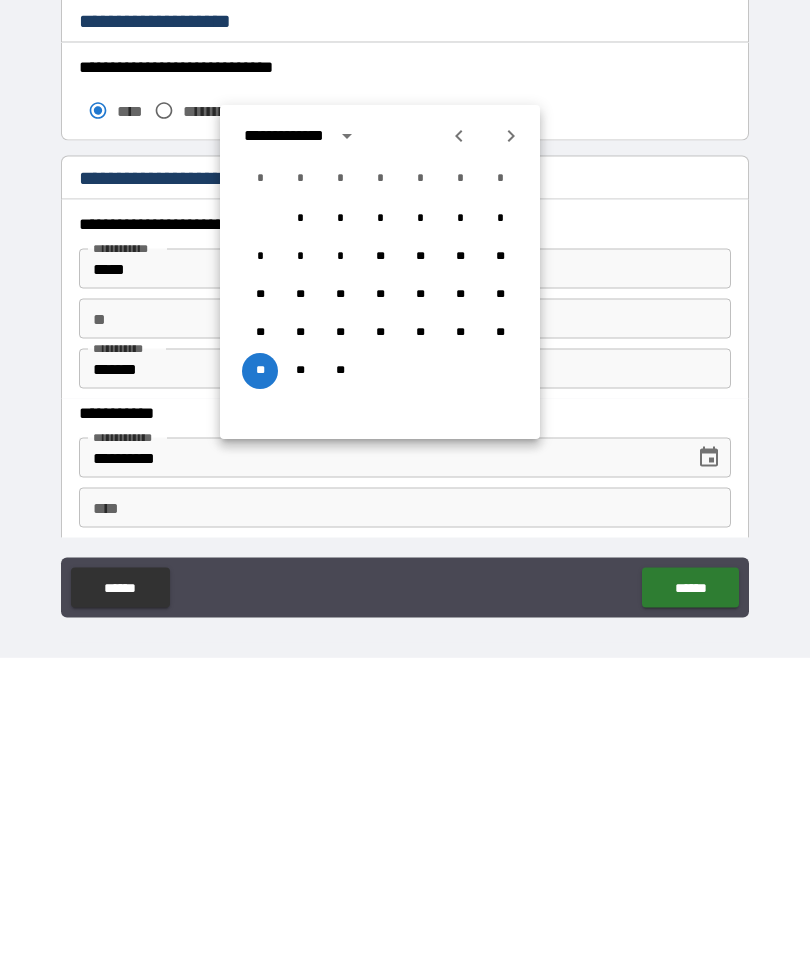 scroll, scrollTop: 64, scrollLeft: 0, axis: vertical 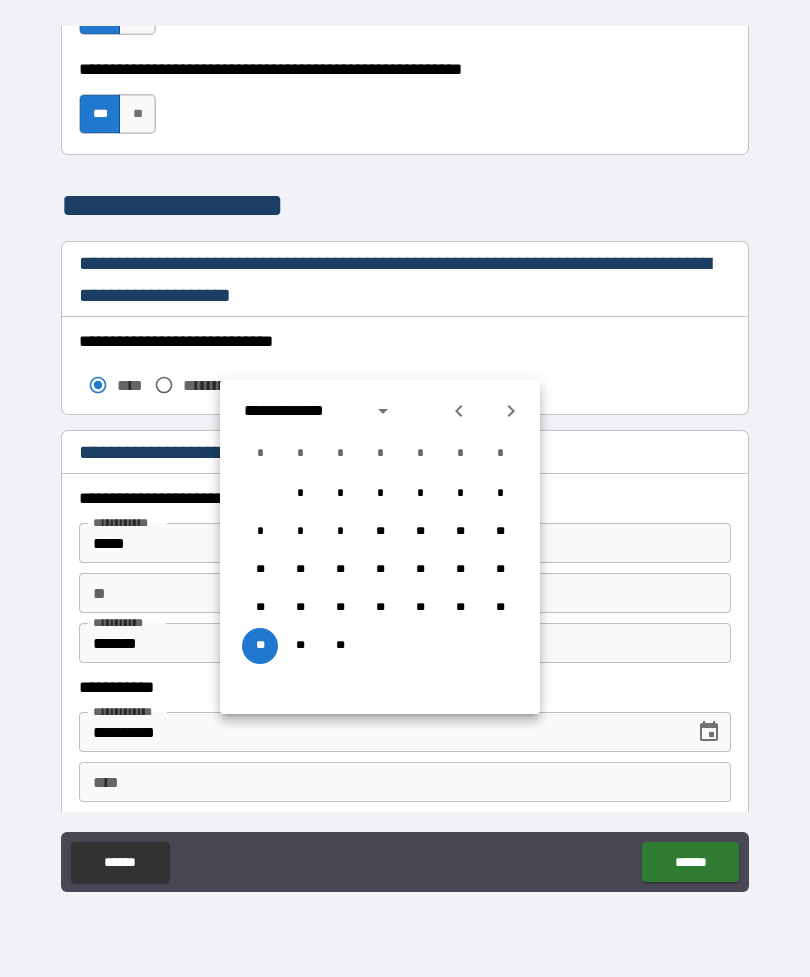 click 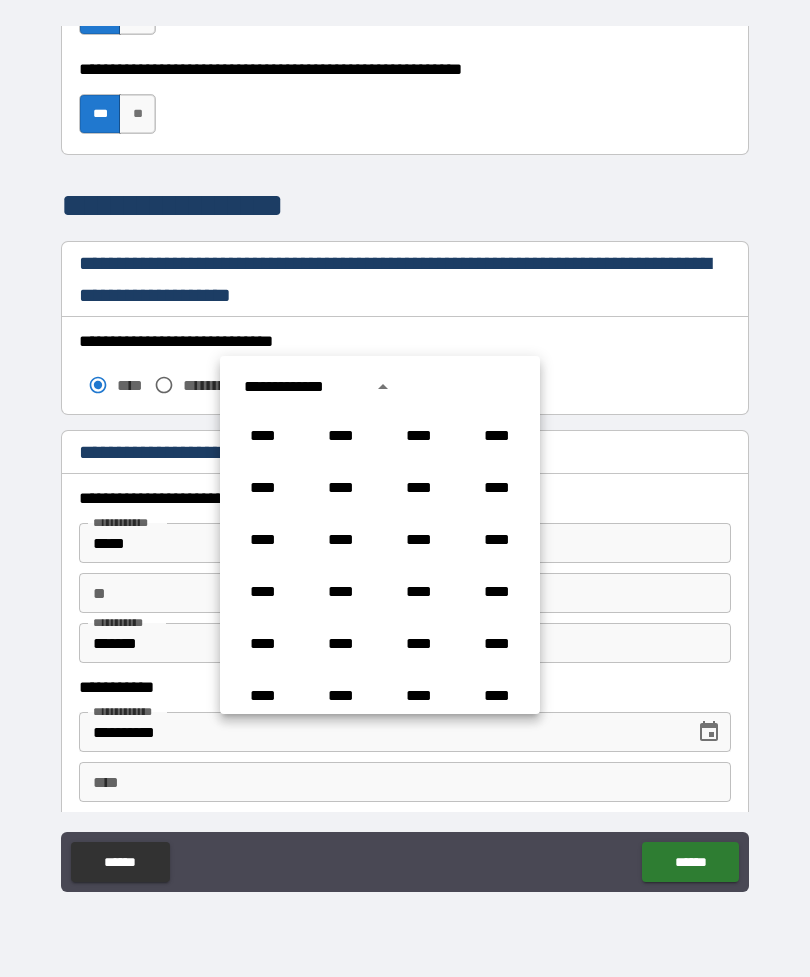 scroll, scrollTop: 1122, scrollLeft: 0, axis: vertical 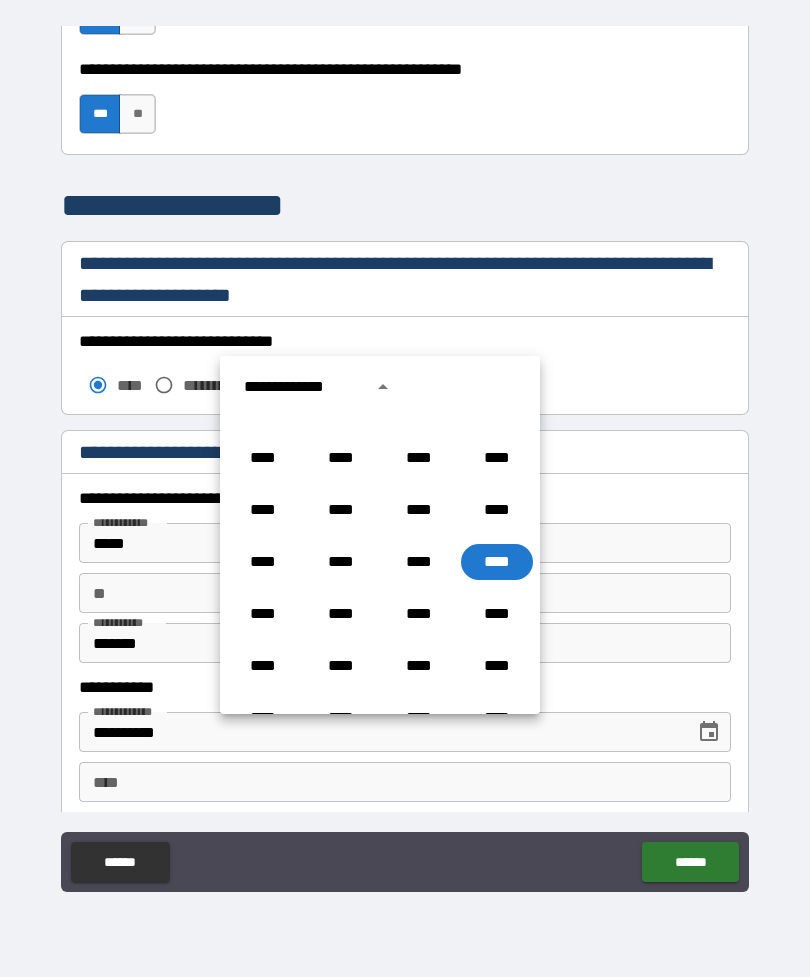 click on "**********" at bounding box center [322, 387] 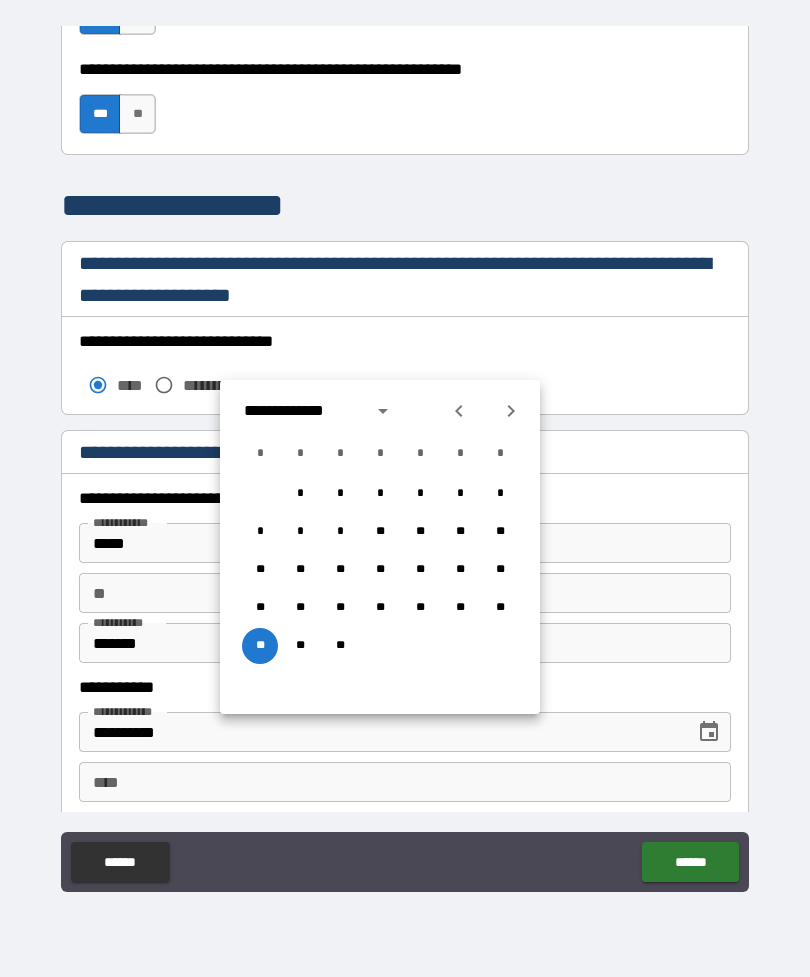 click on "**********" at bounding box center (322, 411) 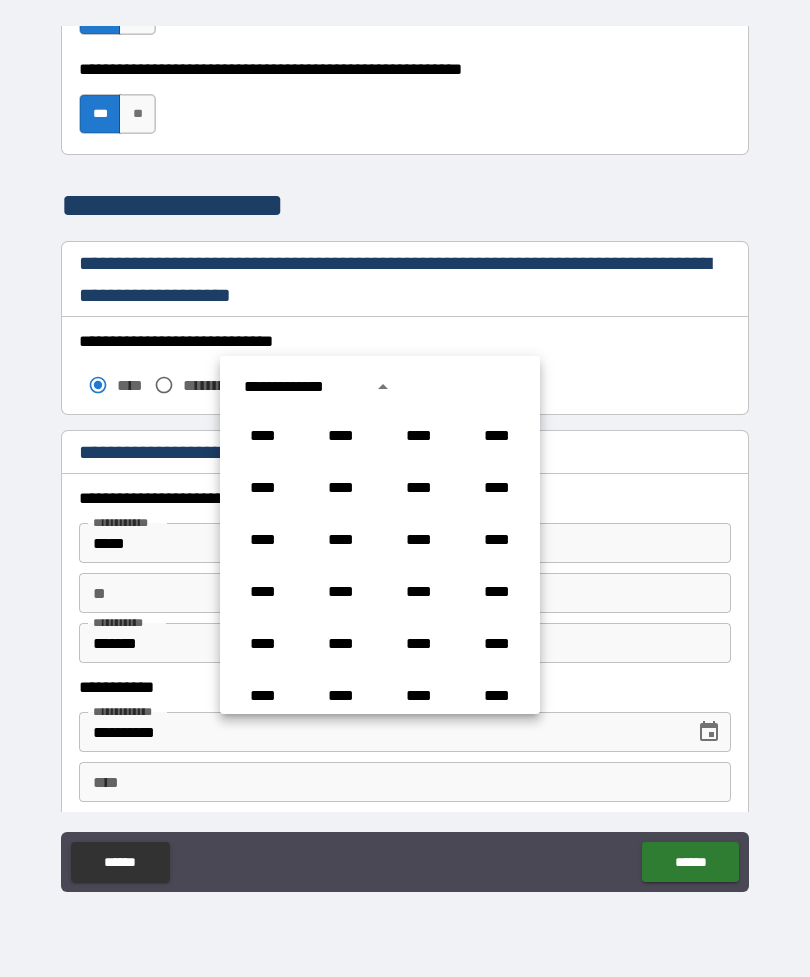 scroll, scrollTop: 1122, scrollLeft: 0, axis: vertical 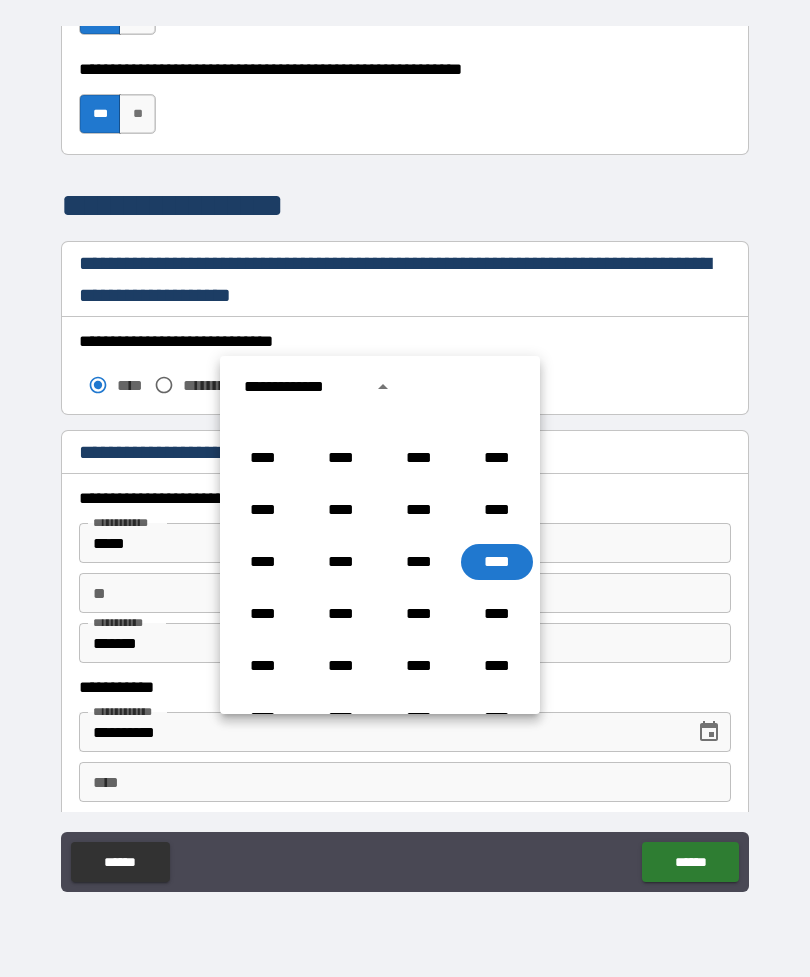 click 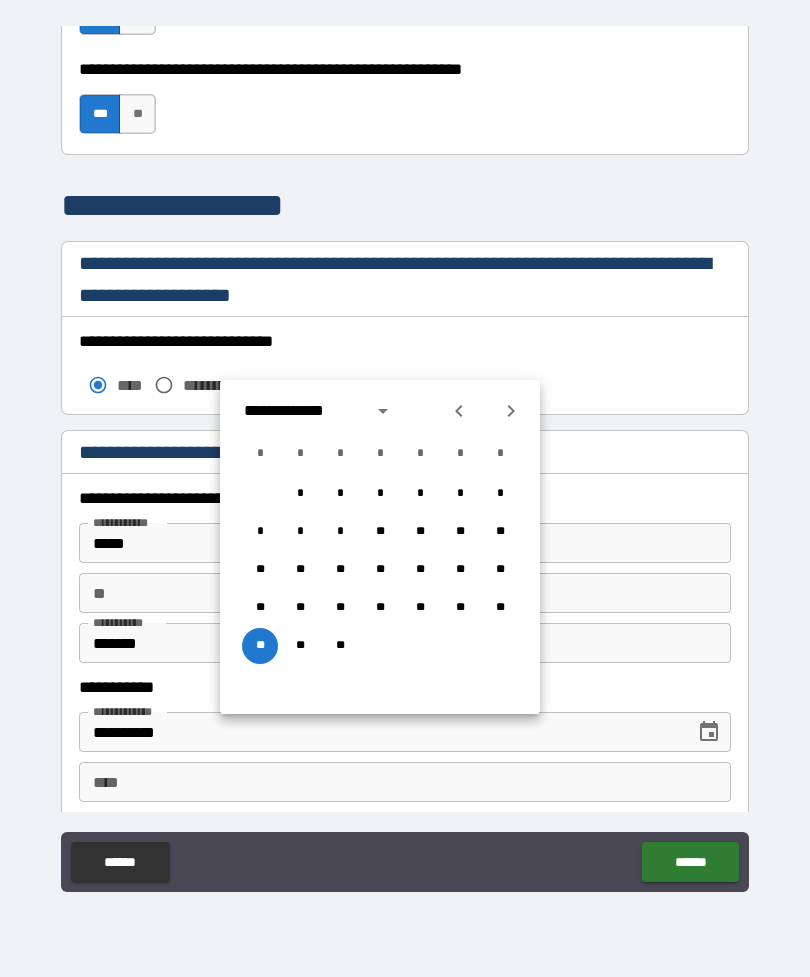 click 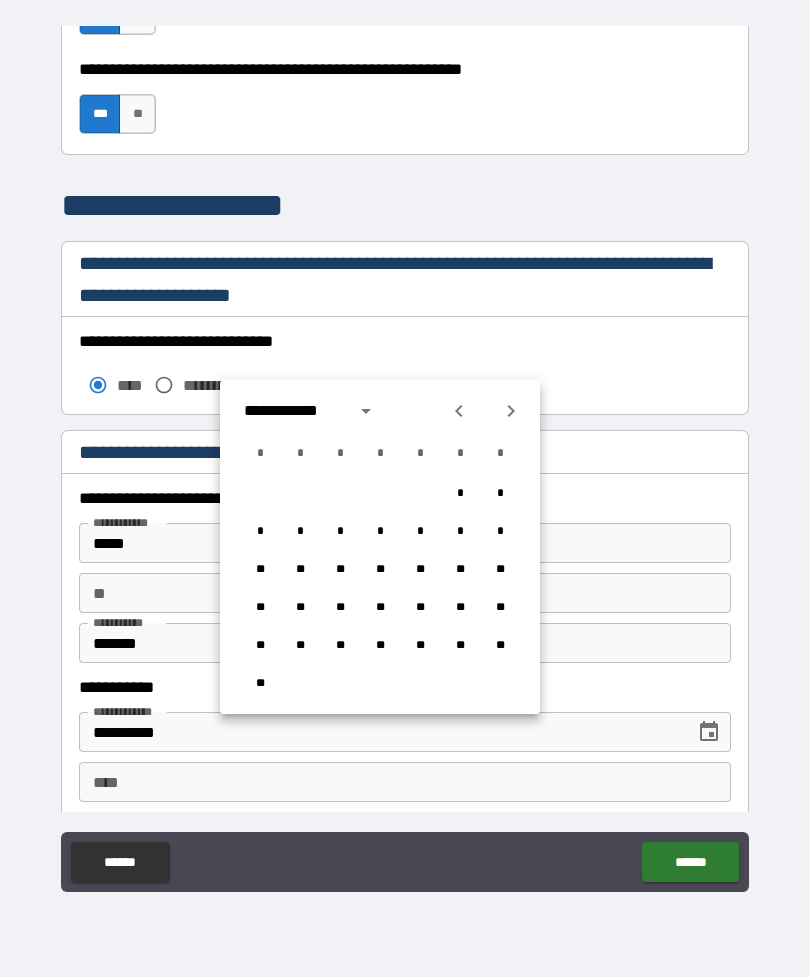 click at bounding box center [459, 411] 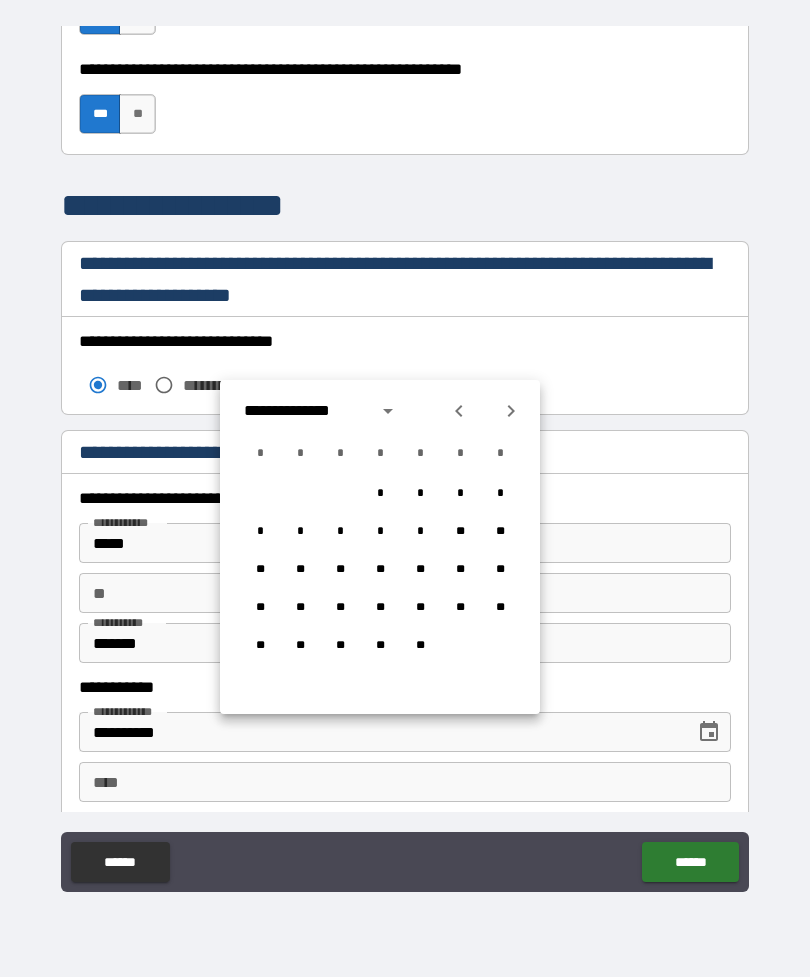 click at bounding box center (459, 411) 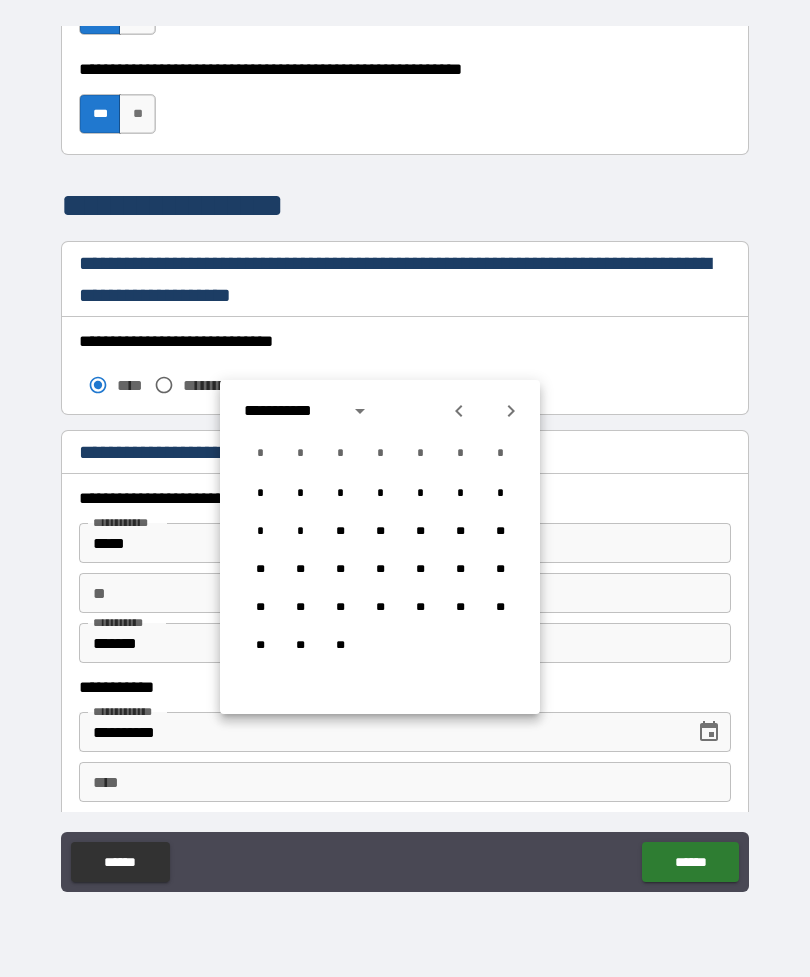 click at bounding box center [459, 411] 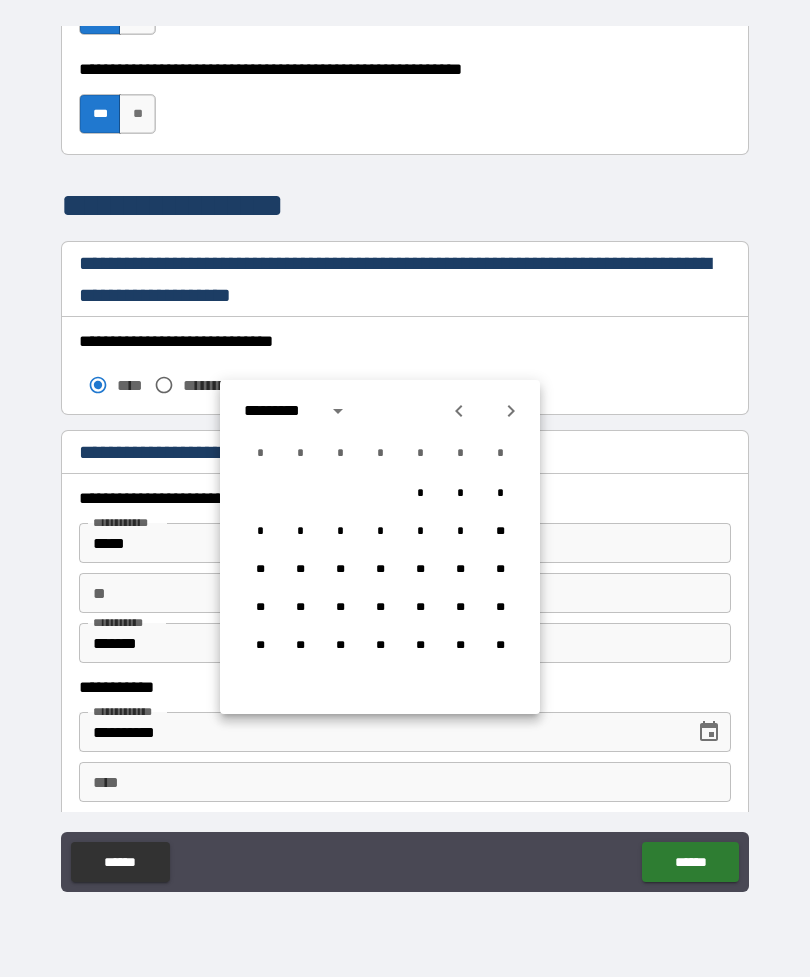 click at bounding box center [459, 411] 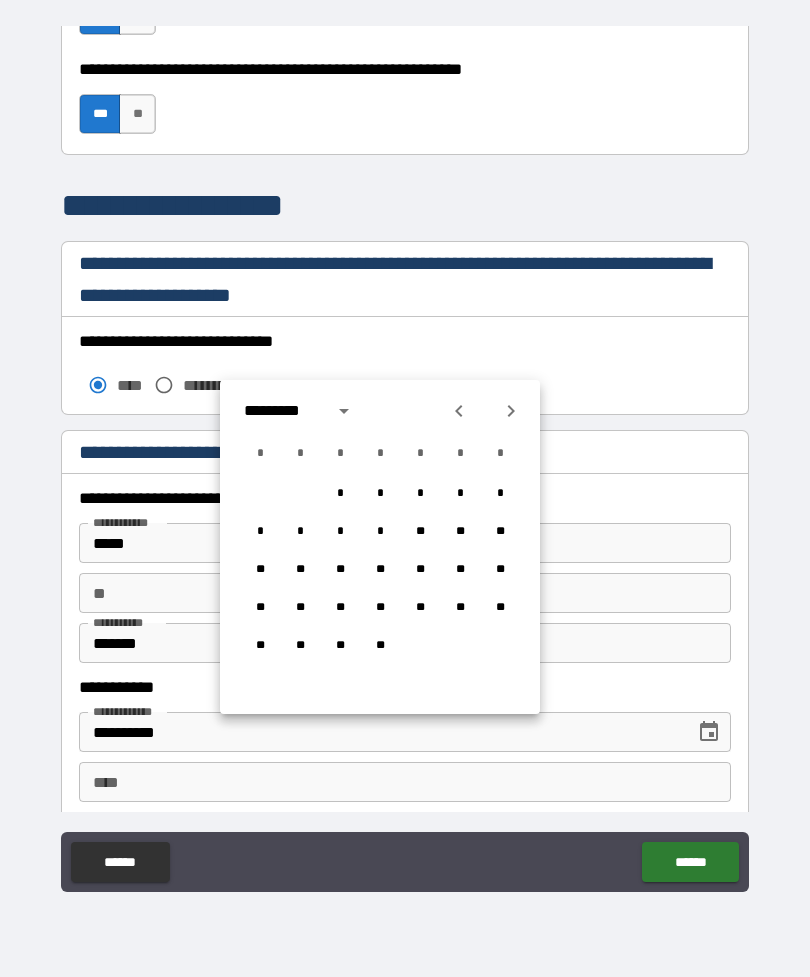 click at bounding box center (459, 411) 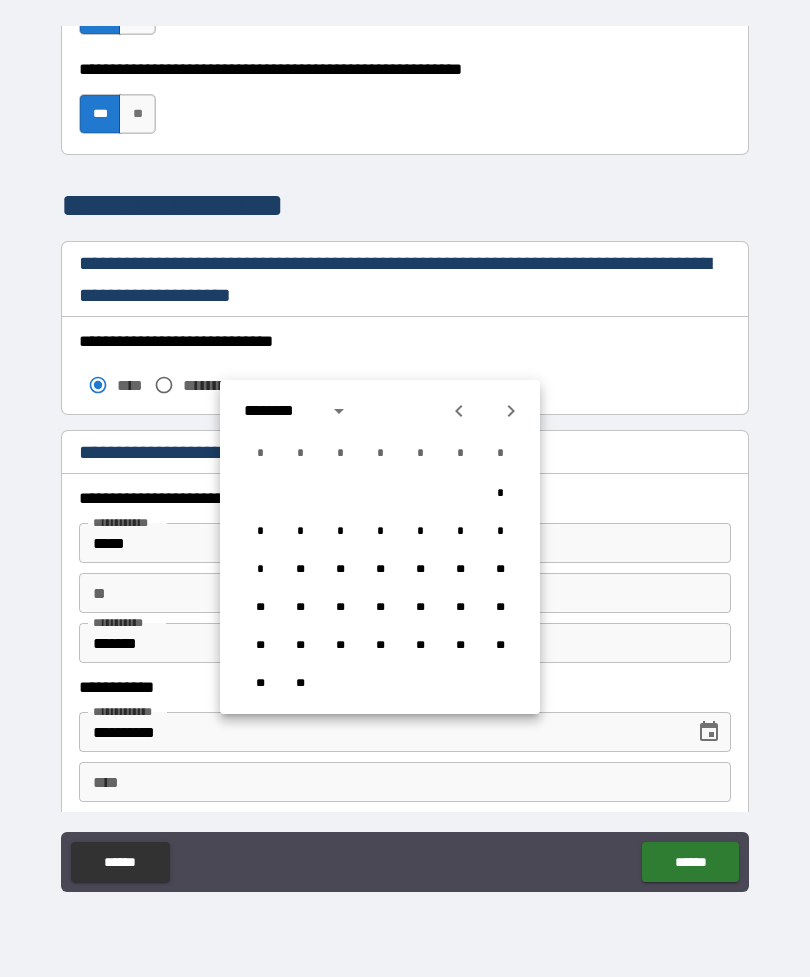click on "********" at bounding box center (380, 411) 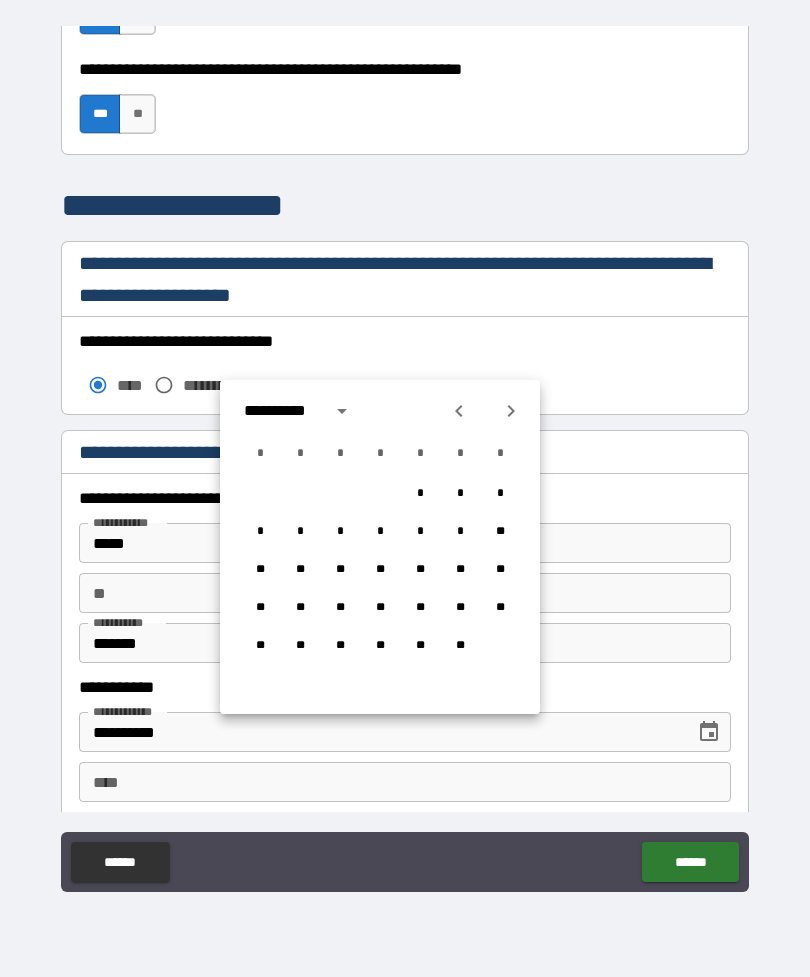 click at bounding box center [459, 411] 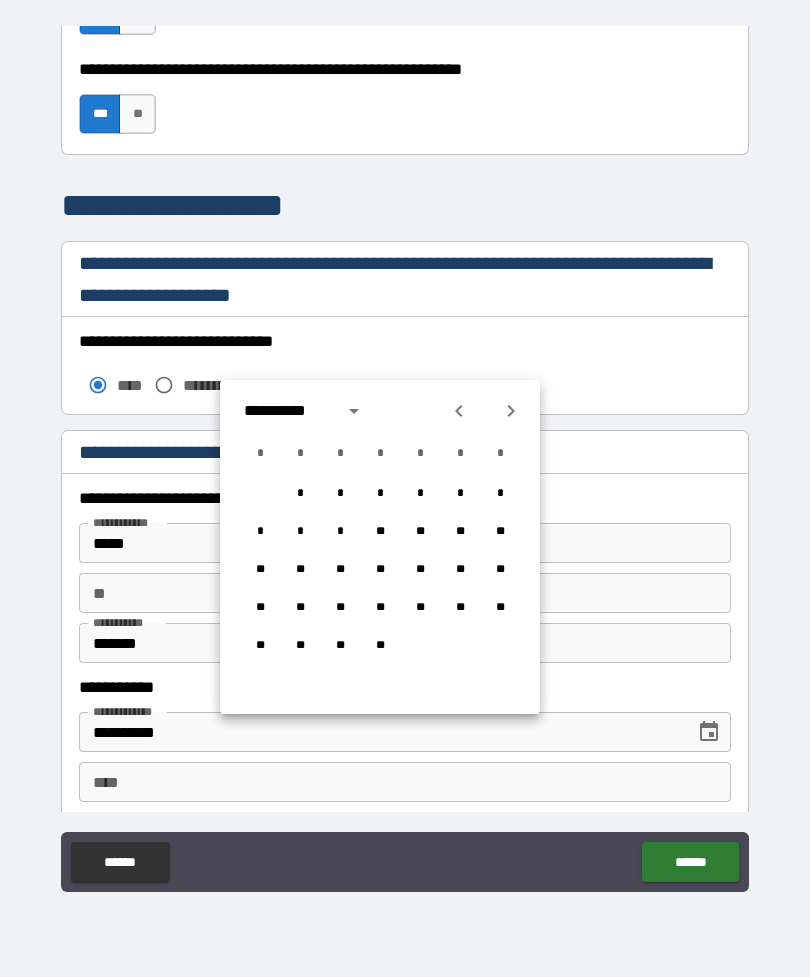 click at bounding box center [459, 411] 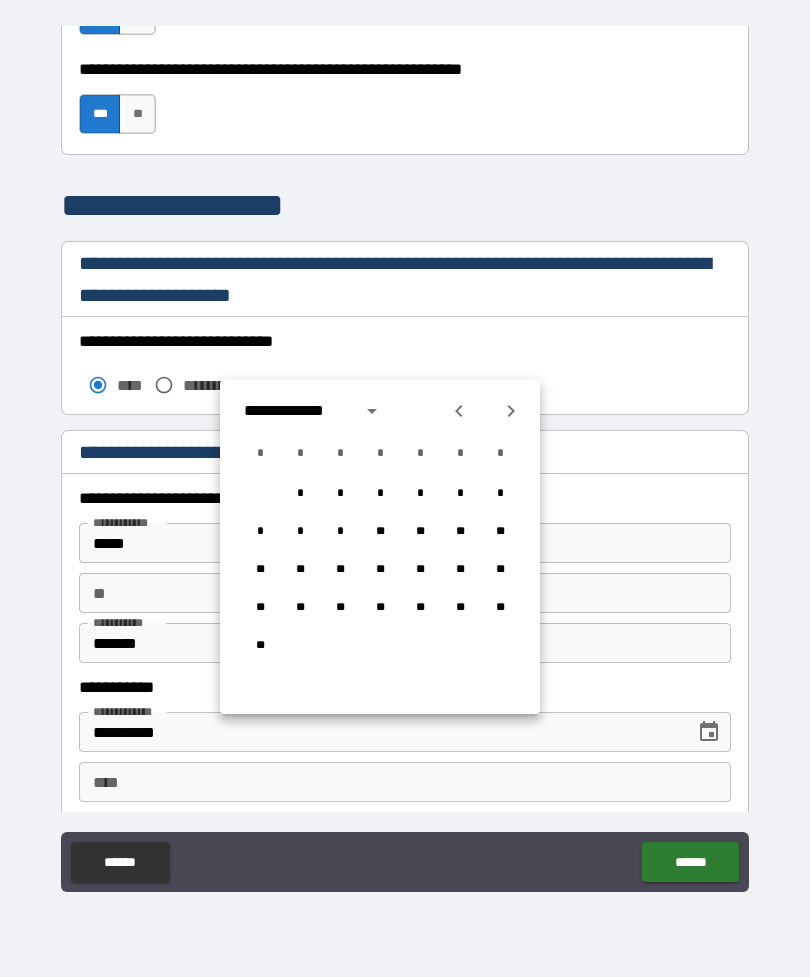 click at bounding box center (459, 411) 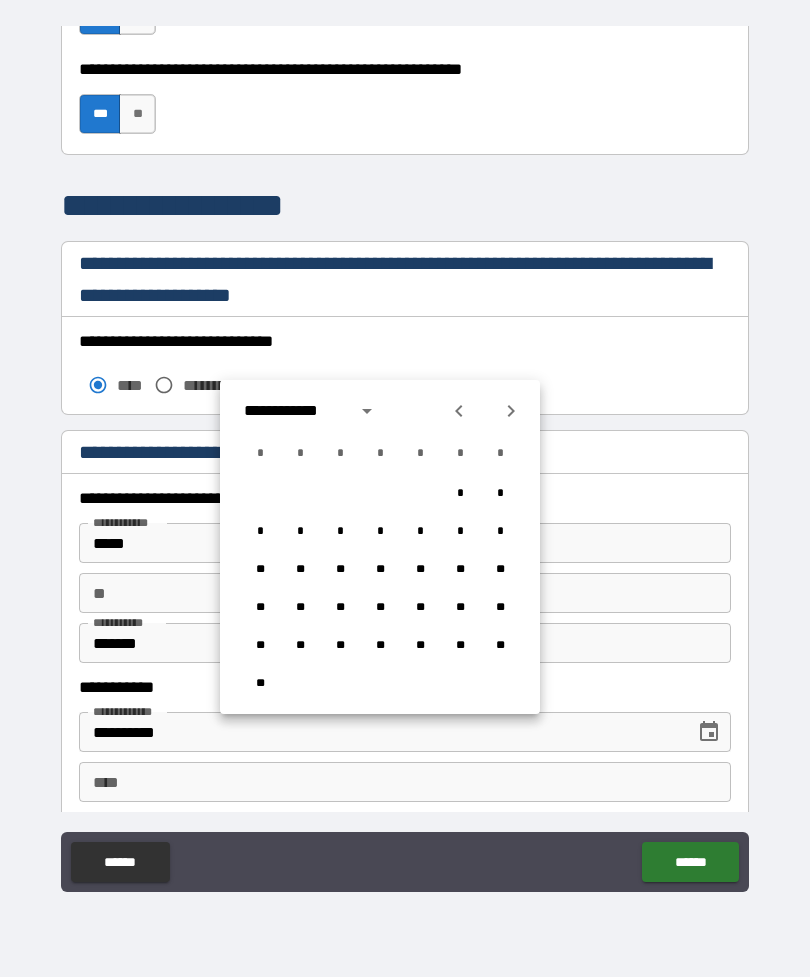 click at bounding box center [367, 411] 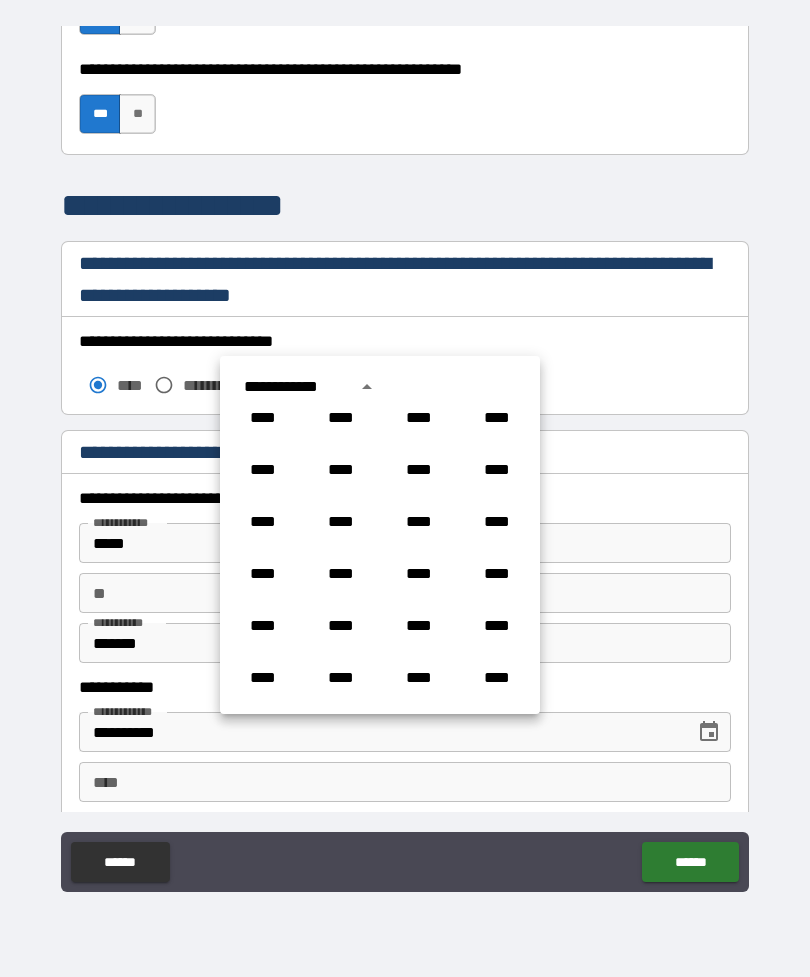 scroll, scrollTop: 797, scrollLeft: 0, axis: vertical 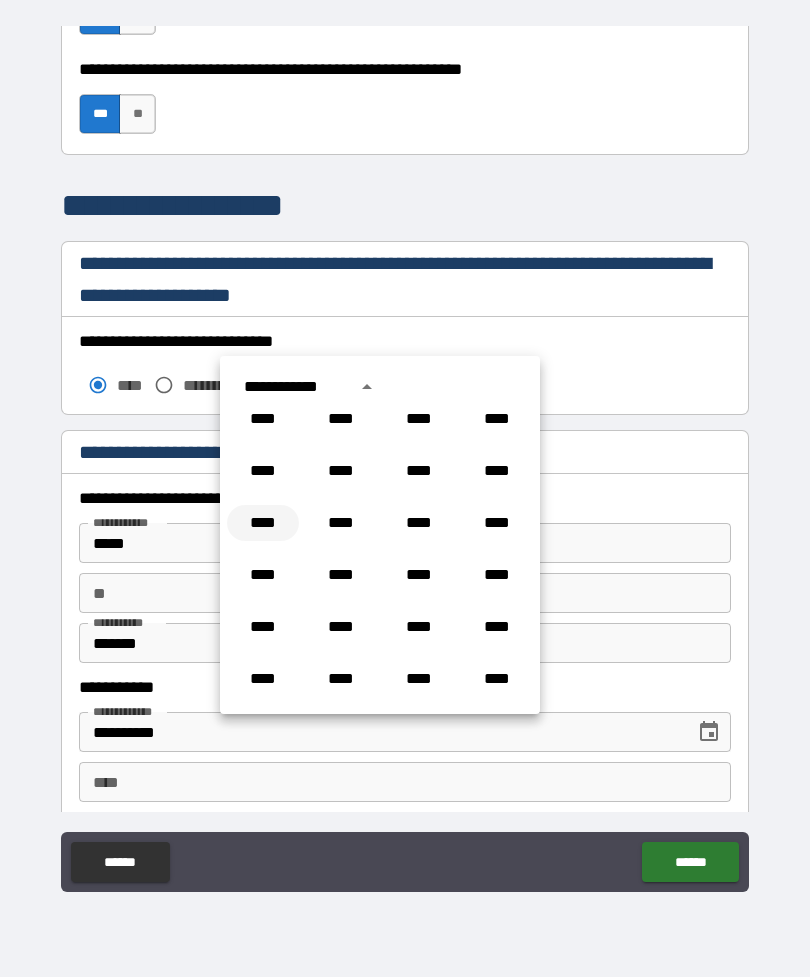 click on "****" at bounding box center [263, 523] 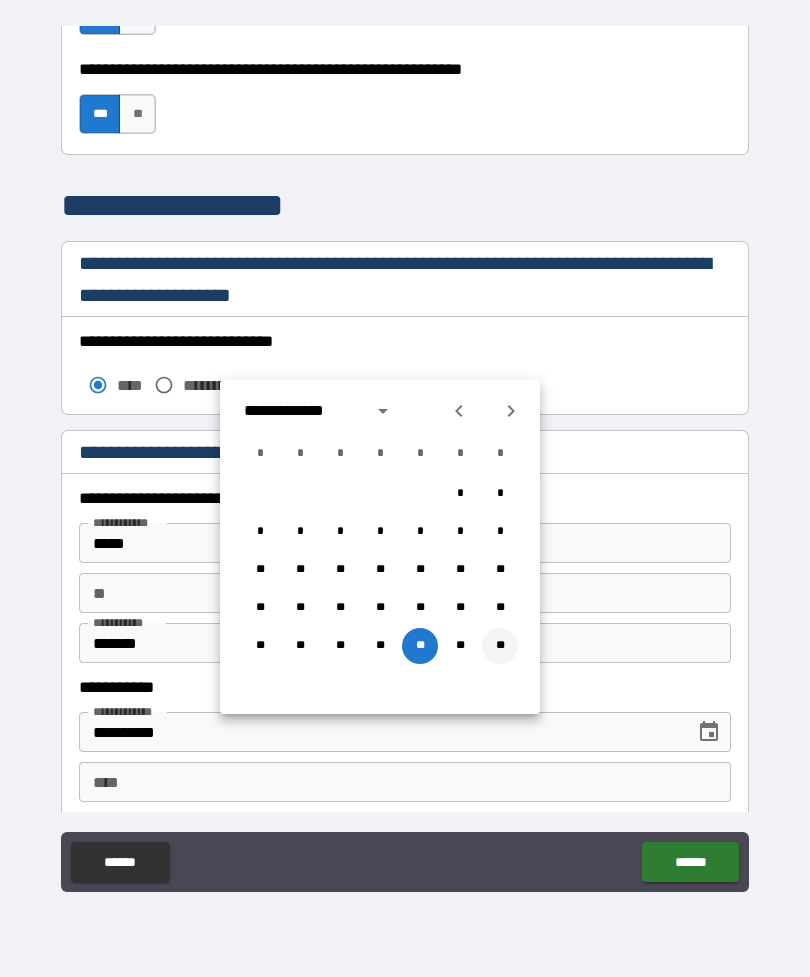 click on "**" at bounding box center [500, 646] 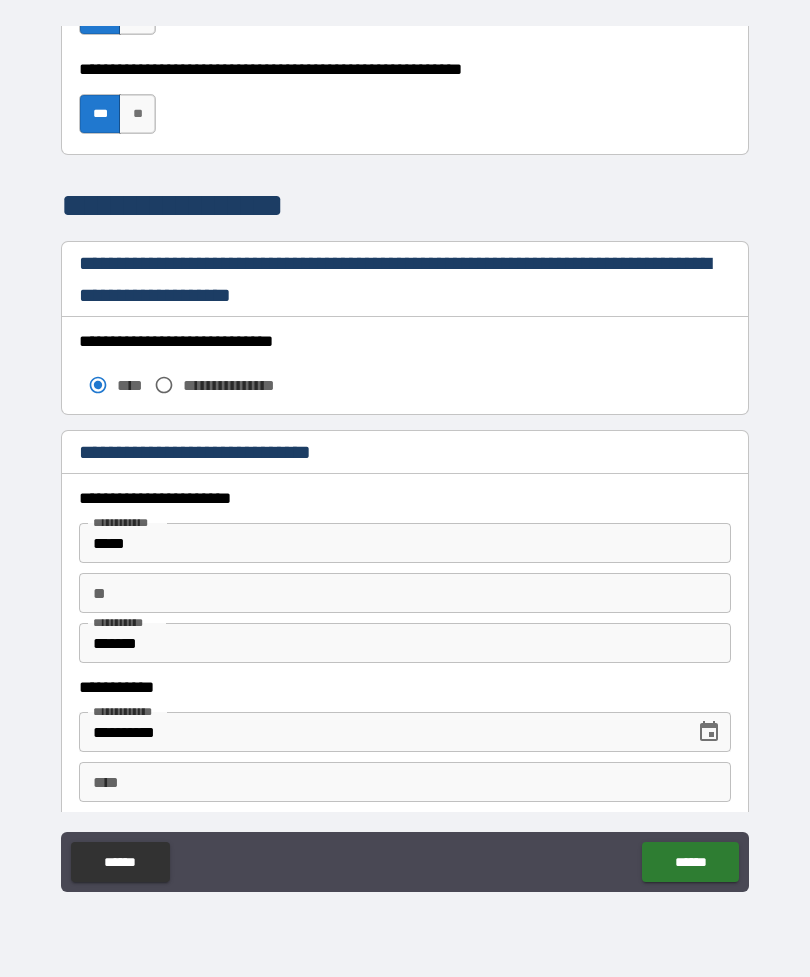 type on "**********" 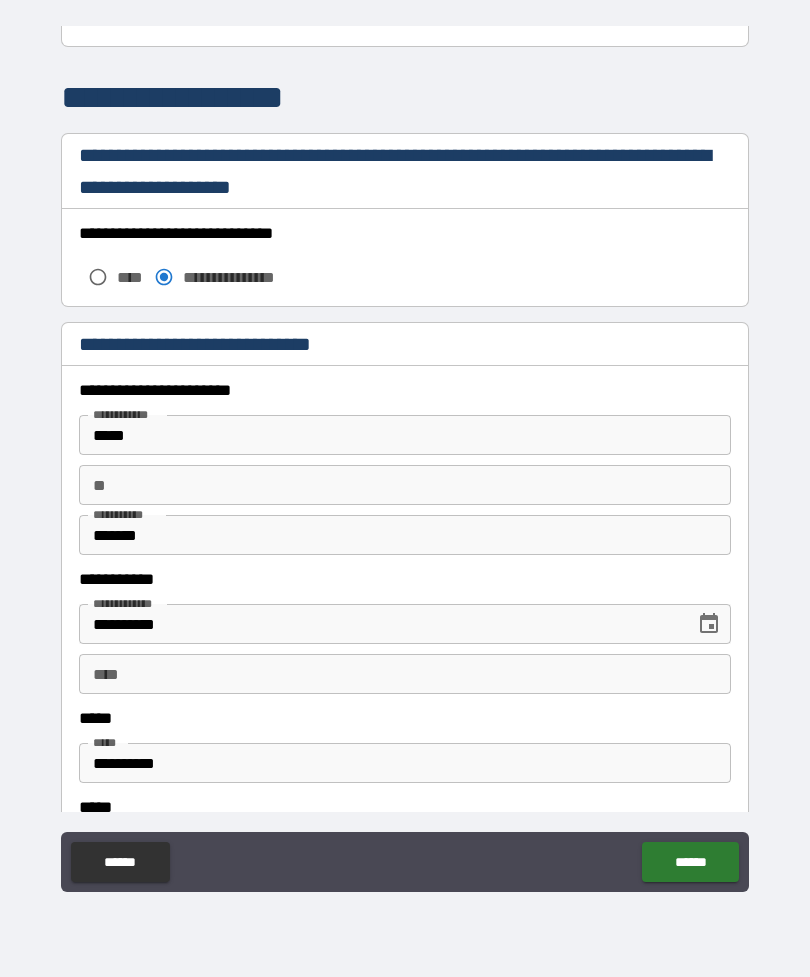 scroll, scrollTop: 1831, scrollLeft: 0, axis: vertical 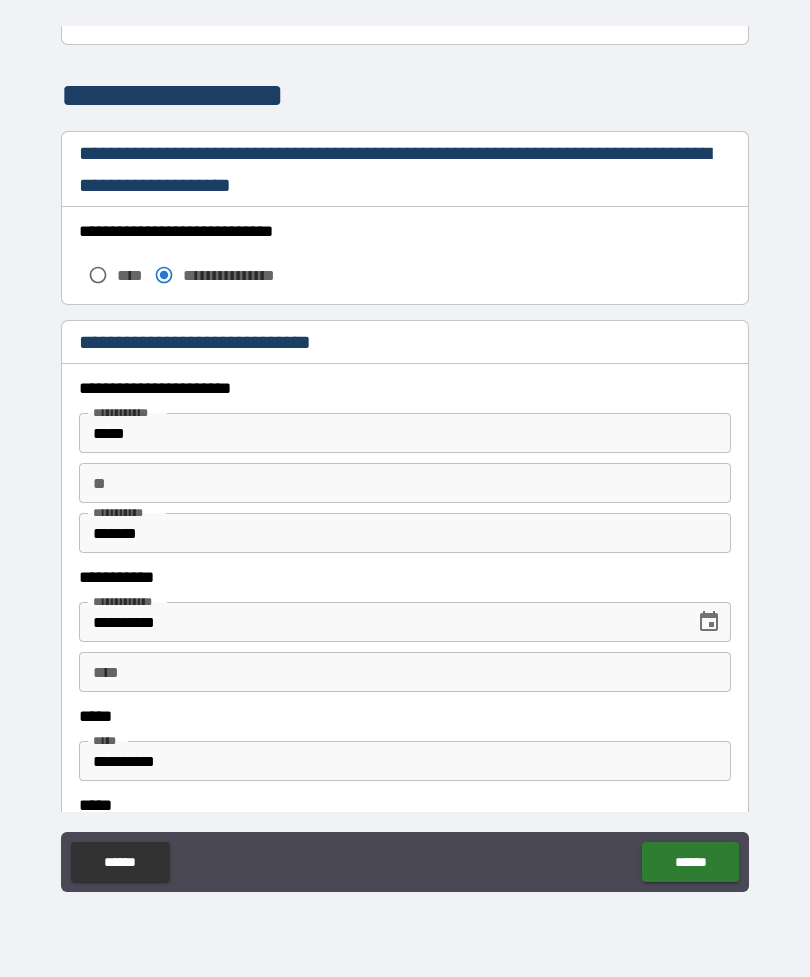 click on "**" at bounding box center [405, 483] 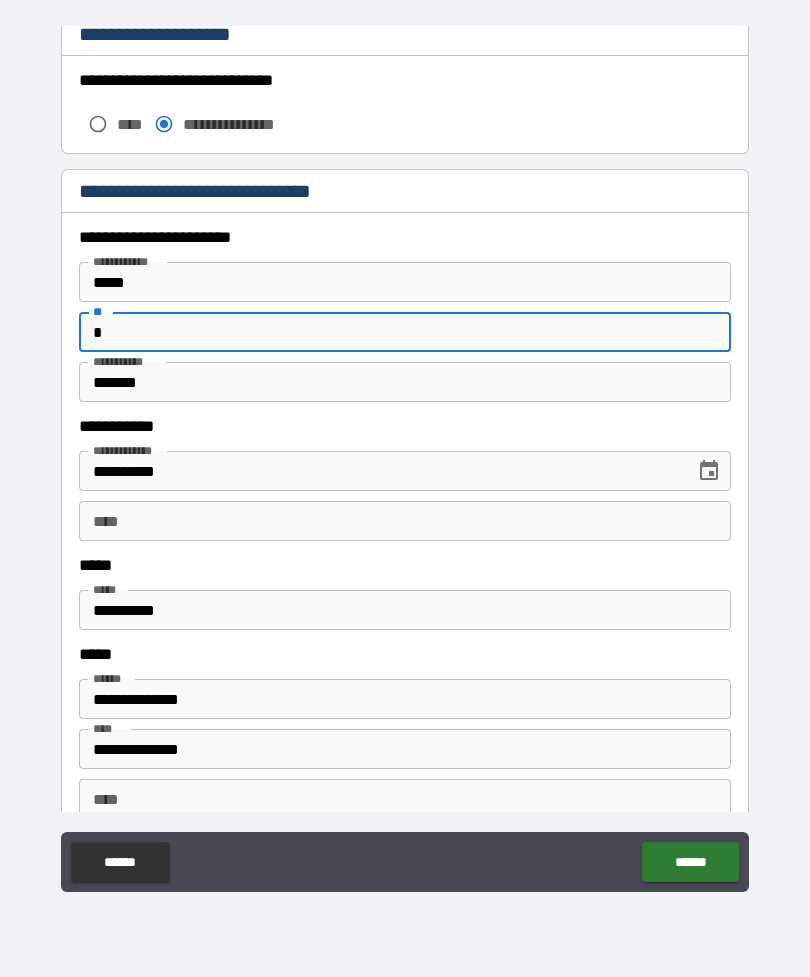 scroll, scrollTop: 2006, scrollLeft: 0, axis: vertical 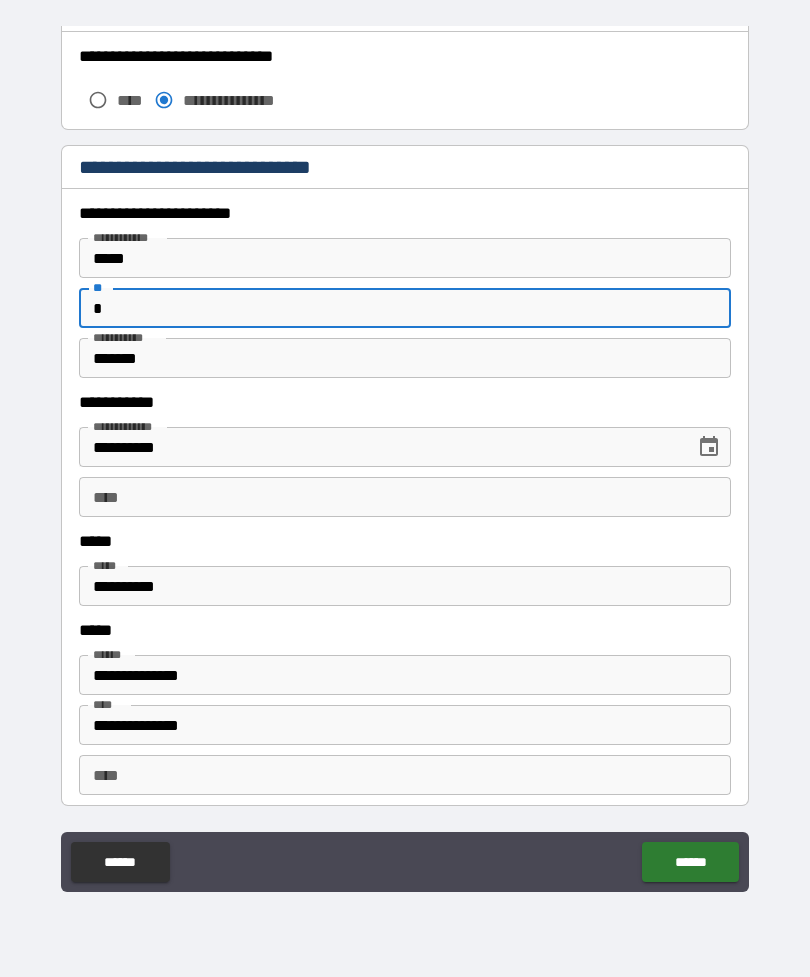 type on "*" 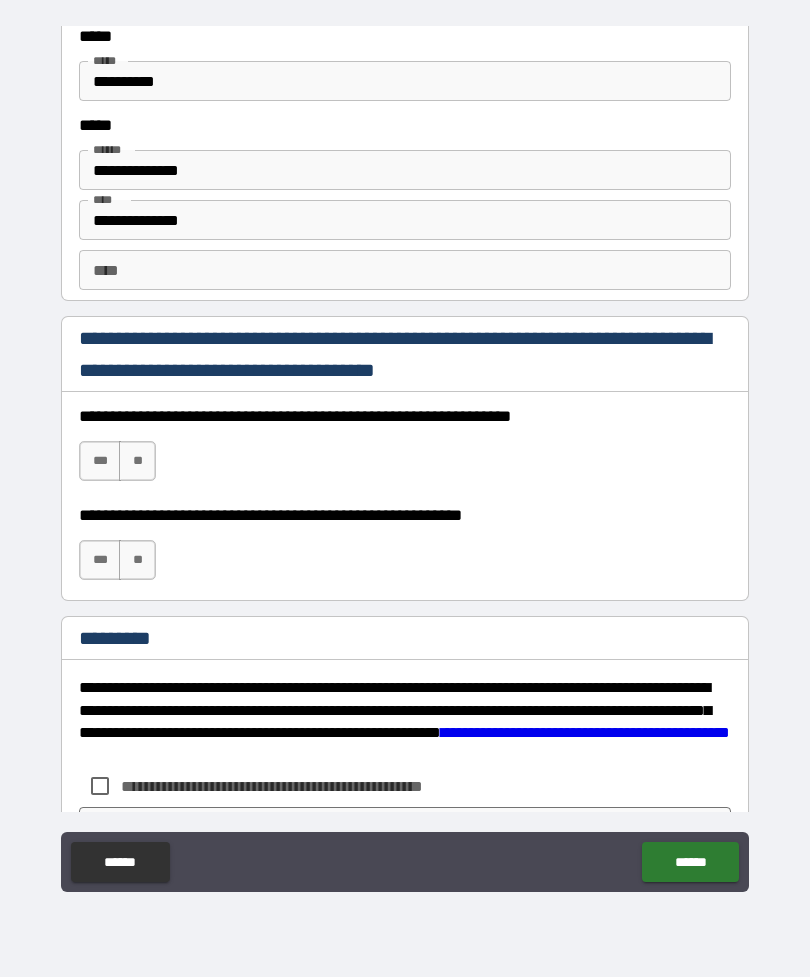 scroll, scrollTop: 2513, scrollLeft: 0, axis: vertical 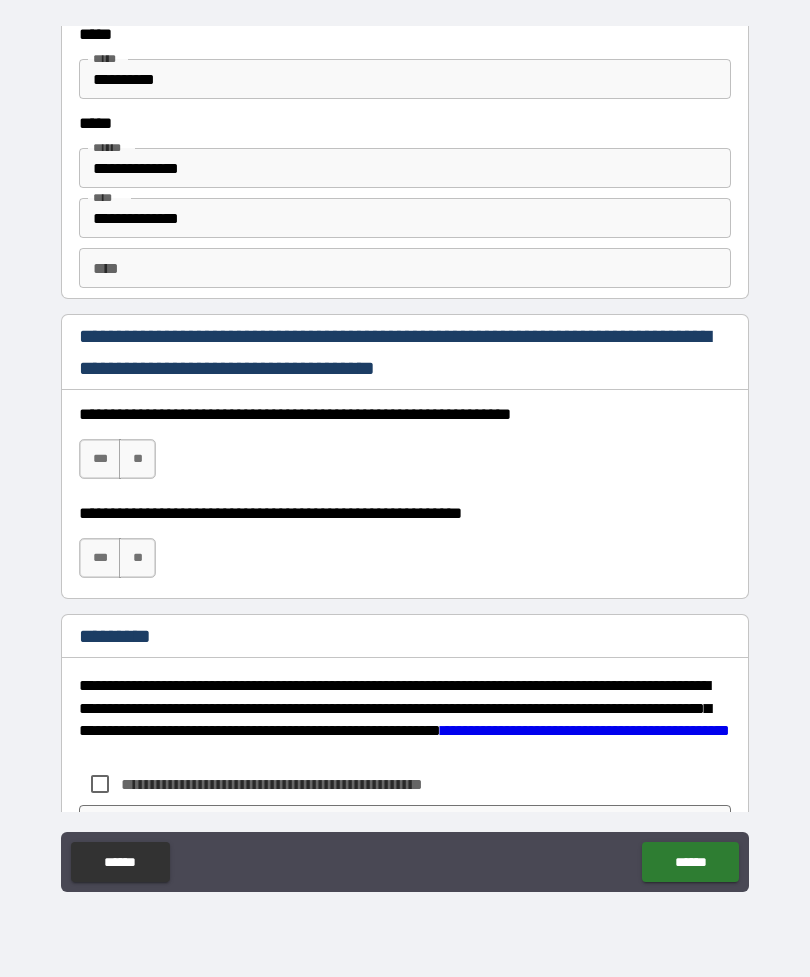 type on "**********" 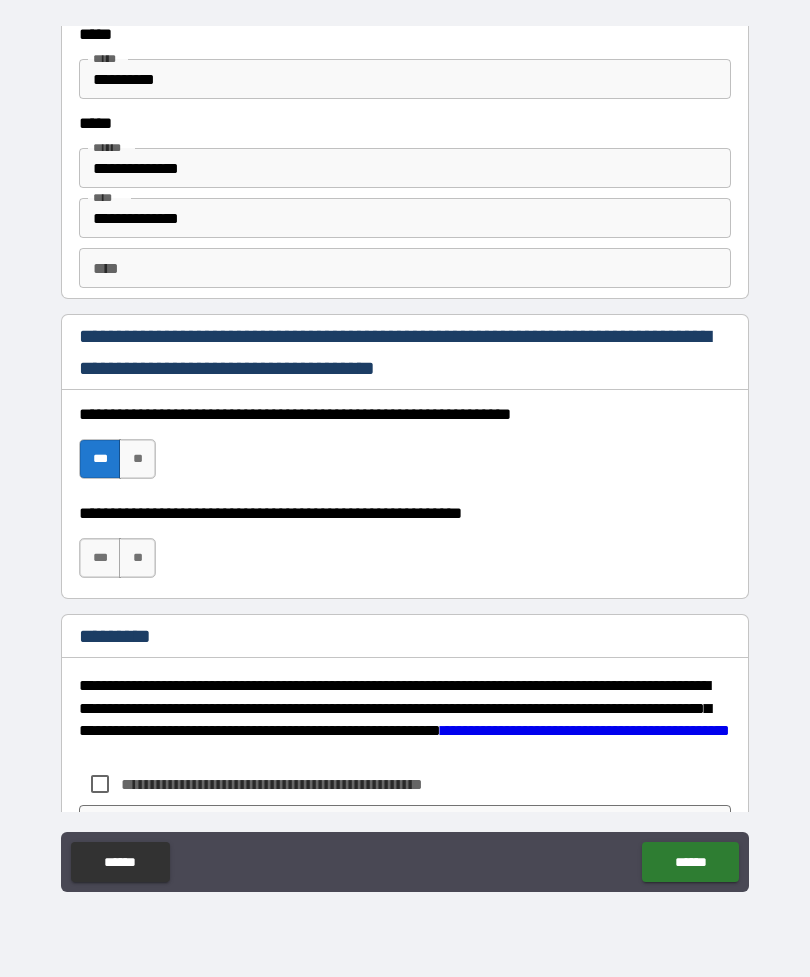 click on "***" at bounding box center (100, 558) 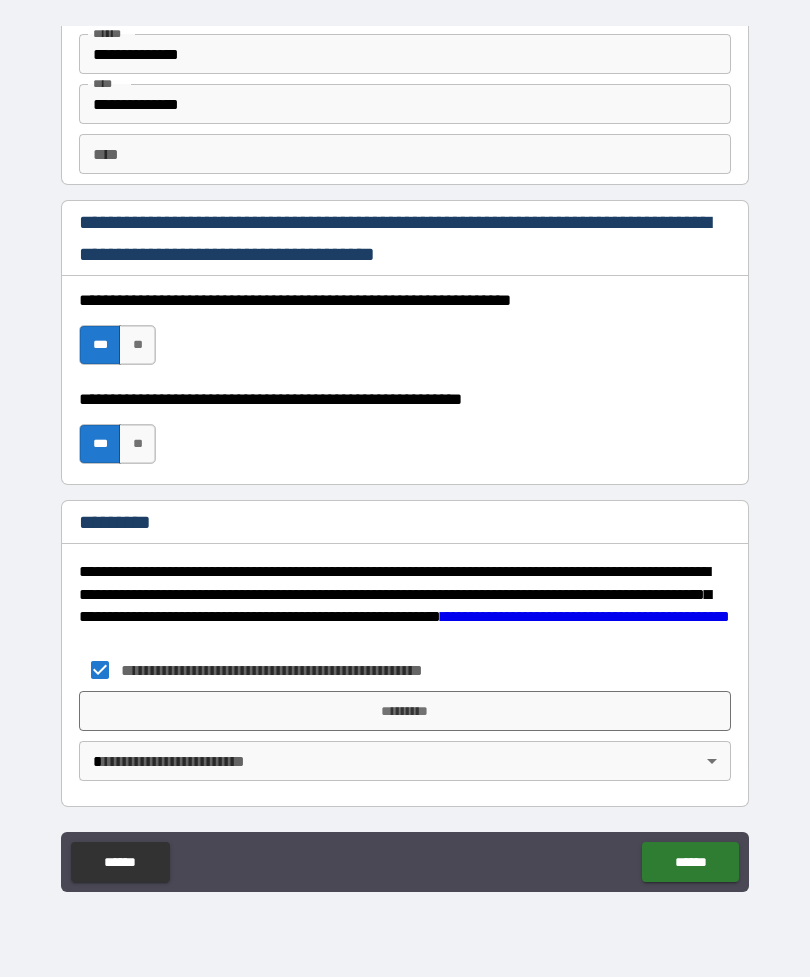 scroll, scrollTop: 2627, scrollLeft: 0, axis: vertical 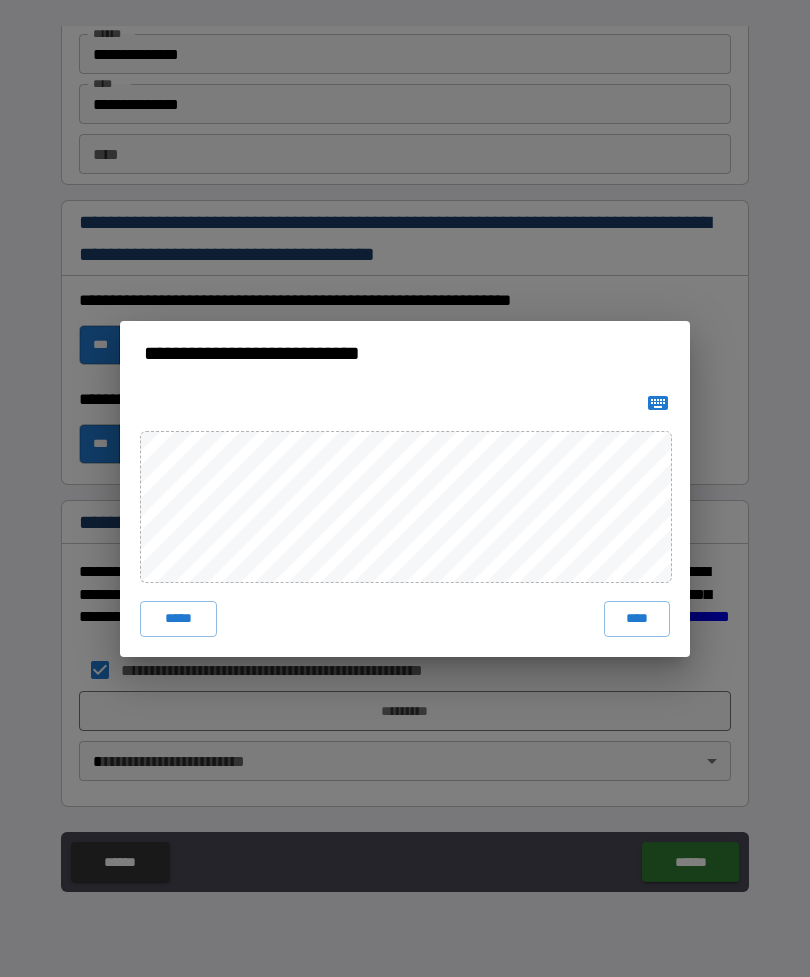 click on "****" at bounding box center [637, 619] 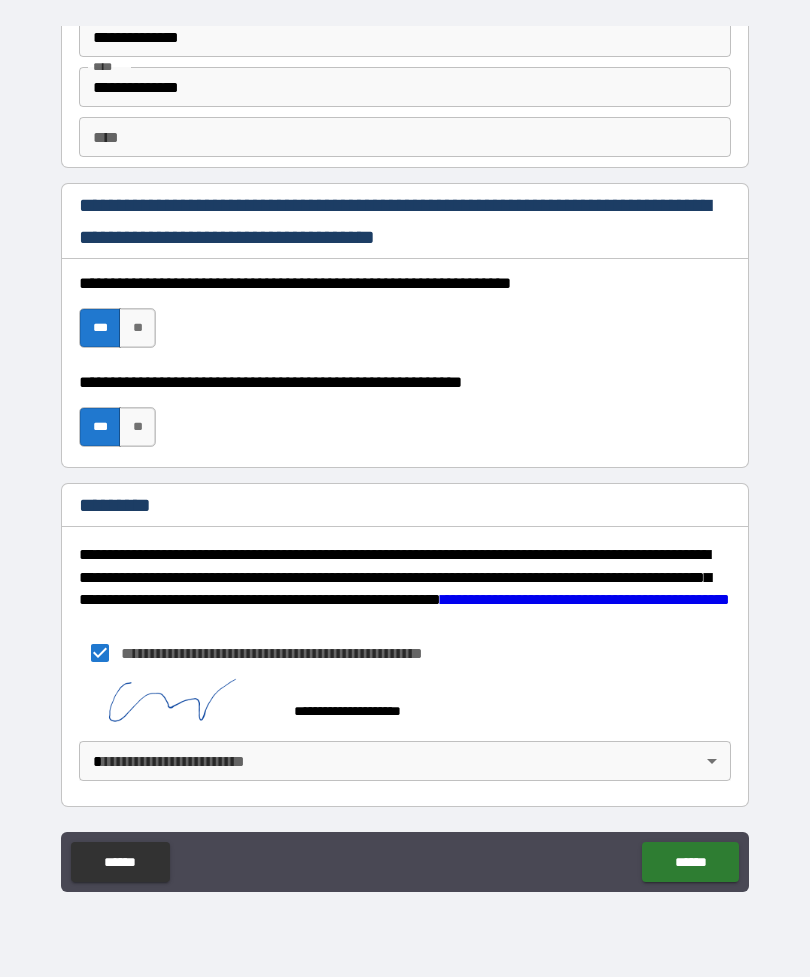 scroll, scrollTop: 2644, scrollLeft: 0, axis: vertical 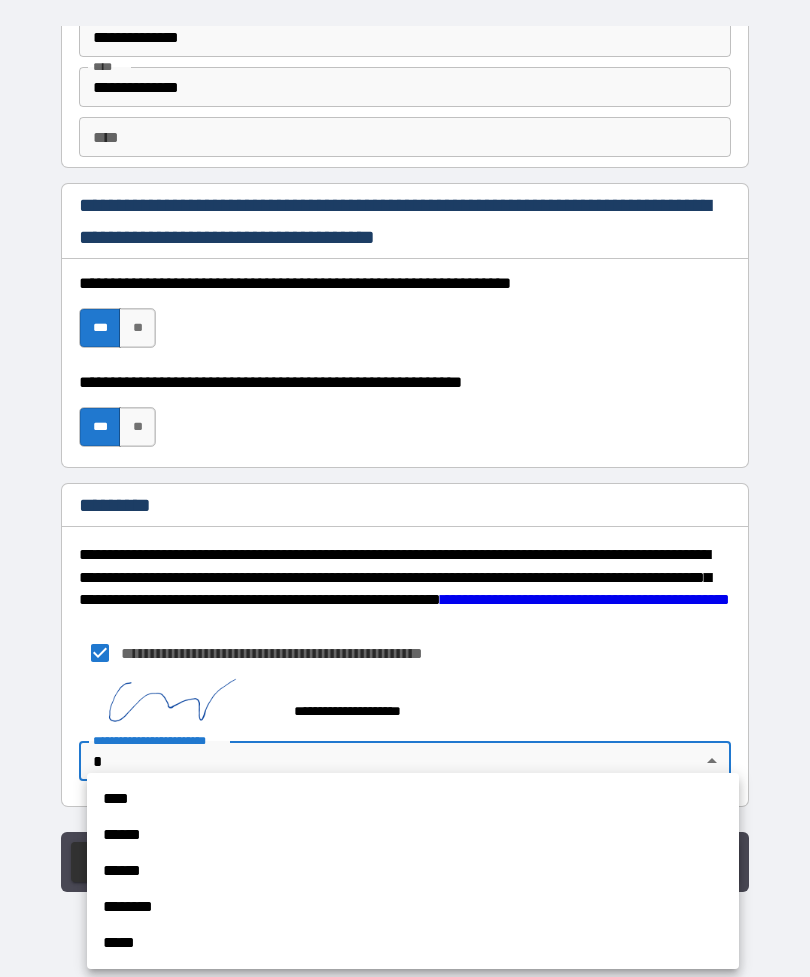 click on "******" at bounding box center [413, 835] 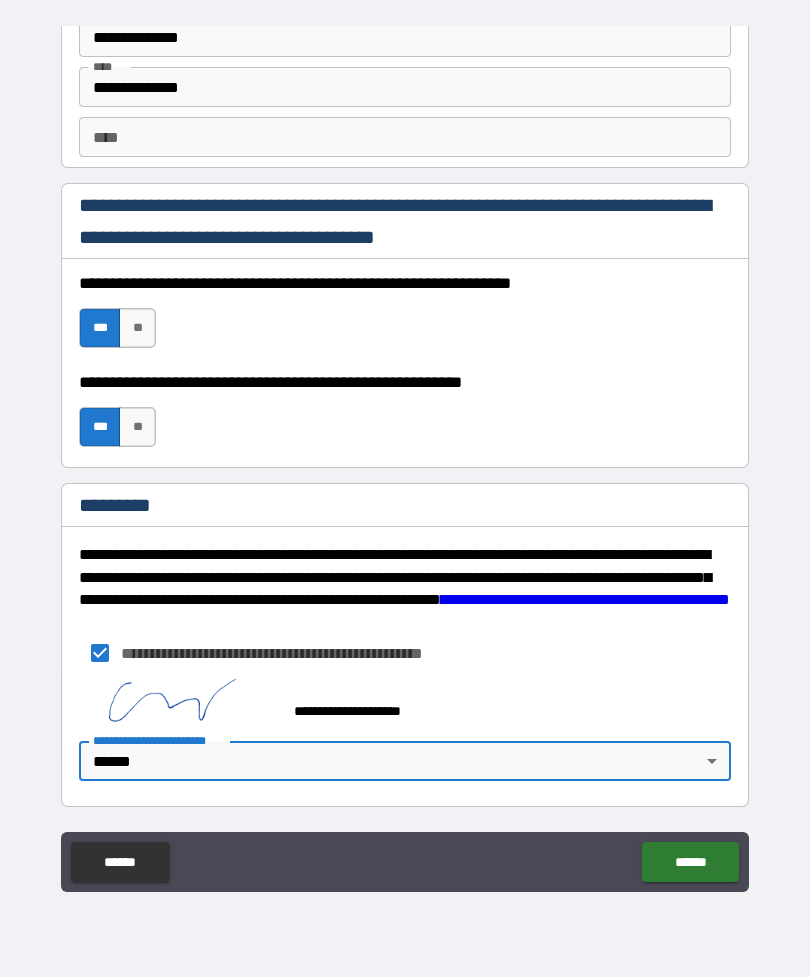 click on "******" at bounding box center [690, 862] 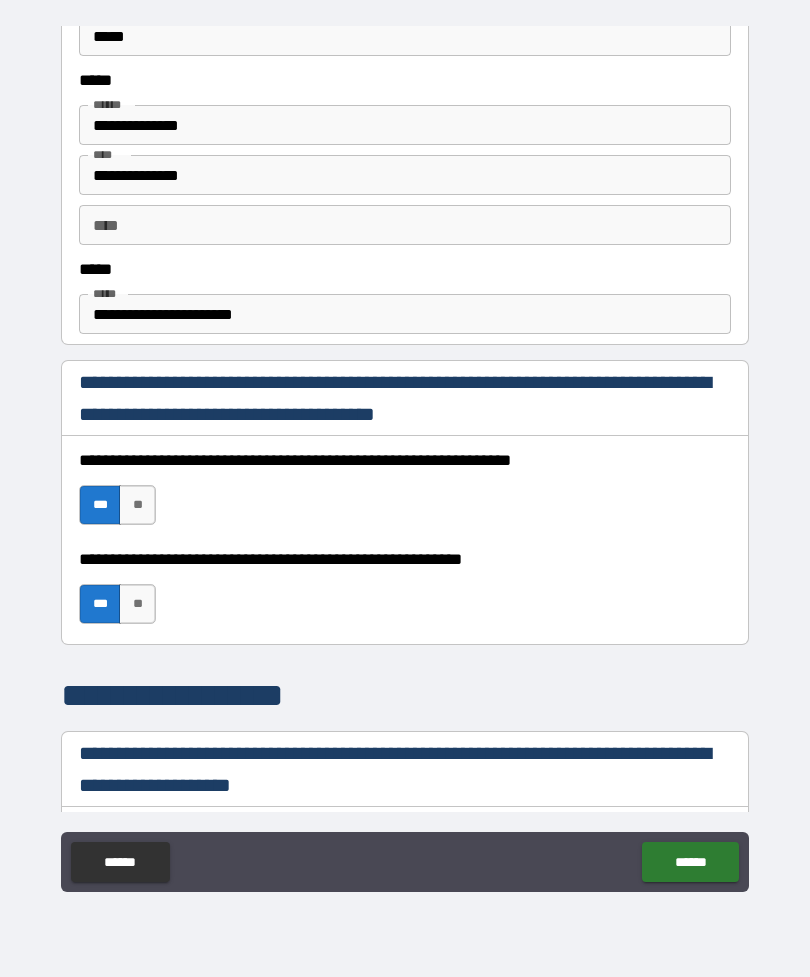 scroll, scrollTop: 1234, scrollLeft: 0, axis: vertical 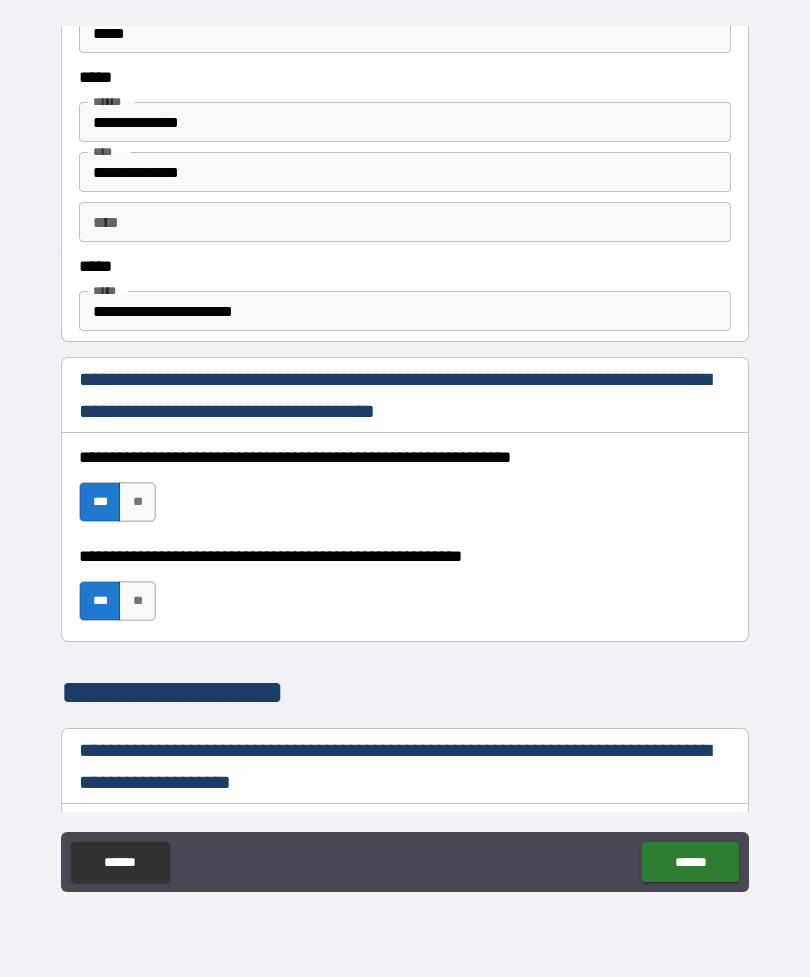 click on "**********" at bounding box center (405, 311) 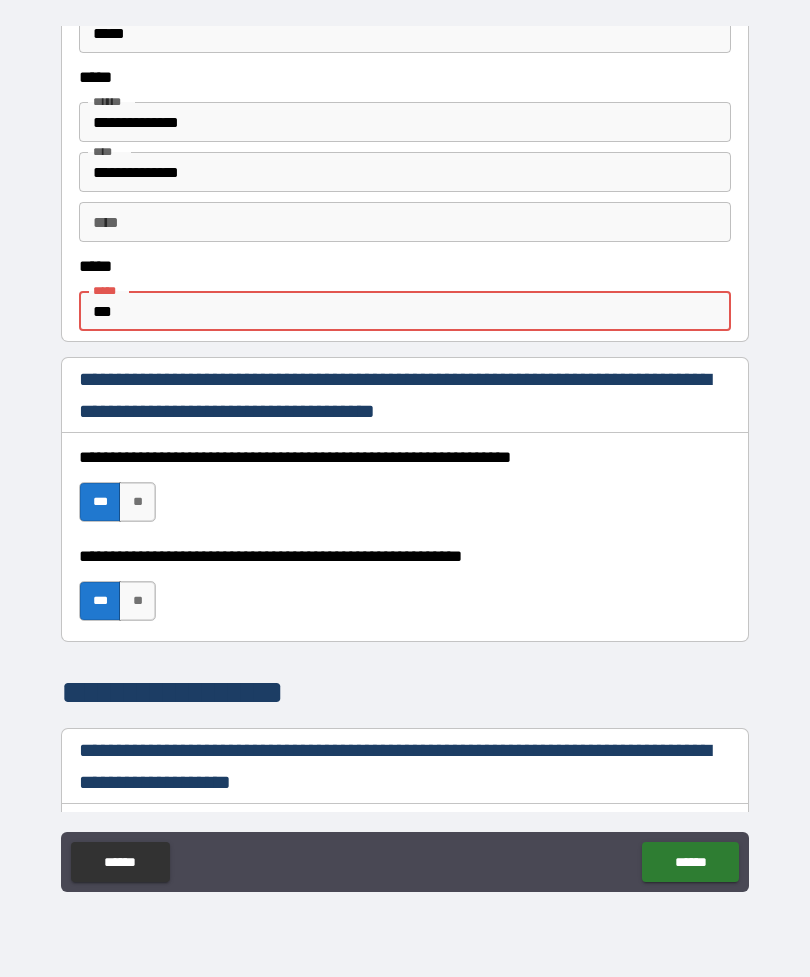 type on "**" 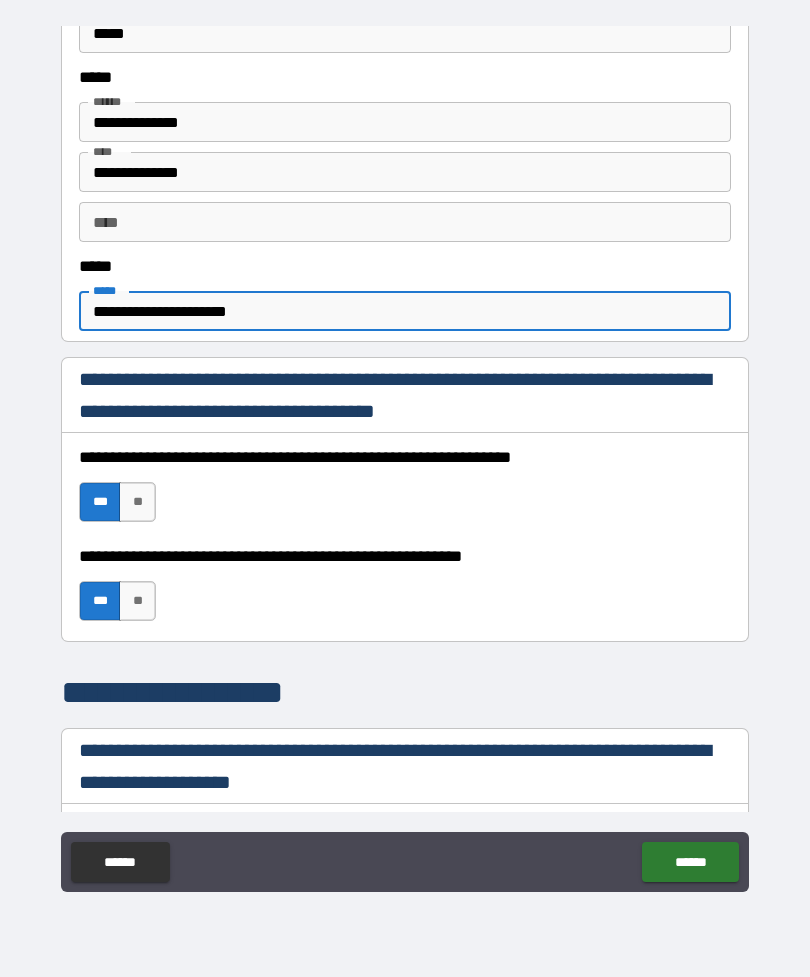 type on "**********" 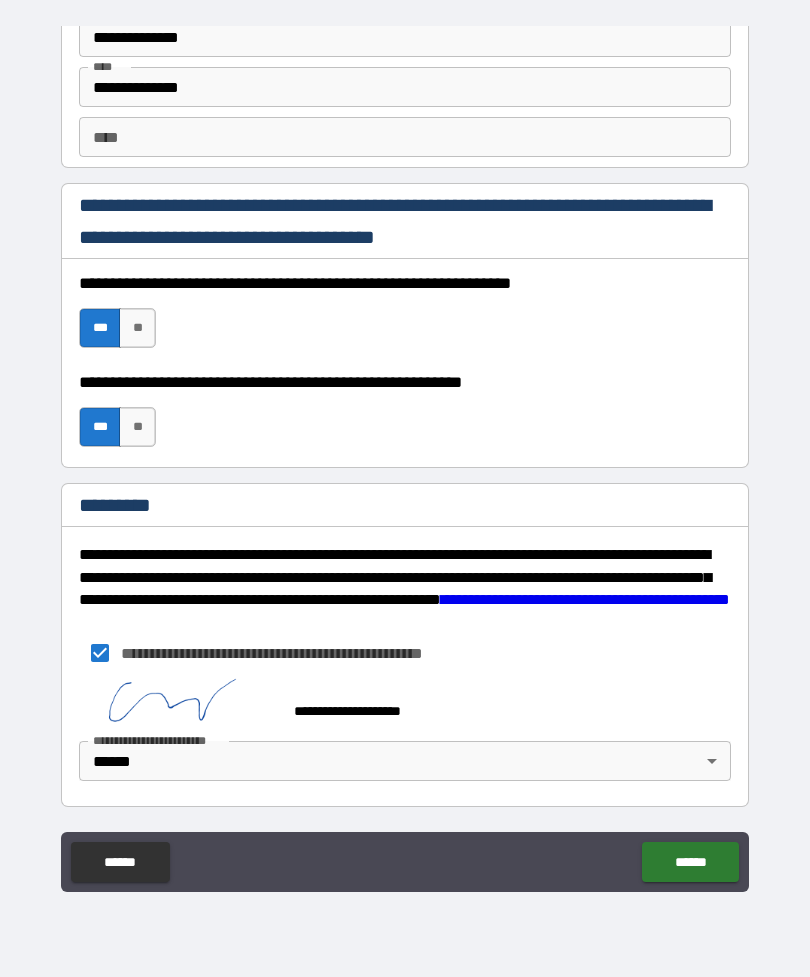 scroll, scrollTop: 2644, scrollLeft: 0, axis: vertical 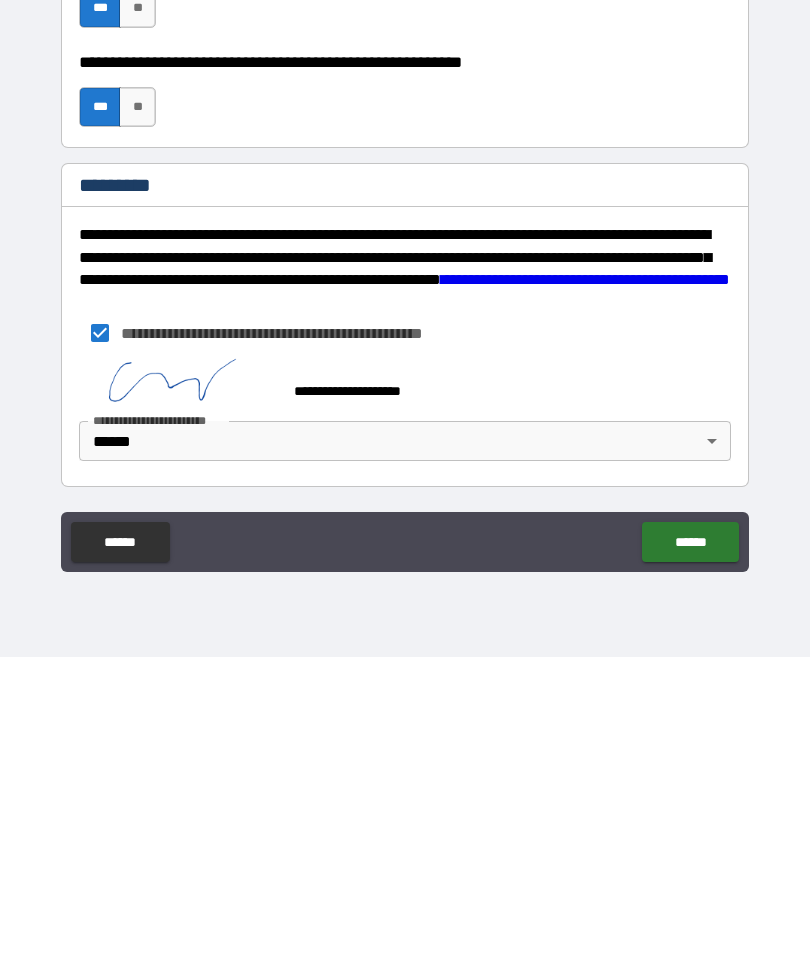 click on "******" at bounding box center [690, 862] 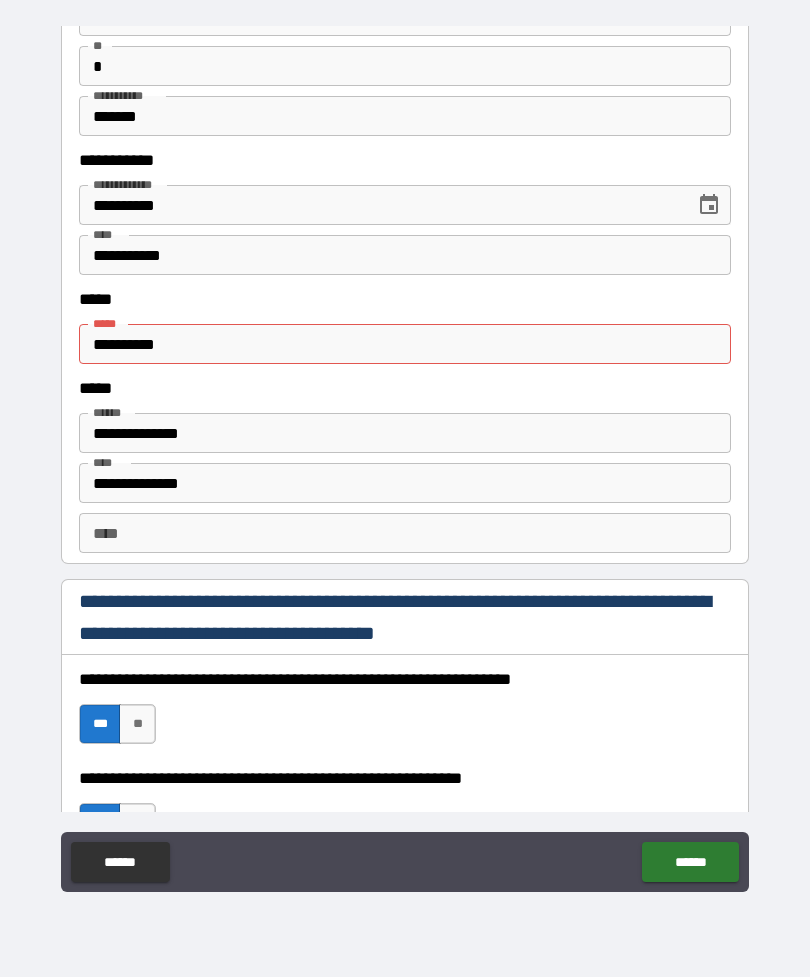 scroll, scrollTop: 2247, scrollLeft: 0, axis: vertical 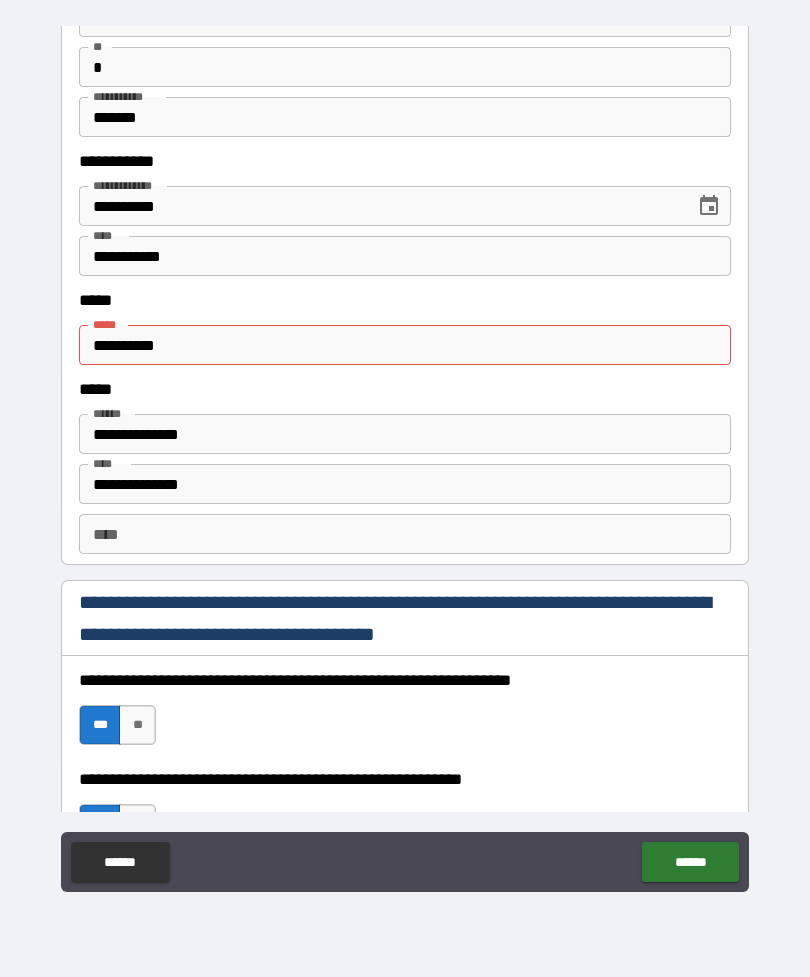 click on "**********" at bounding box center [405, 345] 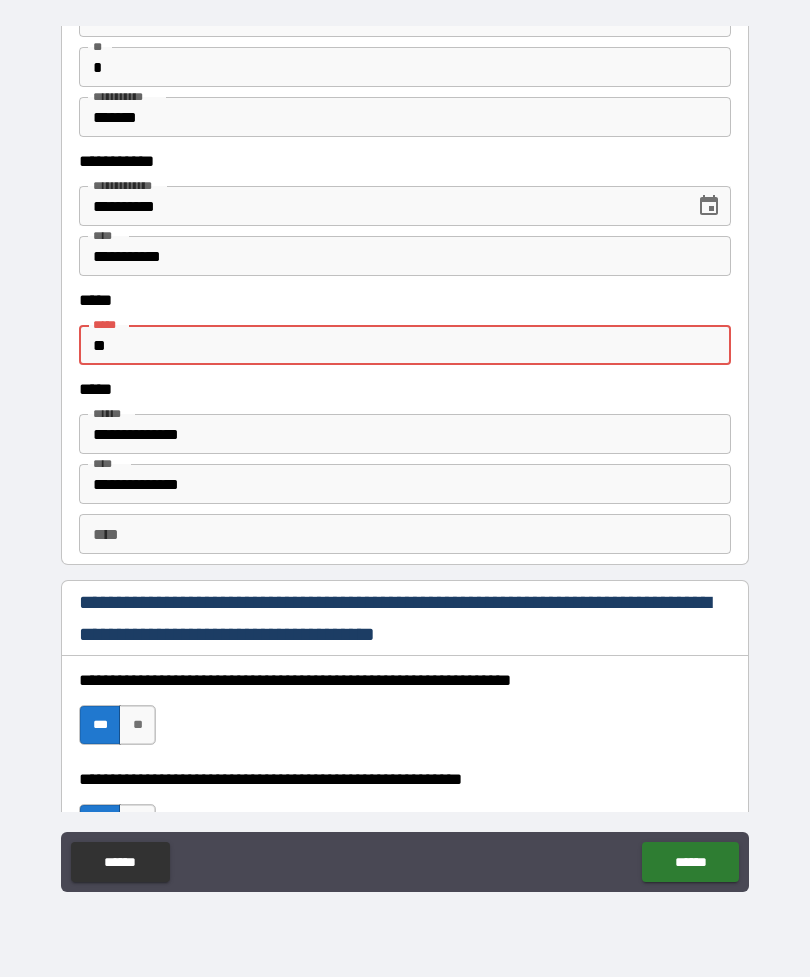 type on "*" 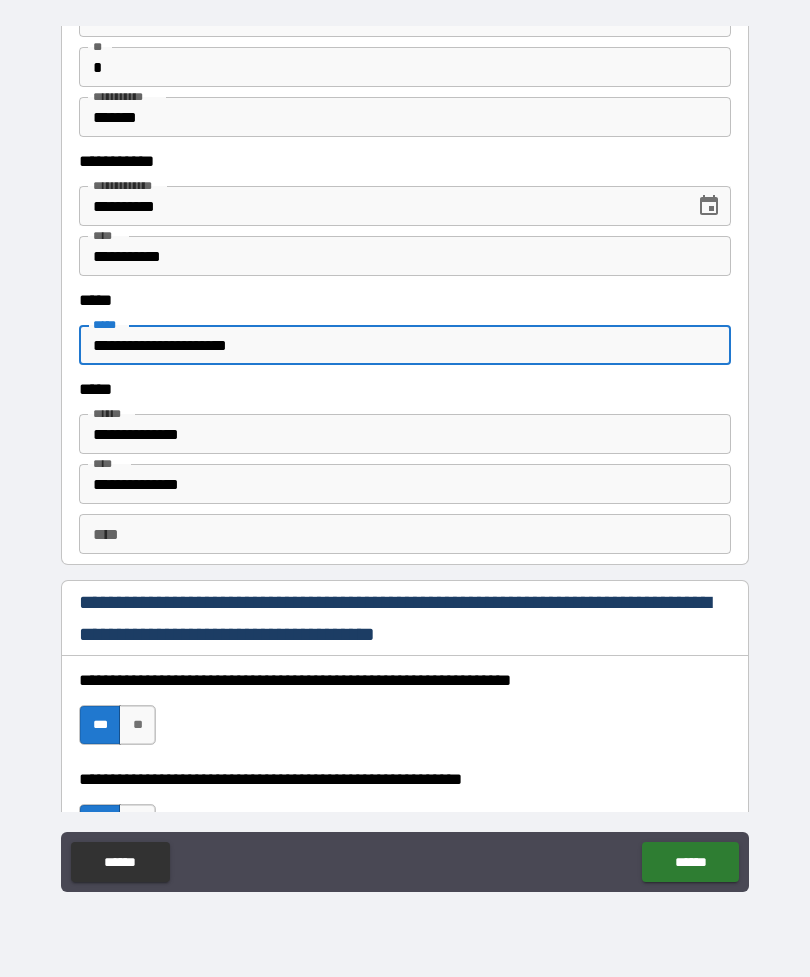 type on "**********" 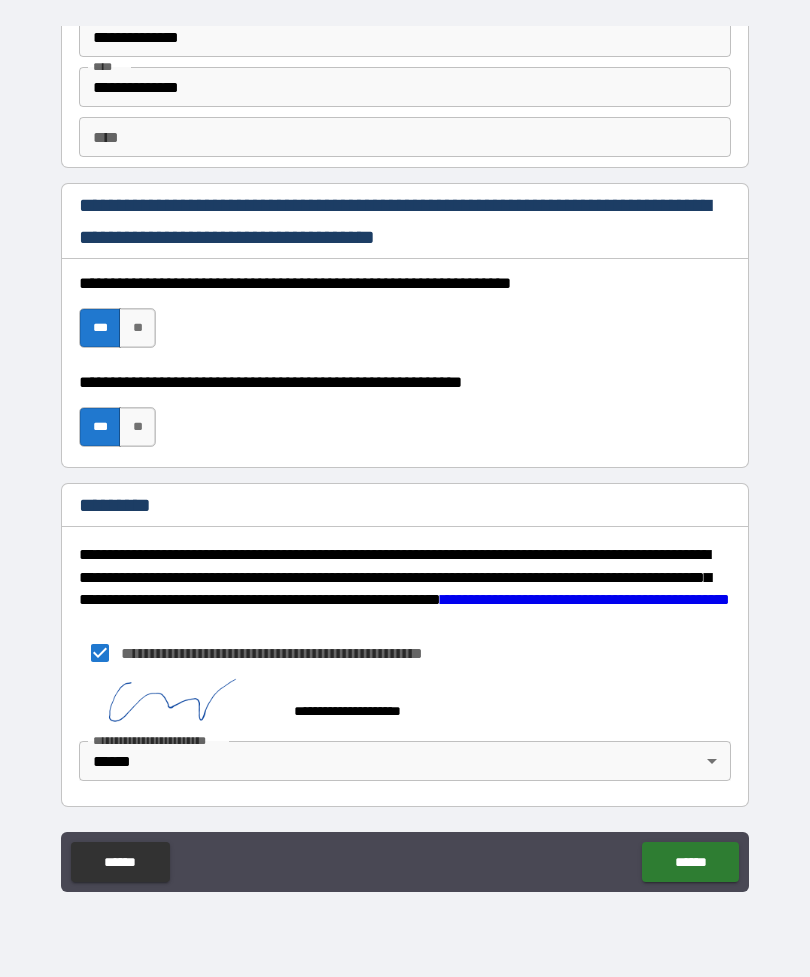 scroll, scrollTop: 2644, scrollLeft: 0, axis: vertical 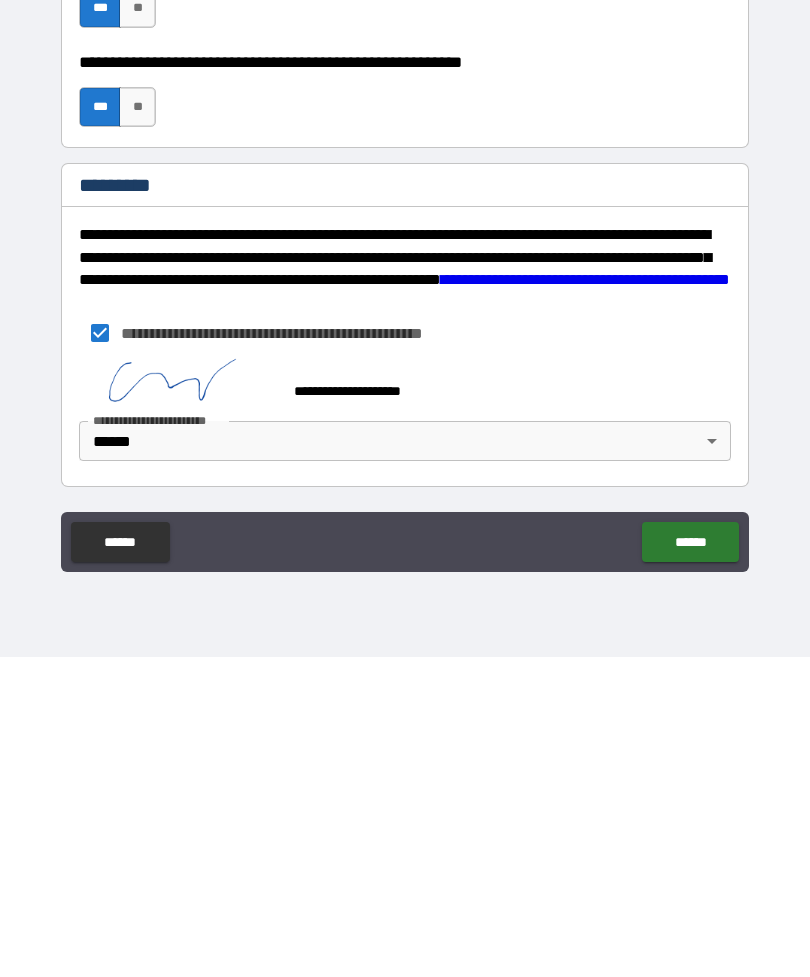 click on "******" at bounding box center [690, 862] 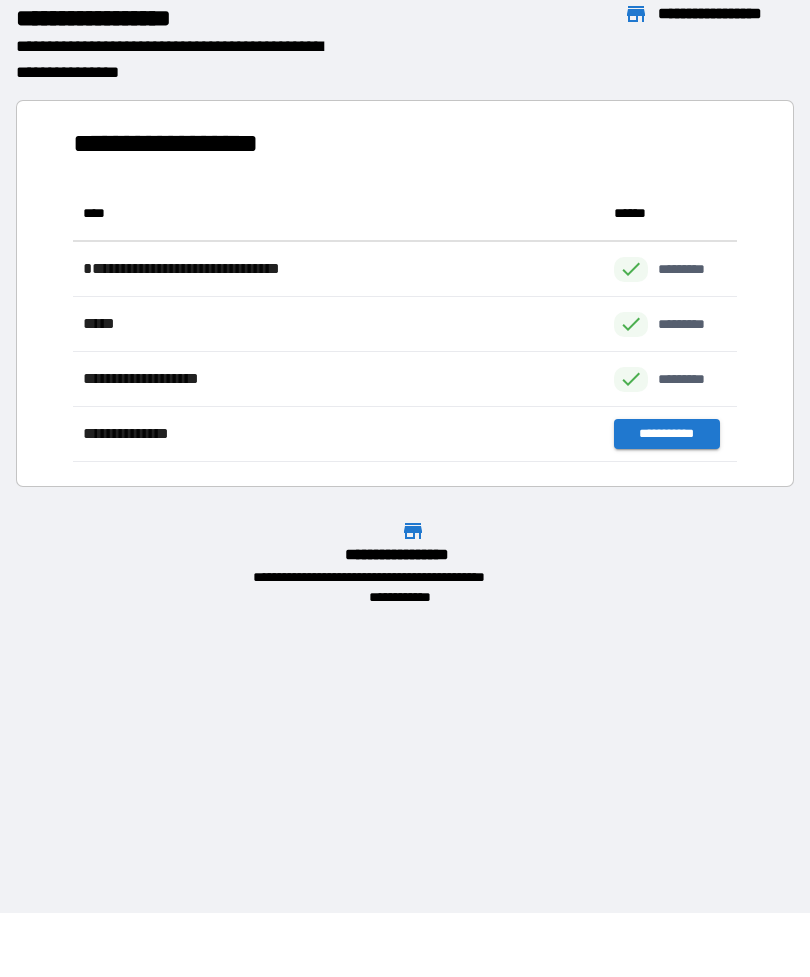 scroll, scrollTop: 1, scrollLeft: 1, axis: both 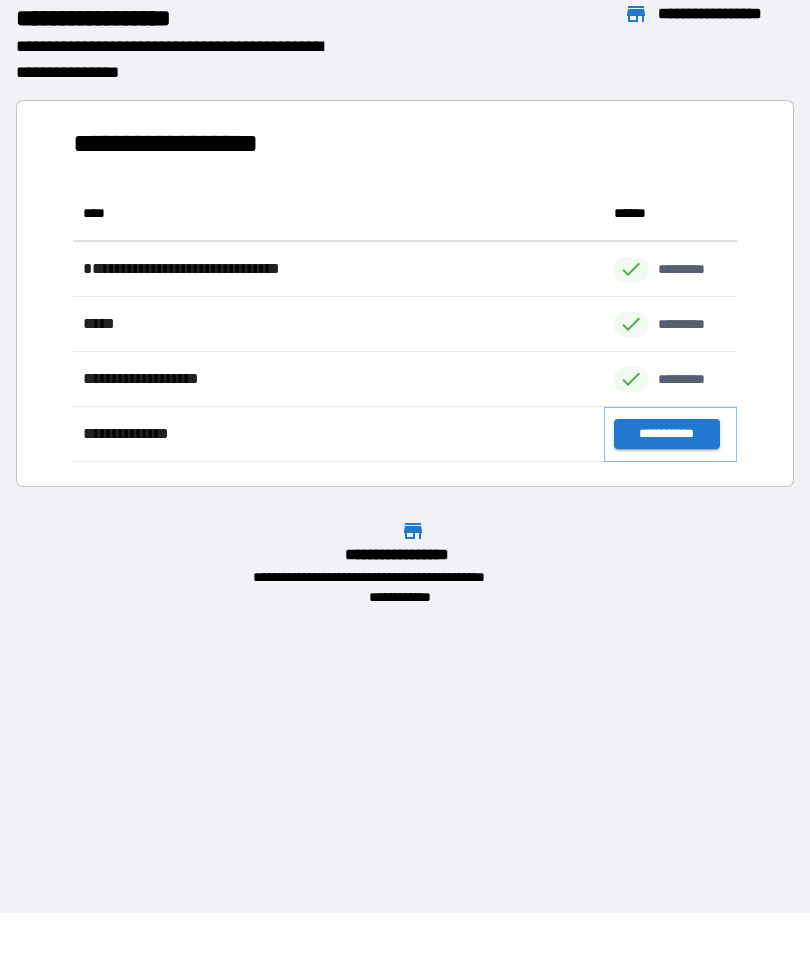 click on "**********" at bounding box center [666, 434] 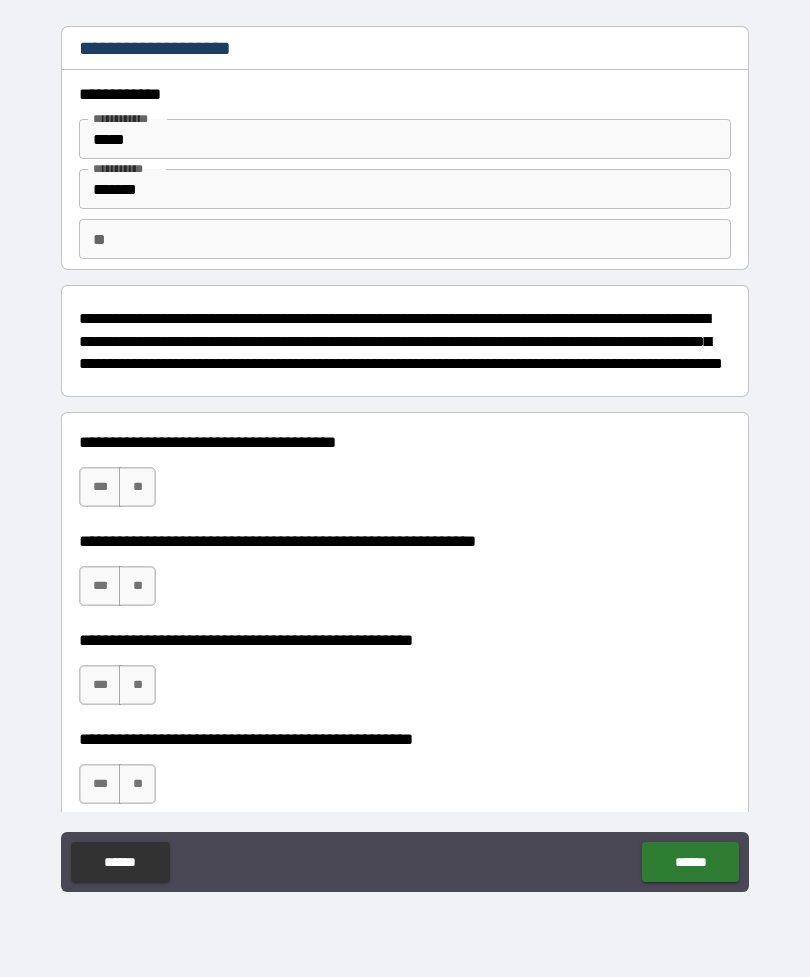 click on "***" at bounding box center [100, 487] 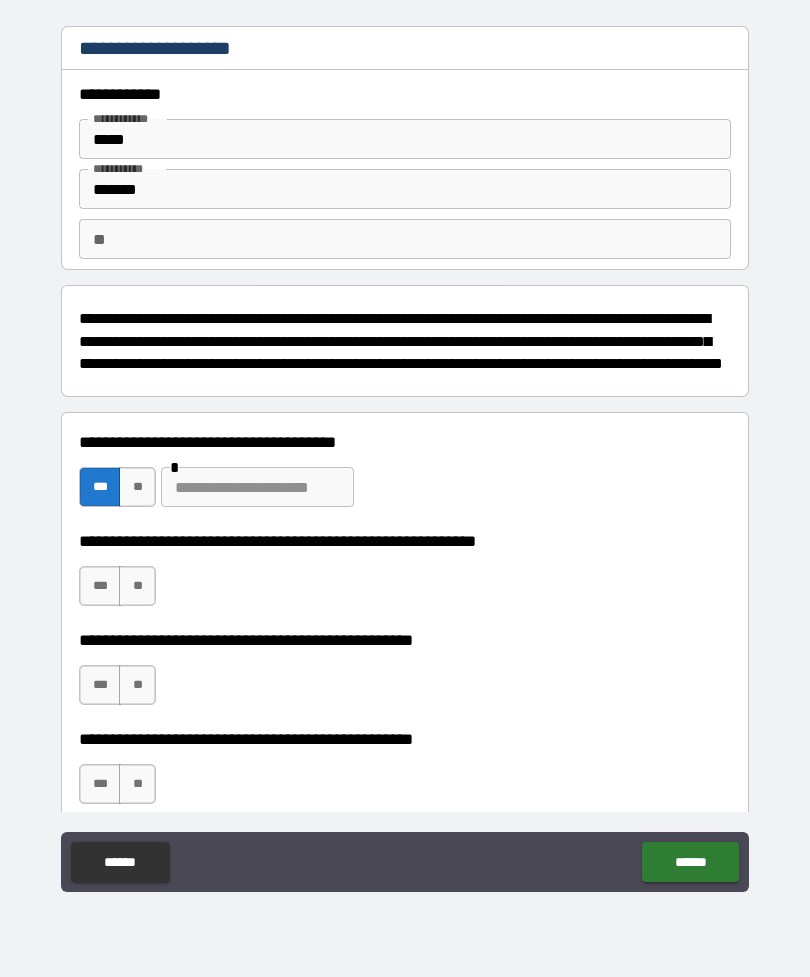 click on "**" at bounding box center (137, 487) 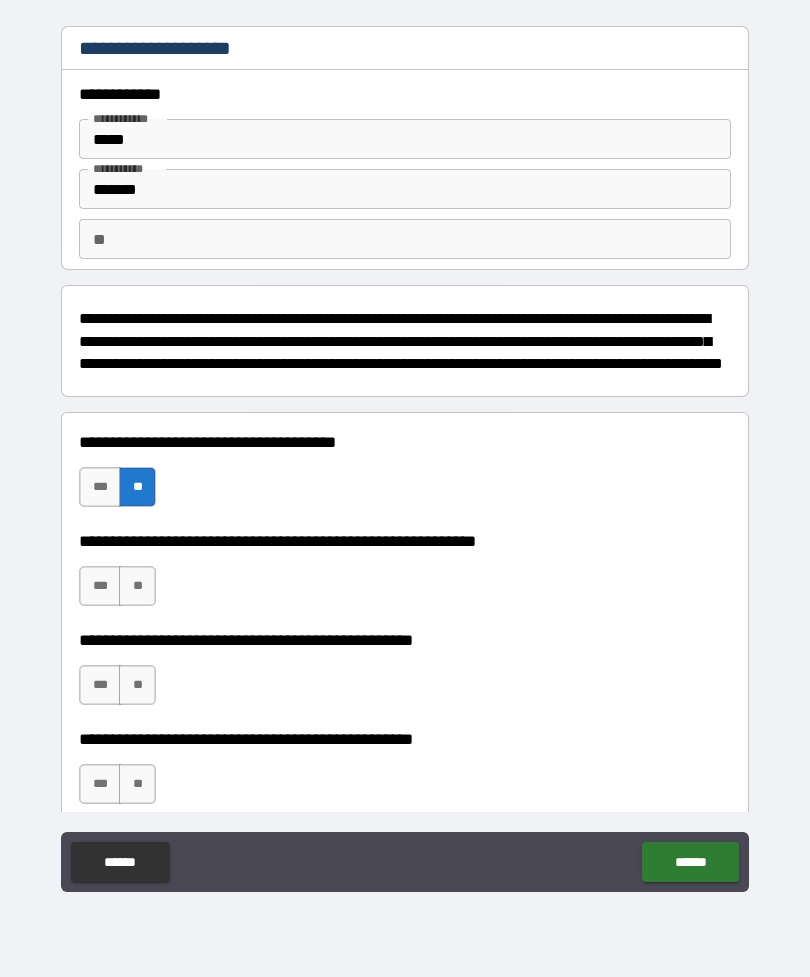 click on "**" at bounding box center (137, 586) 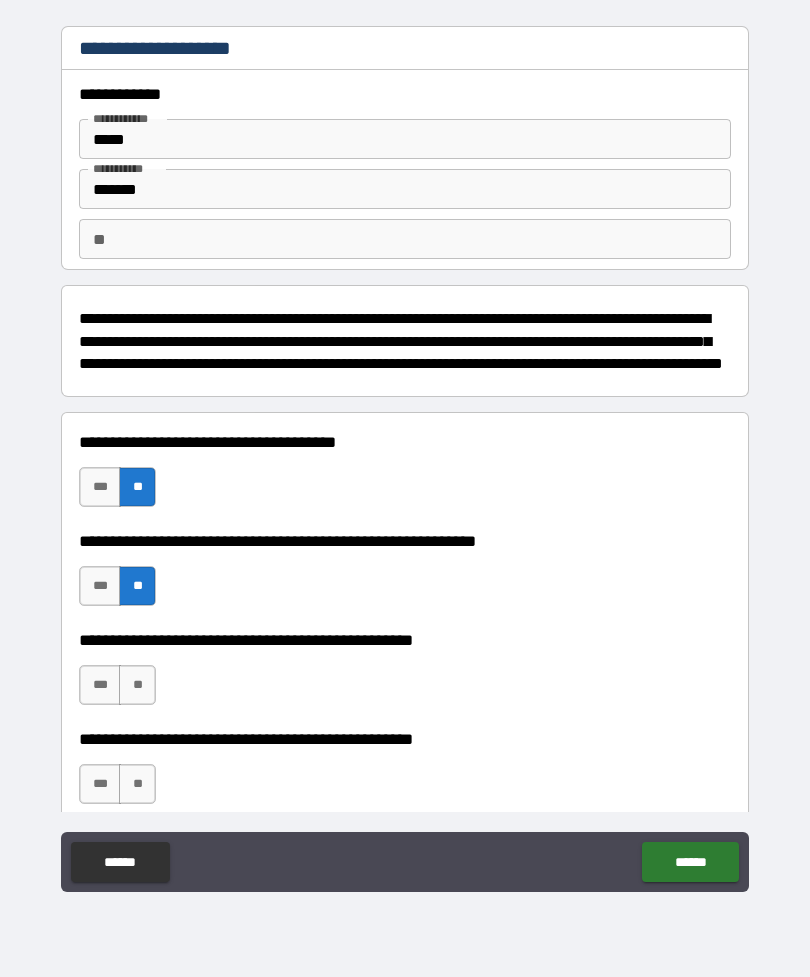 scroll, scrollTop: 0, scrollLeft: 0, axis: both 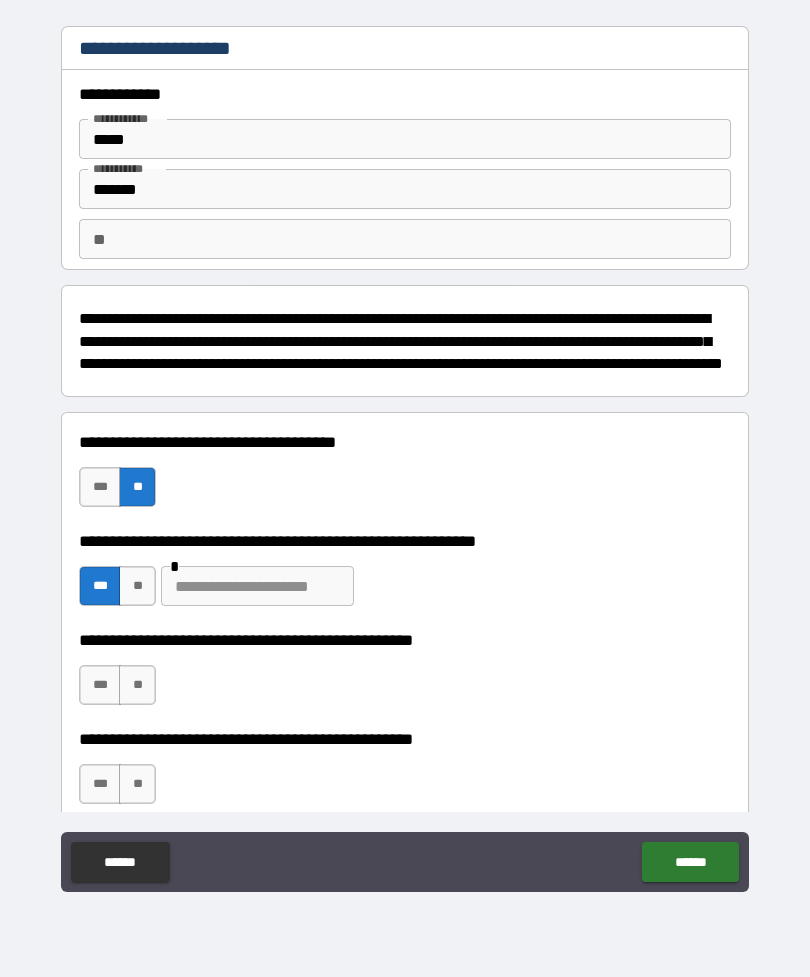 click at bounding box center [257, 586] 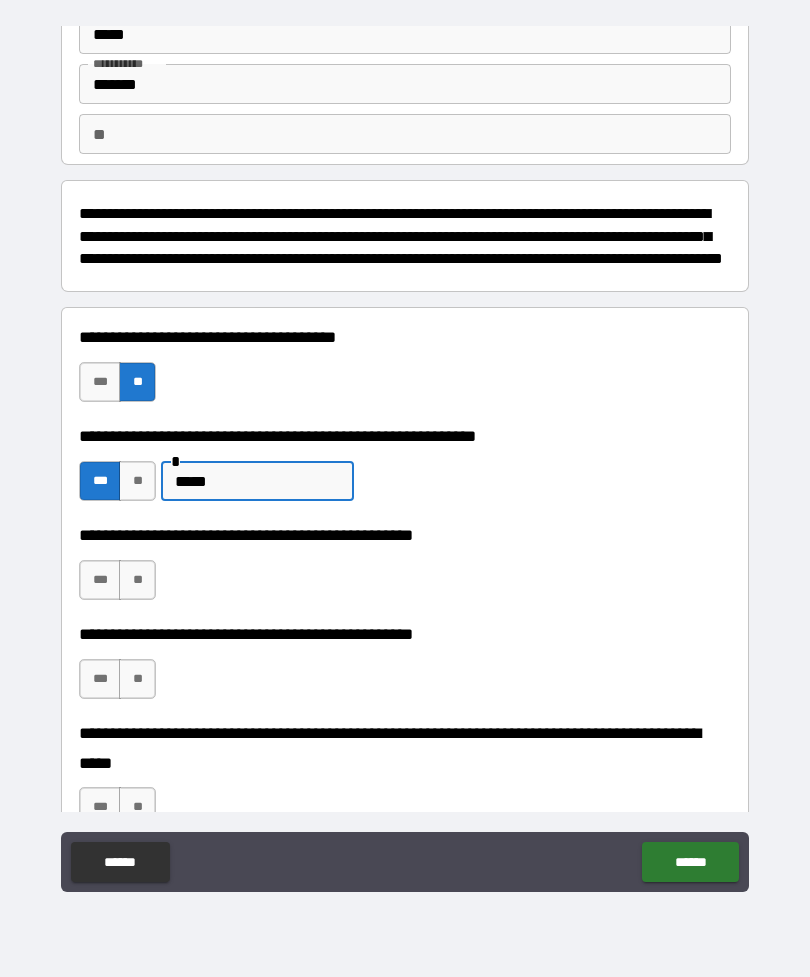 scroll, scrollTop: 108, scrollLeft: 0, axis: vertical 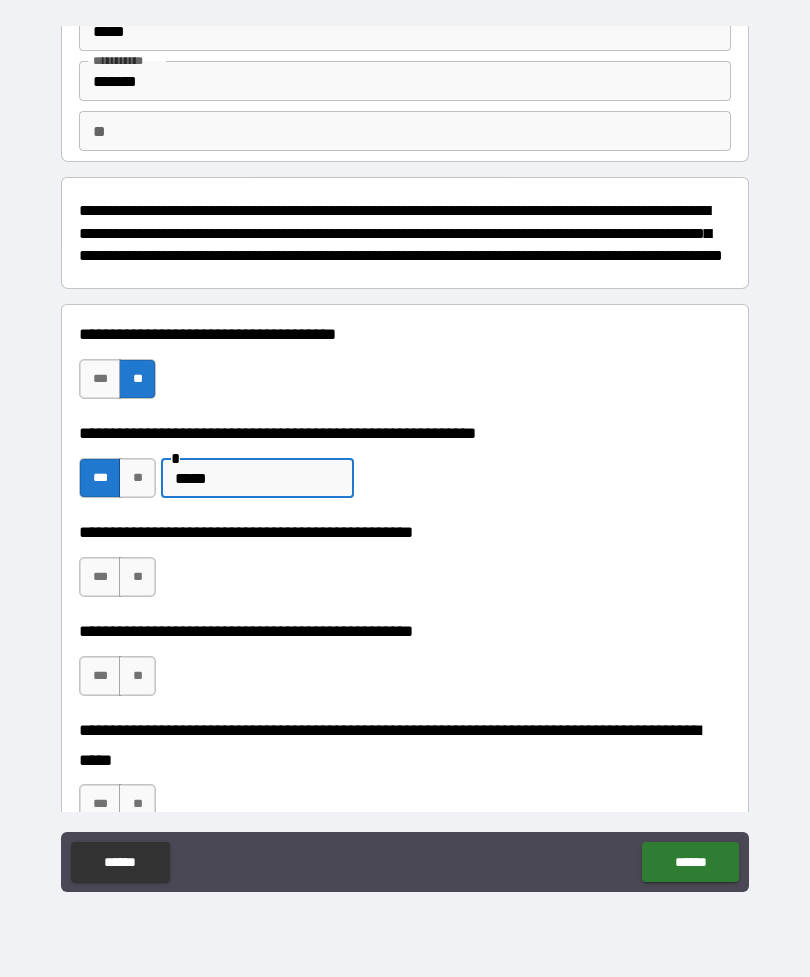 type on "*****" 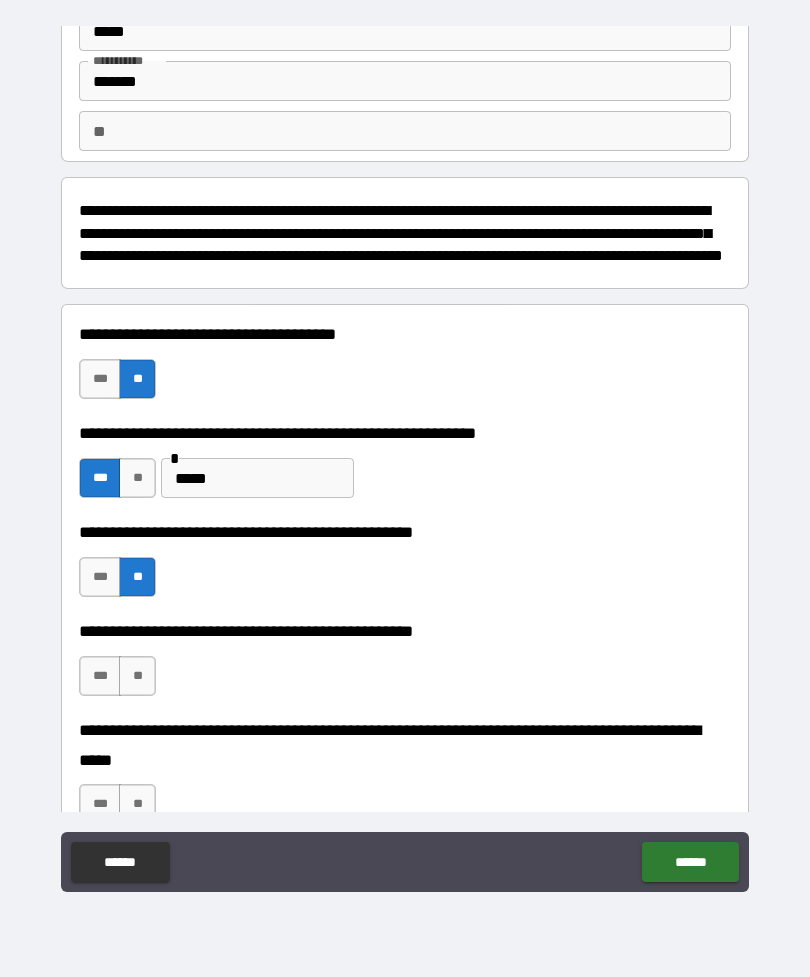 click on "**" at bounding box center [137, 676] 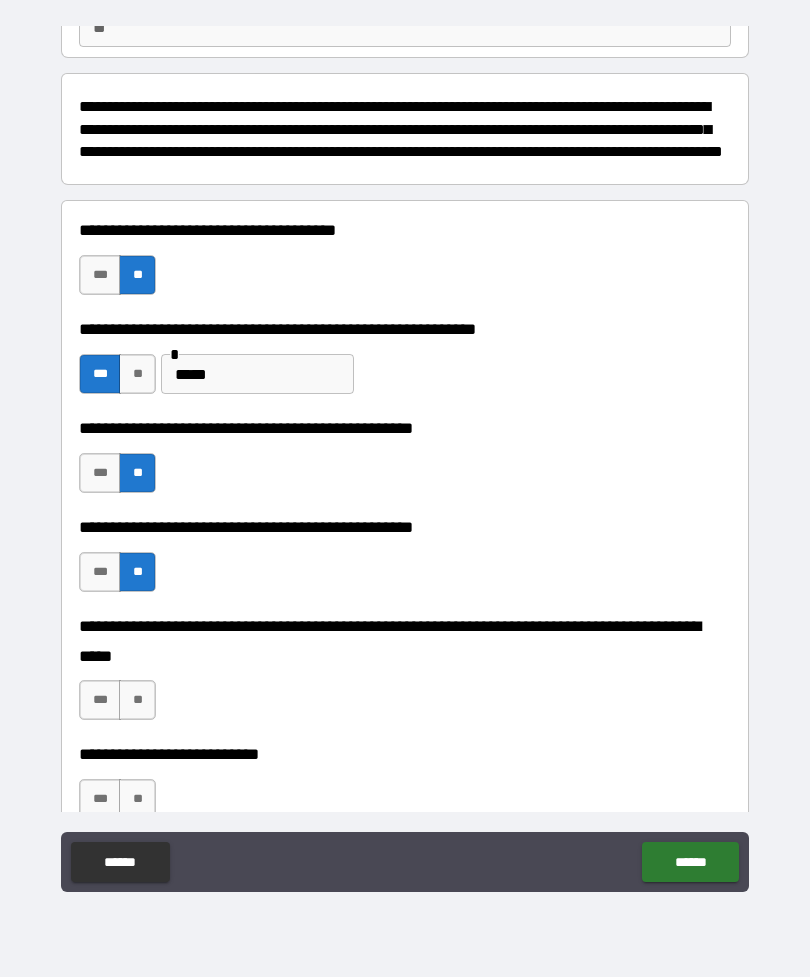 scroll, scrollTop: 223, scrollLeft: 0, axis: vertical 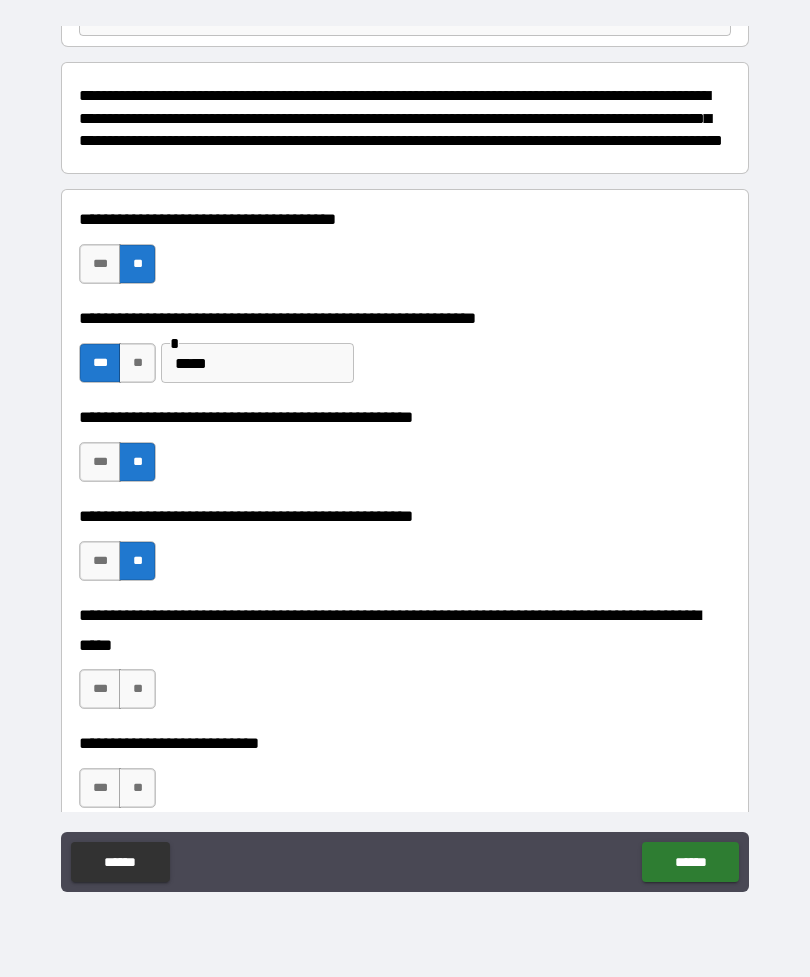 click on "**" at bounding box center [137, 689] 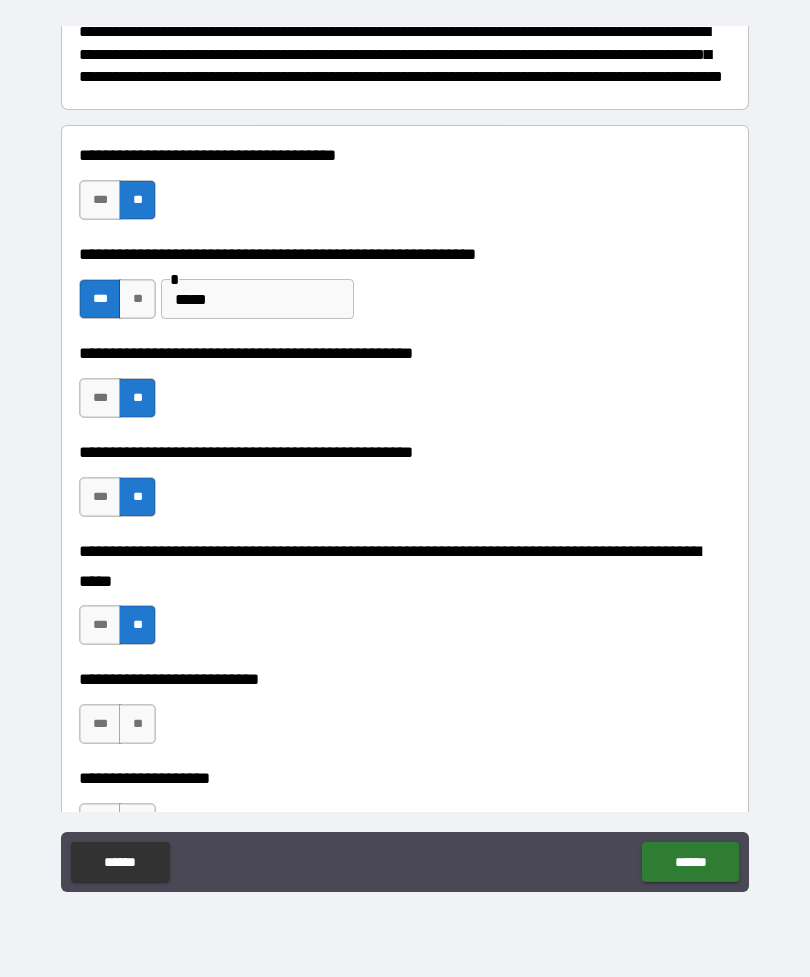 scroll, scrollTop: 303, scrollLeft: 0, axis: vertical 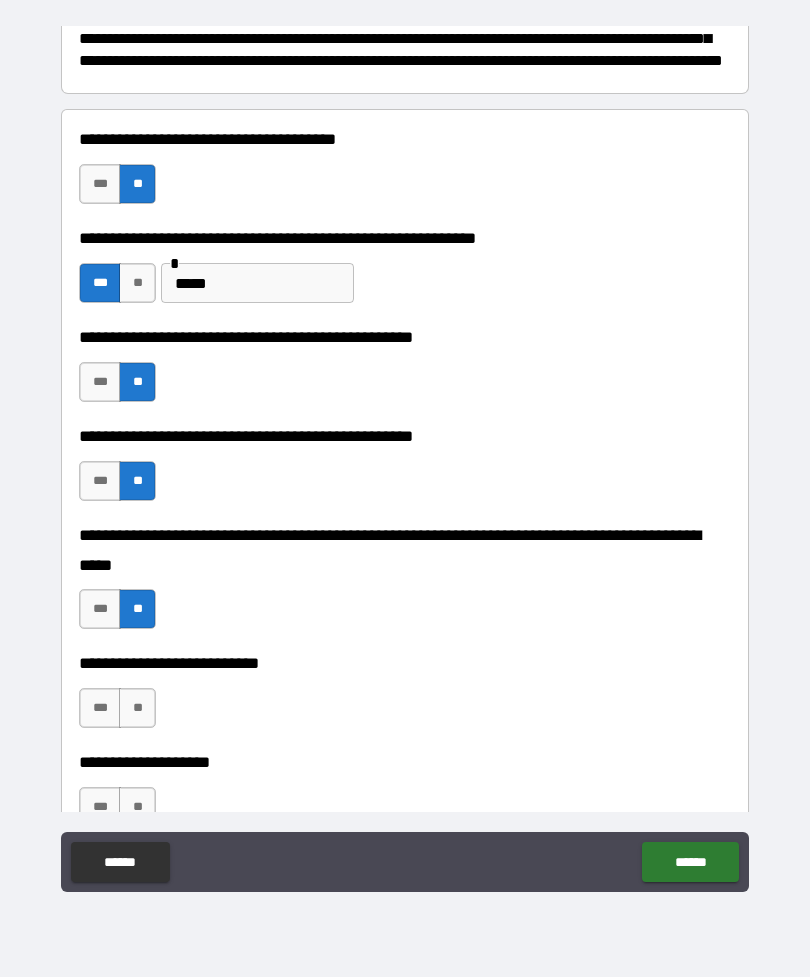 click on "**" at bounding box center [137, 708] 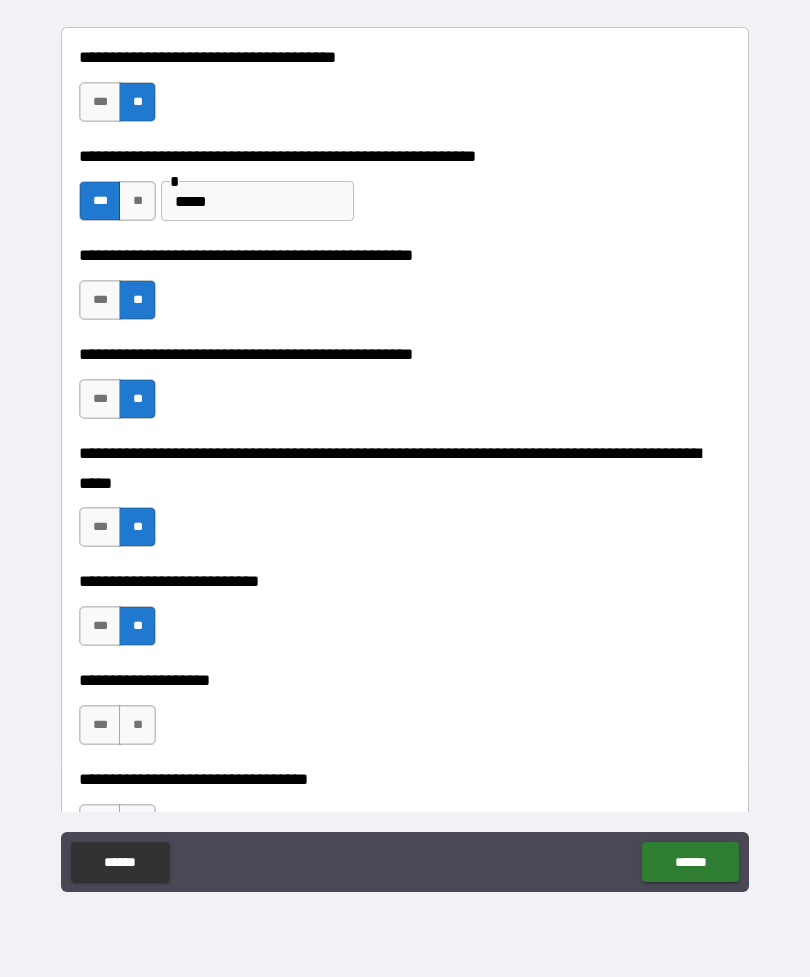 scroll, scrollTop: 435, scrollLeft: 0, axis: vertical 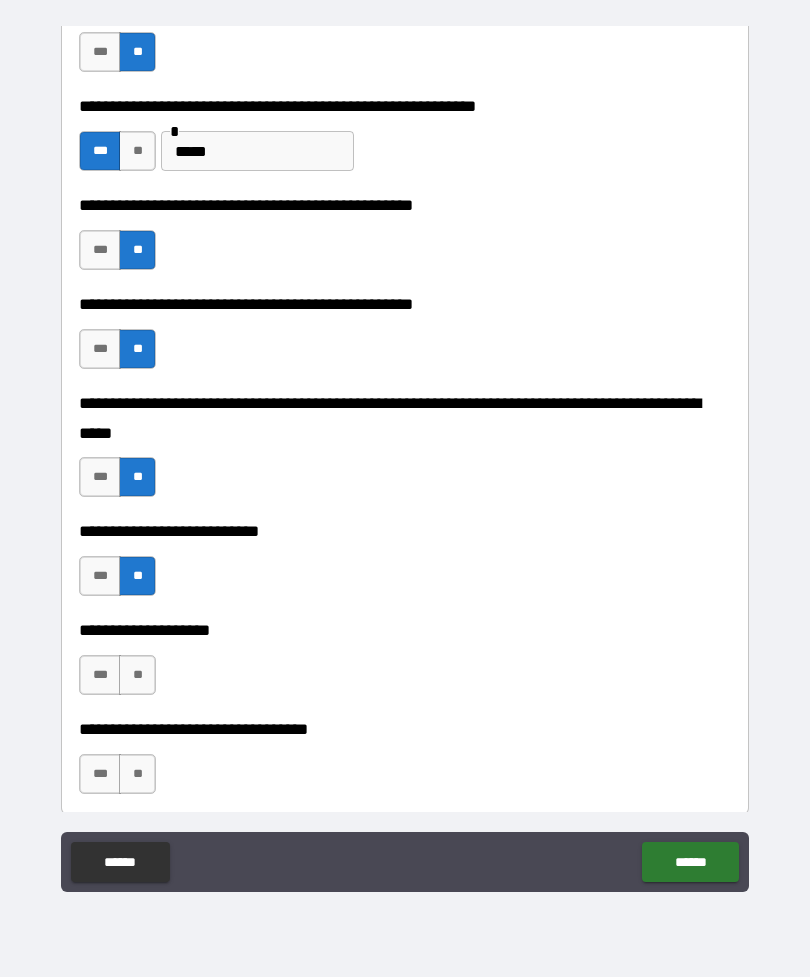 click on "**" at bounding box center (137, 675) 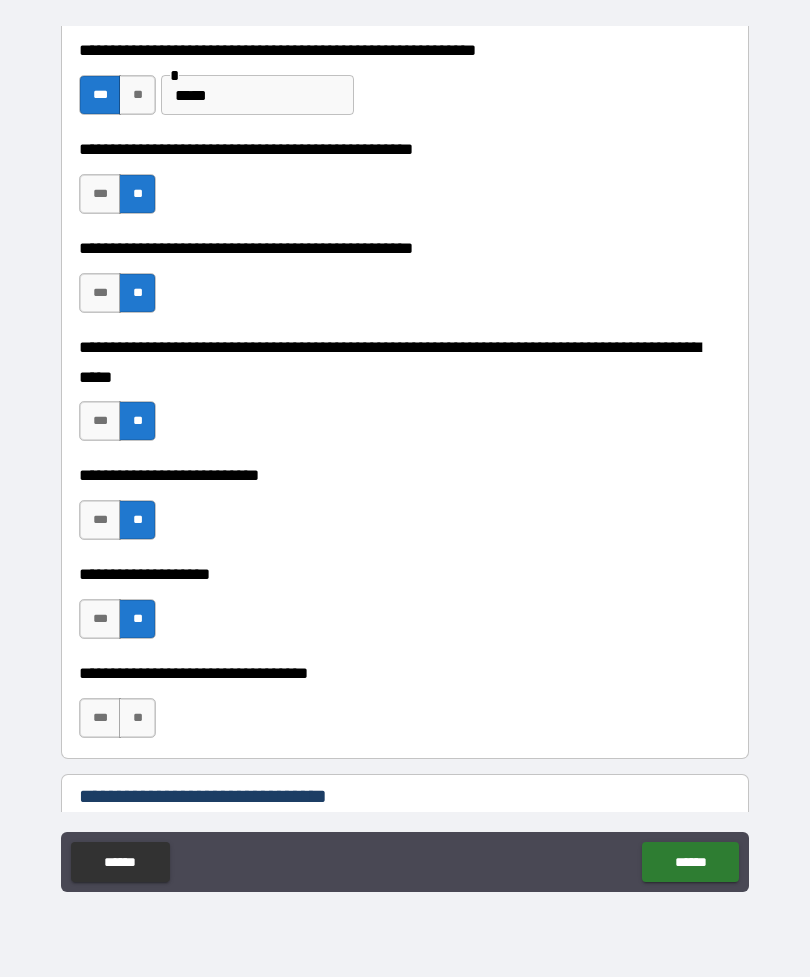 scroll, scrollTop: 517, scrollLeft: 0, axis: vertical 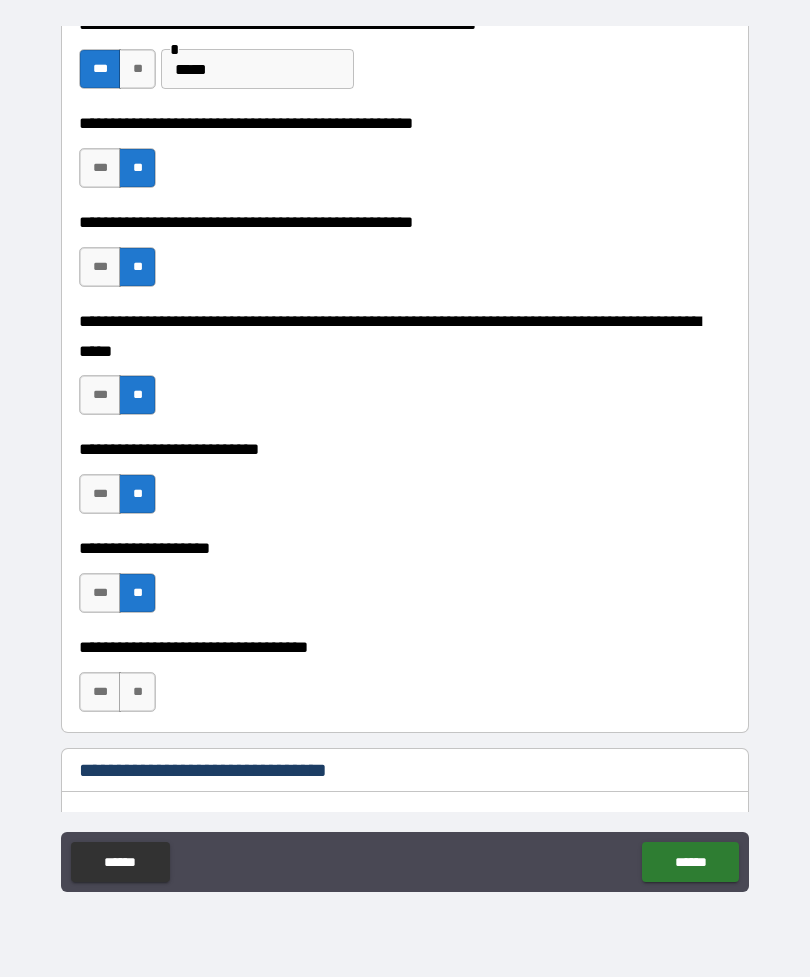 click on "**" at bounding box center [137, 692] 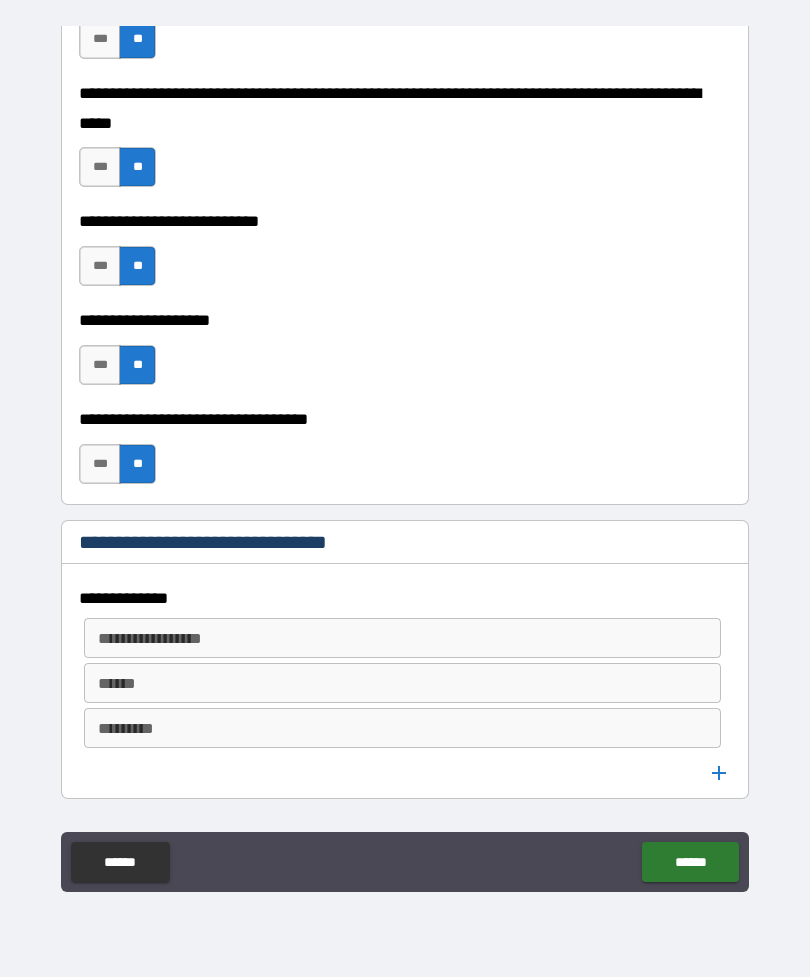 scroll, scrollTop: 751, scrollLeft: 0, axis: vertical 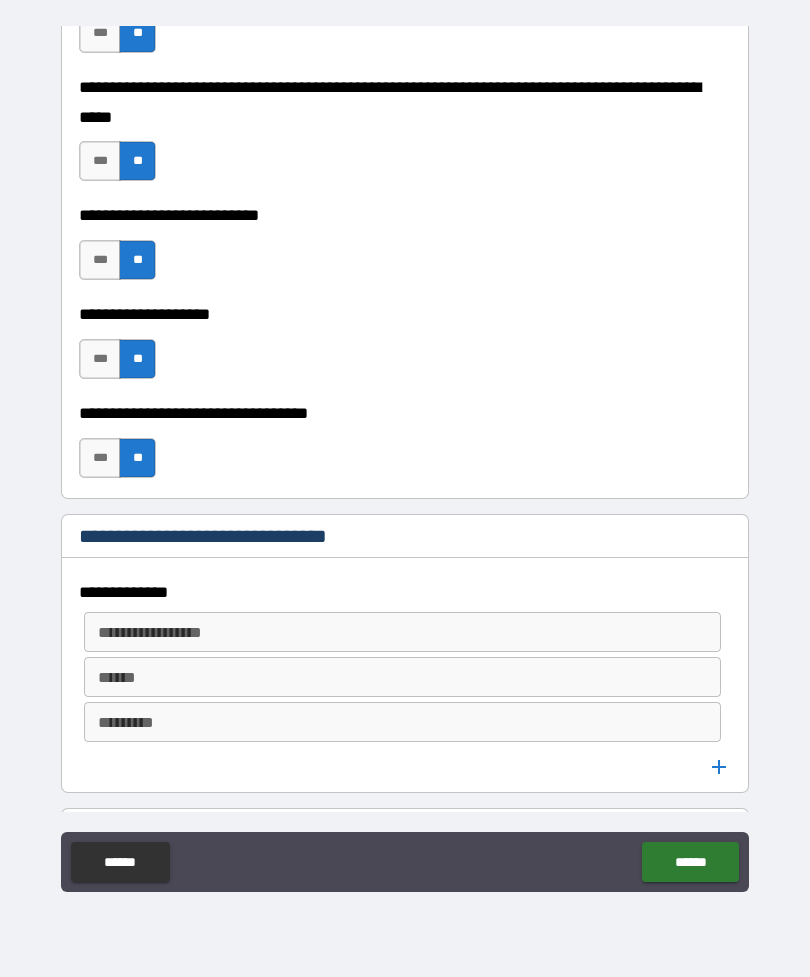 click on "**********" at bounding box center [401, 632] 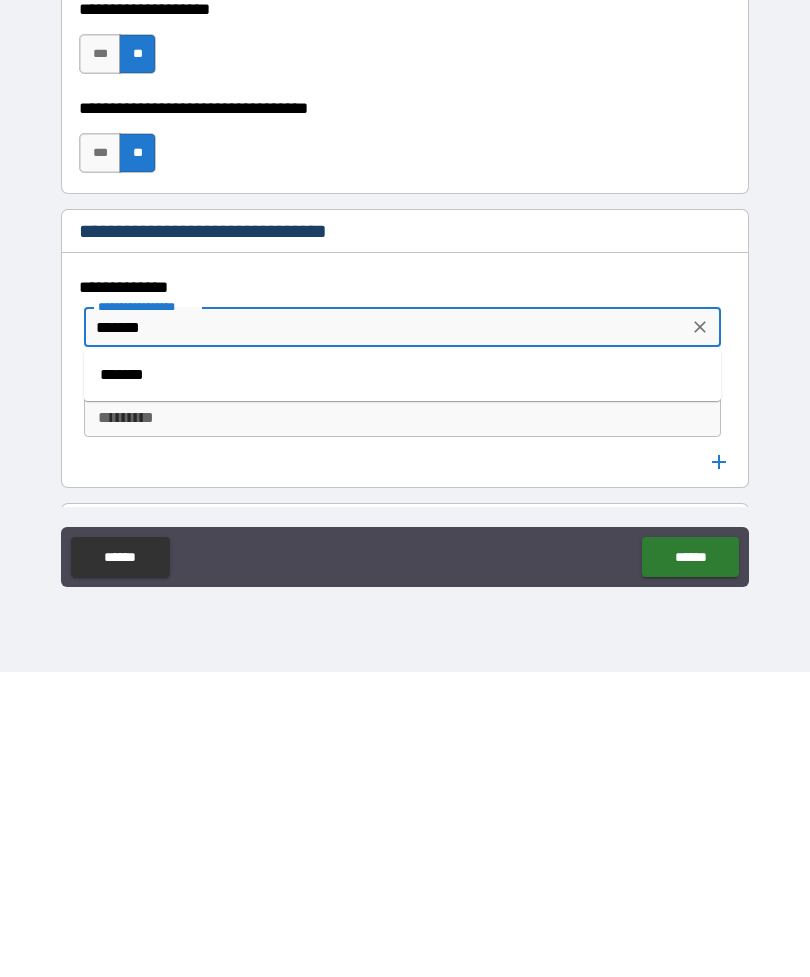 type on "*******" 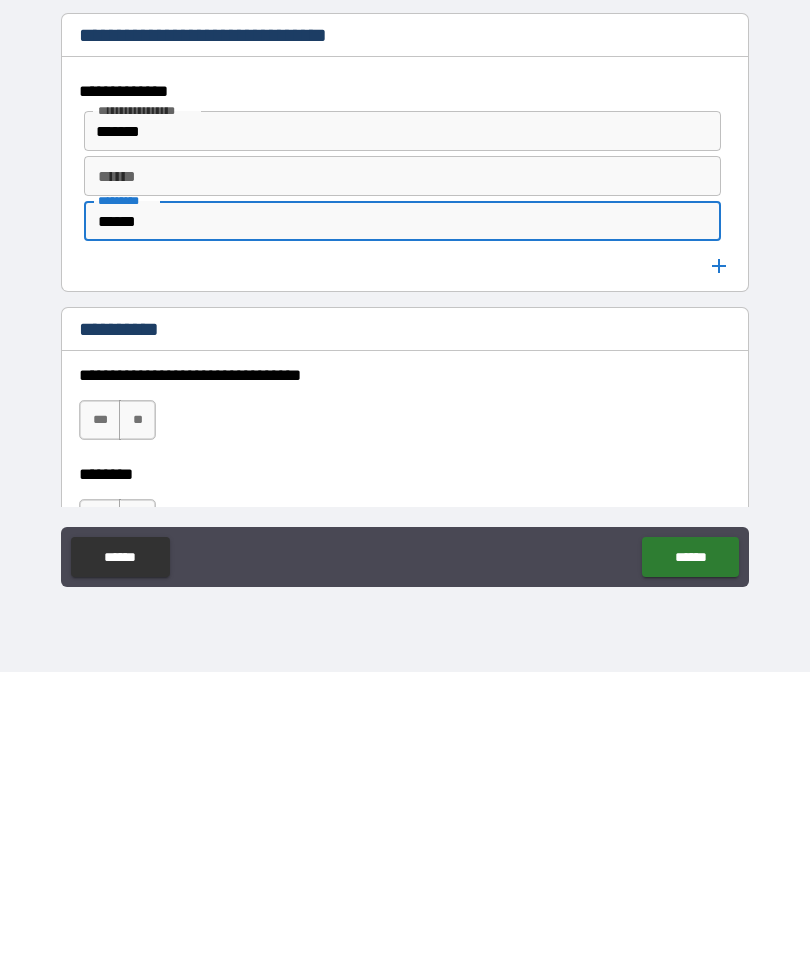 scroll, scrollTop: 954, scrollLeft: 0, axis: vertical 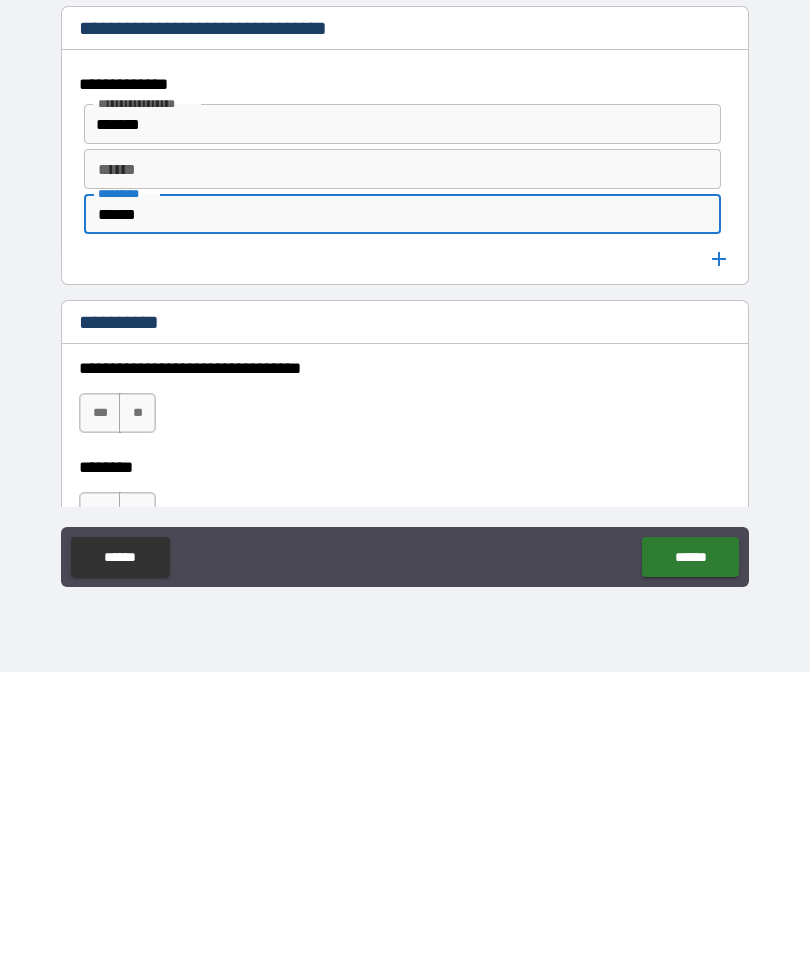 type on "******" 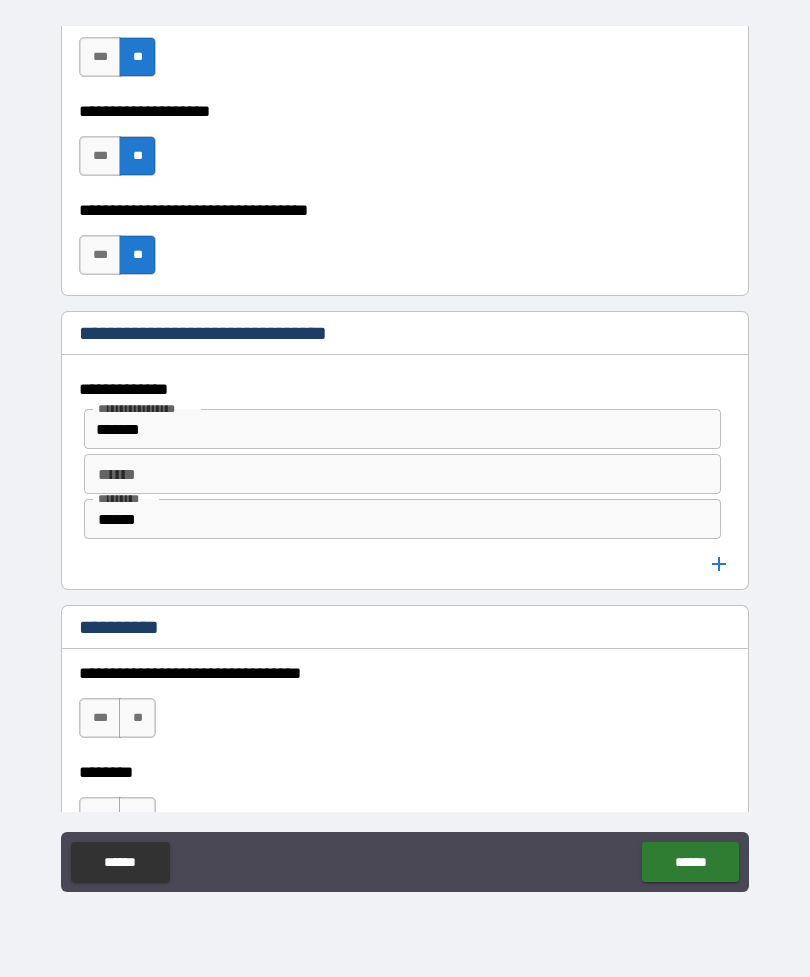 click 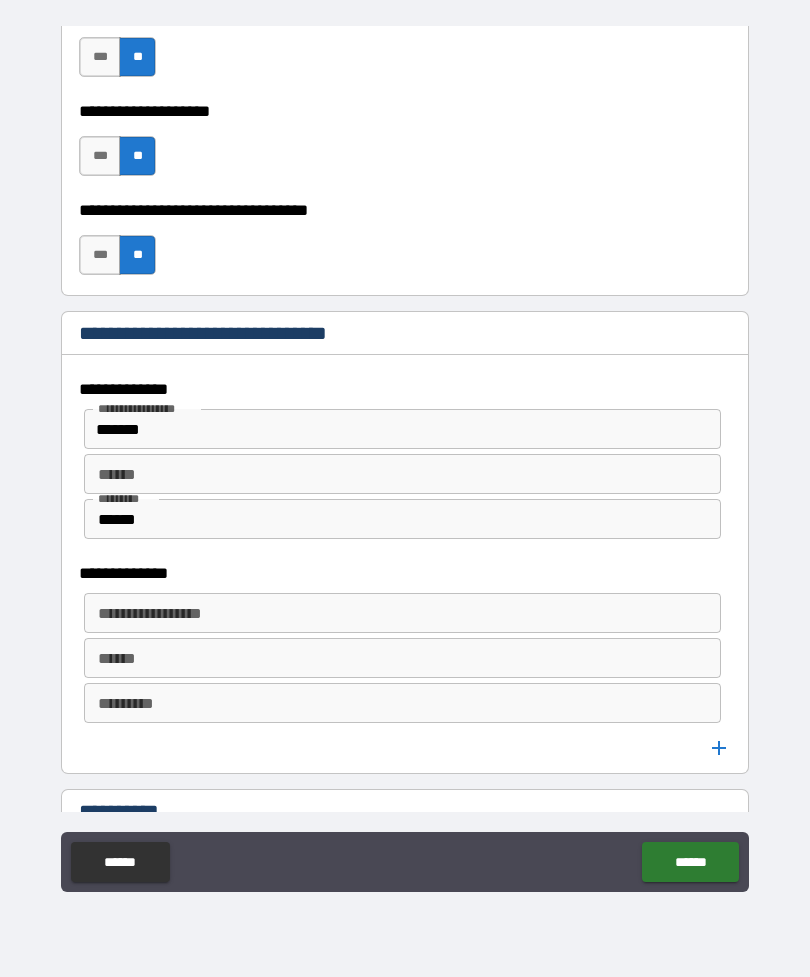 click on "**********" at bounding box center [402, 613] 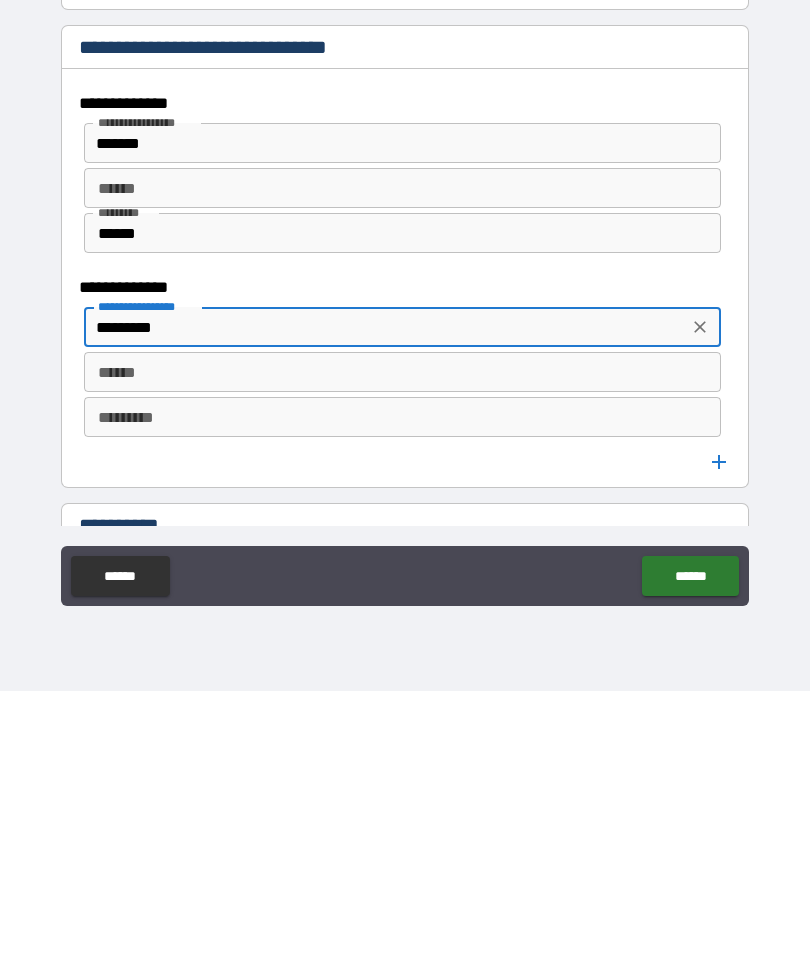 type on "*********" 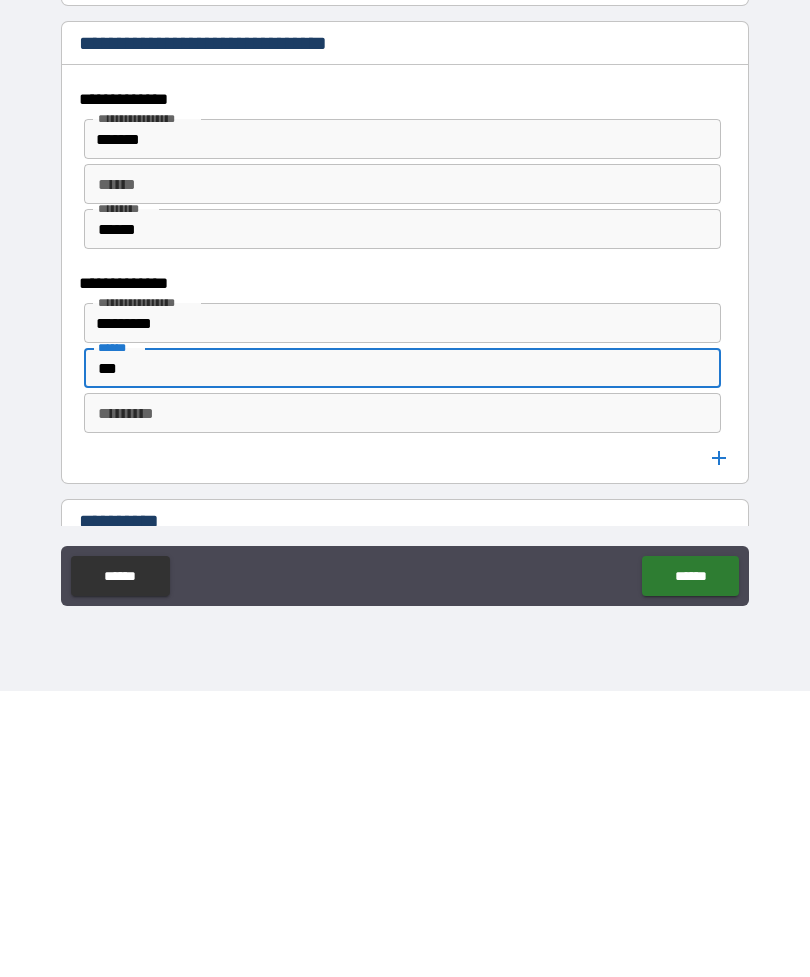 scroll, scrollTop: 960, scrollLeft: 0, axis: vertical 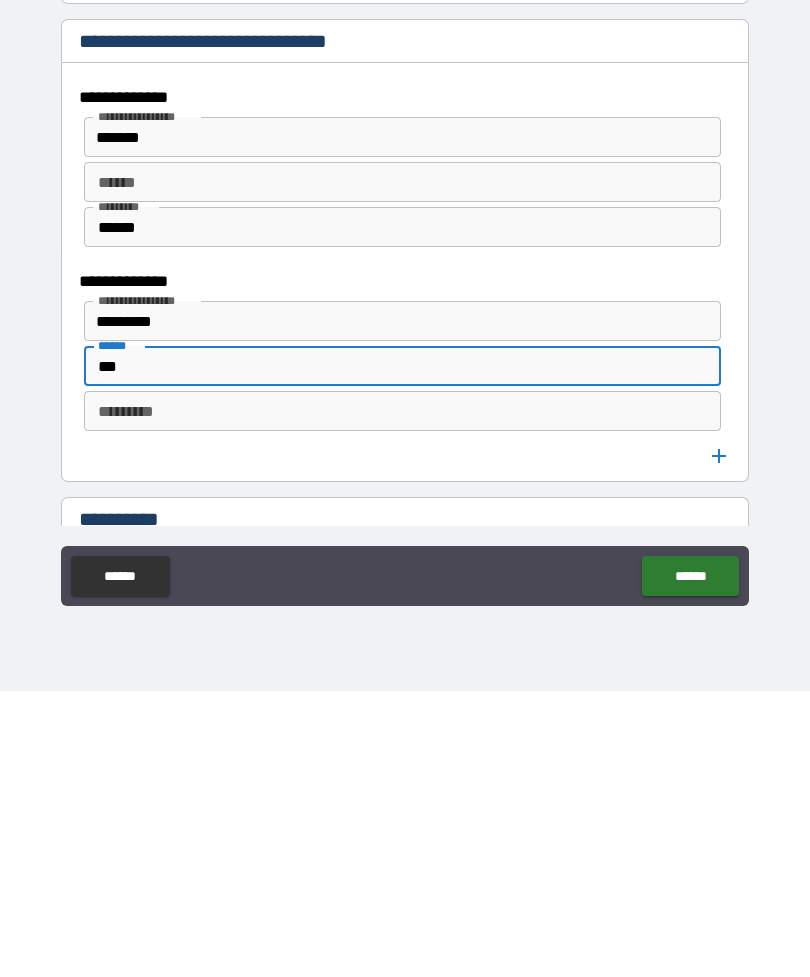 type on "***" 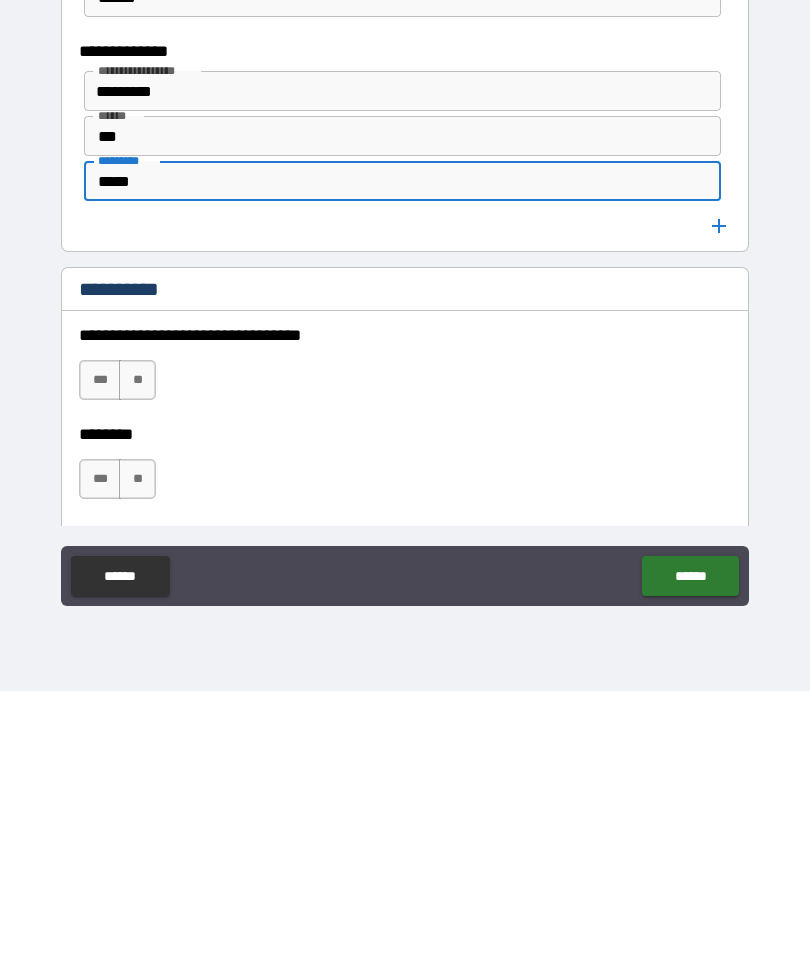 scroll, scrollTop: 1192, scrollLeft: 0, axis: vertical 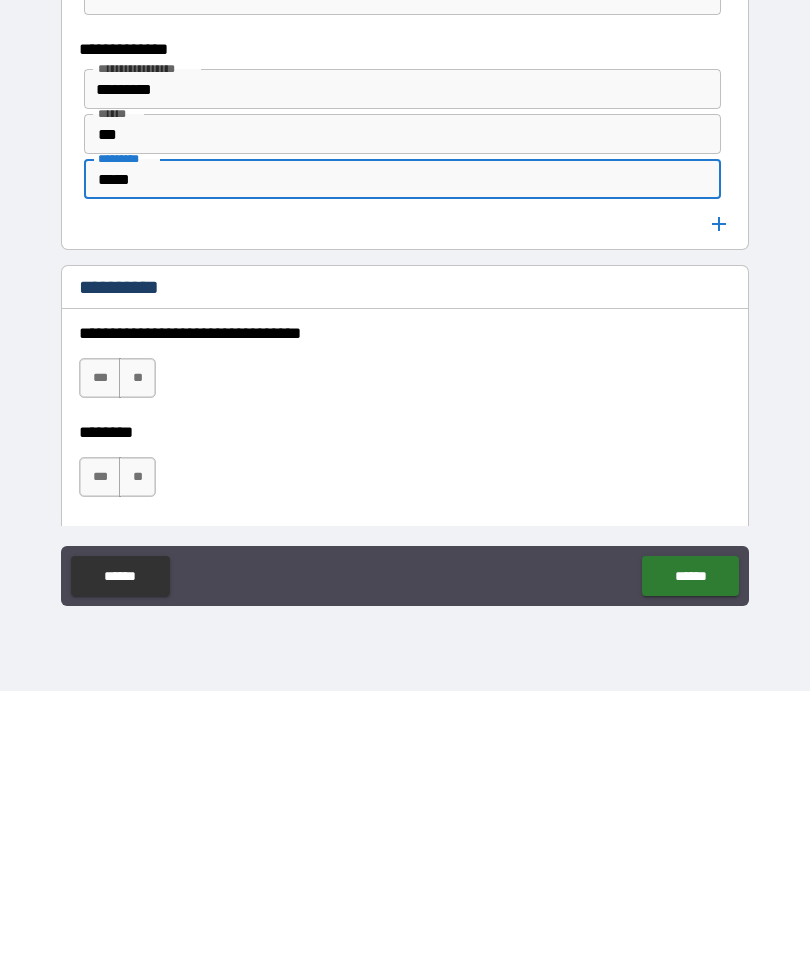 type on "*****" 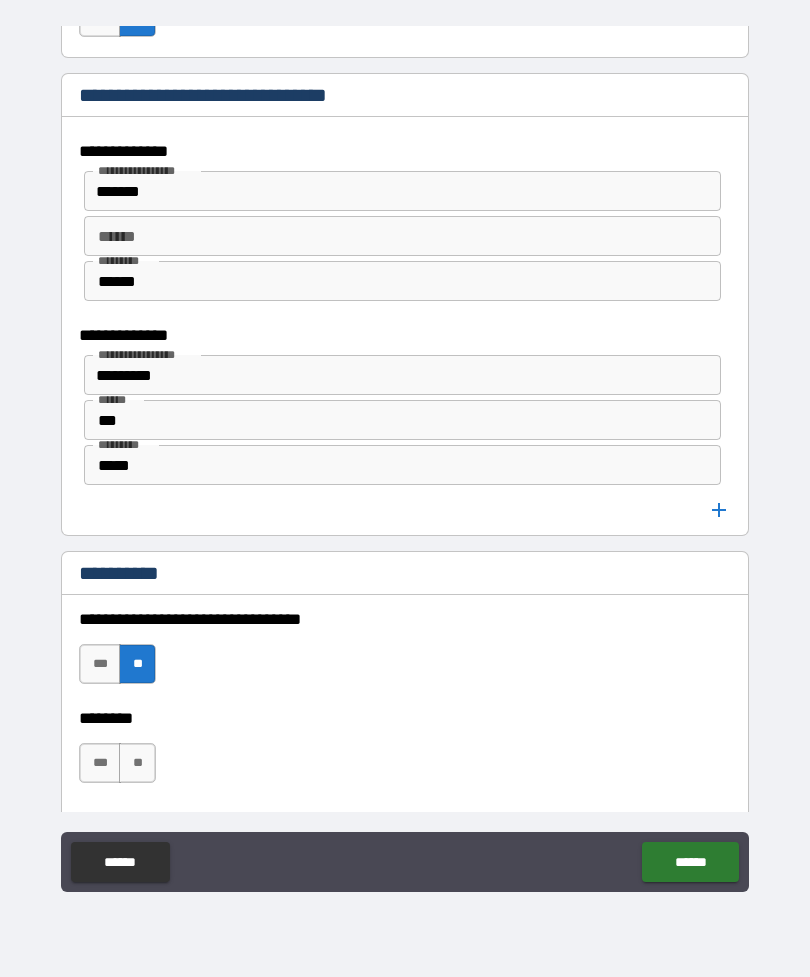 click on "**" at bounding box center (137, 763) 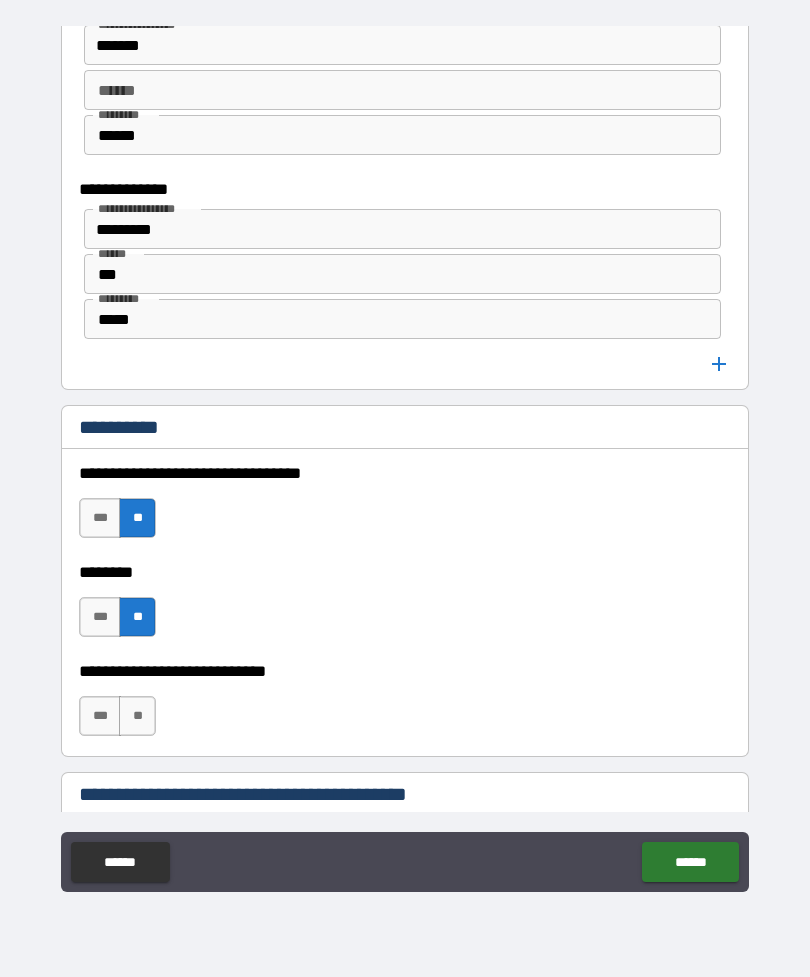 scroll, scrollTop: 1358, scrollLeft: 0, axis: vertical 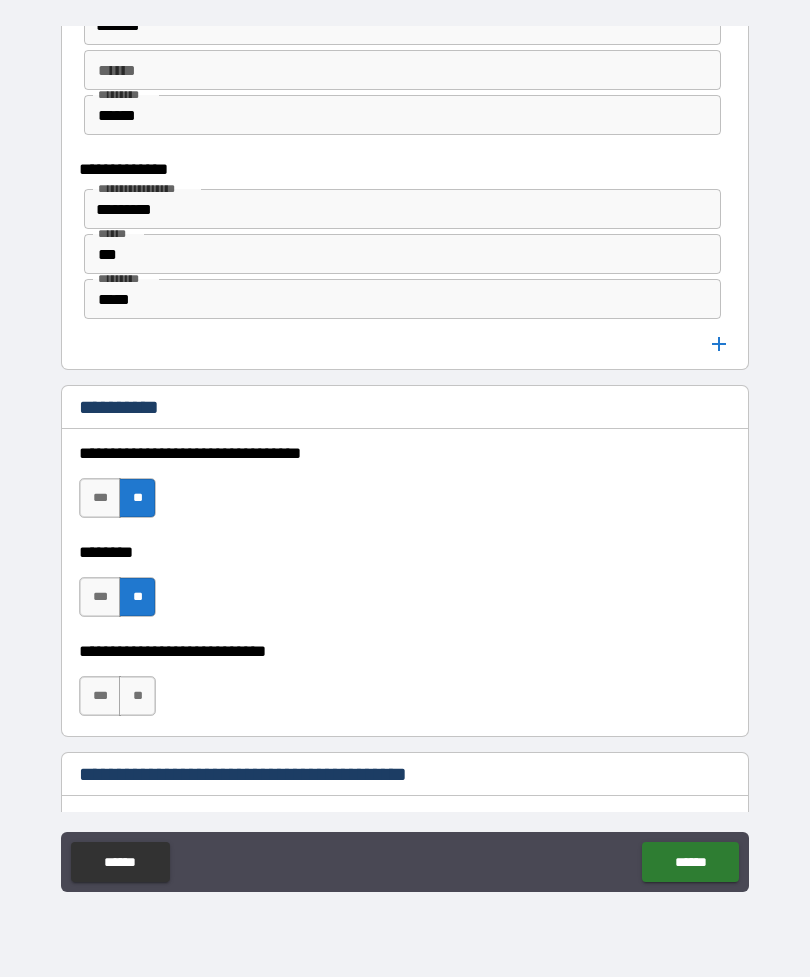 click on "**" at bounding box center (137, 696) 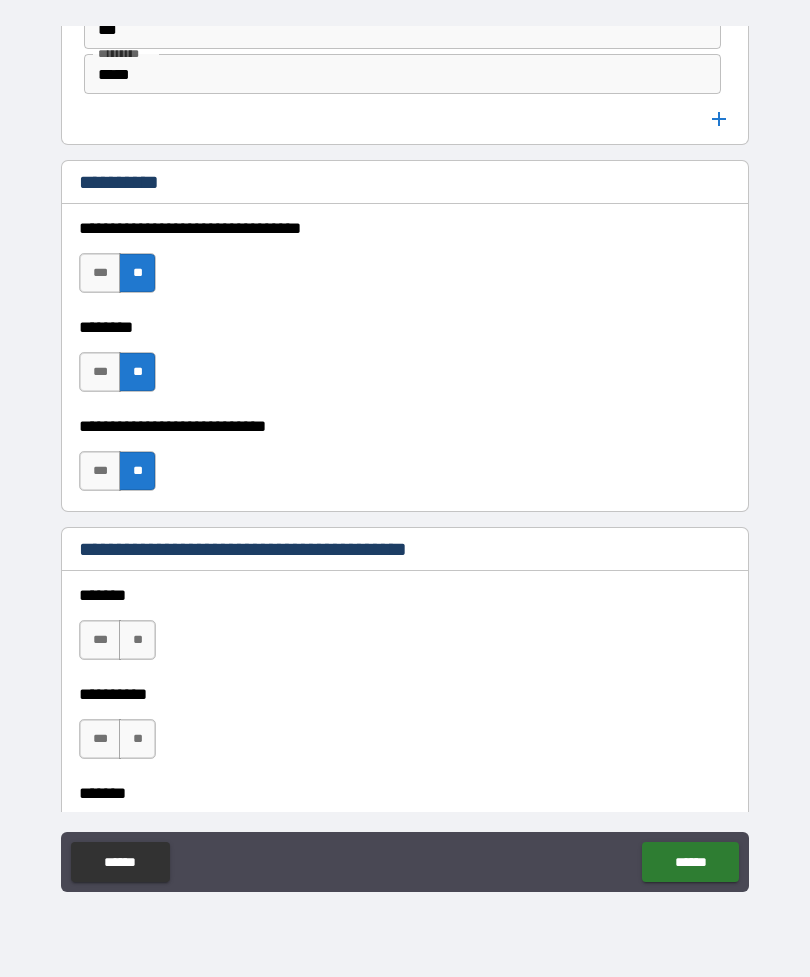 scroll, scrollTop: 1582, scrollLeft: 0, axis: vertical 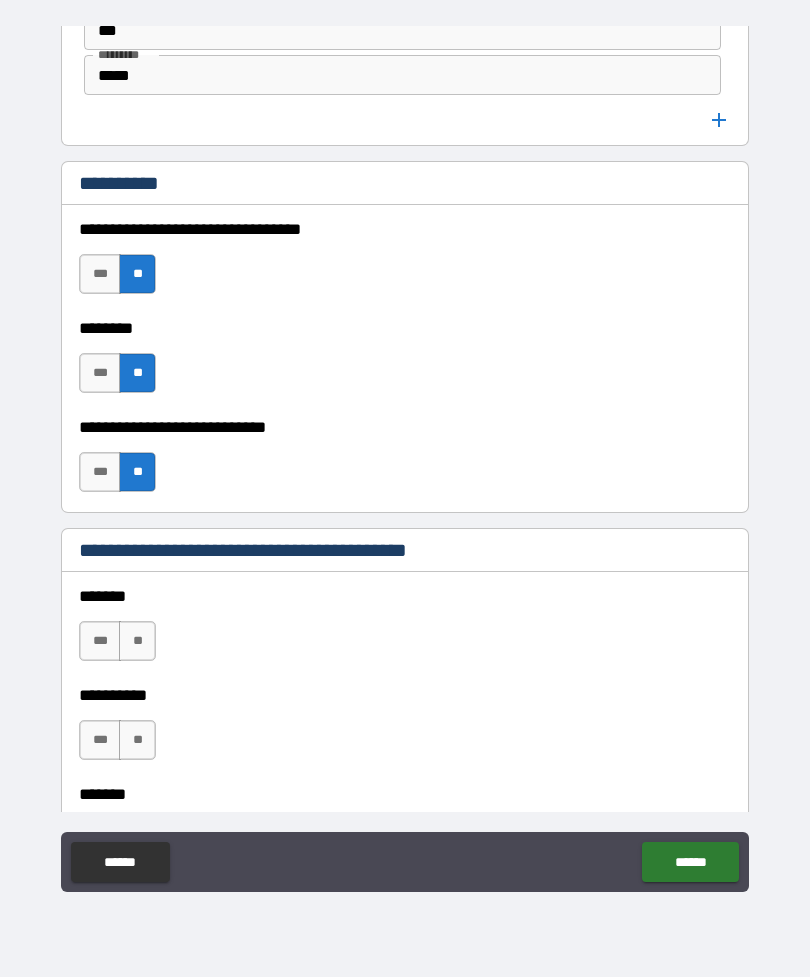 click on "**" at bounding box center (137, 641) 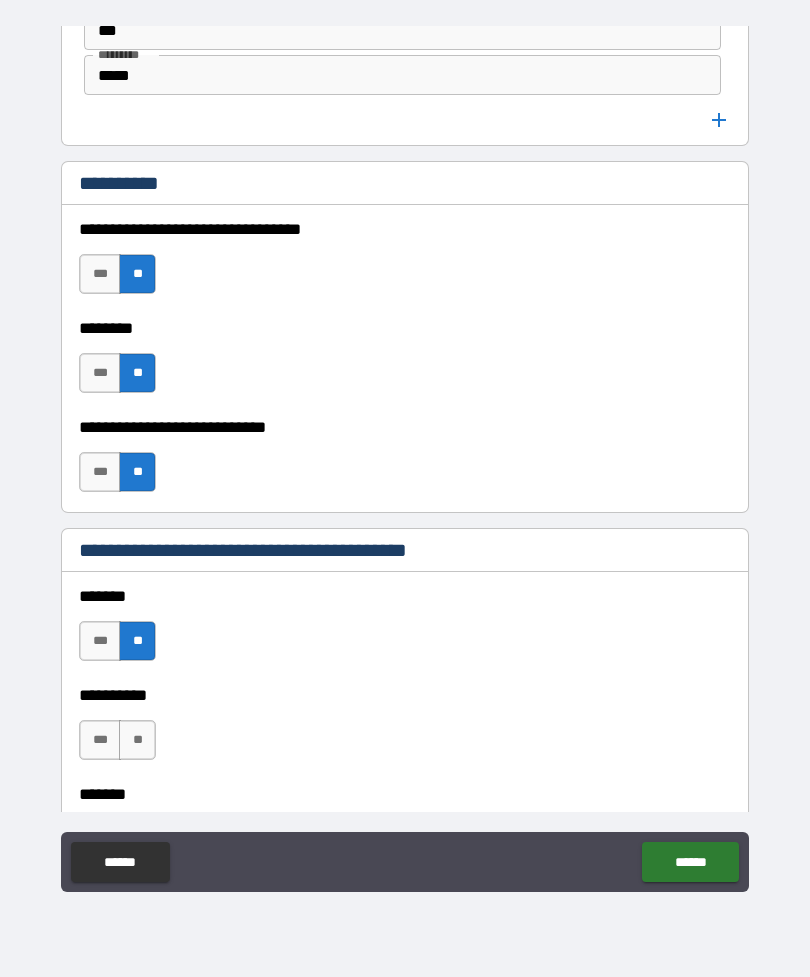 click on "**" at bounding box center [137, 740] 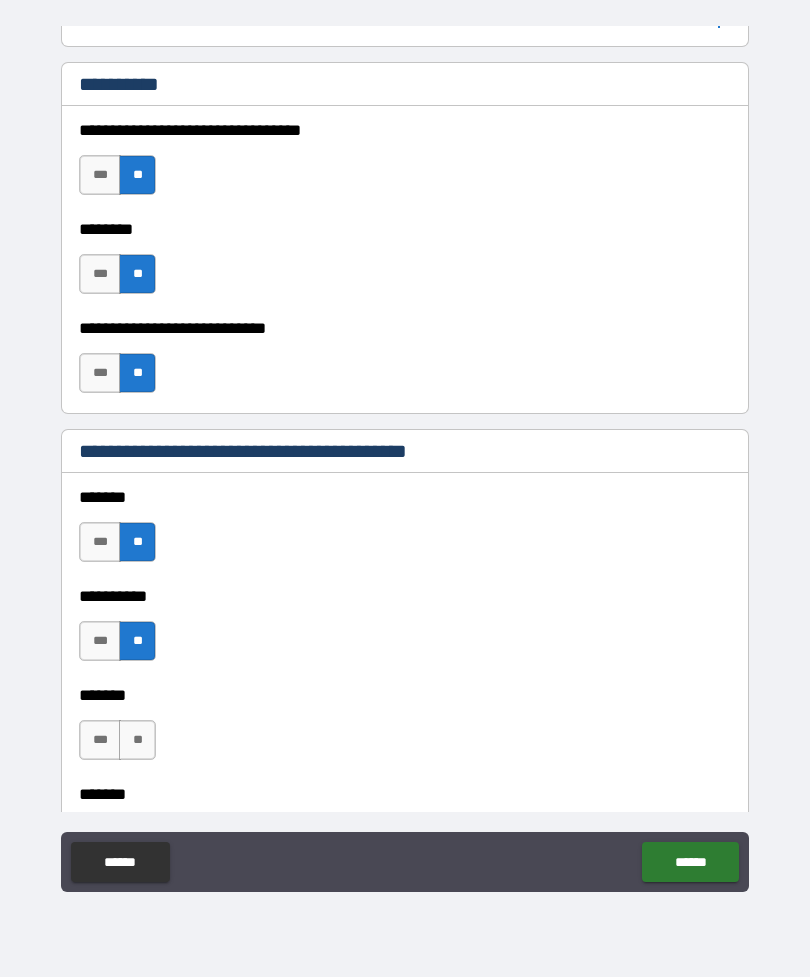 scroll, scrollTop: 1690, scrollLeft: 0, axis: vertical 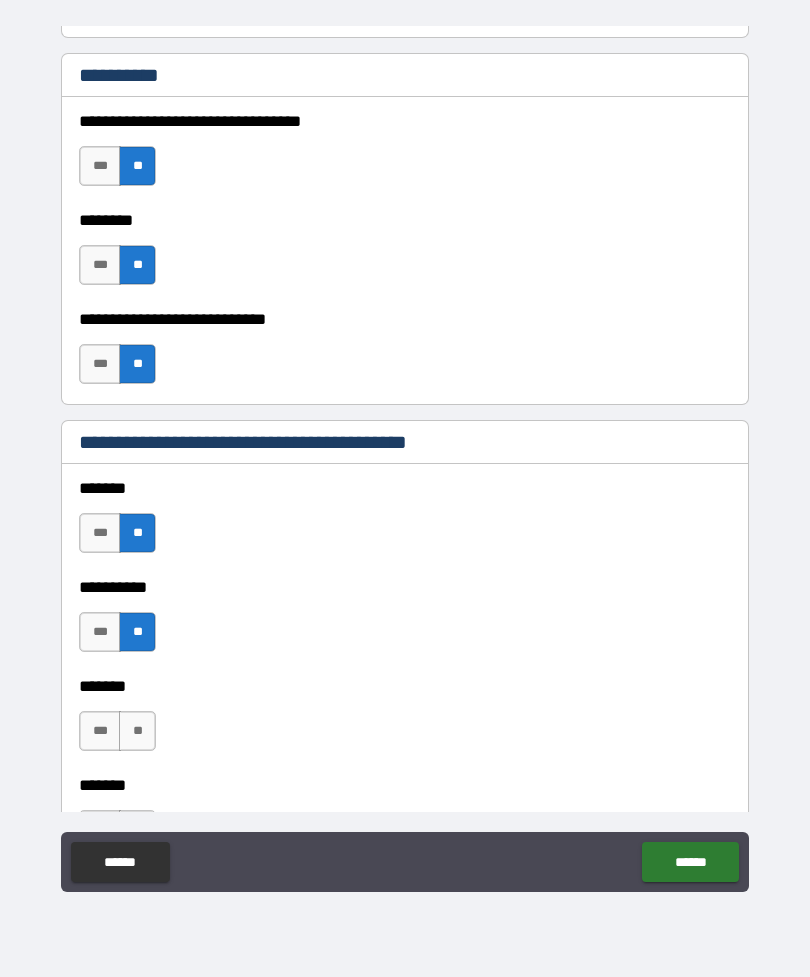 click on "**" at bounding box center (137, 731) 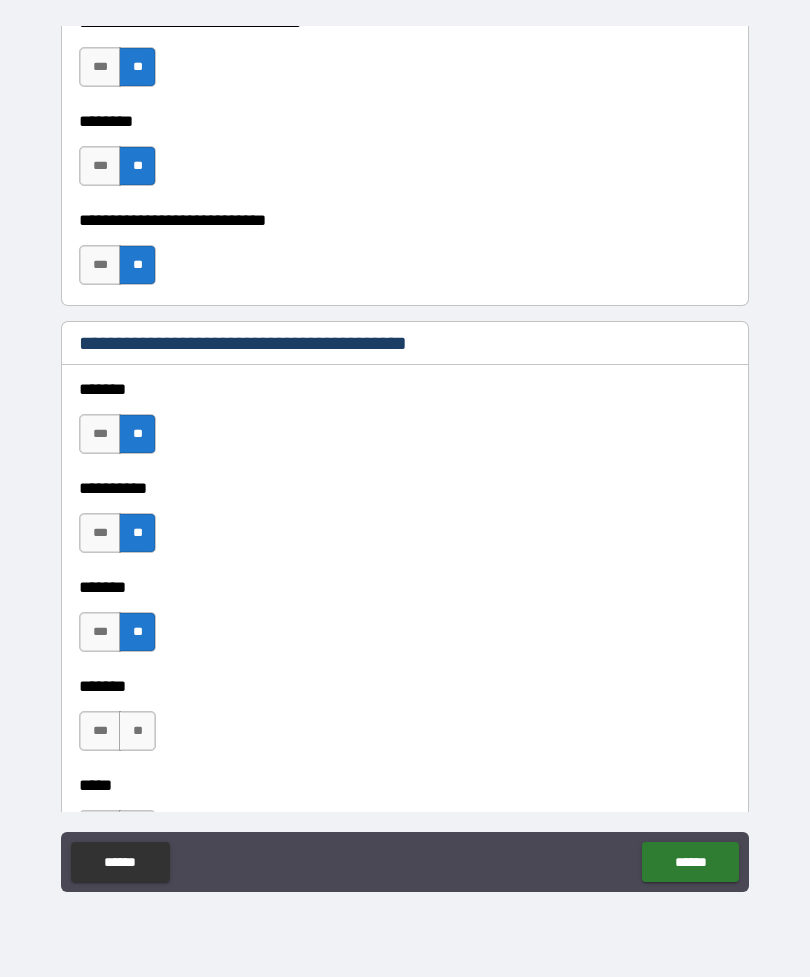 scroll, scrollTop: 1785, scrollLeft: 0, axis: vertical 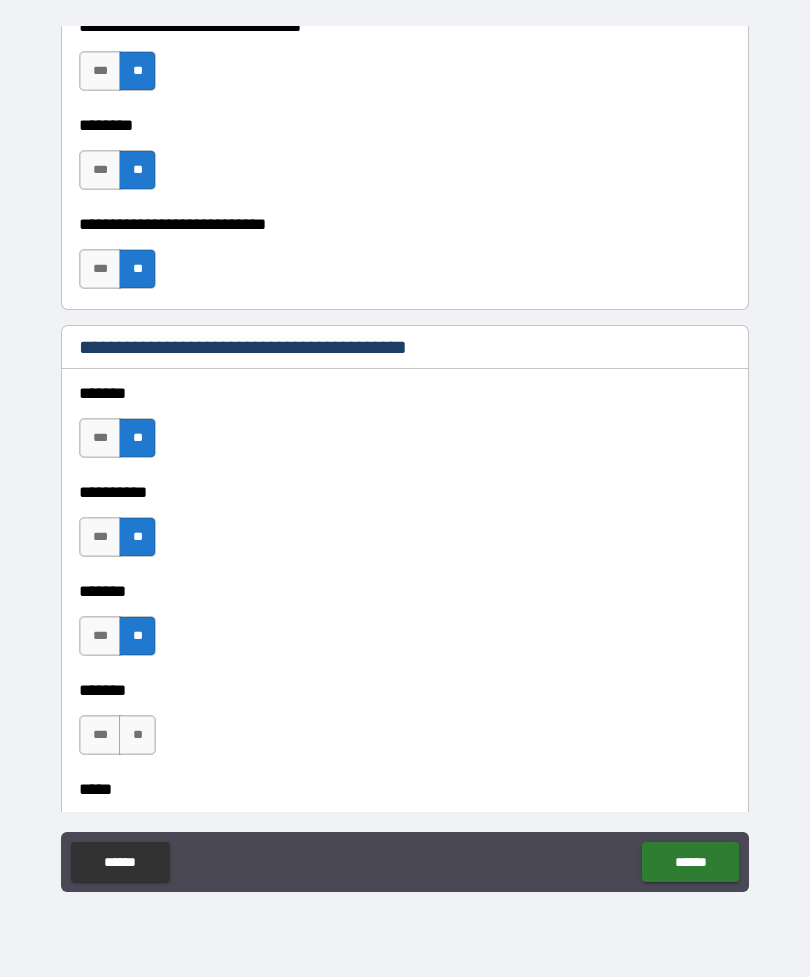 click on "**" at bounding box center [137, 735] 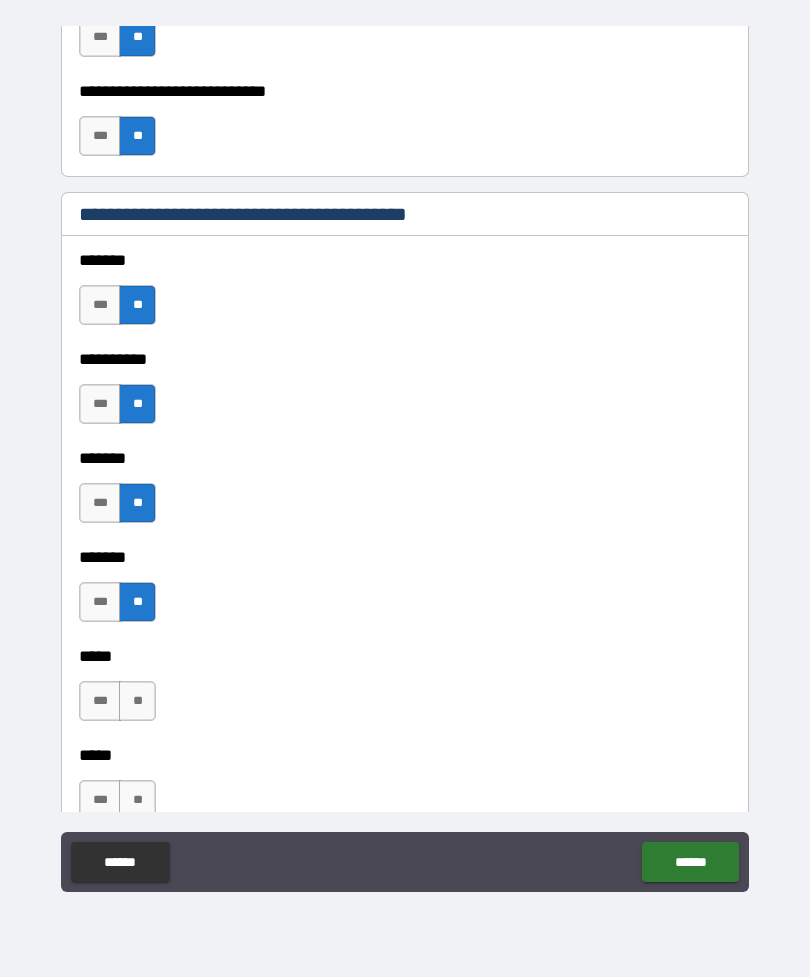 scroll, scrollTop: 1940, scrollLeft: 0, axis: vertical 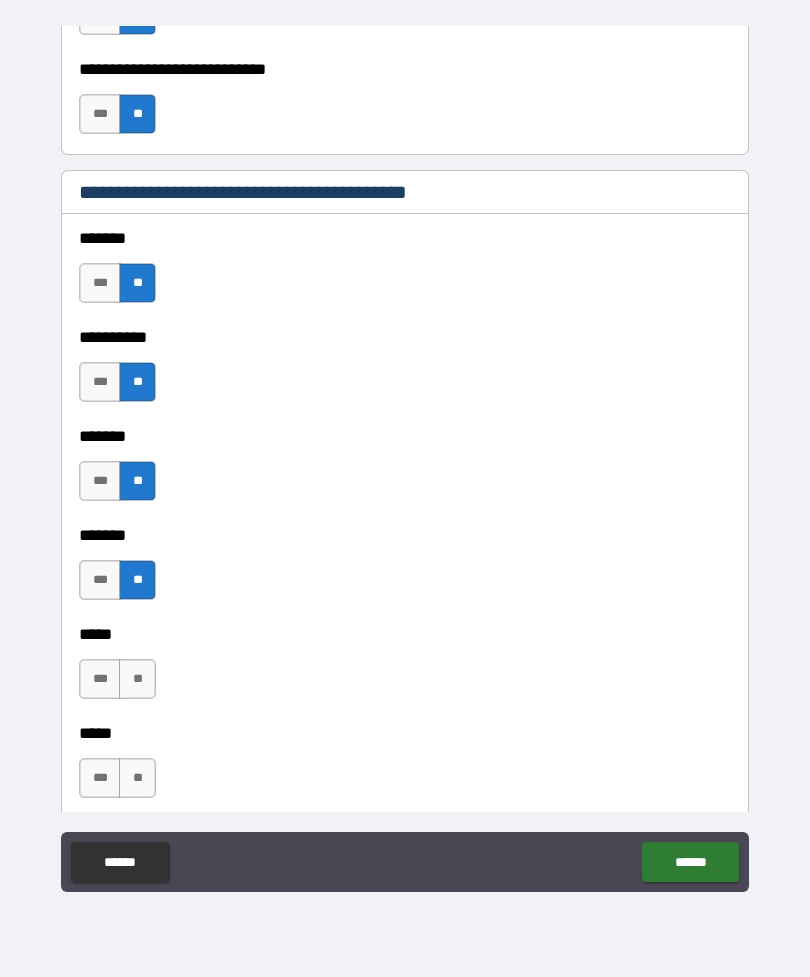 click on "**" at bounding box center (137, 679) 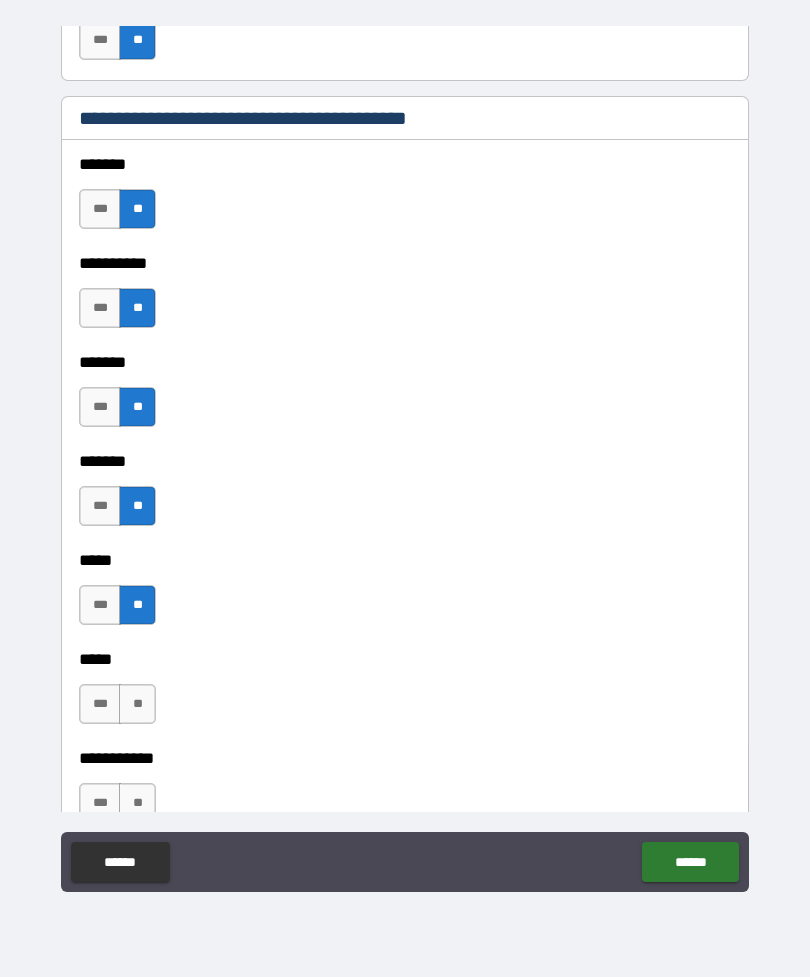 scroll, scrollTop: 2024, scrollLeft: 0, axis: vertical 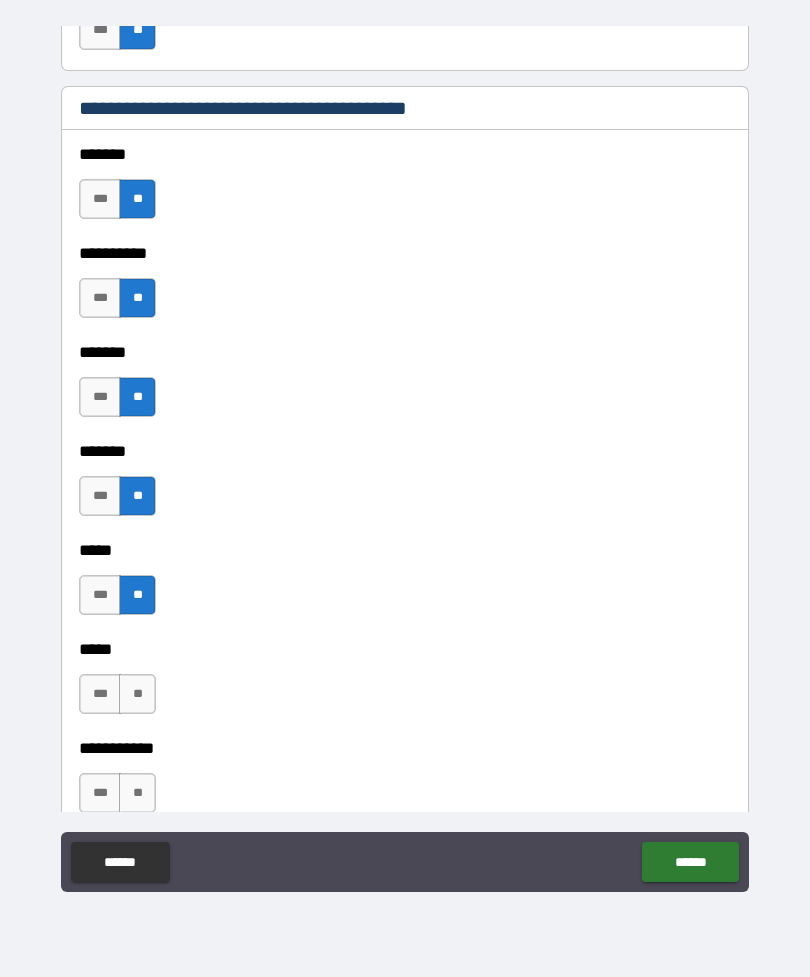 click on "**" at bounding box center [137, 694] 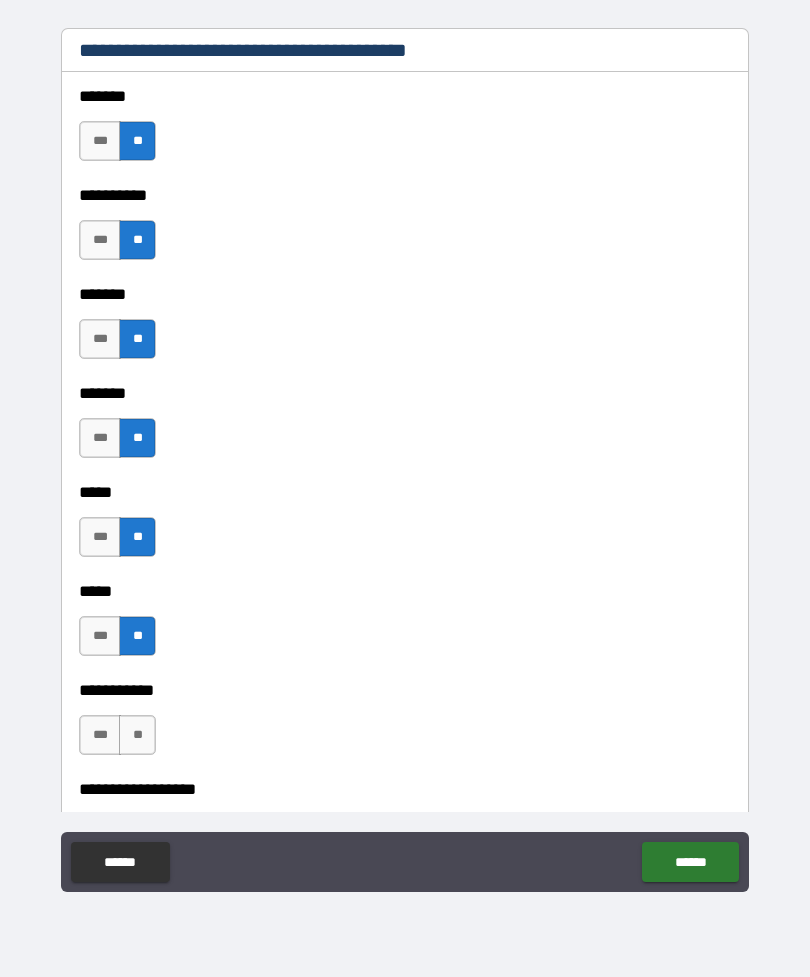 scroll, scrollTop: 2088, scrollLeft: 0, axis: vertical 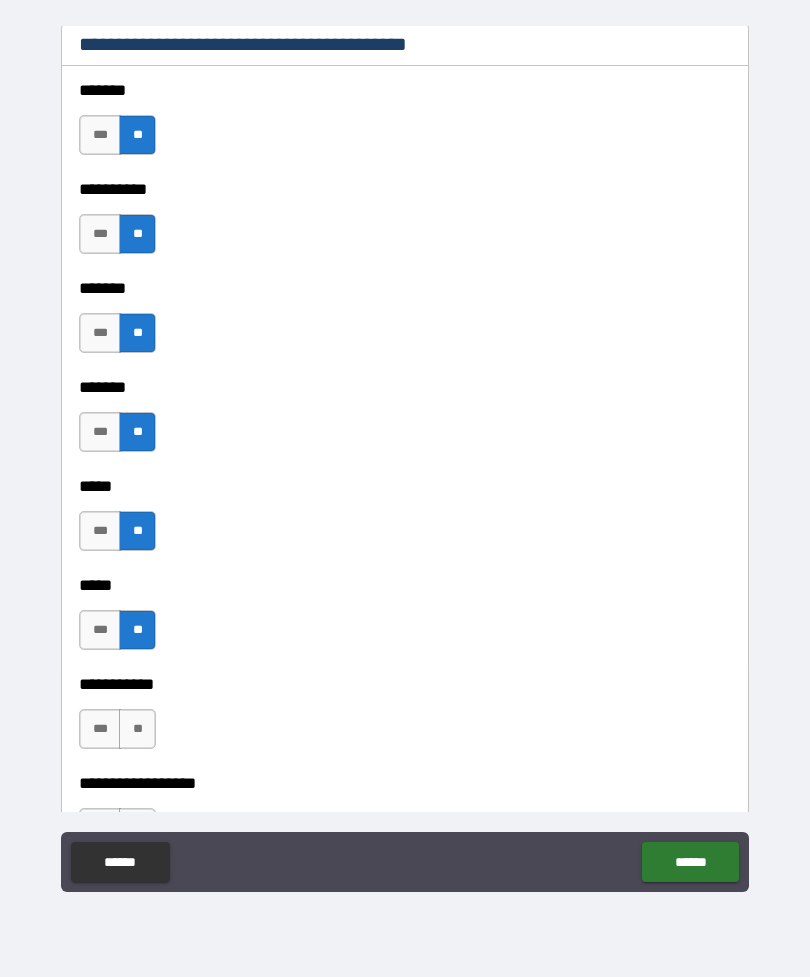 click on "**" at bounding box center [137, 729] 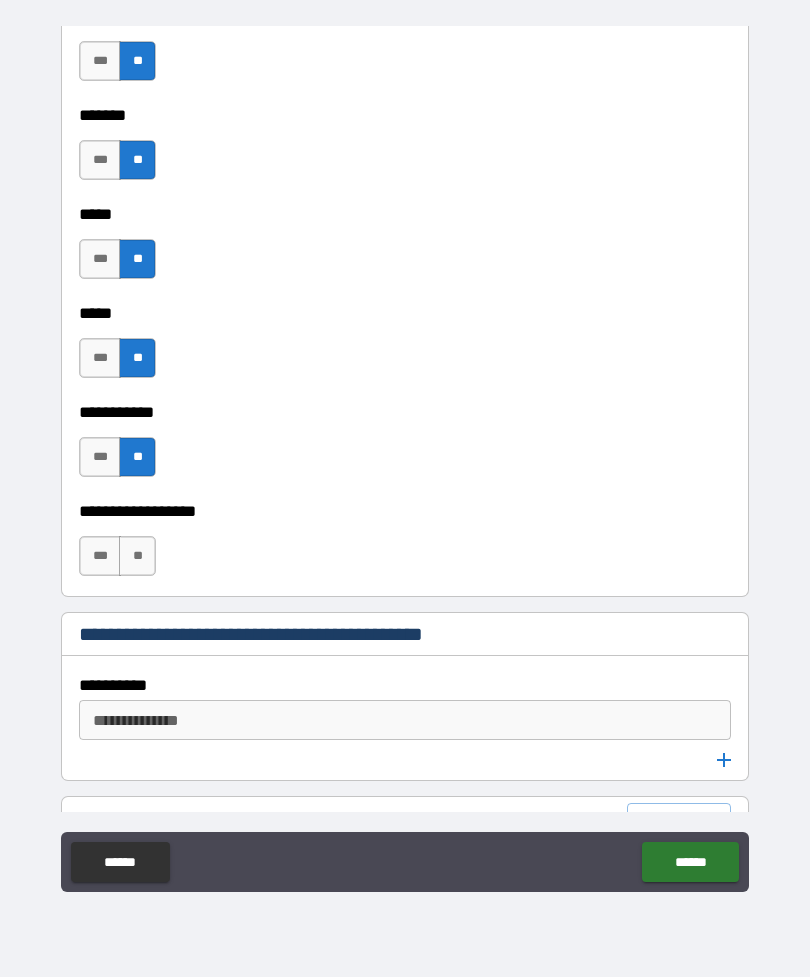 scroll, scrollTop: 2361, scrollLeft: 0, axis: vertical 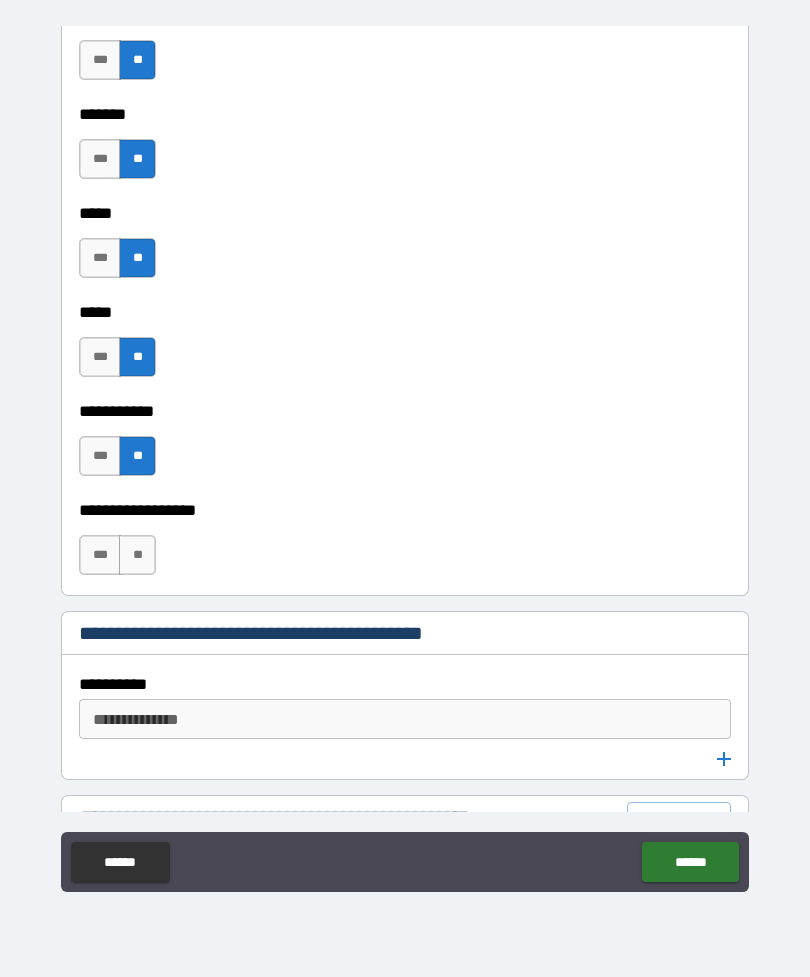click on "**" at bounding box center [137, 555] 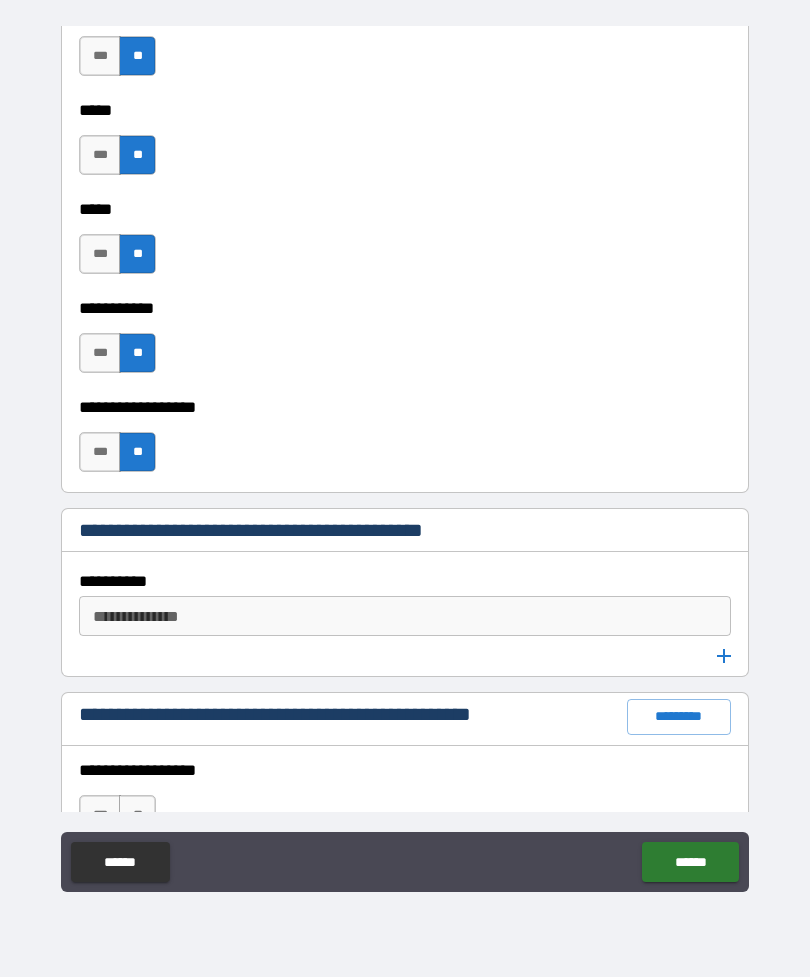 scroll, scrollTop: 2467, scrollLeft: 0, axis: vertical 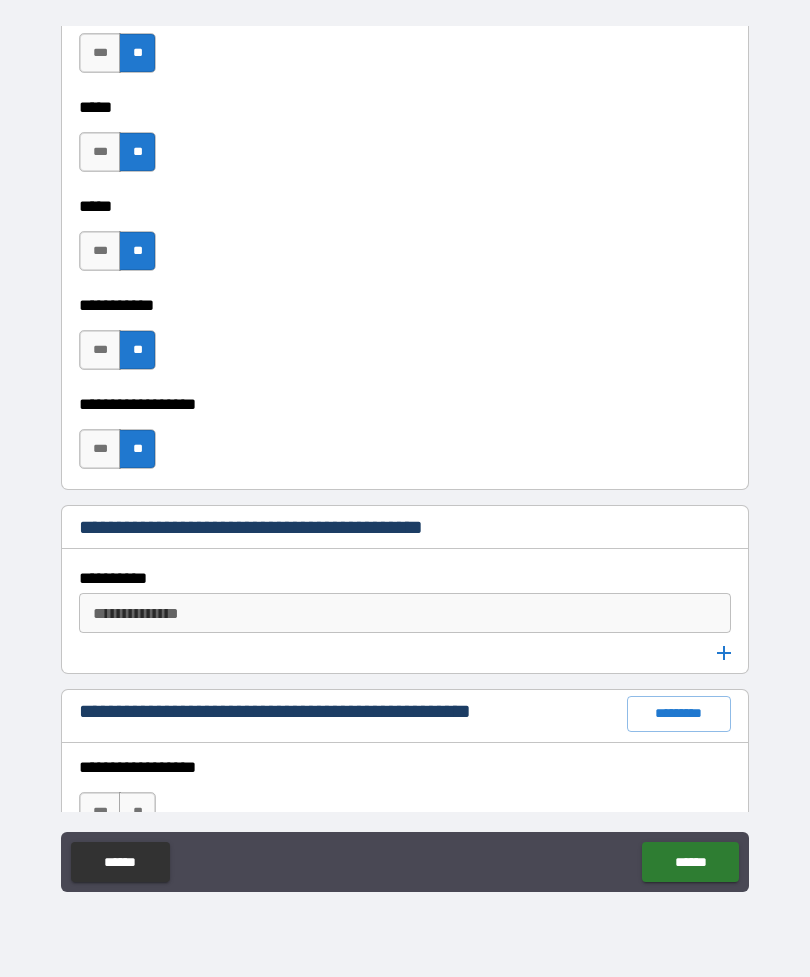 click on "**********" at bounding box center [403, 613] 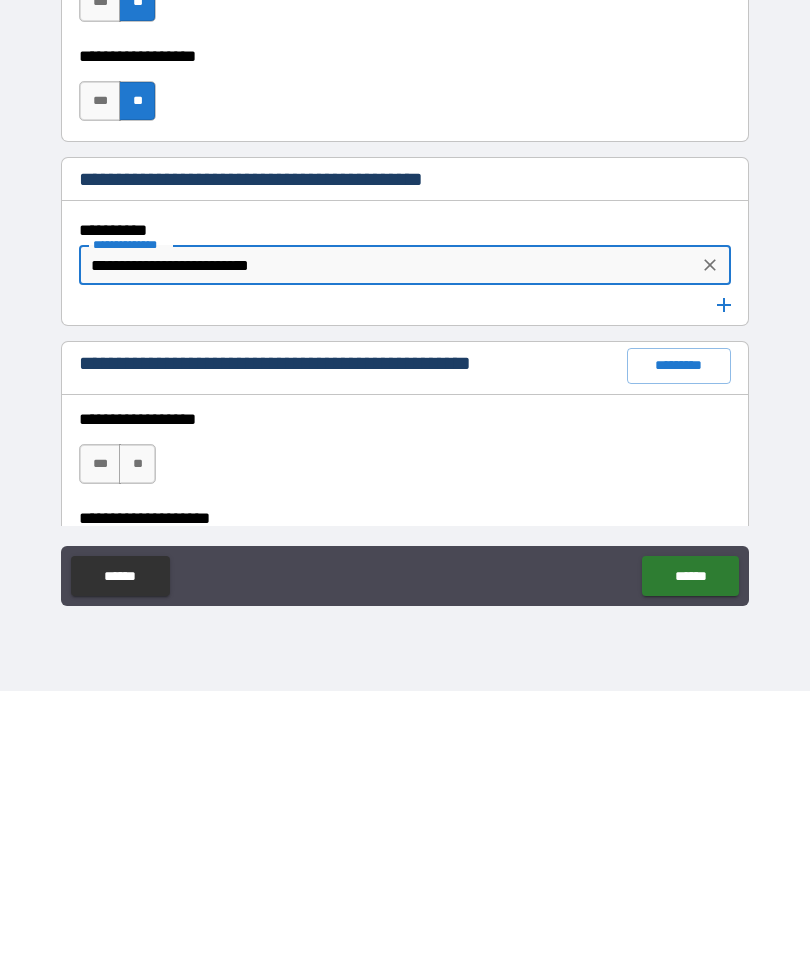 scroll, scrollTop: 2550, scrollLeft: 0, axis: vertical 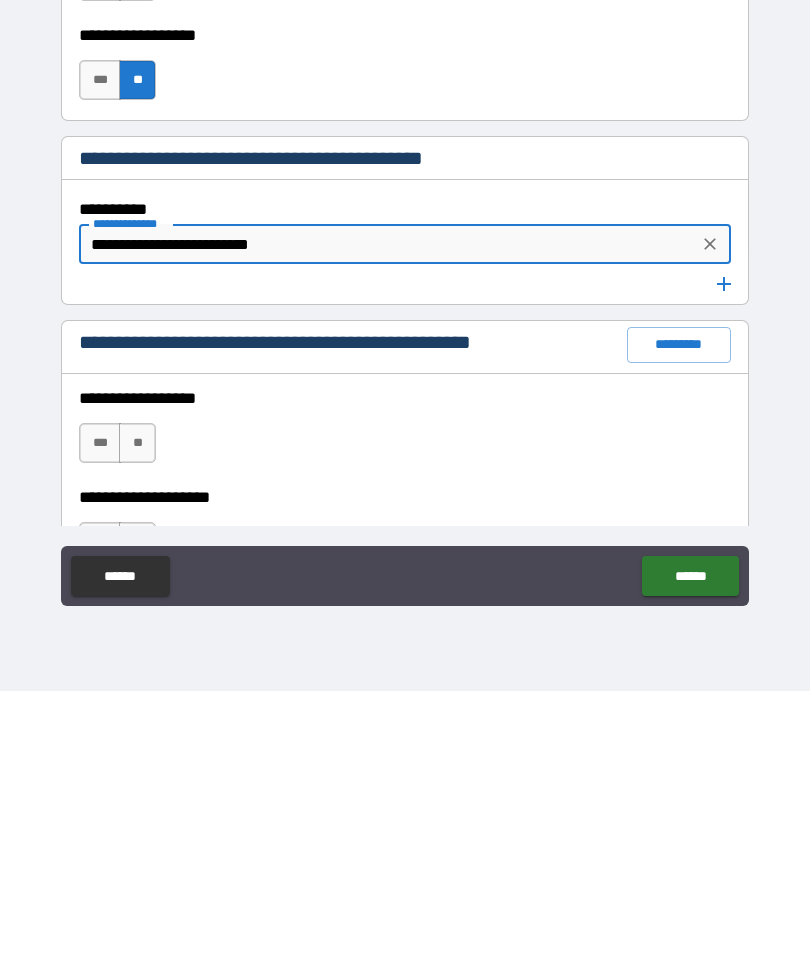 type on "**********" 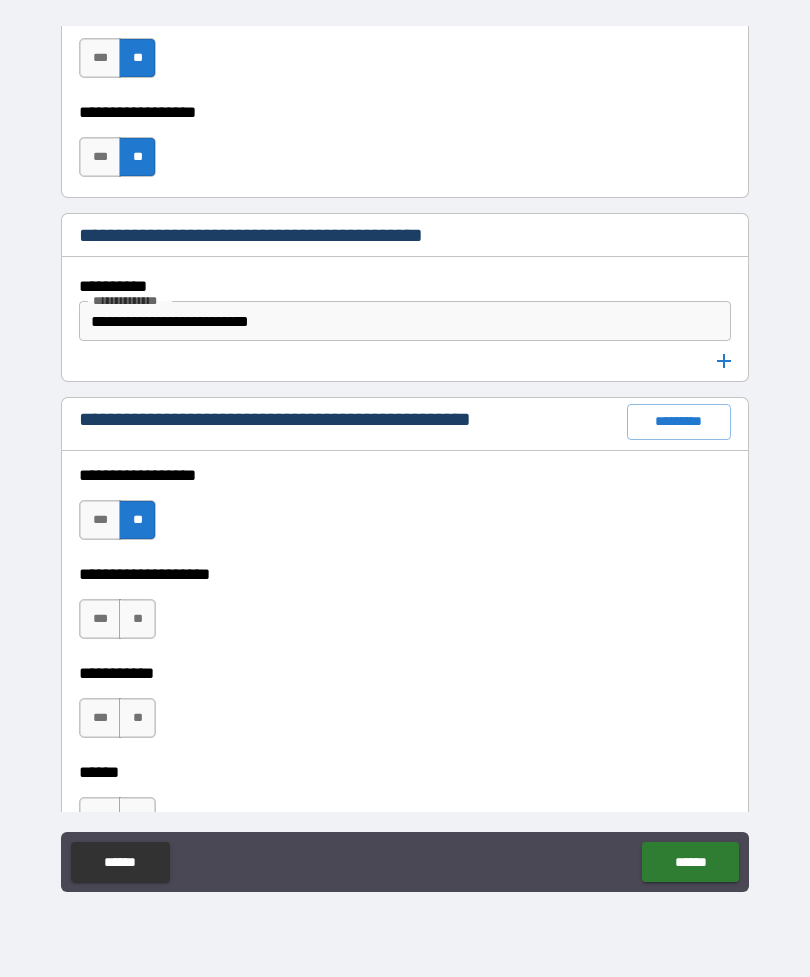scroll, scrollTop: 2761, scrollLeft: 0, axis: vertical 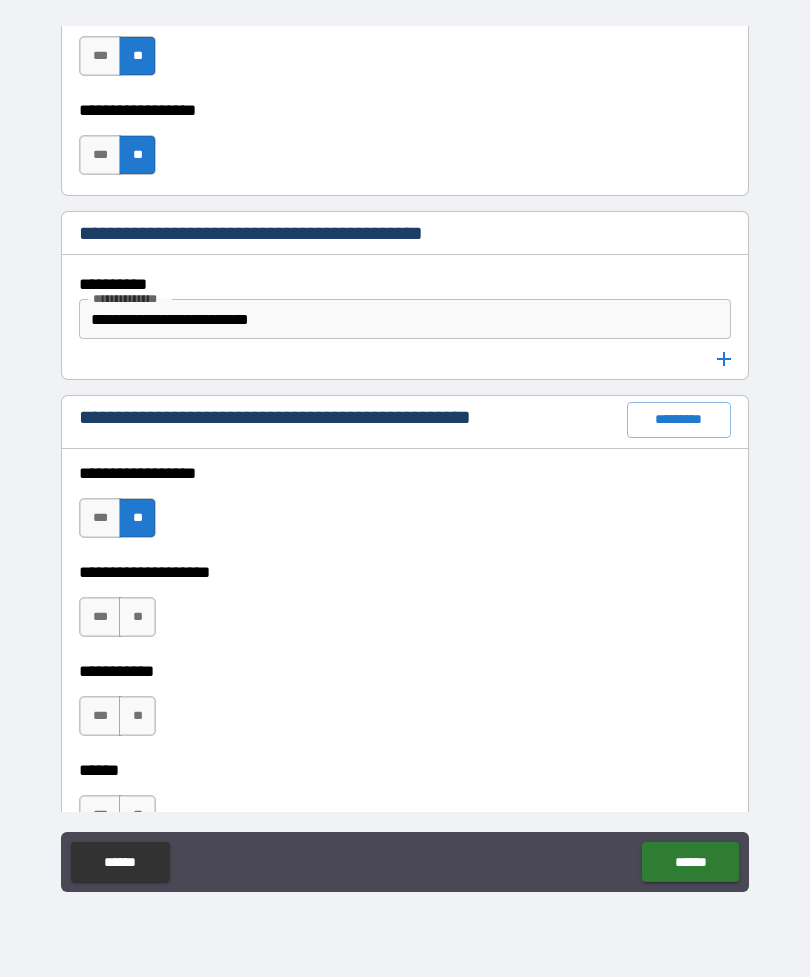 click on "**" at bounding box center [137, 617] 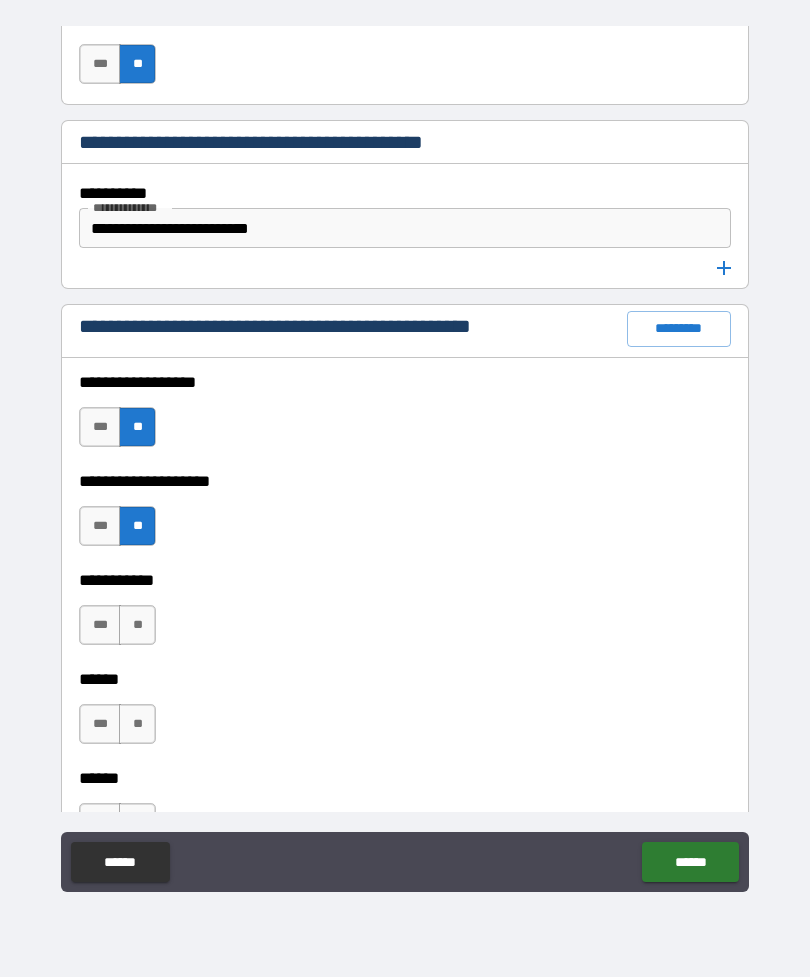 scroll, scrollTop: 2858, scrollLeft: 0, axis: vertical 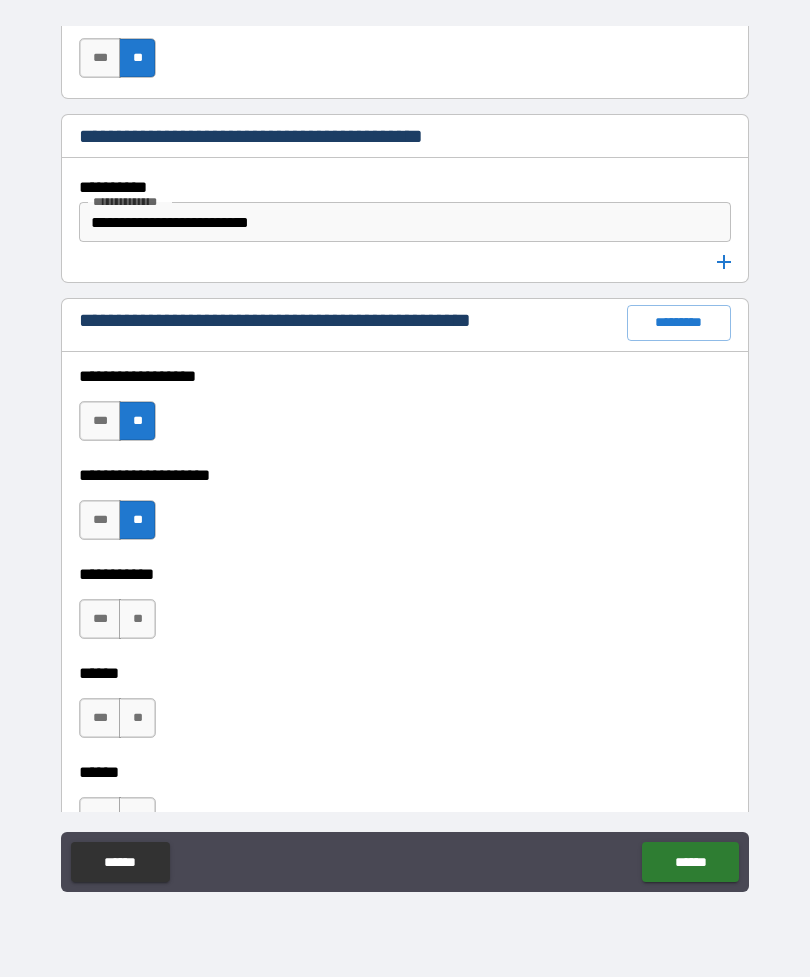 click on "**" at bounding box center (137, 619) 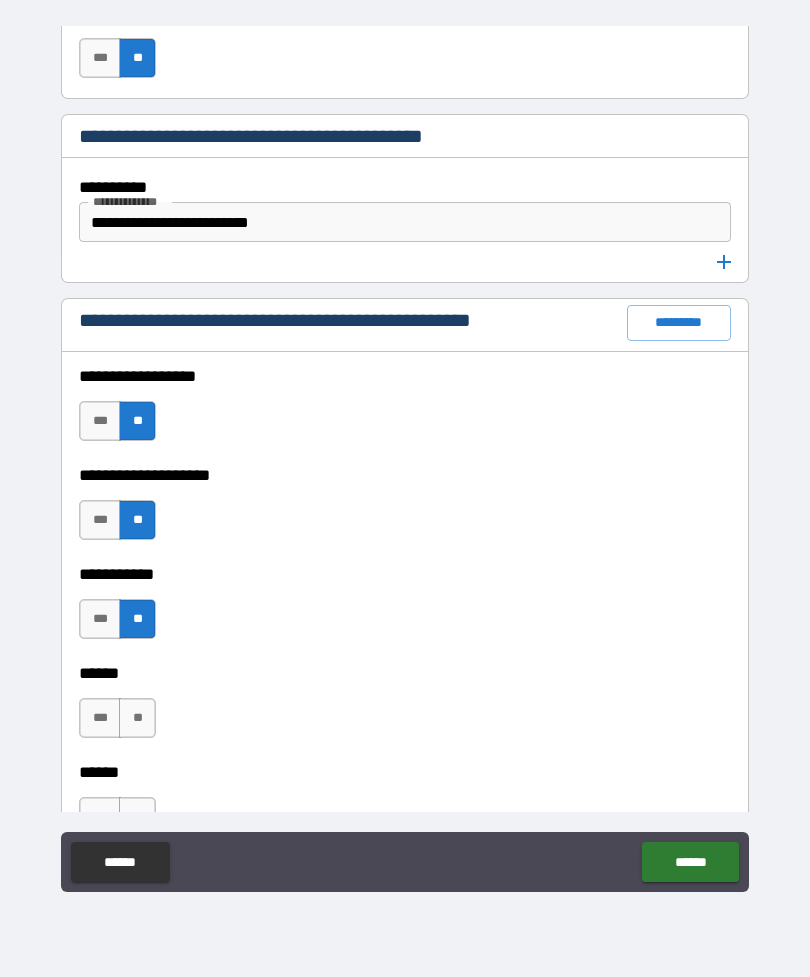 click on "**" at bounding box center (137, 718) 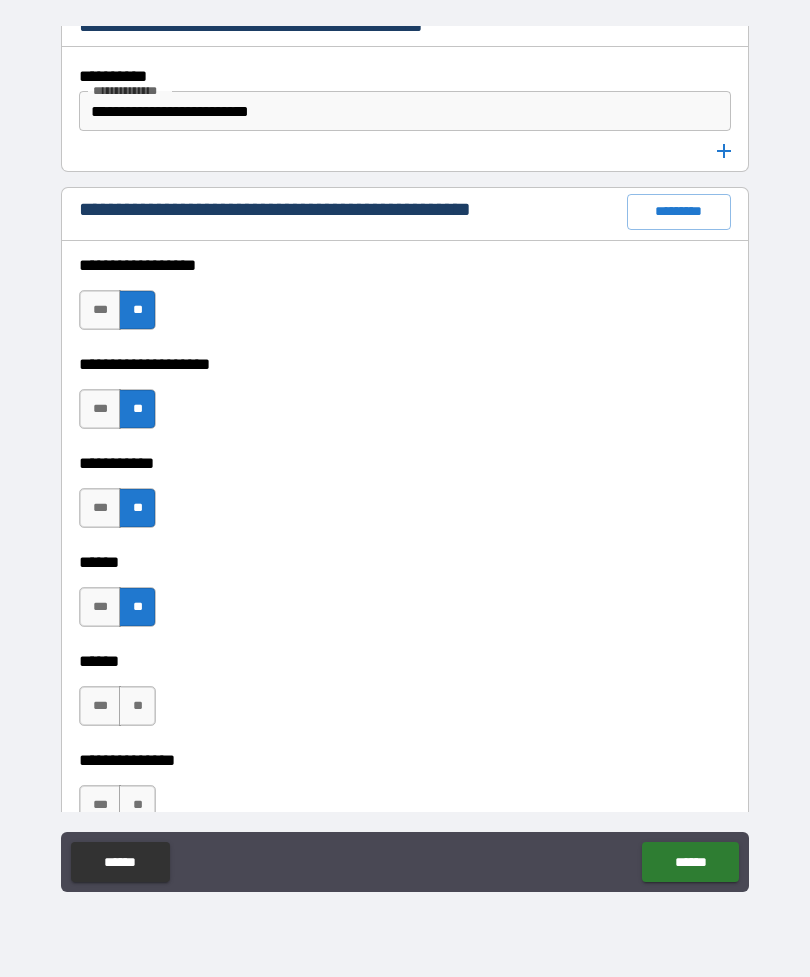 scroll, scrollTop: 2971, scrollLeft: 0, axis: vertical 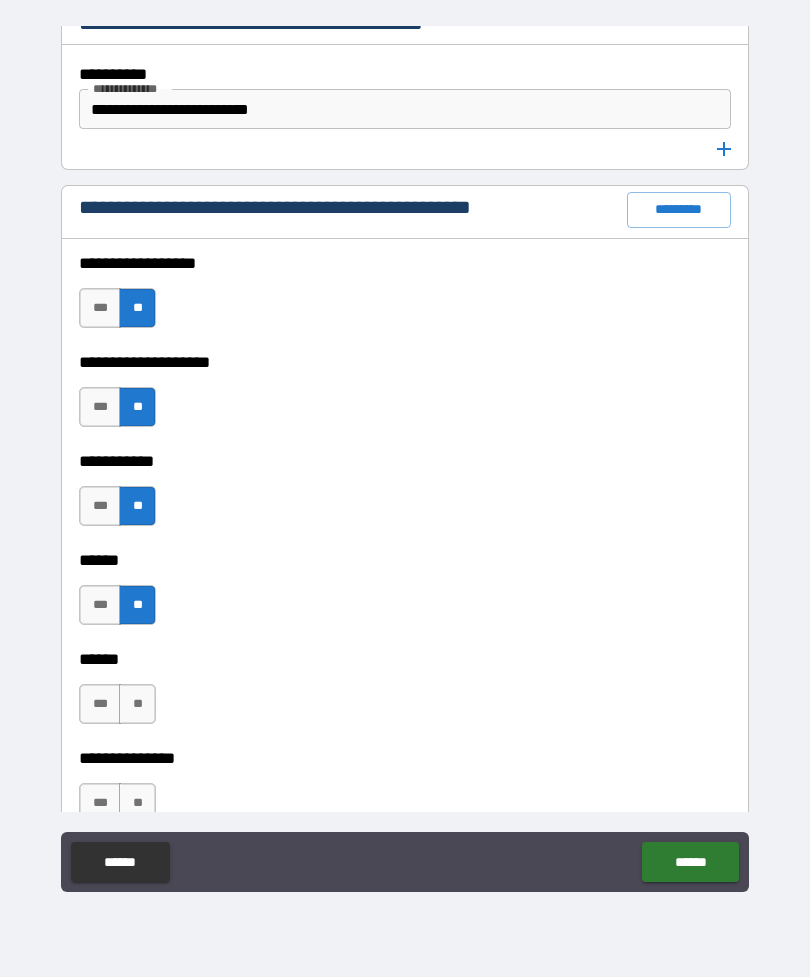 click on "**" at bounding box center [137, 704] 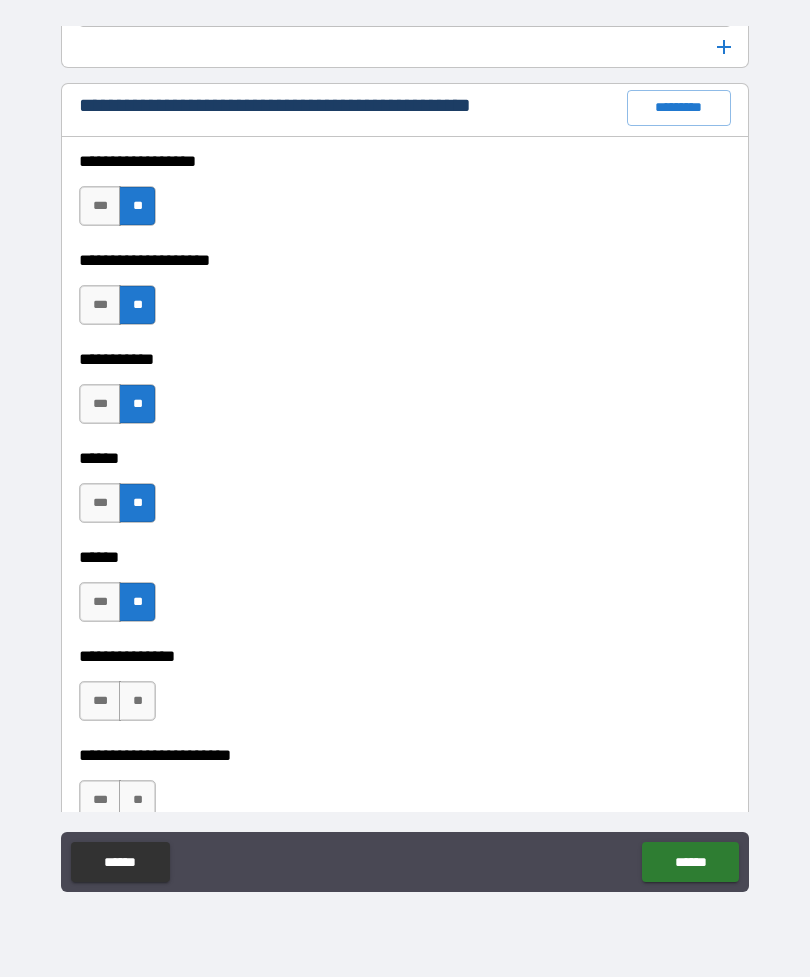 scroll, scrollTop: 3090, scrollLeft: 0, axis: vertical 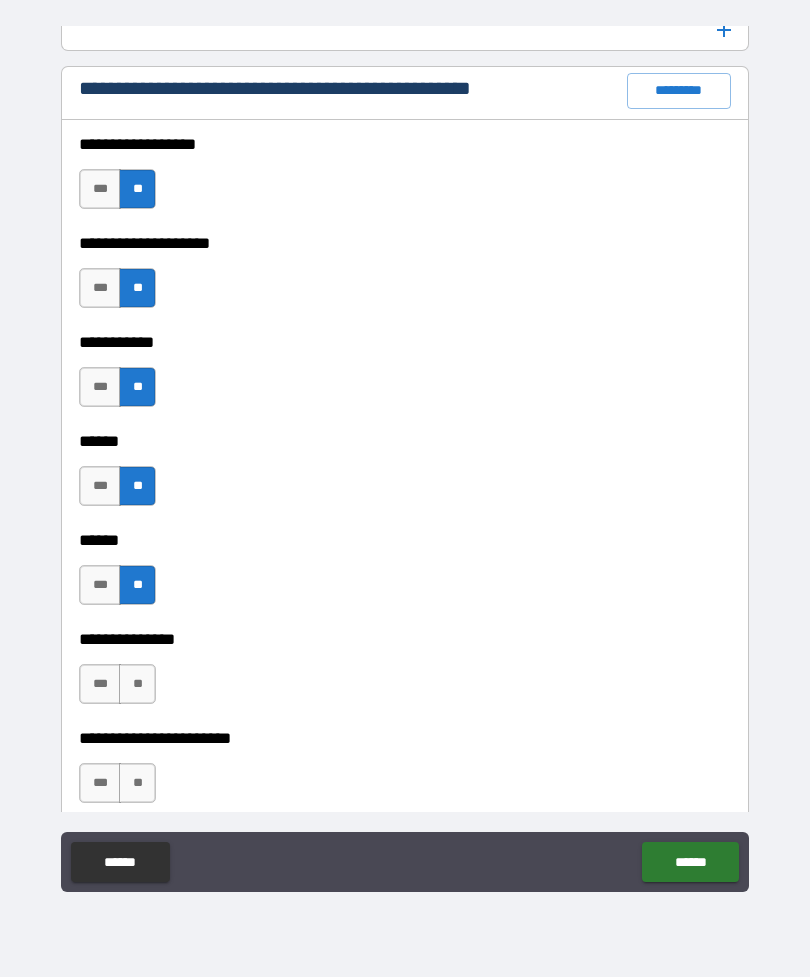 click on "**" at bounding box center [137, 684] 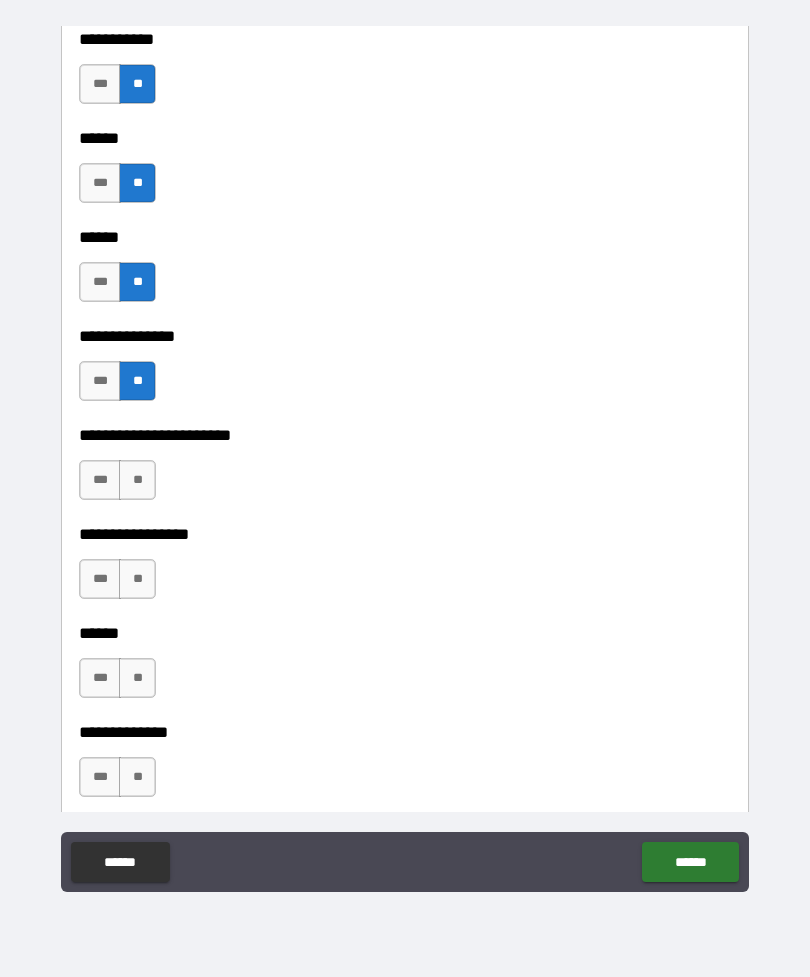 scroll, scrollTop: 3394, scrollLeft: 0, axis: vertical 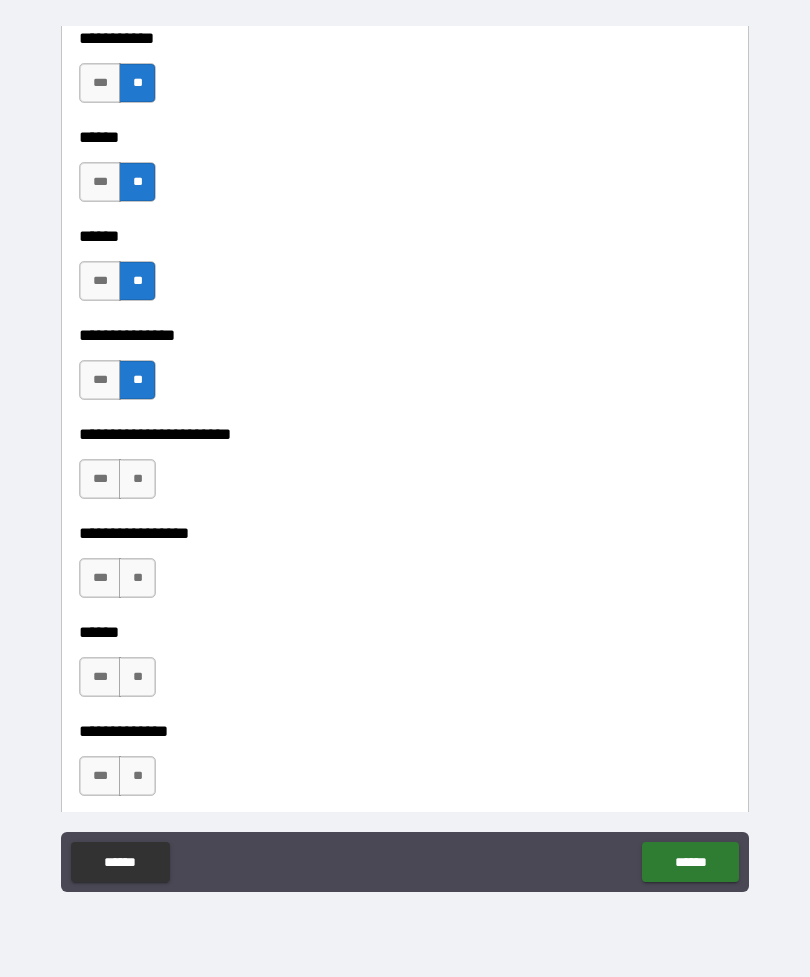 click on "**" at bounding box center (137, 479) 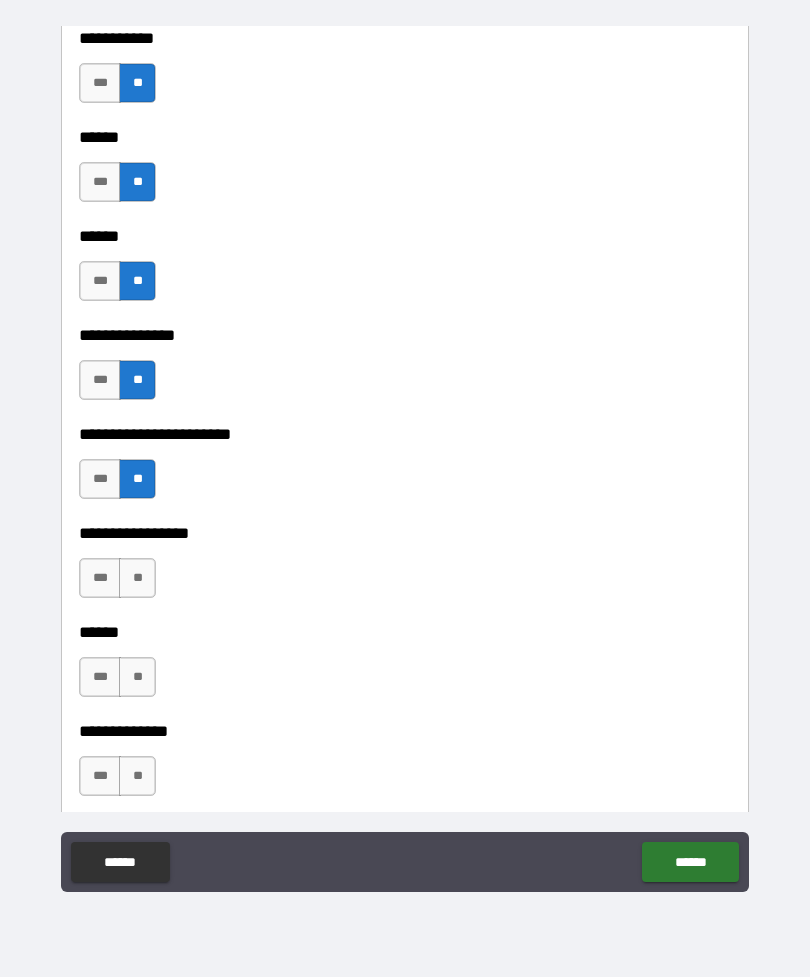 click on "***" at bounding box center [100, 578] 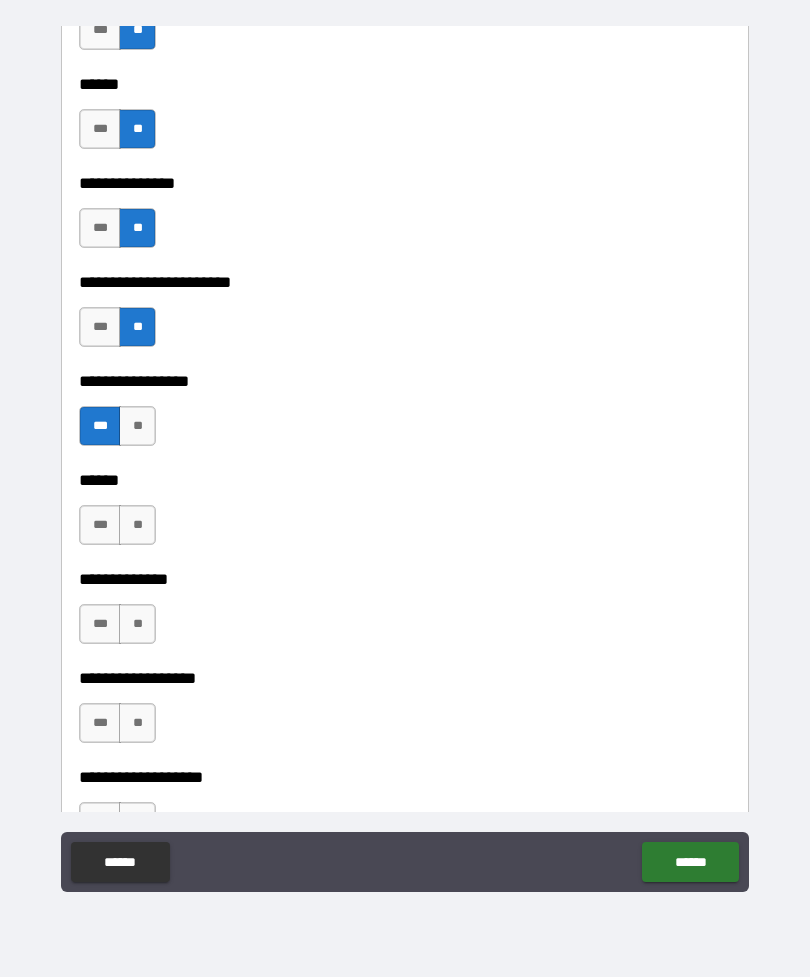 scroll, scrollTop: 3549, scrollLeft: 0, axis: vertical 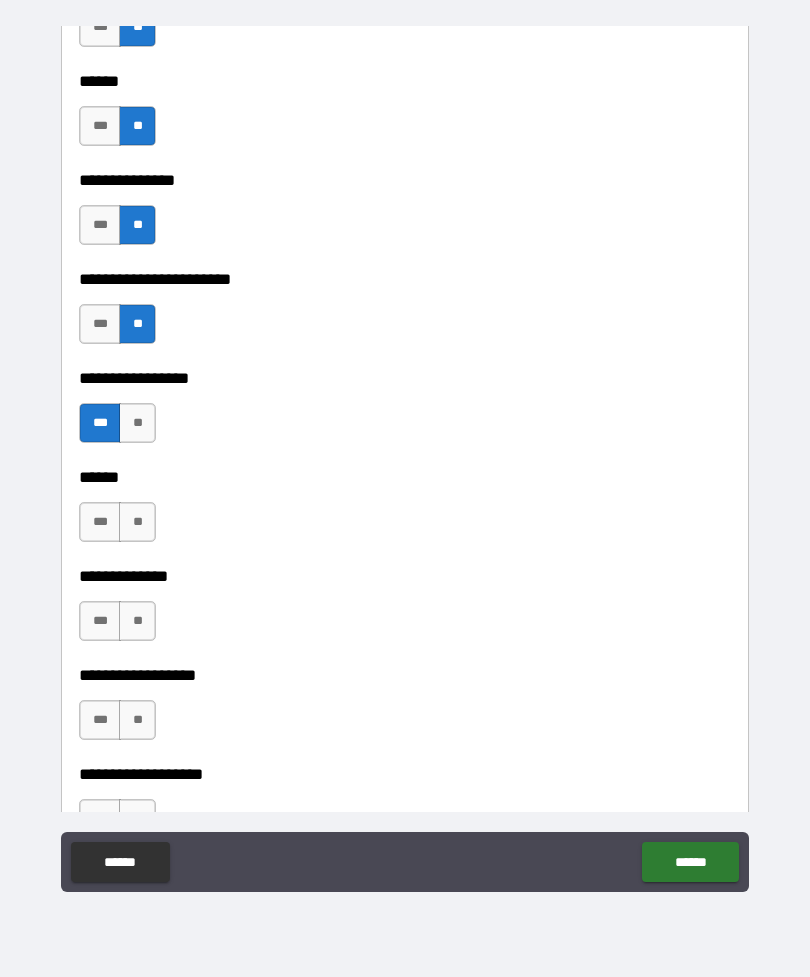 click on "**" at bounding box center [137, 522] 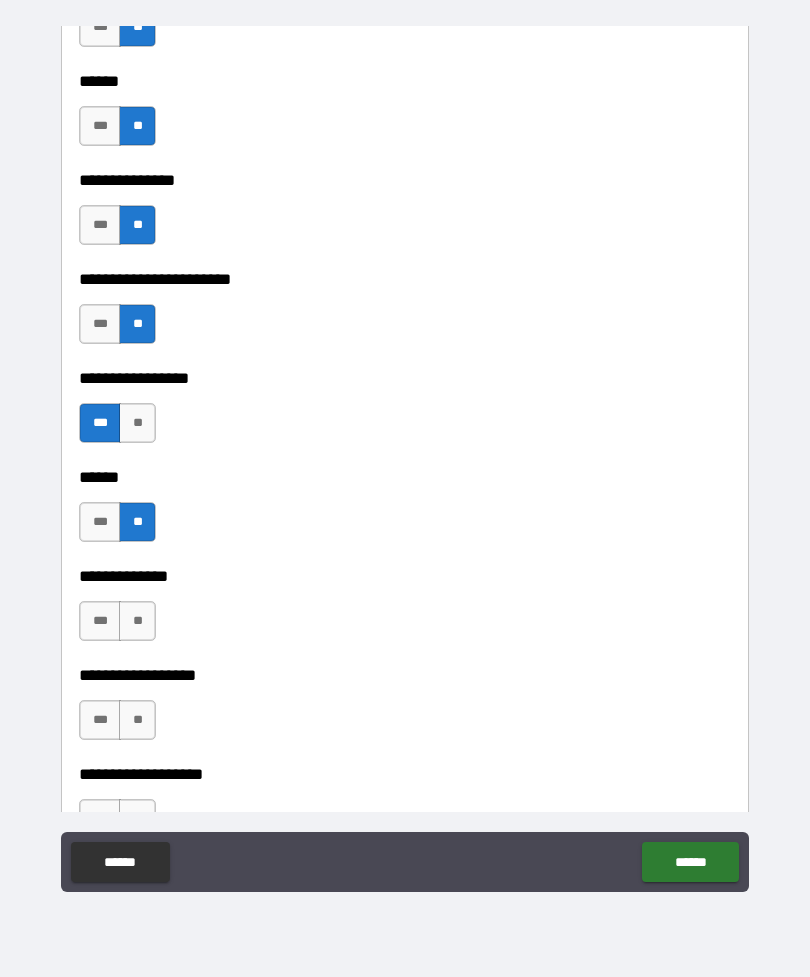 click on "**" at bounding box center [137, 621] 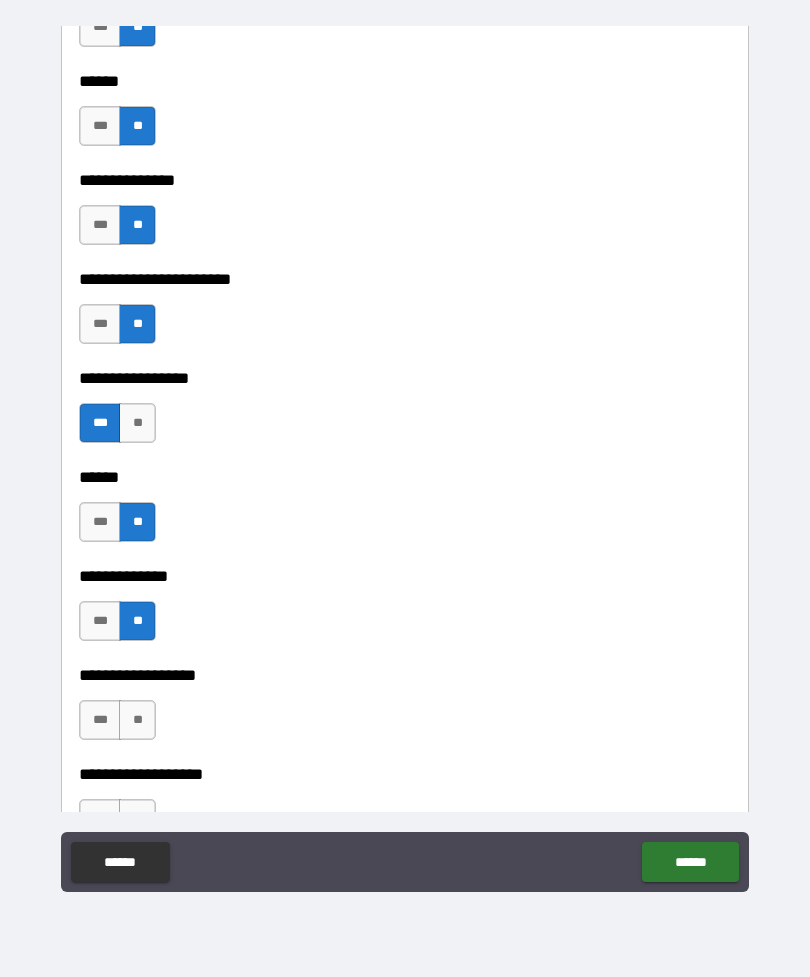 click on "**" at bounding box center (137, 720) 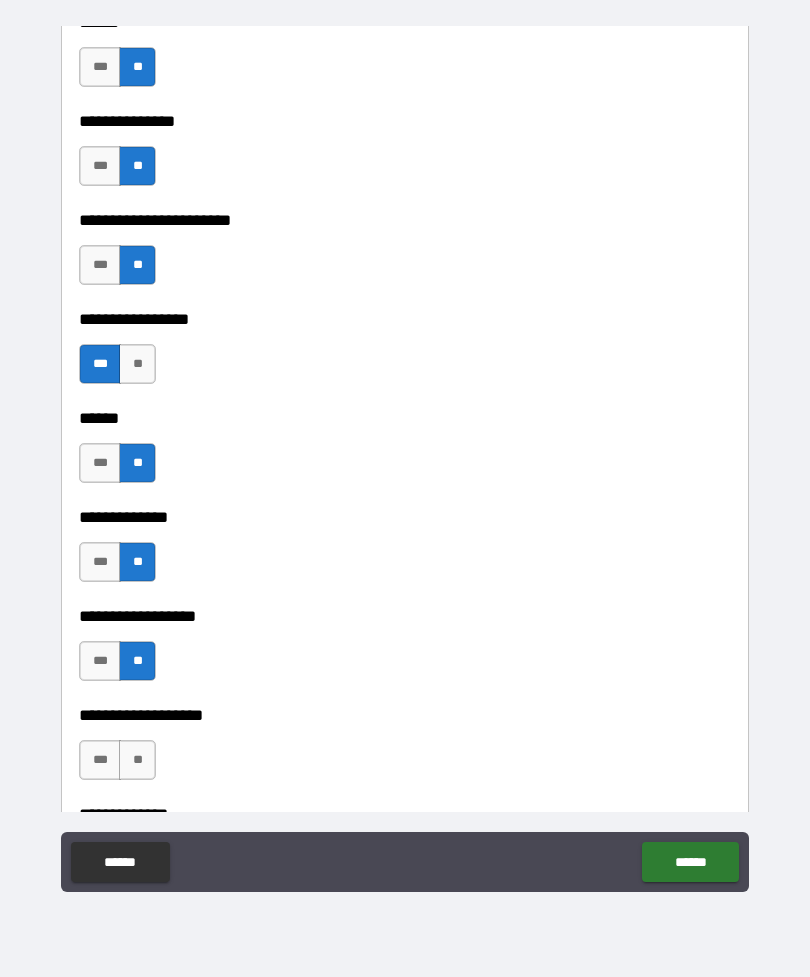 scroll, scrollTop: 3610, scrollLeft: 0, axis: vertical 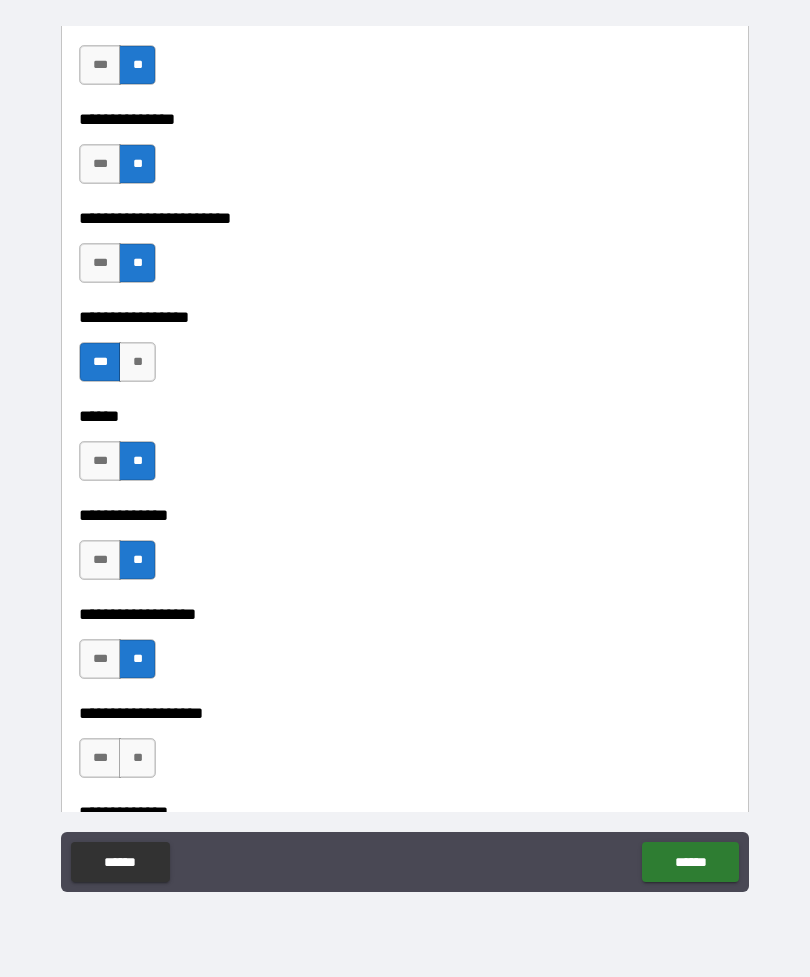 click on "**" at bounding box center (137, 758) 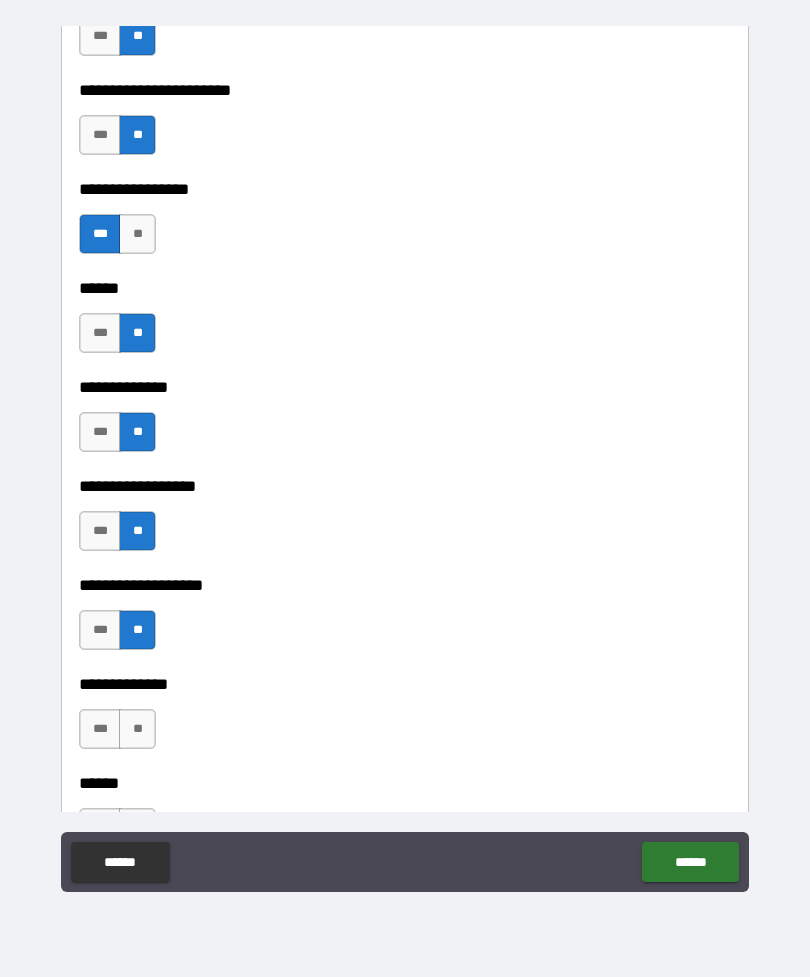 scroll, scrollTop: 3739, scrollLeft: 0, axis: vertical 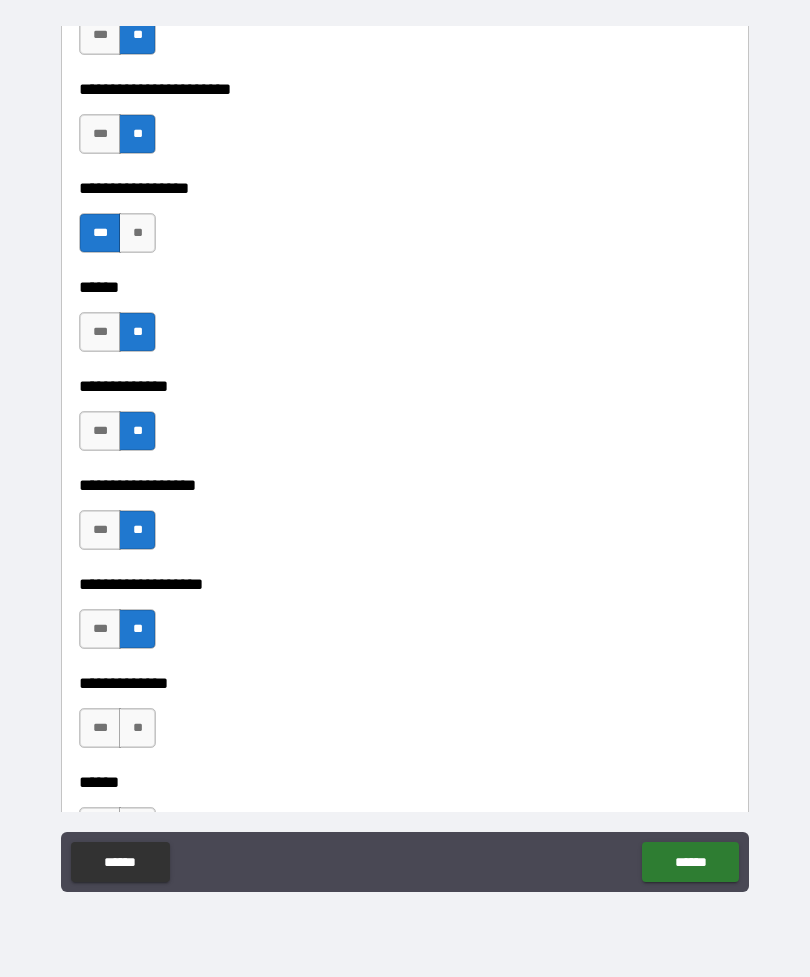 click on "**" at bounding box center (137, 728) 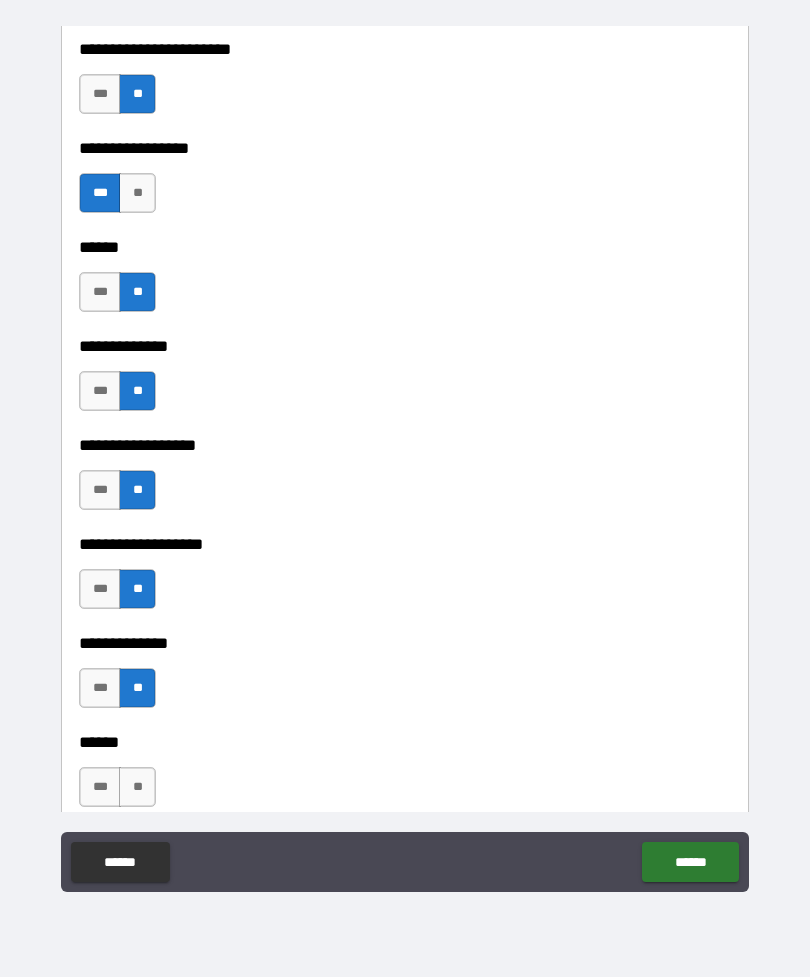 scroll, scrollTop: 3840, scrollLeft: 0, axis: vertical 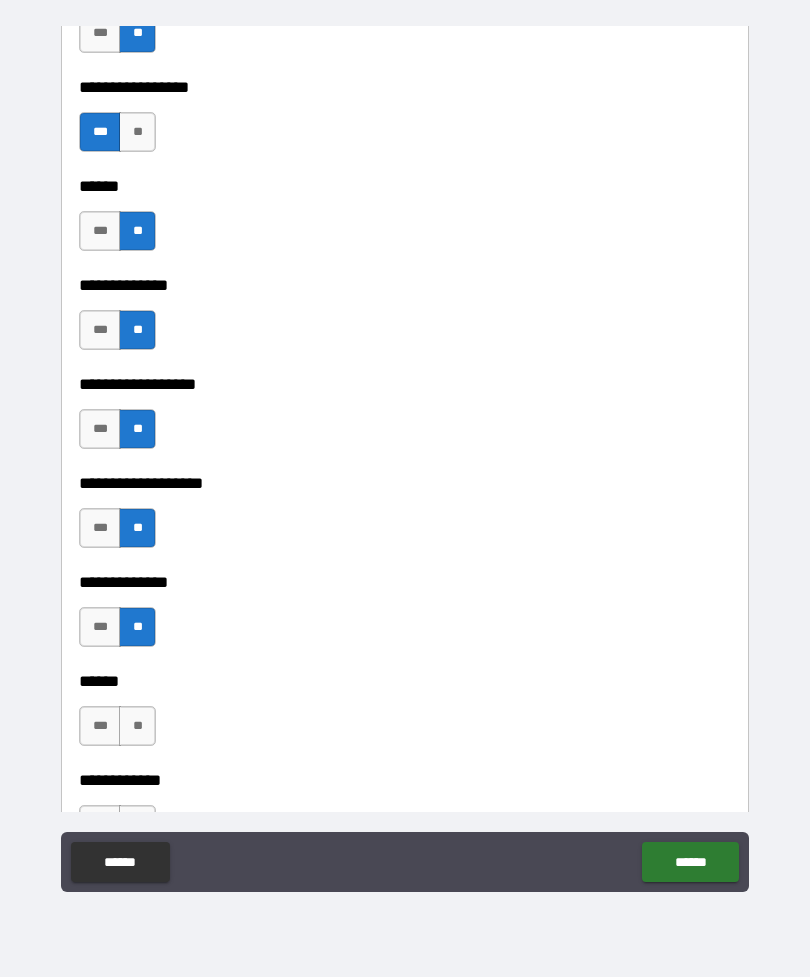 click on "**" at bounding box center (137, 726) 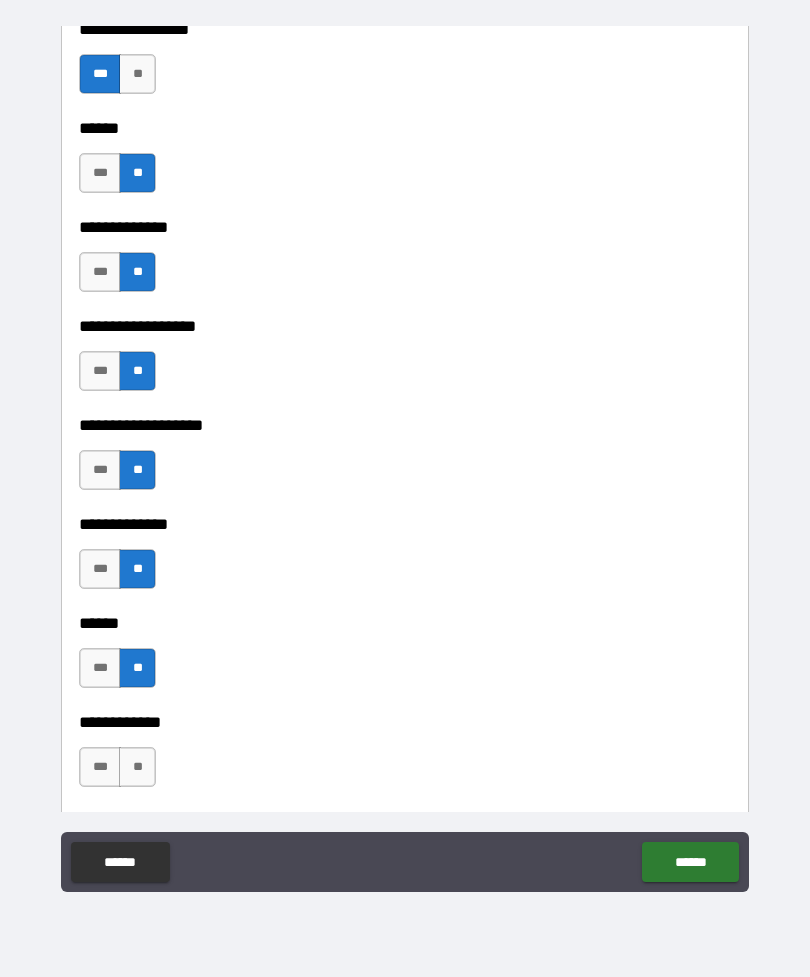 scroll, scrollTop: 3952, scrollLeft: 0, axis: vertical 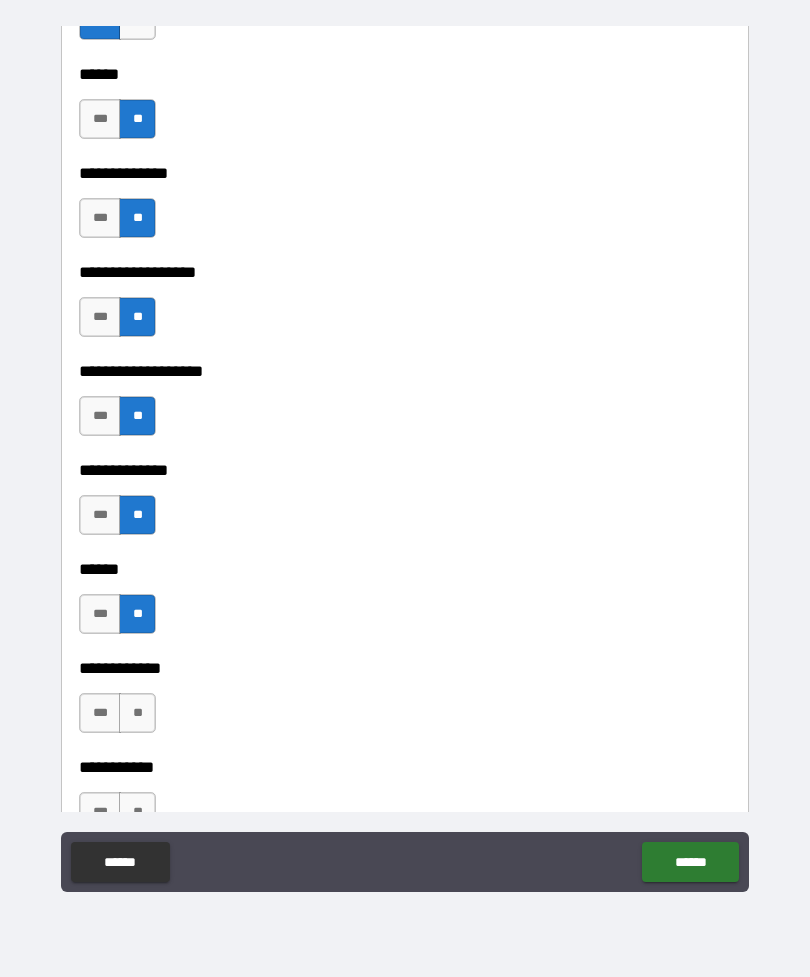 click on "**" at bounding box center (137, 713) 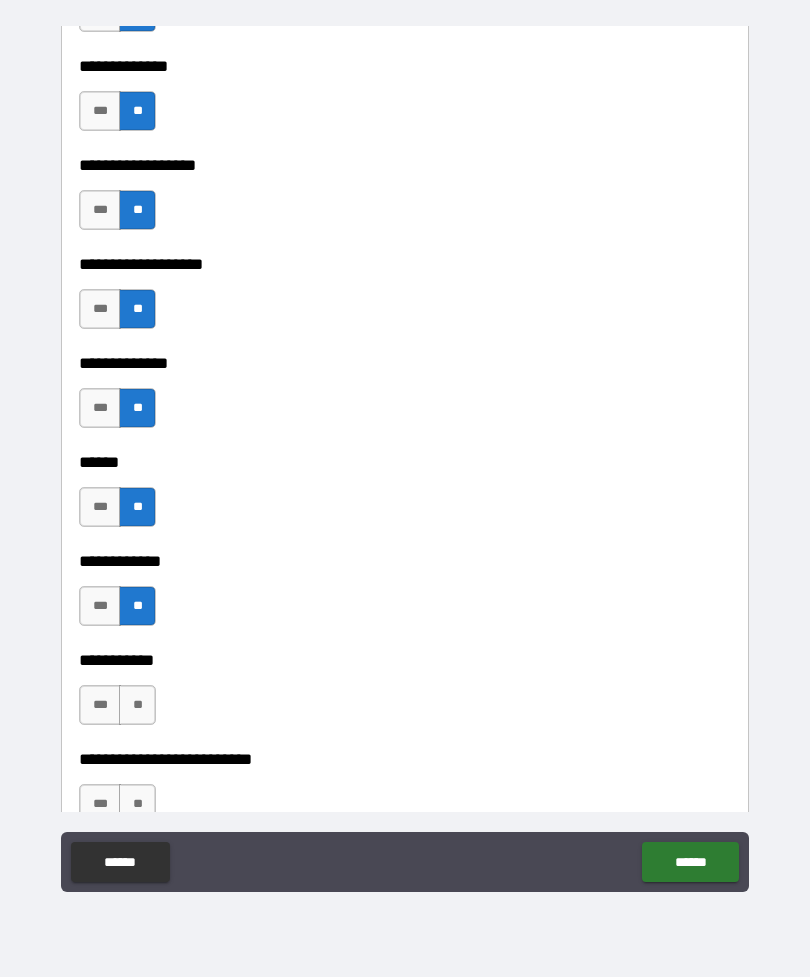 scroll, scrollTop: 4060, scrollLeft: 0, axis: vertical 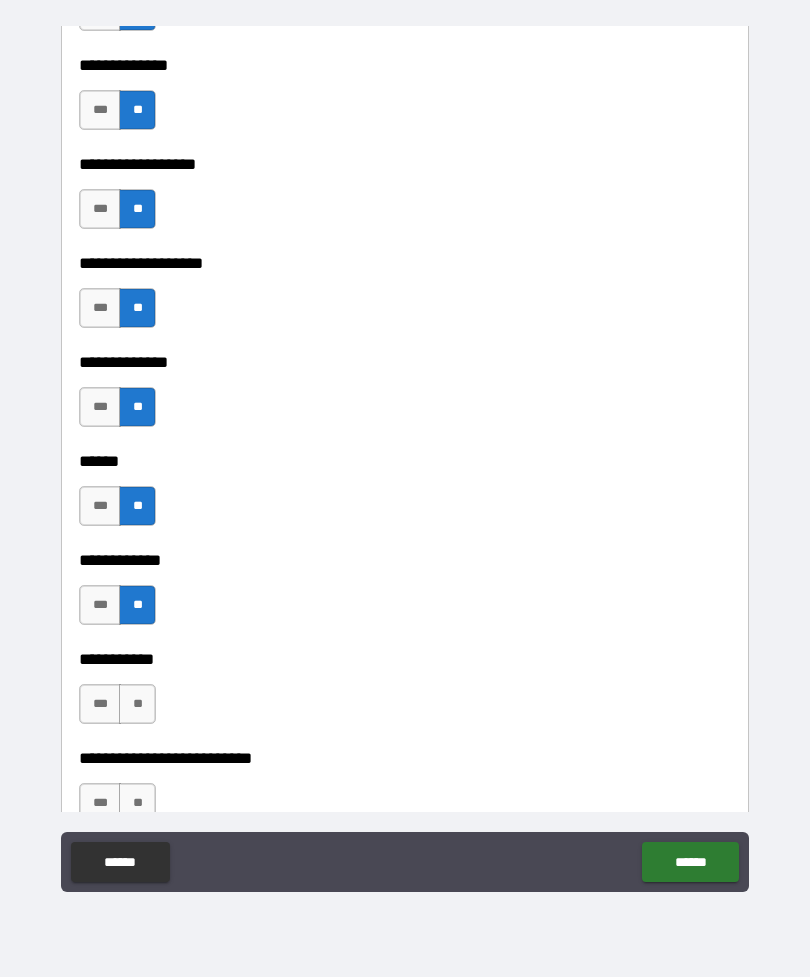 click on "**" at bounding box center (137, 704) 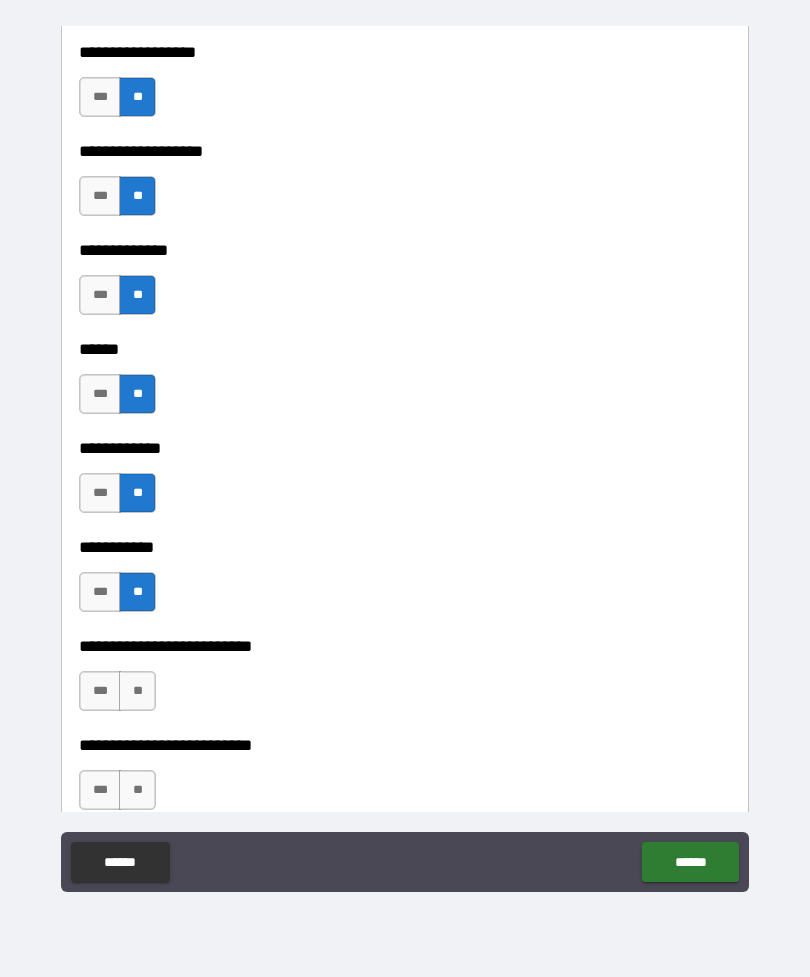scroll, scrollTop: 4188, scrollLeft: 0, axis: vertical 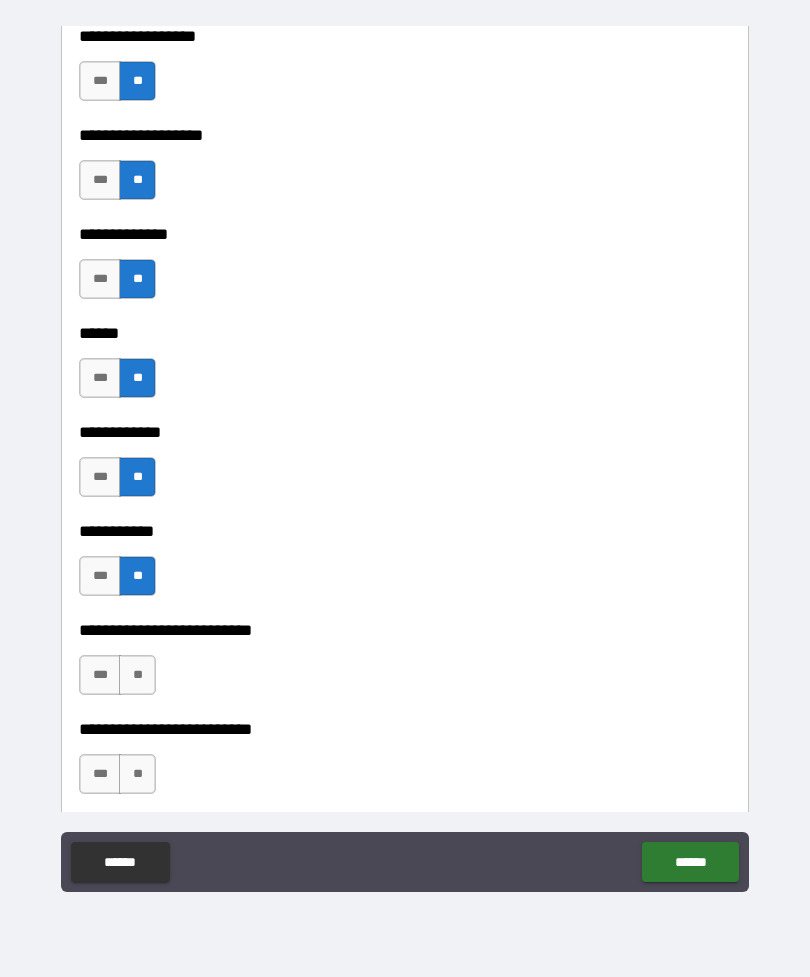 click on "**" at bounding box center [137, 675] 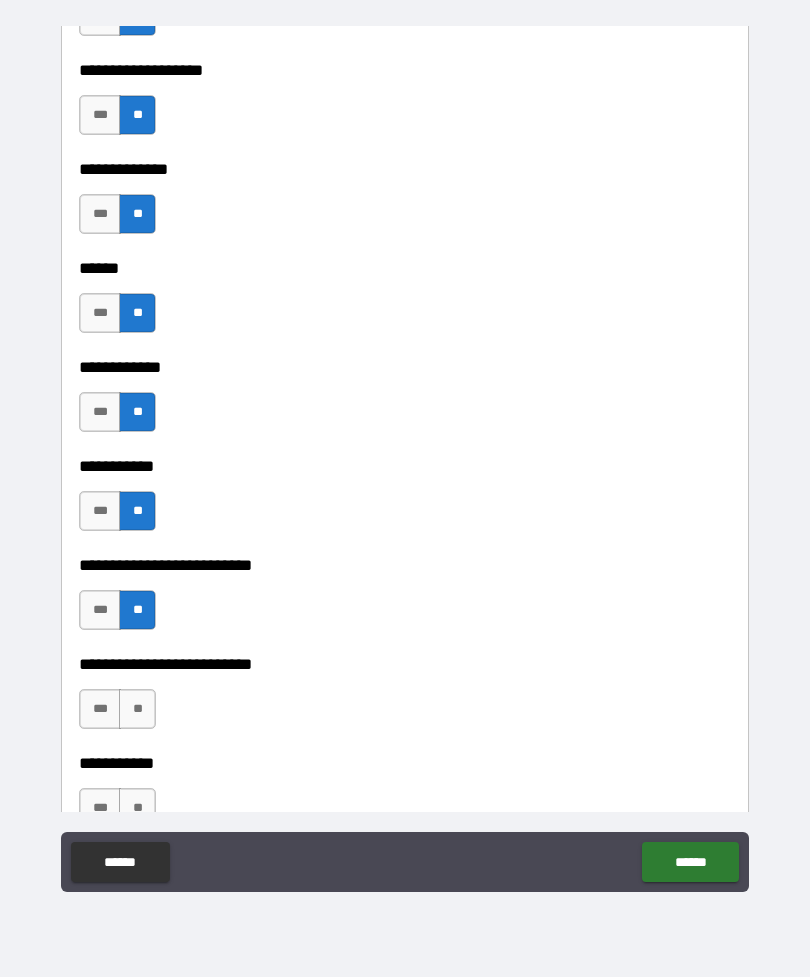 scroll, scrollTop: 4271, scrollLeft: 0, axis: vertical 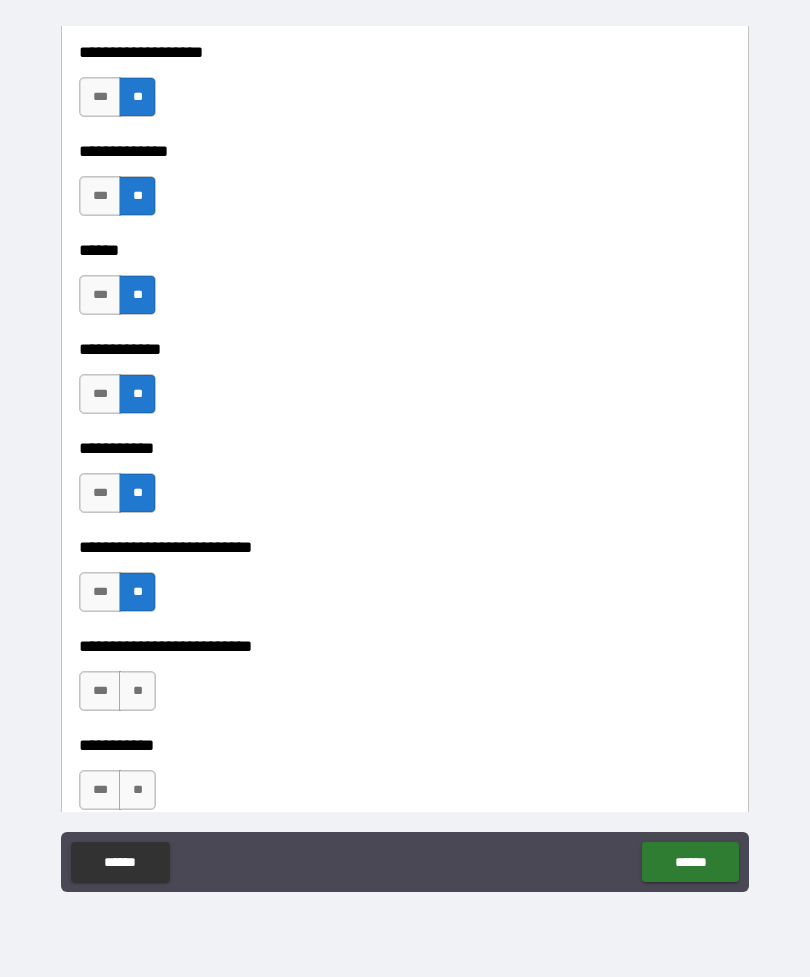 click on "**" at bounding box center (137, 691) 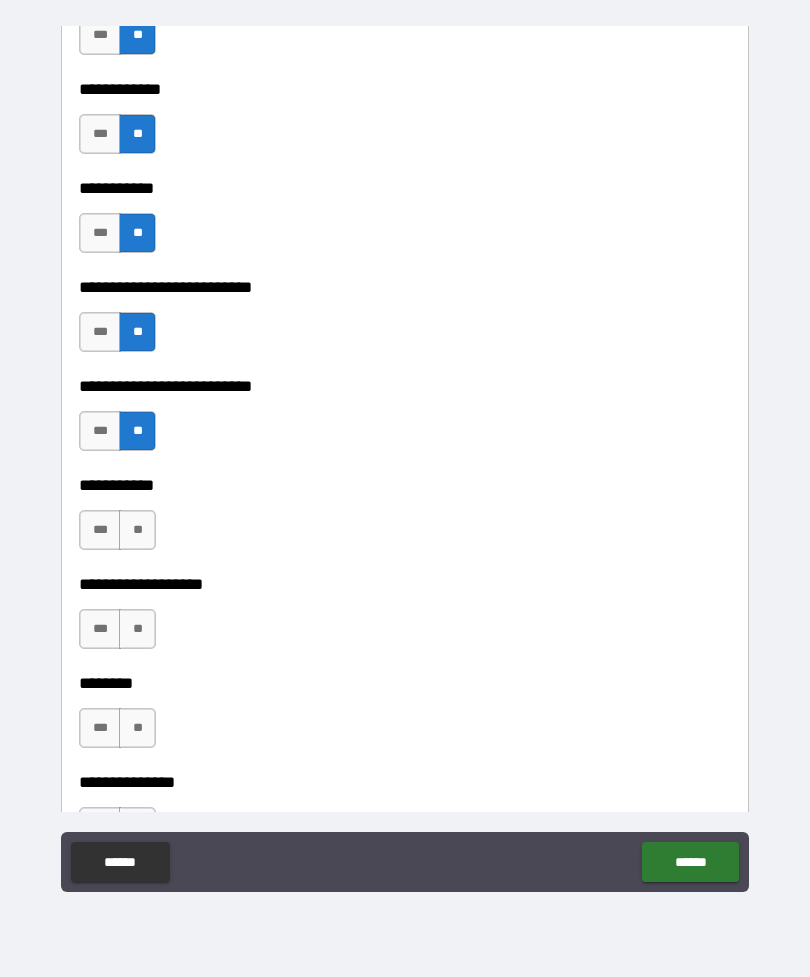 scroll, scrollTop: 4538, scrollLeft: 0, axis: vertical 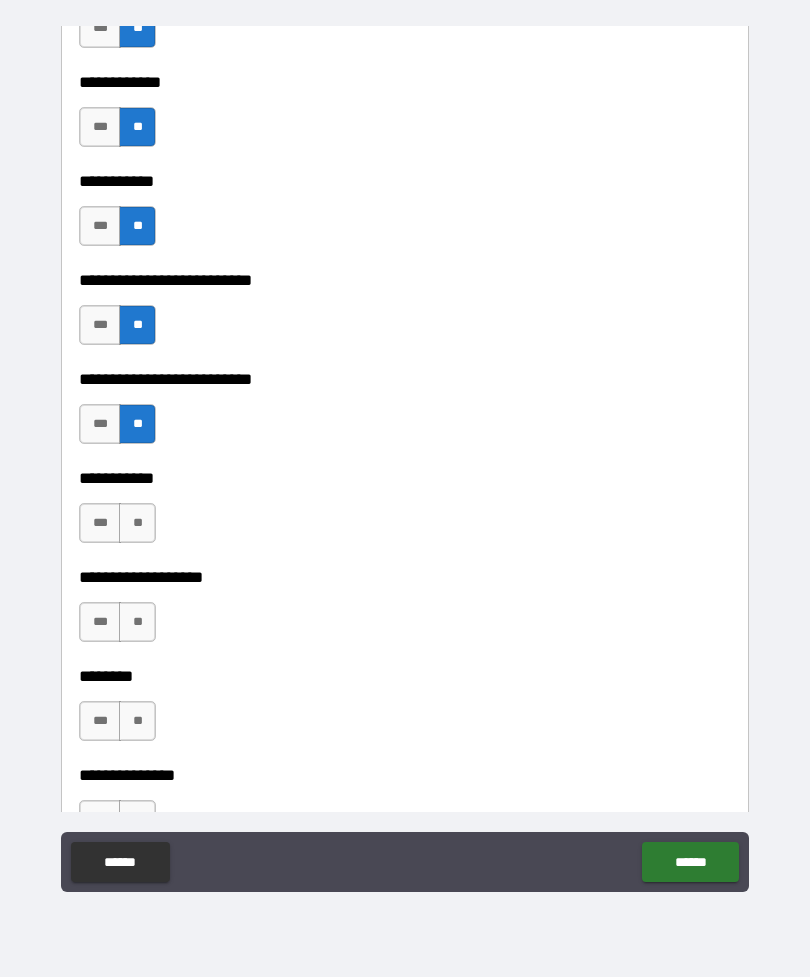 click on "**" at bounding box center [137, 523] 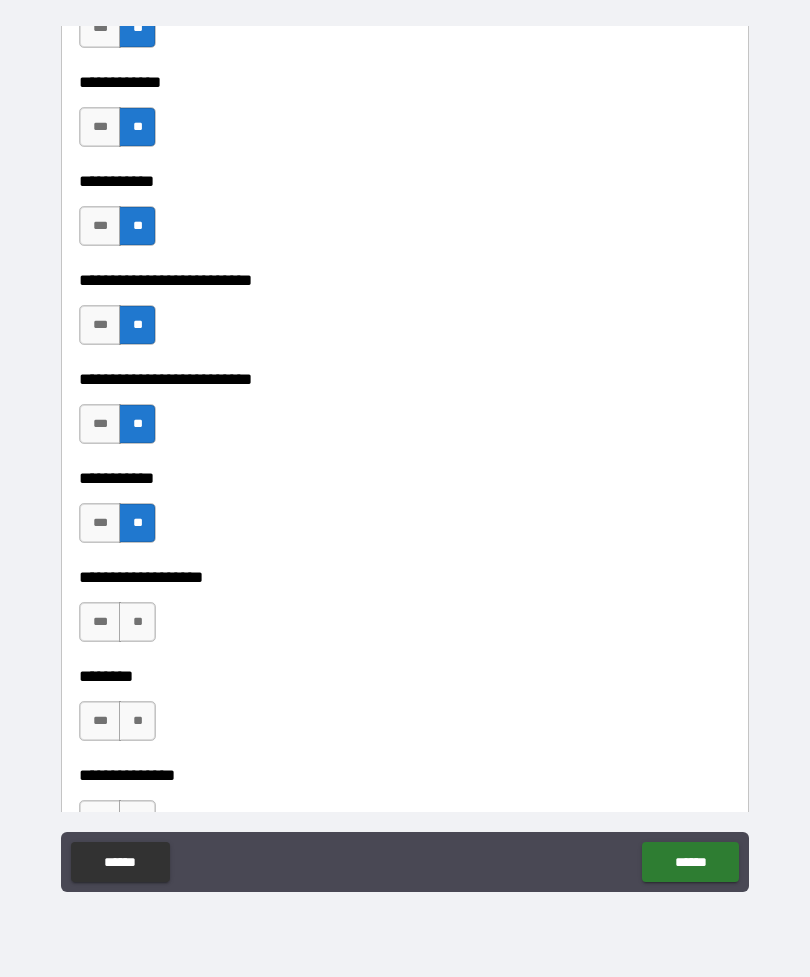 click on "**" at bounding box center (137, 622) 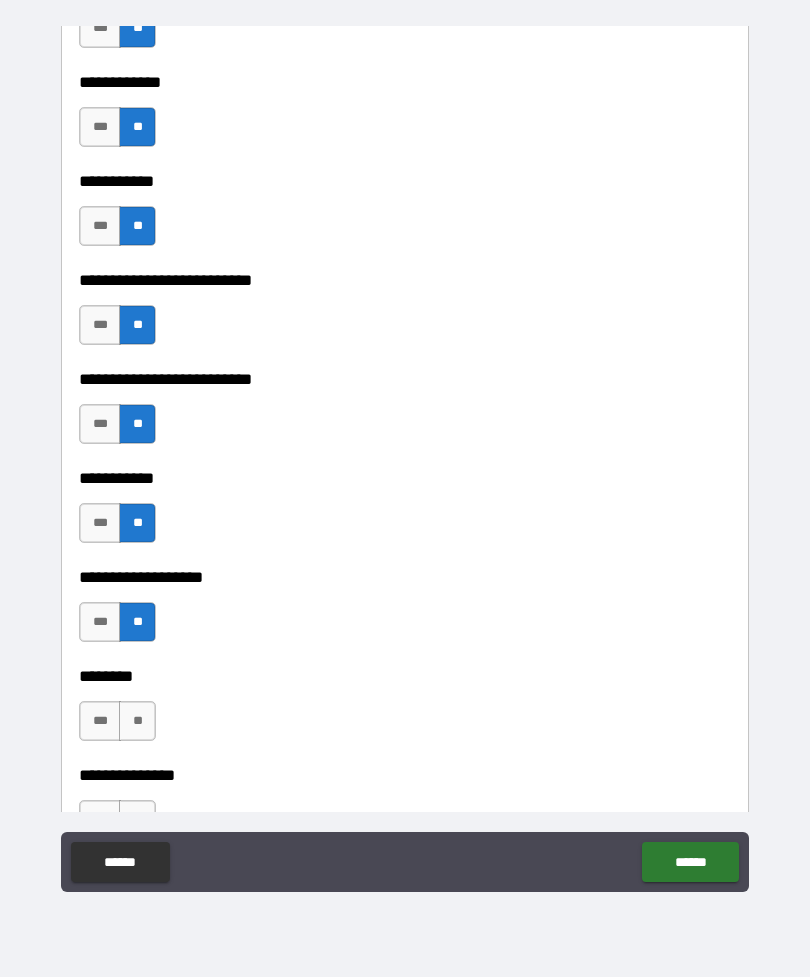 click on "**" at bounding box center (137, 721) 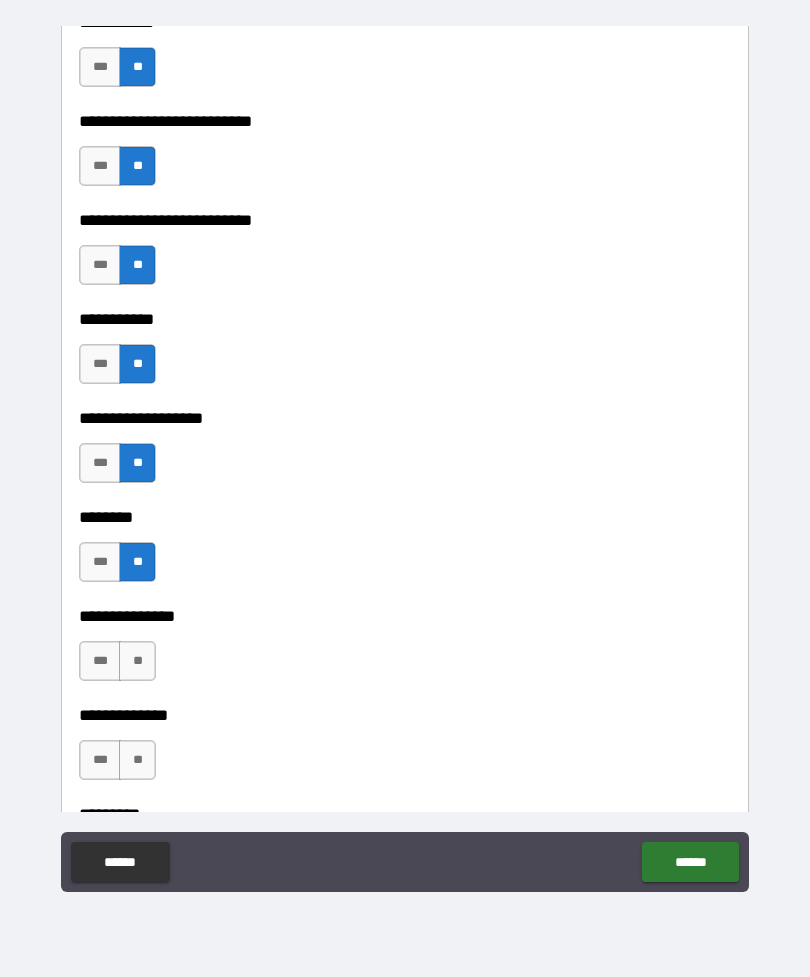 scroll, scrollTop: 4747, scrollLeft: 0, axis: vertical 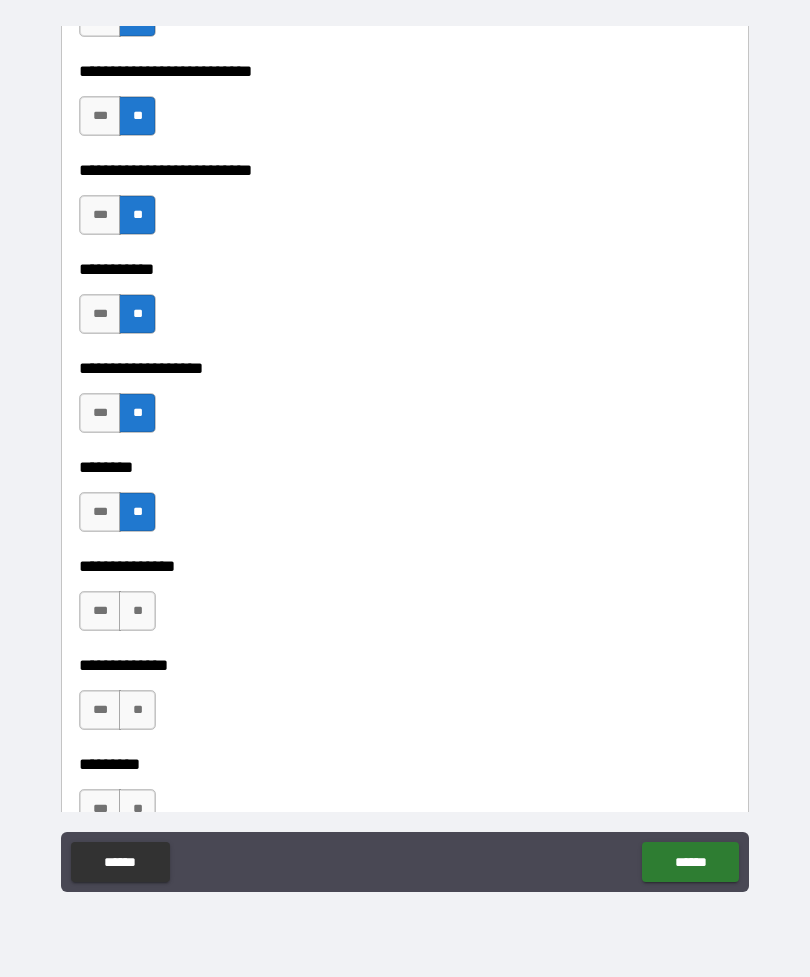 click on "**" at bounding box center (137, 611) 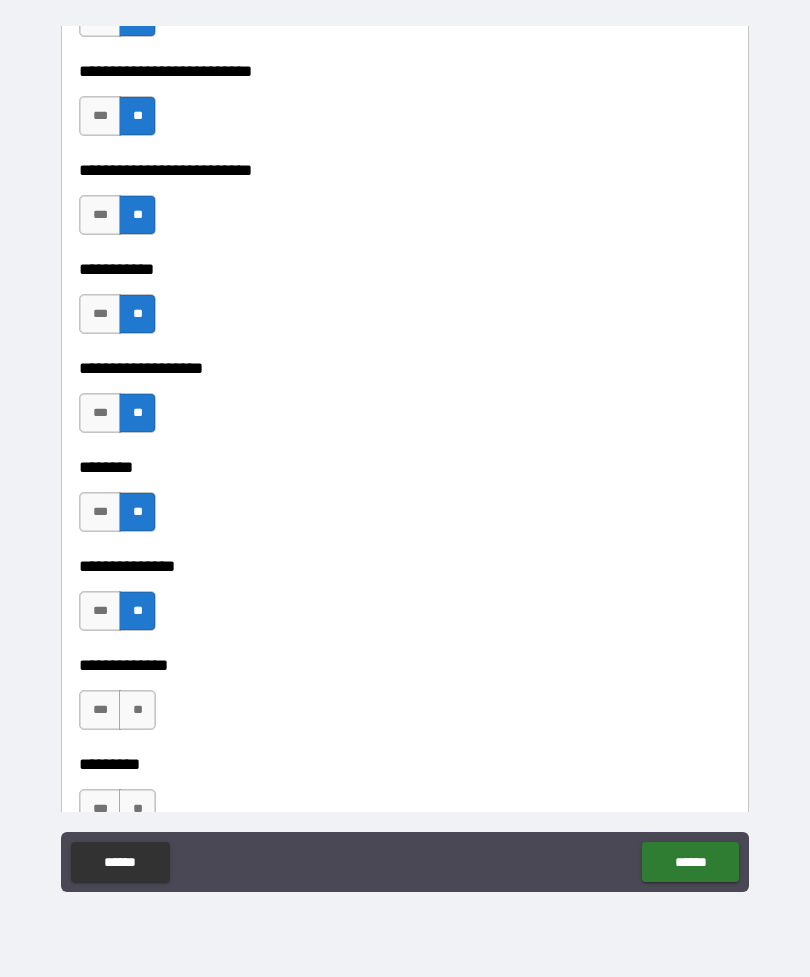 click on "**" at bounding box center [137, 710] 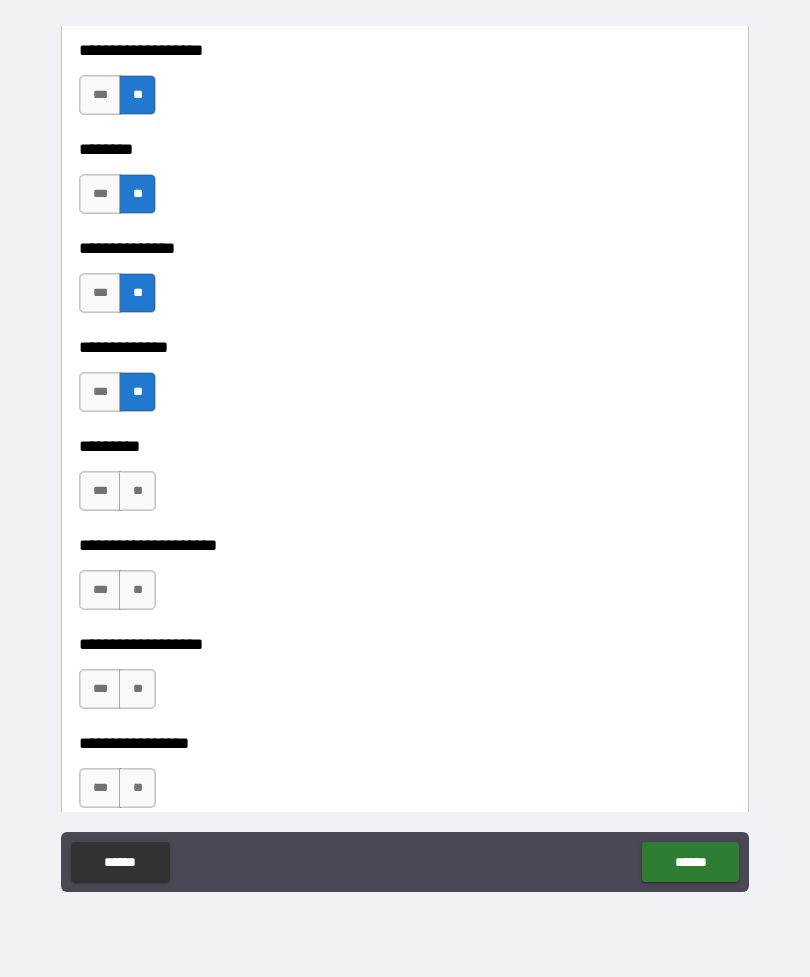 scroll, scrollTop: 5068, scrollLeft: 0, axis: vertical 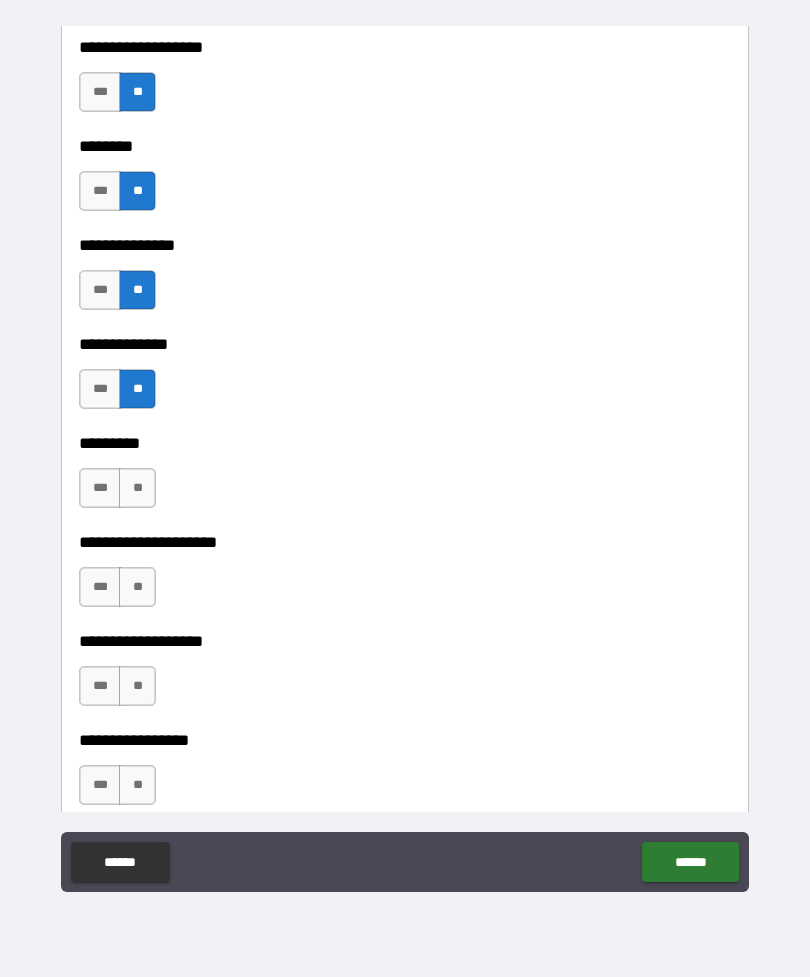click on "**" at bounding box center [137, 488] 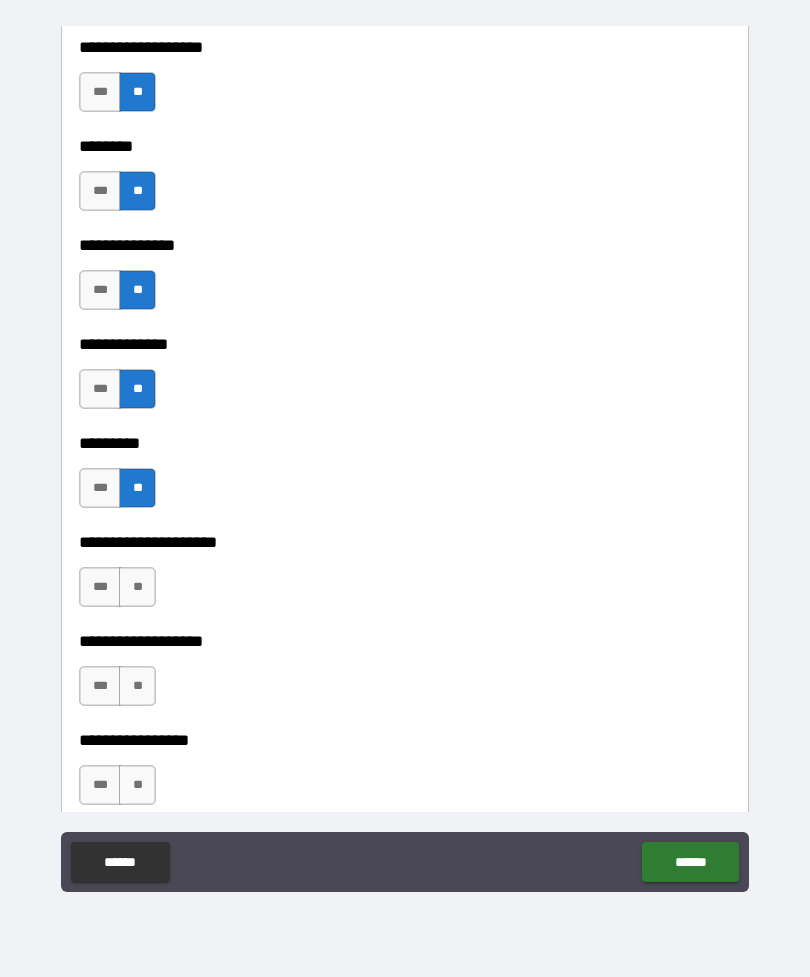 click on "**" at bounding box center [137, 587] 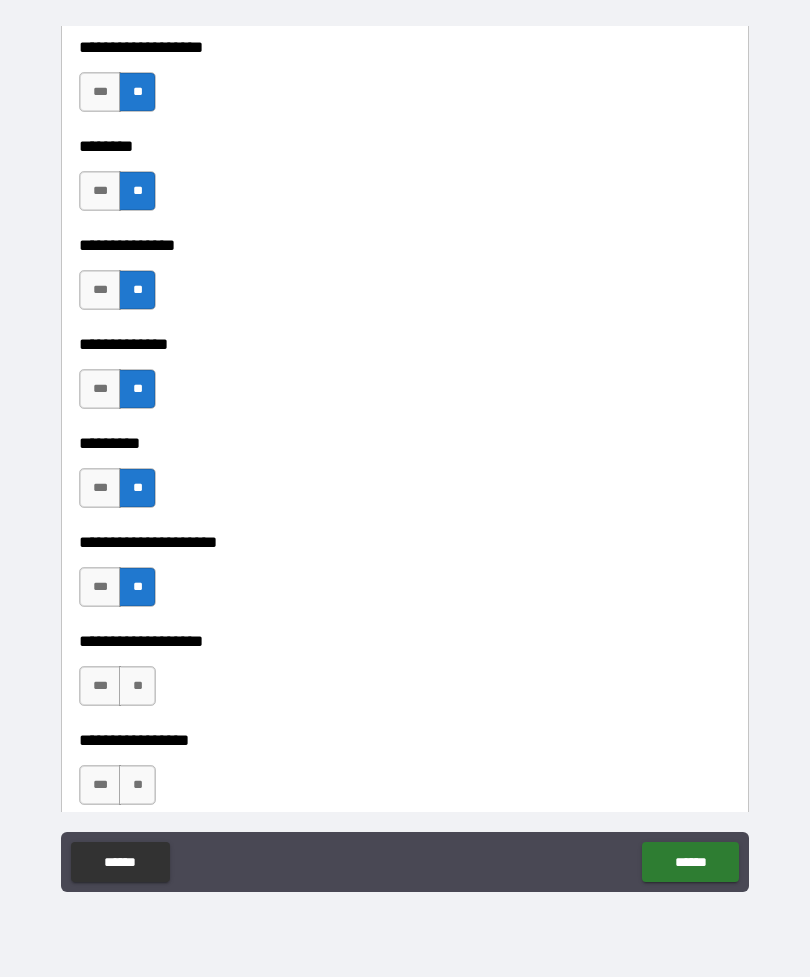 click on "**" at bounding box center (137, 686) 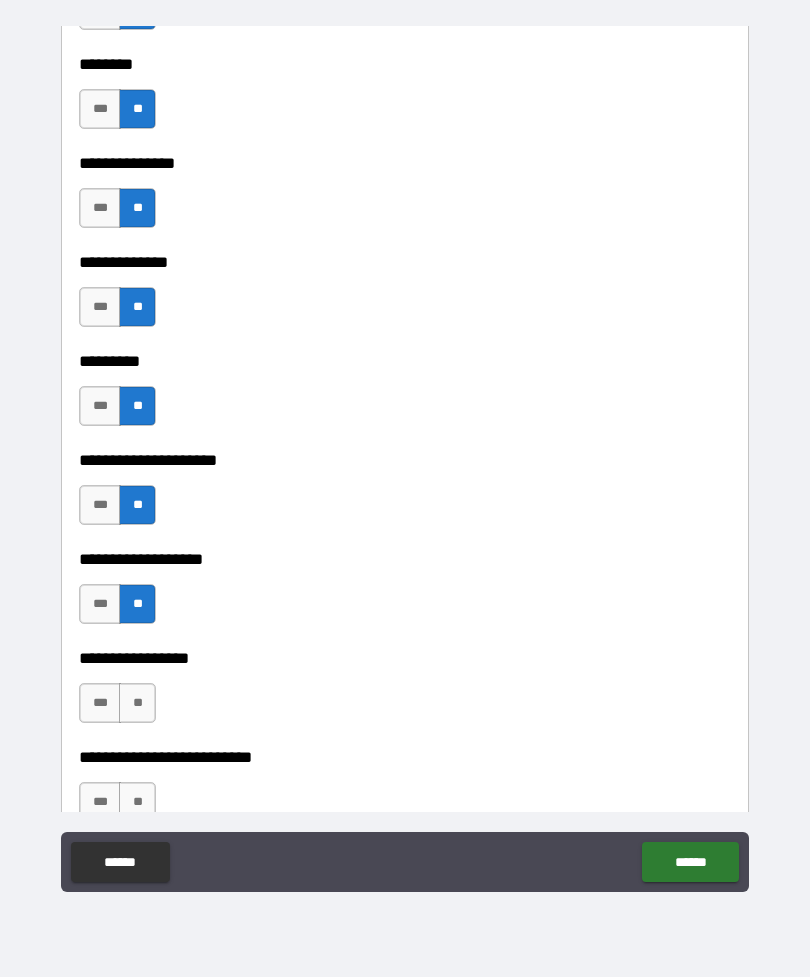 scroll, scrollTop: 5151, scrollLeft: 0, axis: vertical 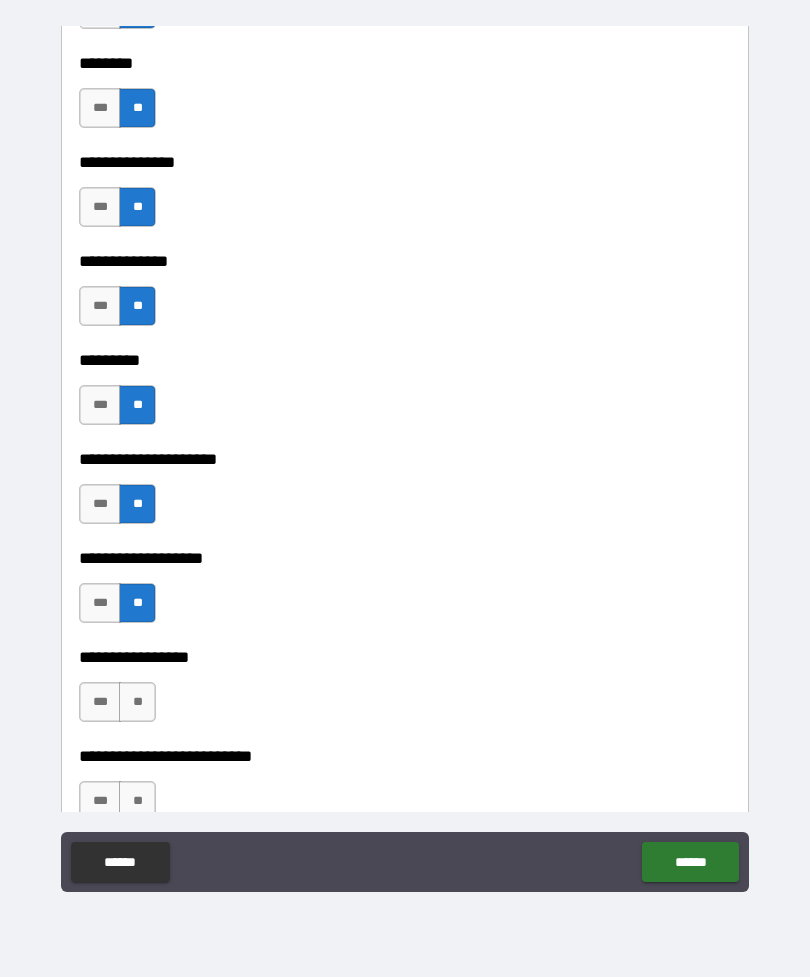 click on "**" at bounding box center (137, 702) 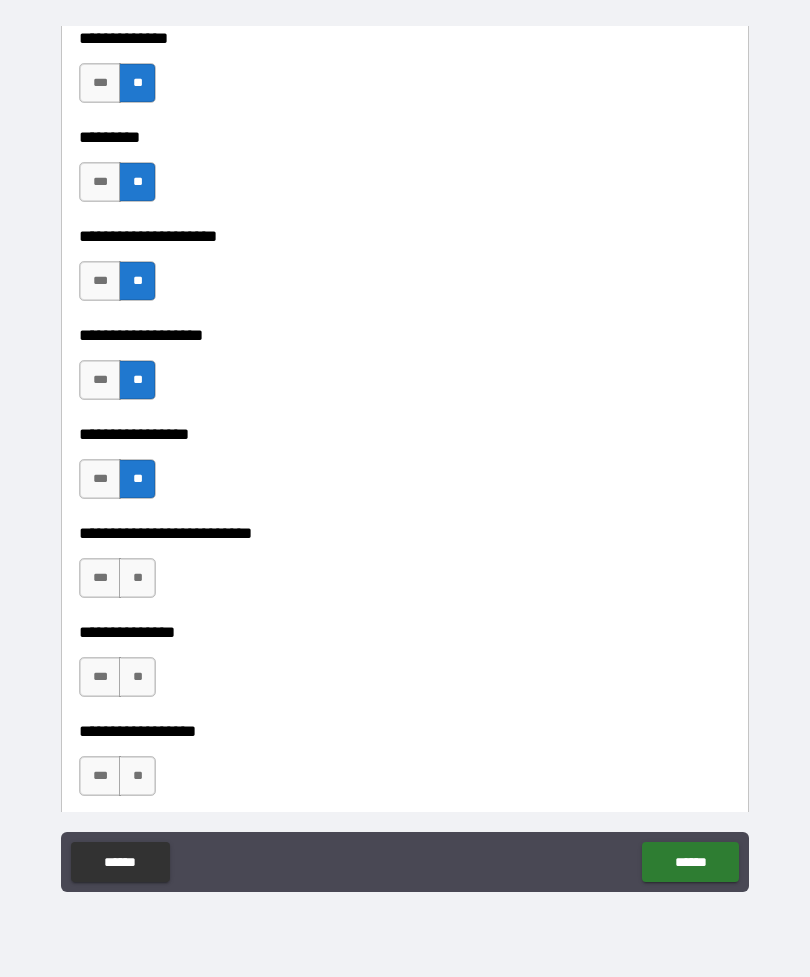 scroll, scrollTop: 5378, scrollLeft: 0, axis: vertical 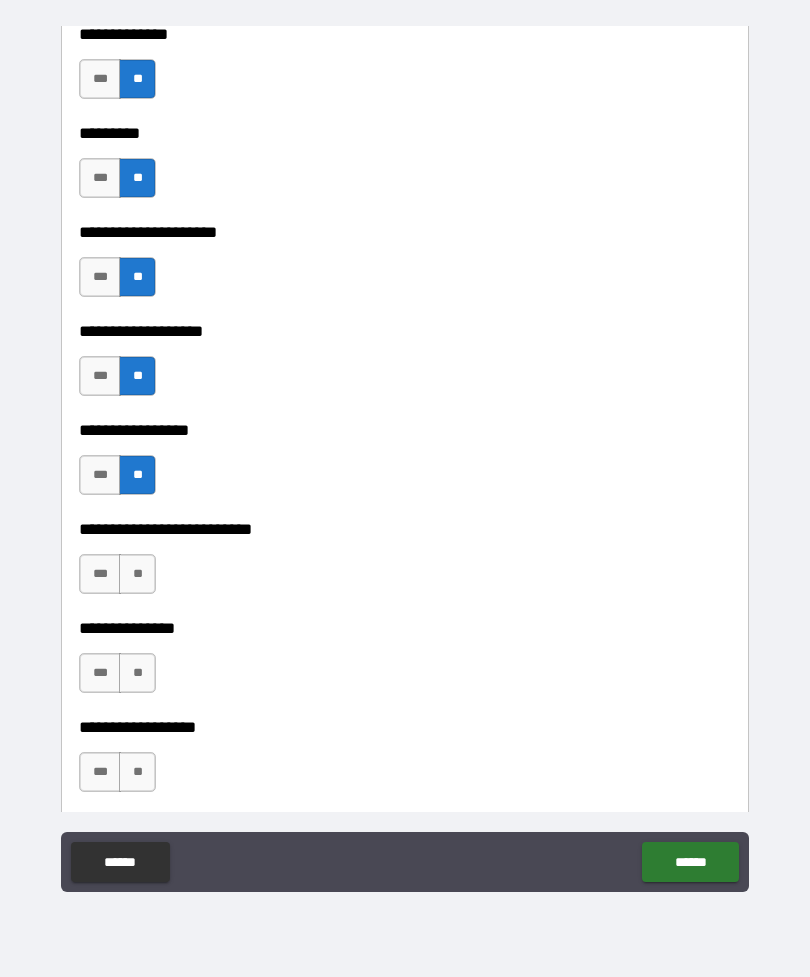 click on "**" at bounding box center (137, 574) 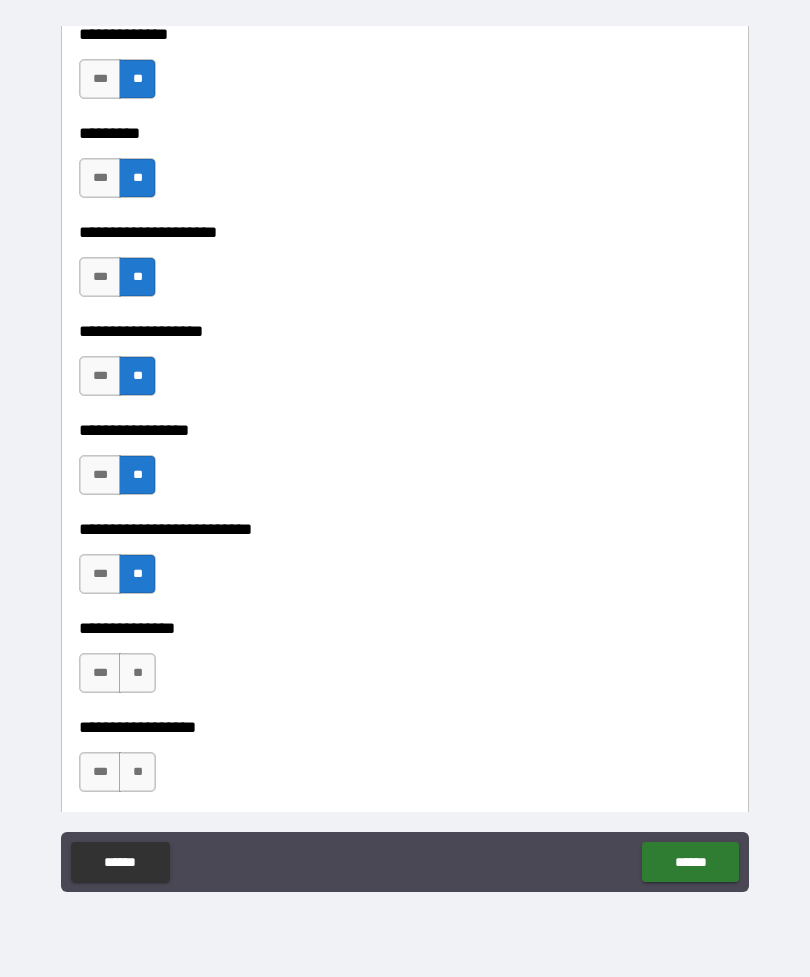 click on "**" at bounding box center [137, 673] 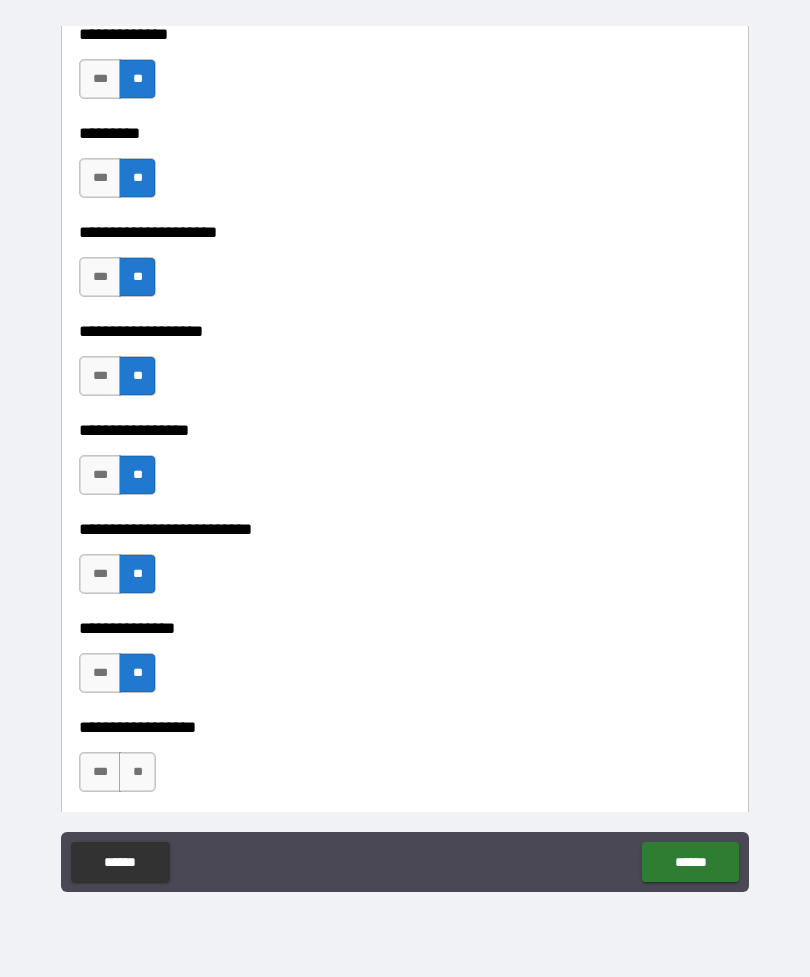 click on "**" at bounding box center [137, 772] 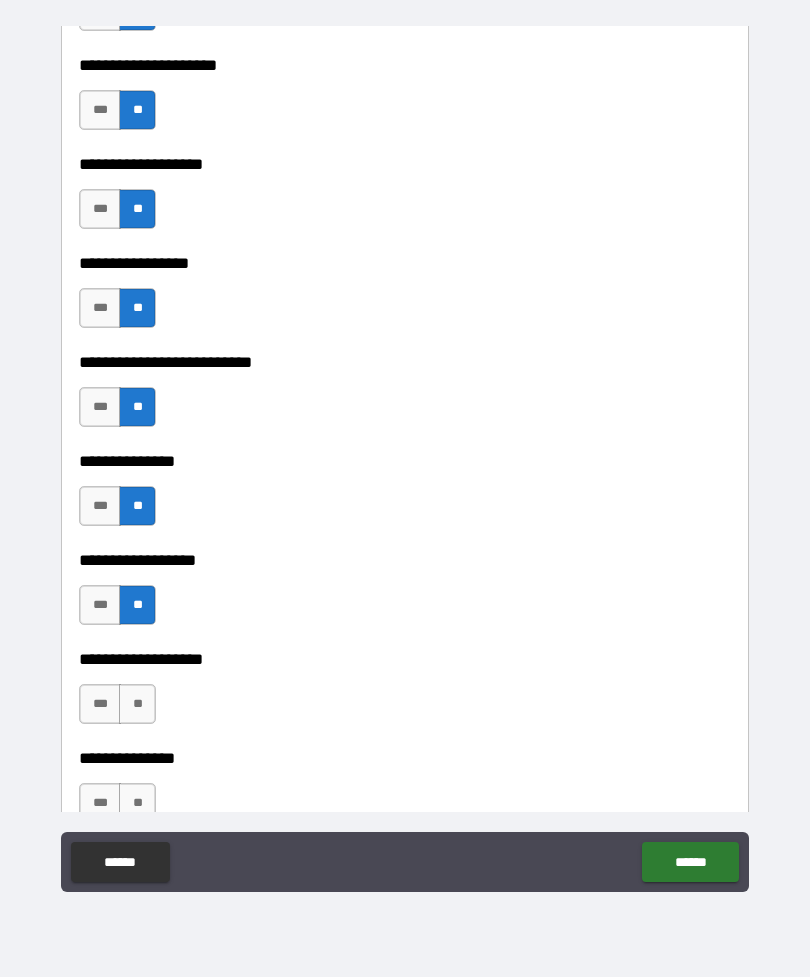 scroll, scrollTop: 5553, scrollLeft: 0, axis: vertical 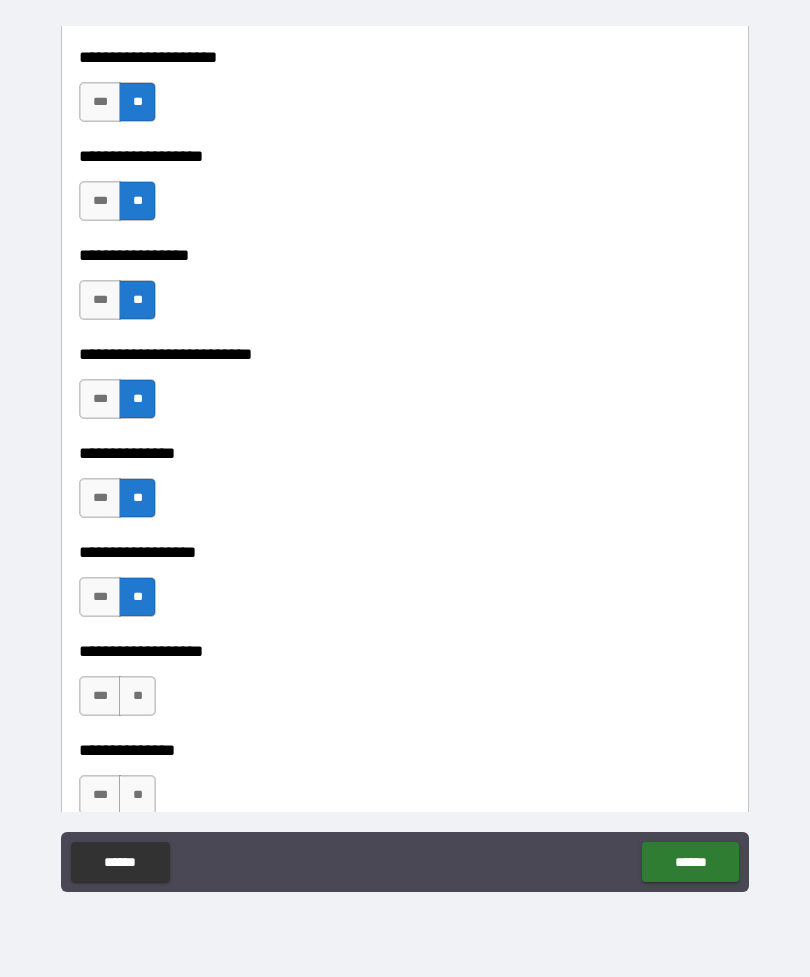 click on "**" at bounding box center (137, 696) 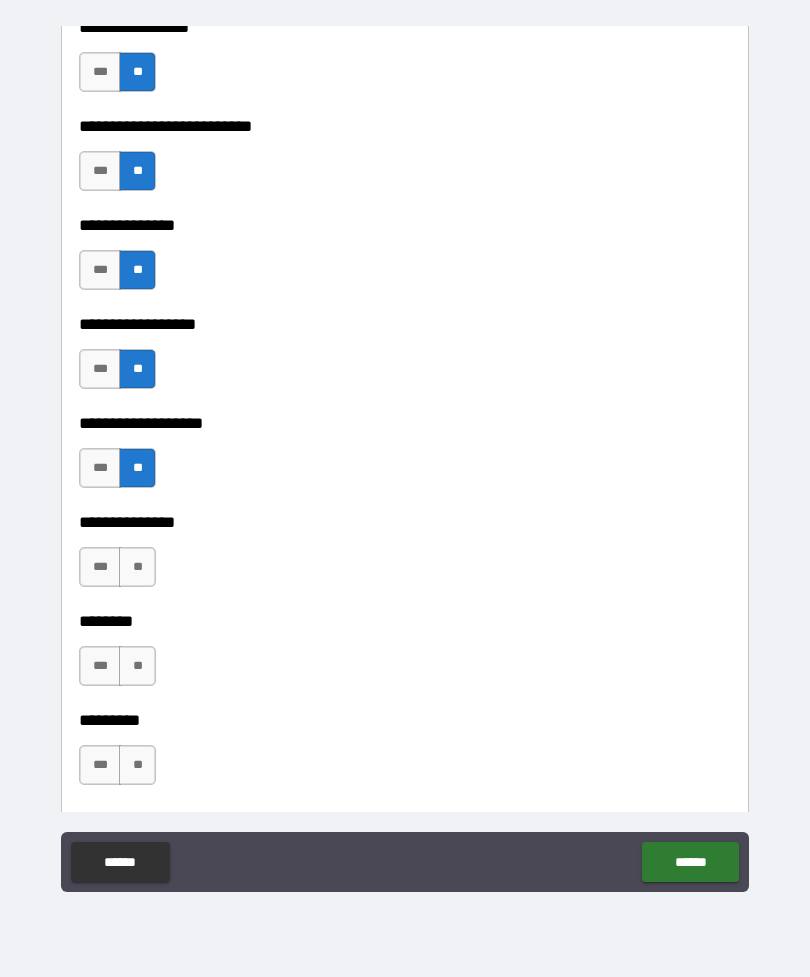 scroll, scrollTop: 5790, scrollLeft: 0, axis: vertical 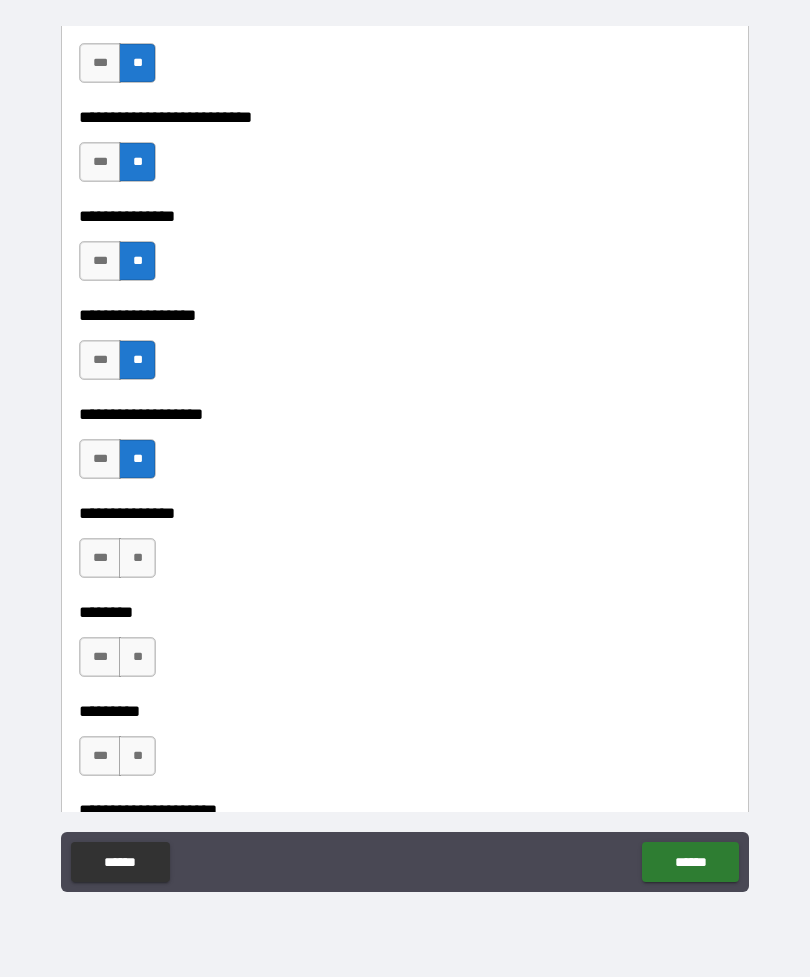 click on "**" at bounding box center (137, 558) 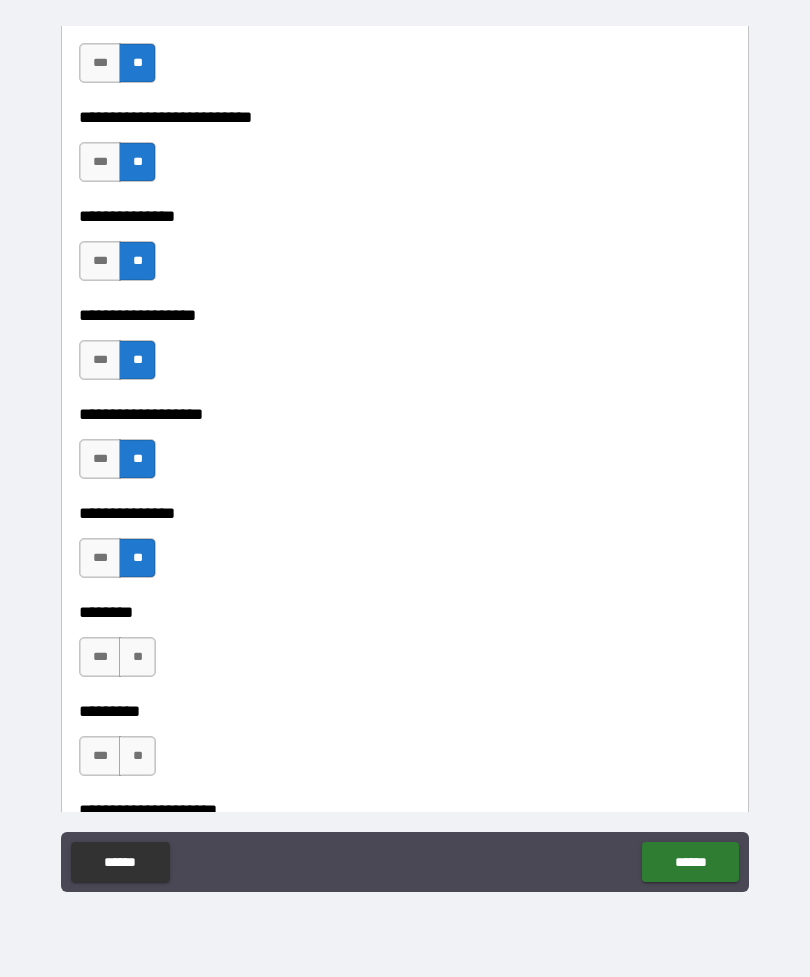 click on "**" at bounding box center (137, 657) 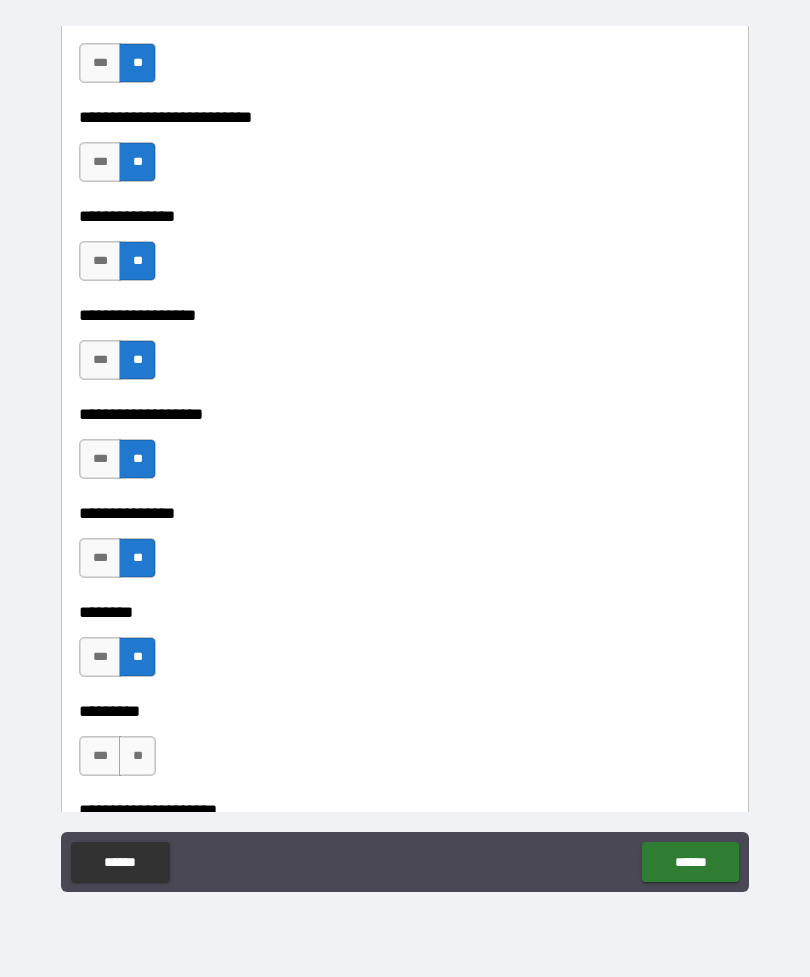 click on "**" at bounding box center (137, 756) 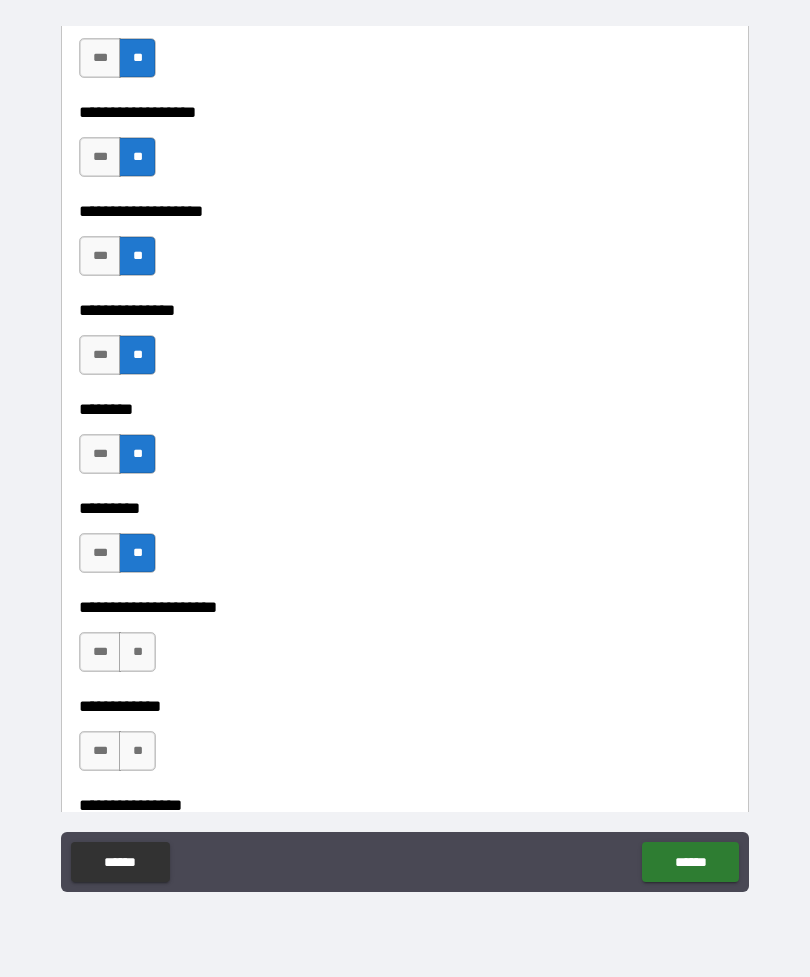 scroll, scrollTop: 6004, scrollLeft: 0, axis: vertical 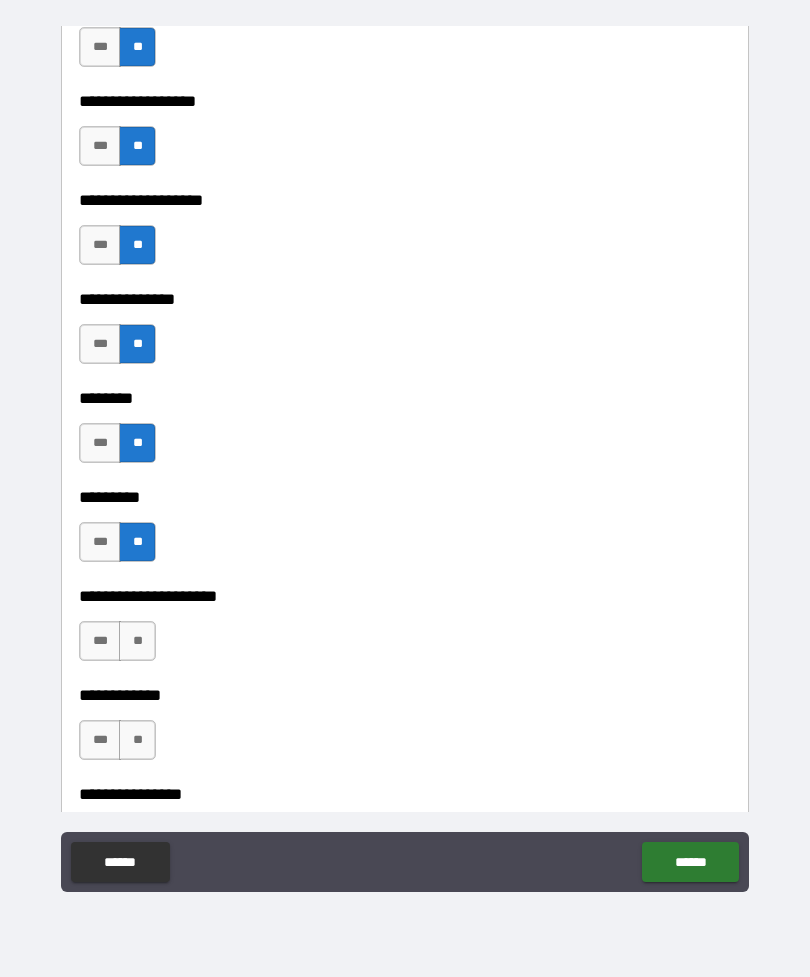 click on "**" at bounding box center (137, 641) 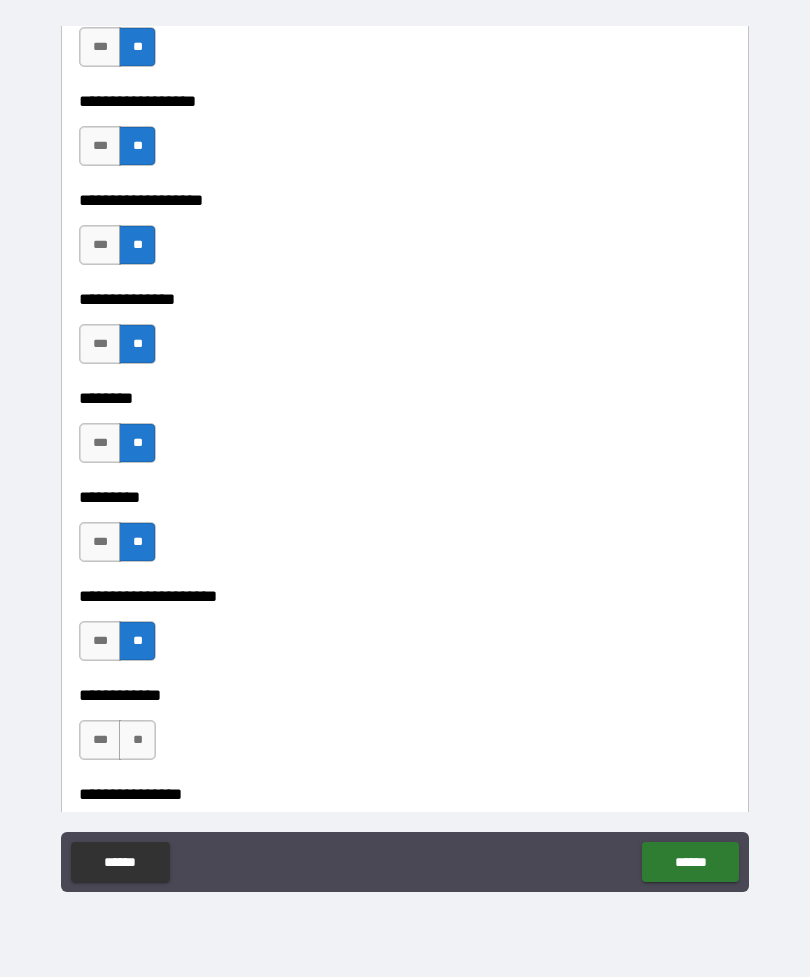 click on "**" at bounding box center (137, 740) 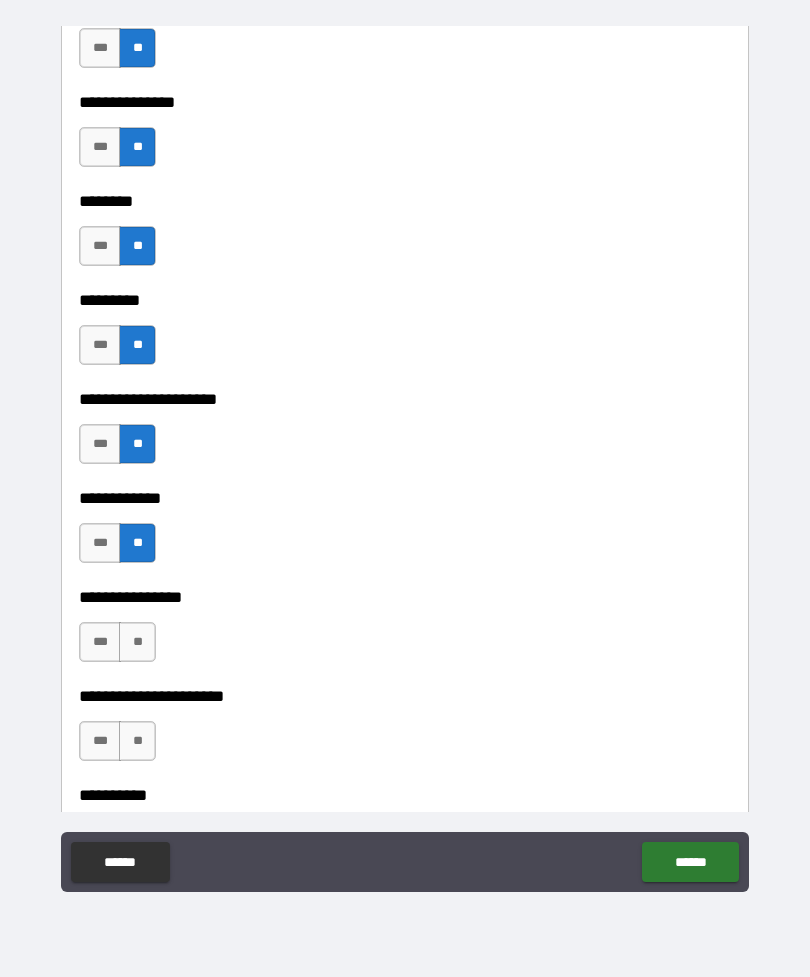 scroll, scrollTop: 6212, scrollLeft: 0, axis: vertical 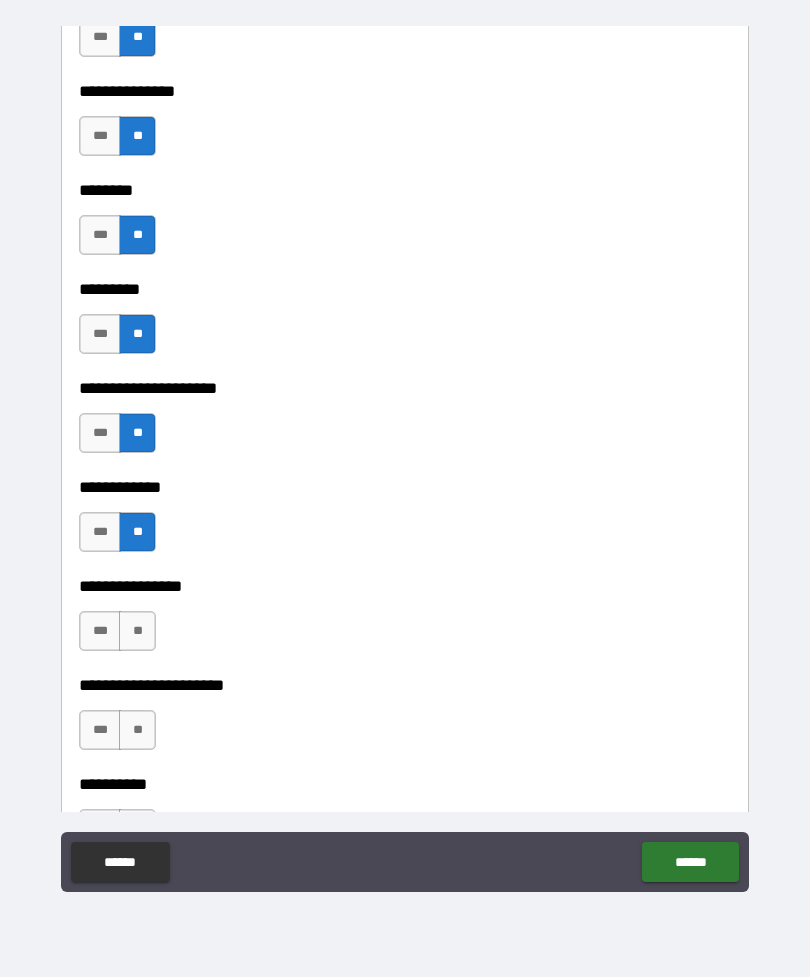 click on "**" at bounding box center (137, 631) 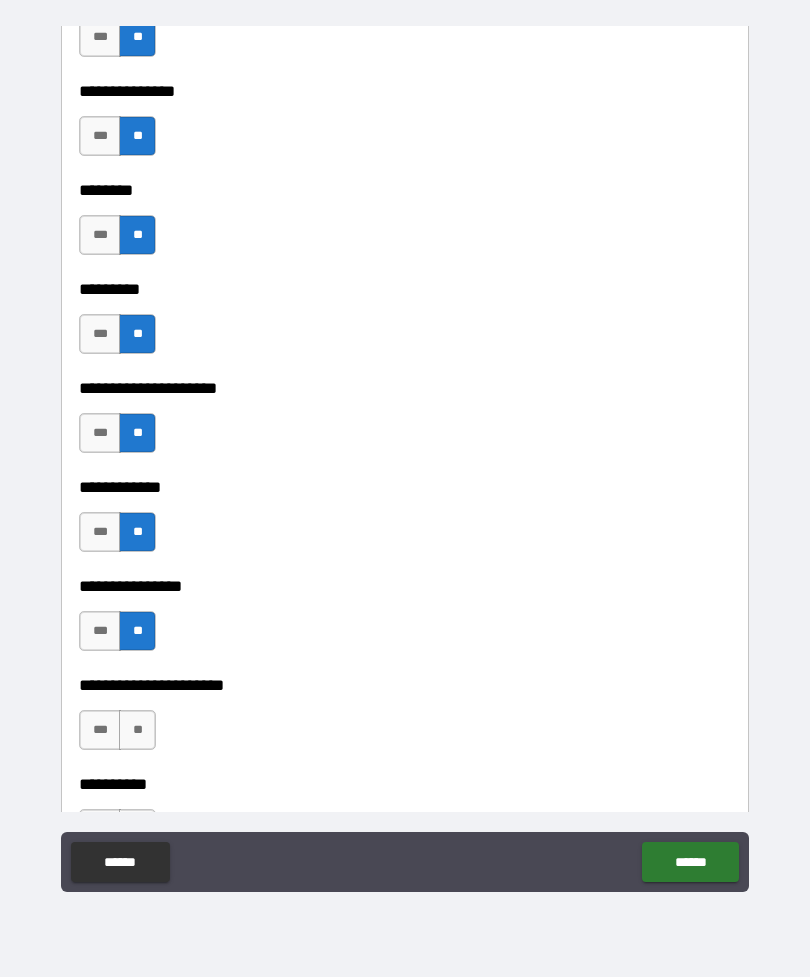 click on "**" at bounding box center [137, 730] 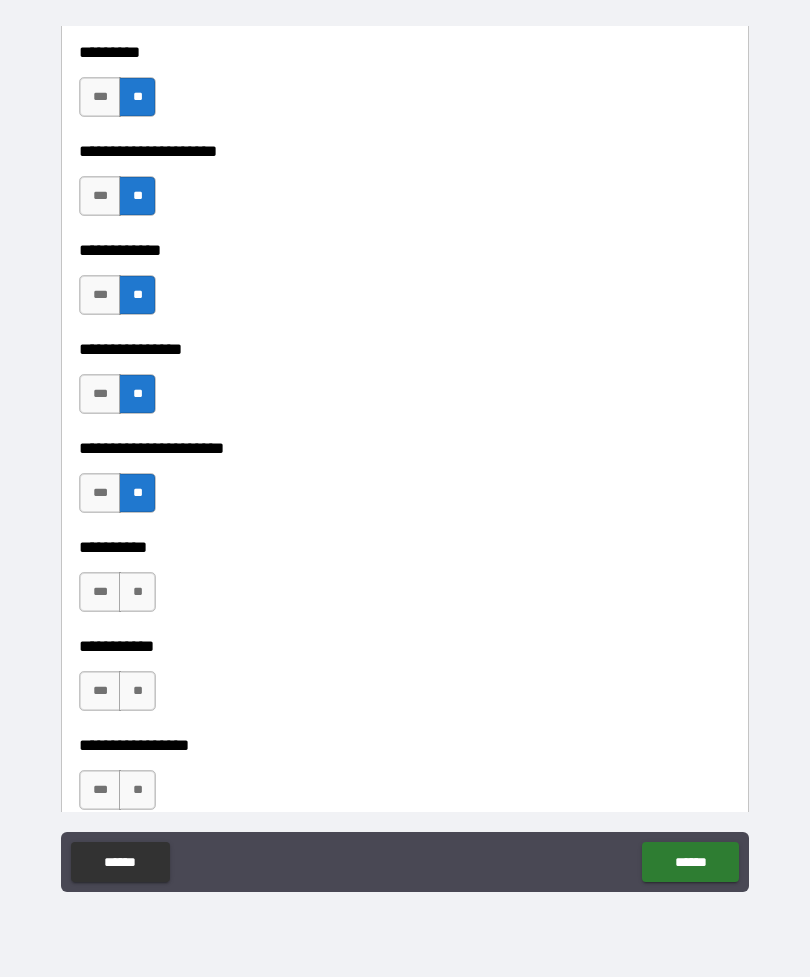 scroll, scrollTop: 6455, scrollLeft: 0, axis: vertical 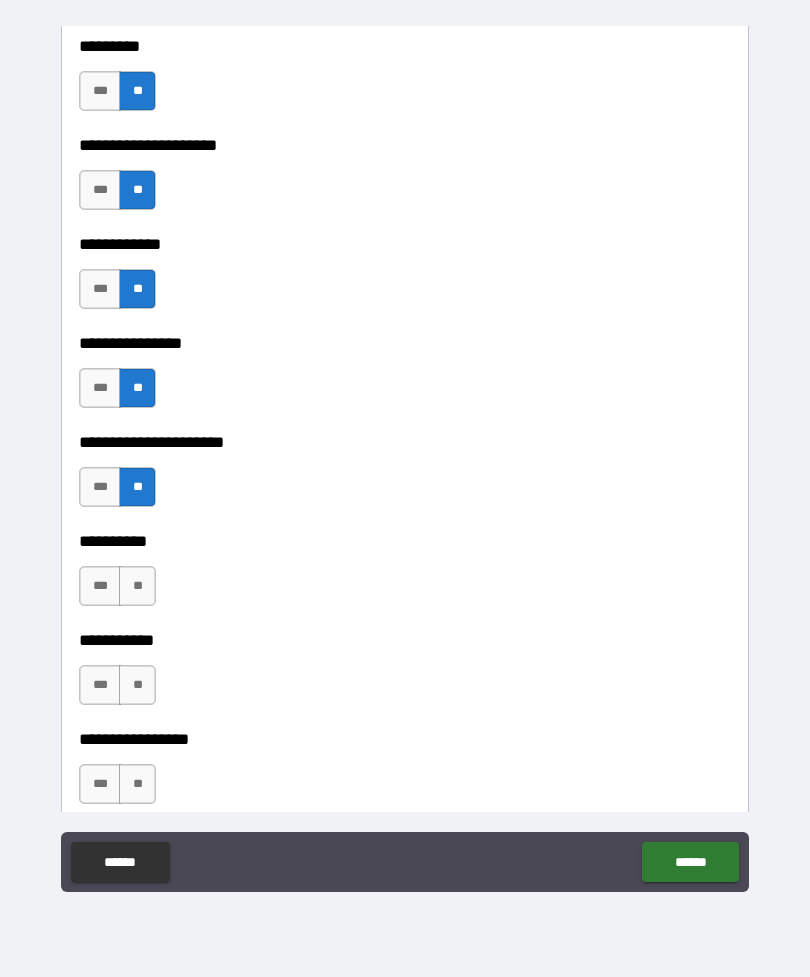 click on "**" at bounding box center [137, 586] 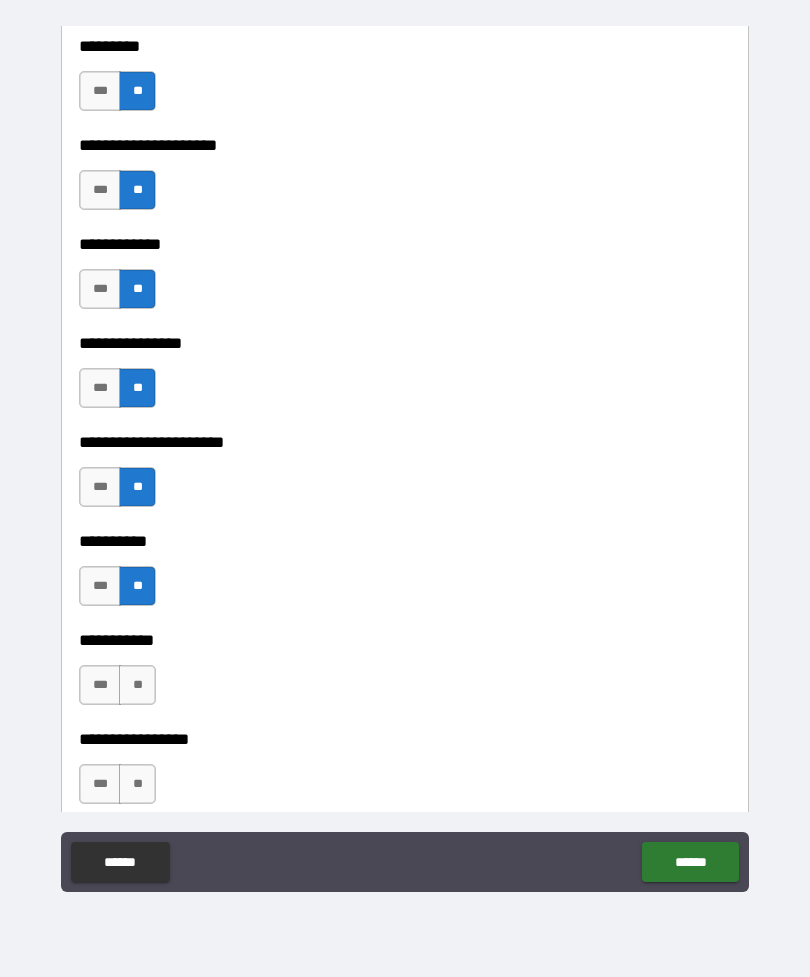 click on "**" at bounding box center [137, 685] 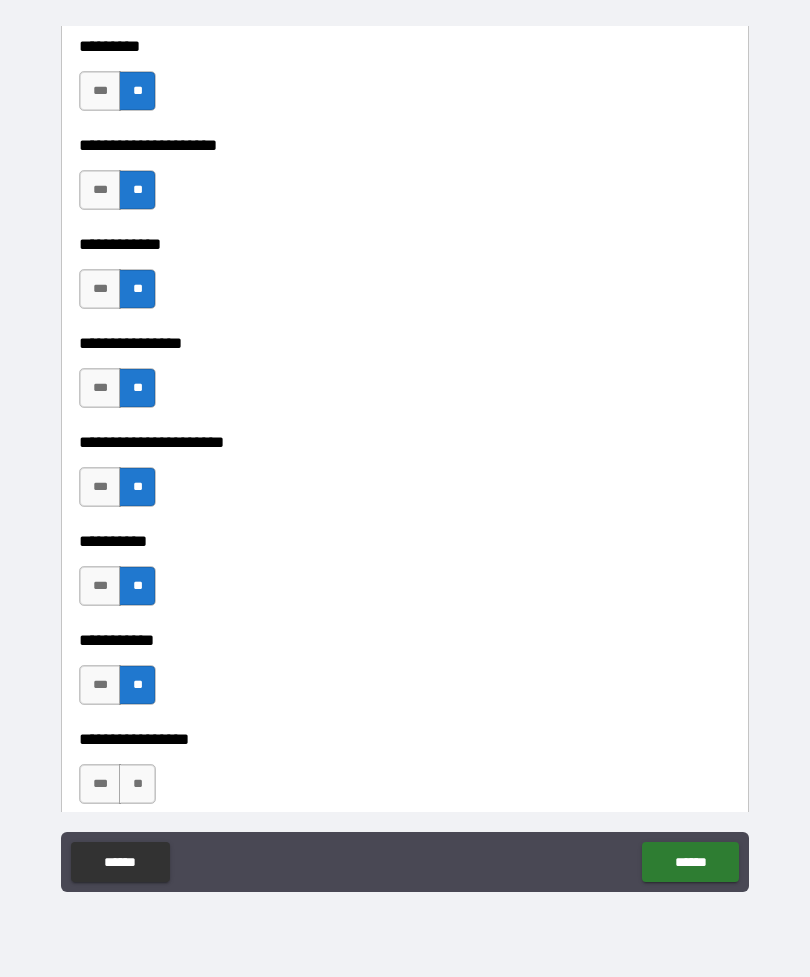 click on "**" at bounding box center (137, 784) 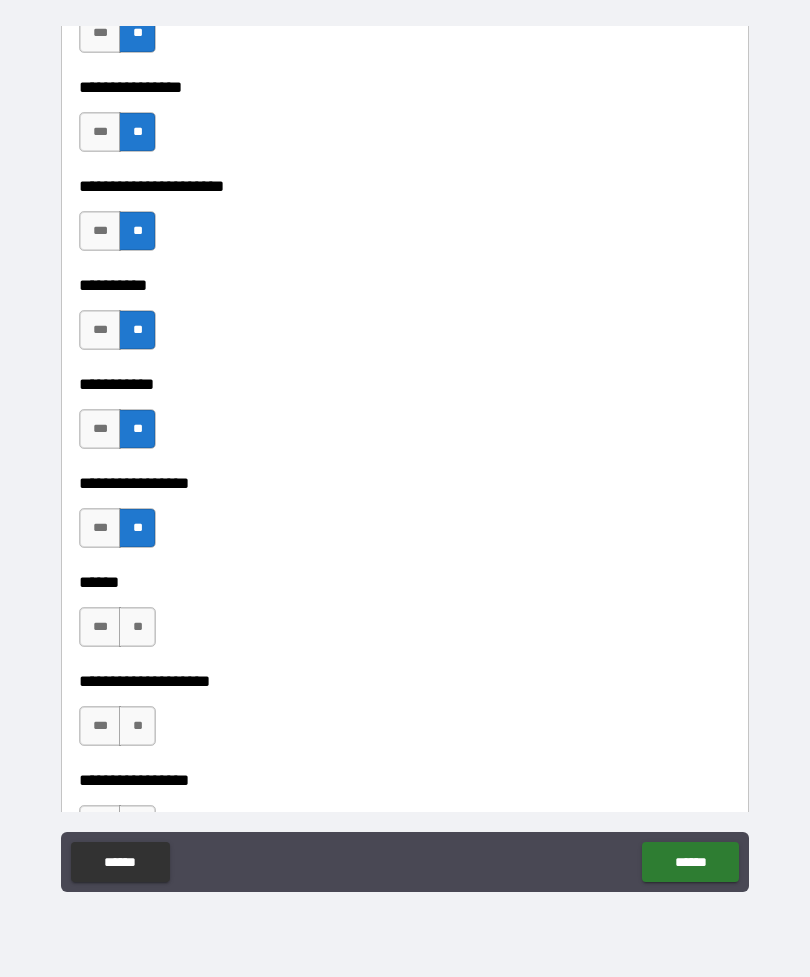 scroll, scrollTop: 6730, scrollLeft: 0, axis: vertical 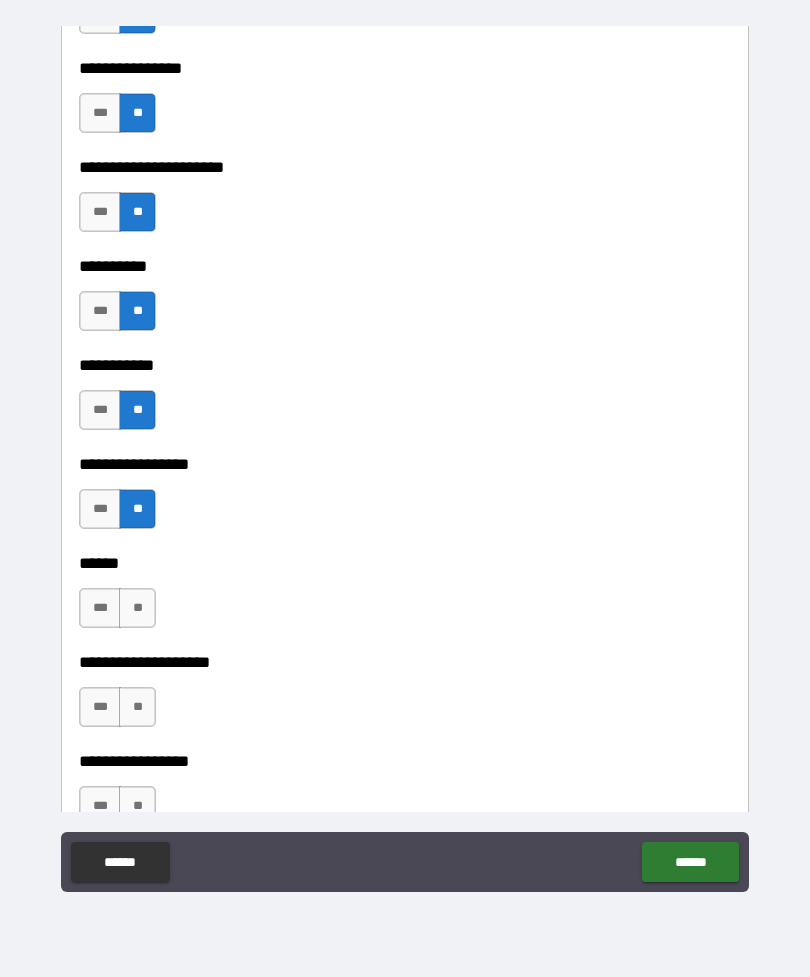 click on "**" at bounding box center [137, 608] 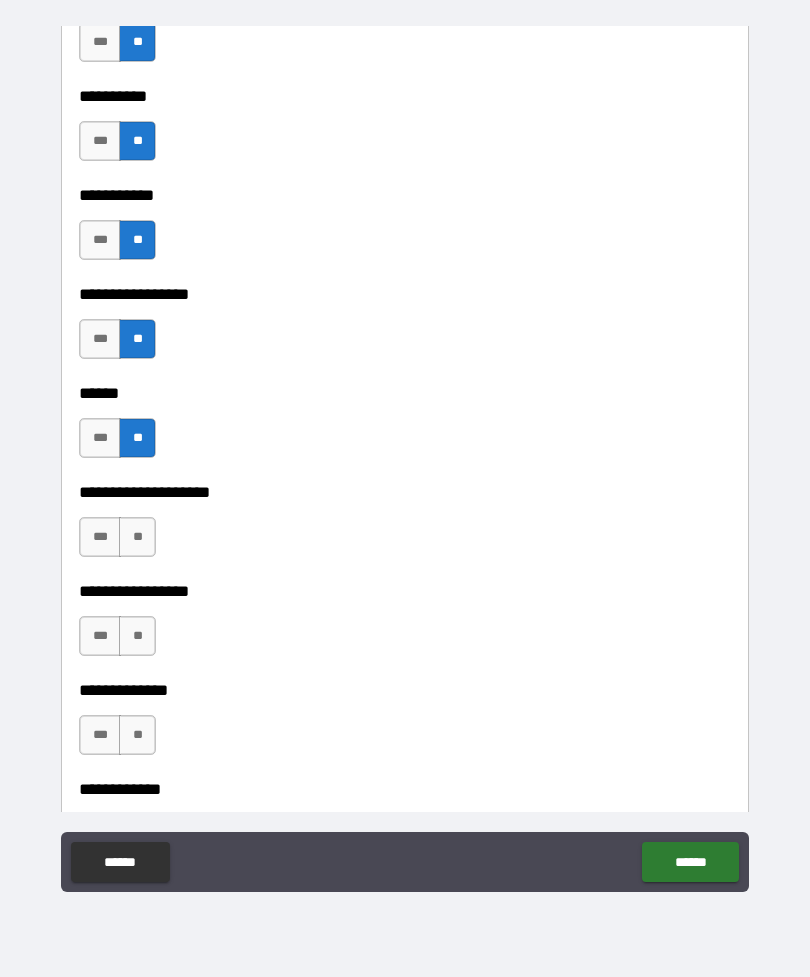 scroll, scrollTop: 6901, scrollLeft: 0, axis: vertical 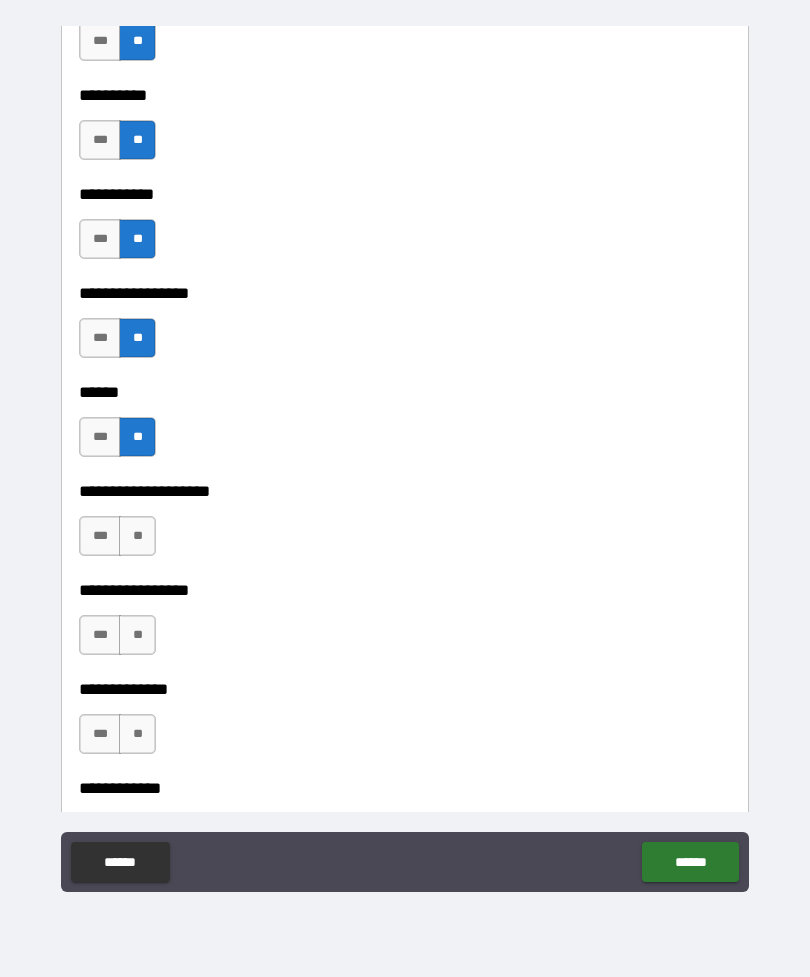 click on "**" at bounding box center [137, 536] 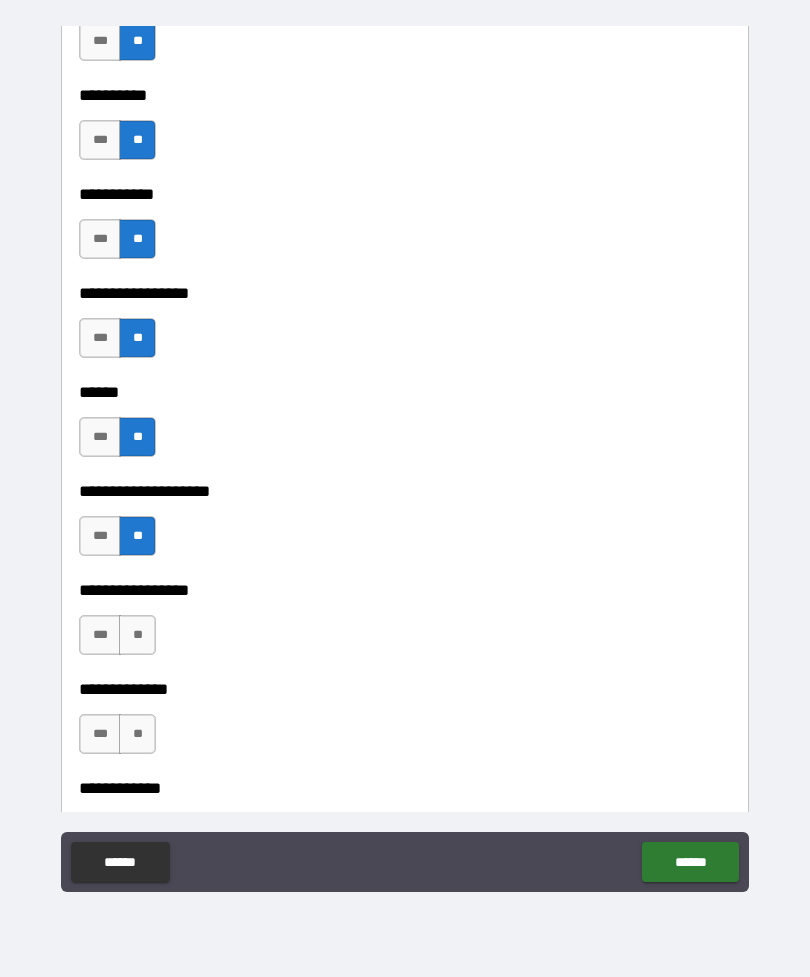click on "**" at bounding box center [137, 635] 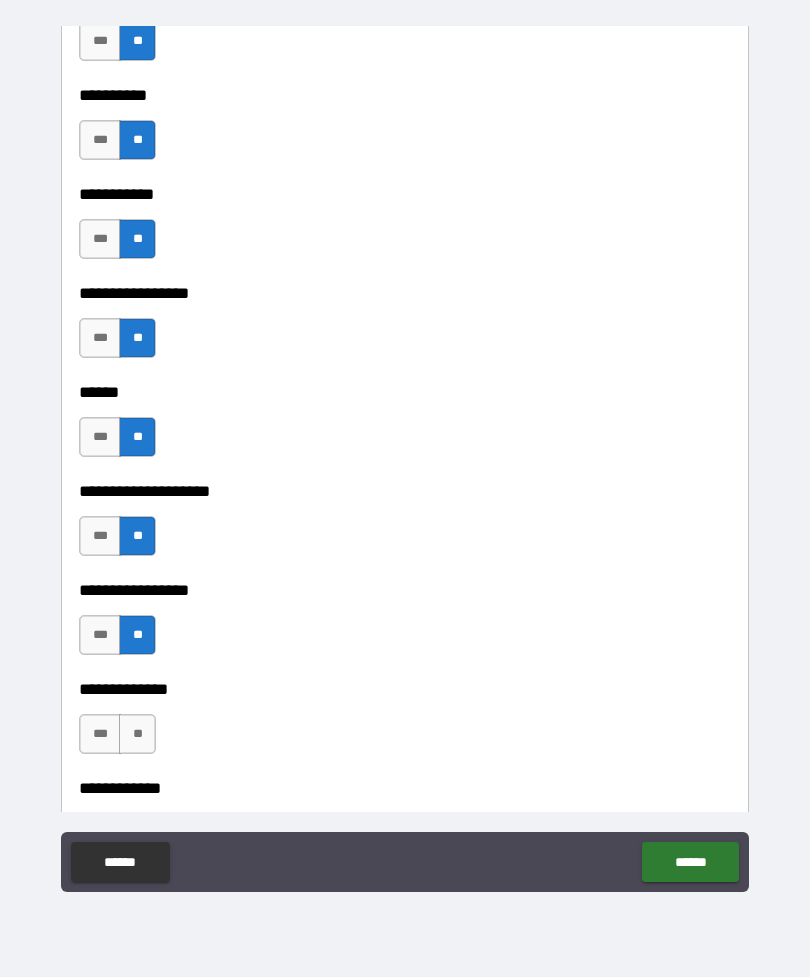 click on "***" at bounding box center (100, 734) 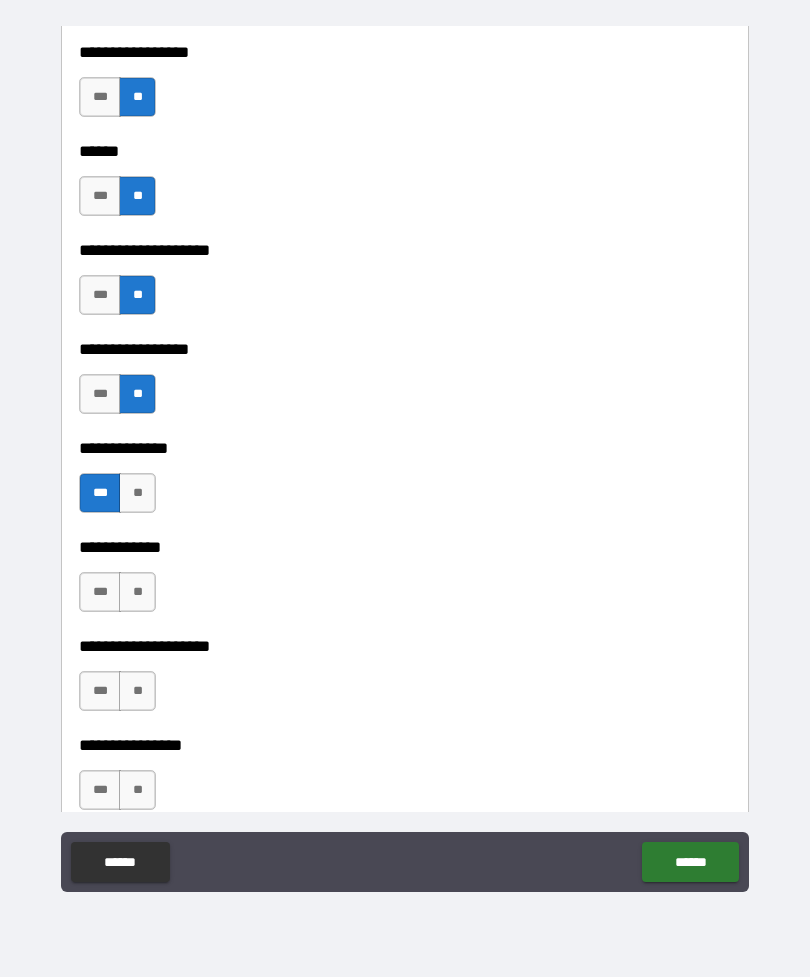 scroll, scrollTop: 7143, scrollLeft: 0, axis: vertical 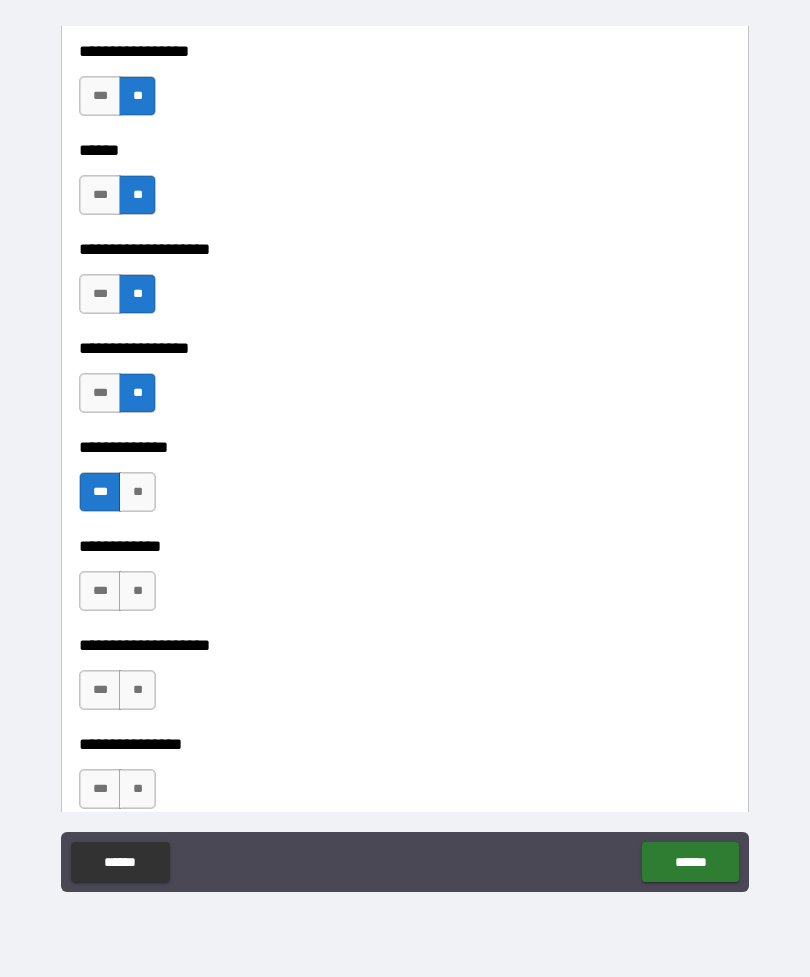 click on "**" at bounding box center (137, 690) 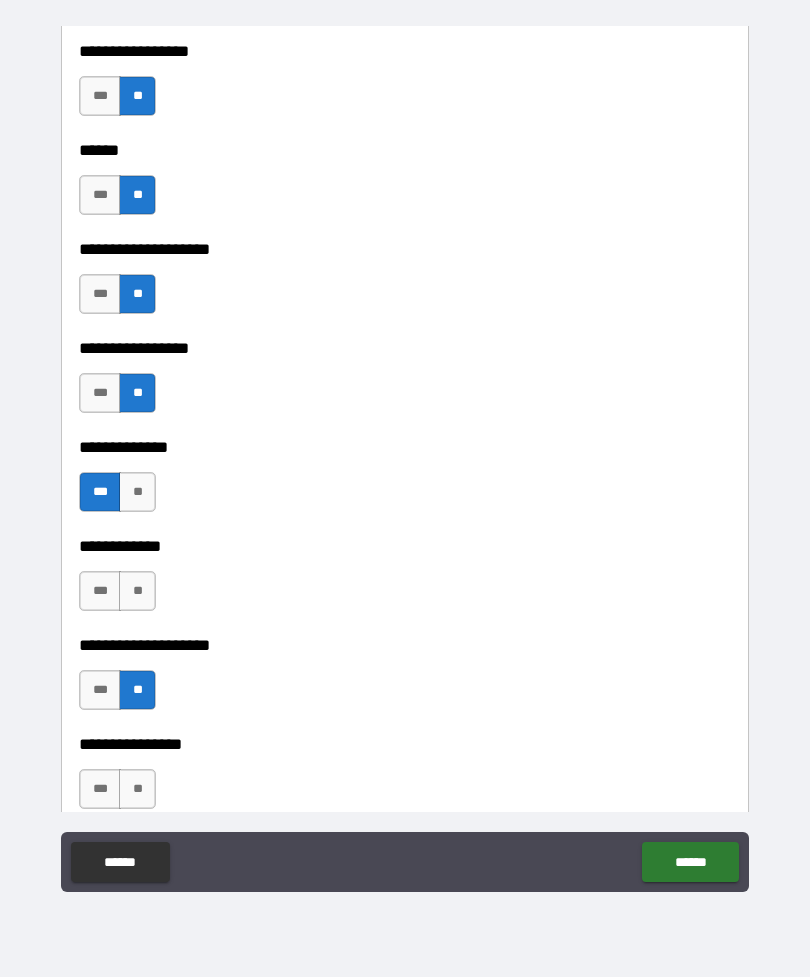 click on "**" at bounding box center [137, 789] 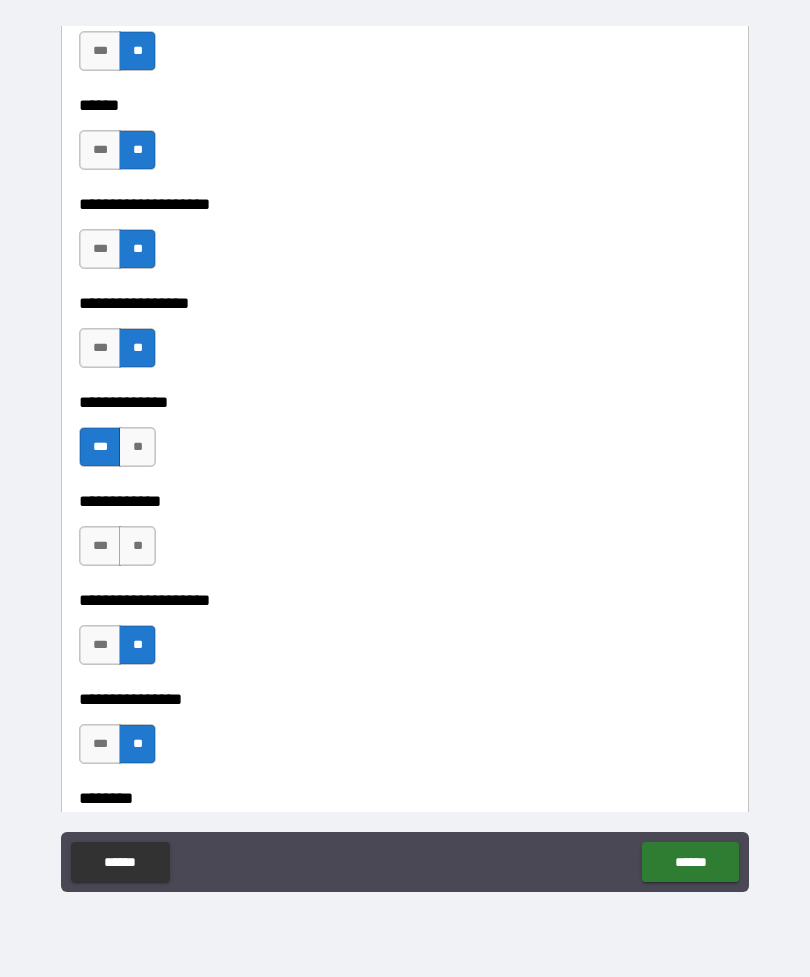 scroll, scrollTop: 7229, scrollLeft: 0, axis: vertical 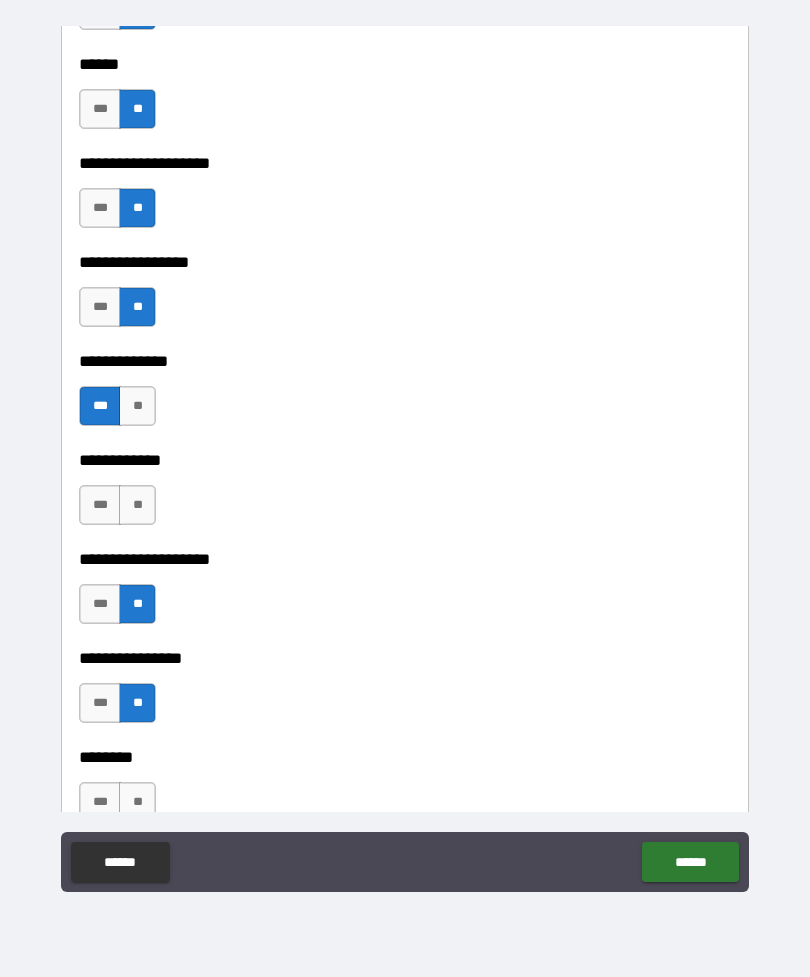 click on "**" at bounding box center [137, 505] 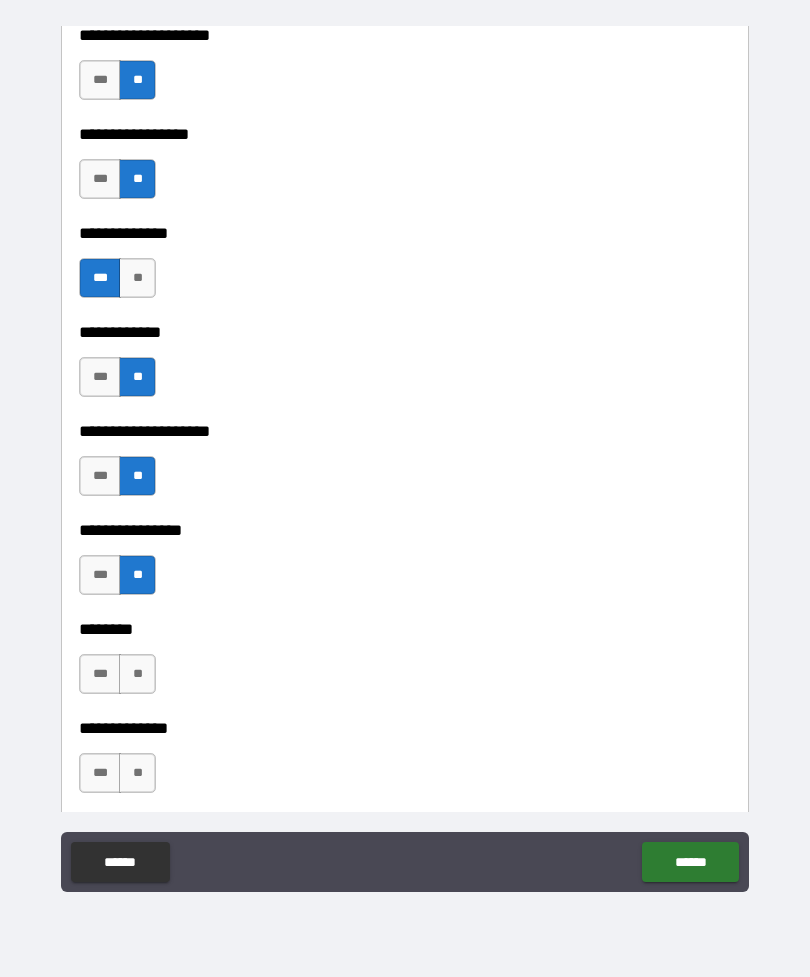 scroll, scrollTop: 7359, scrollLeft: 0, axis: vertical 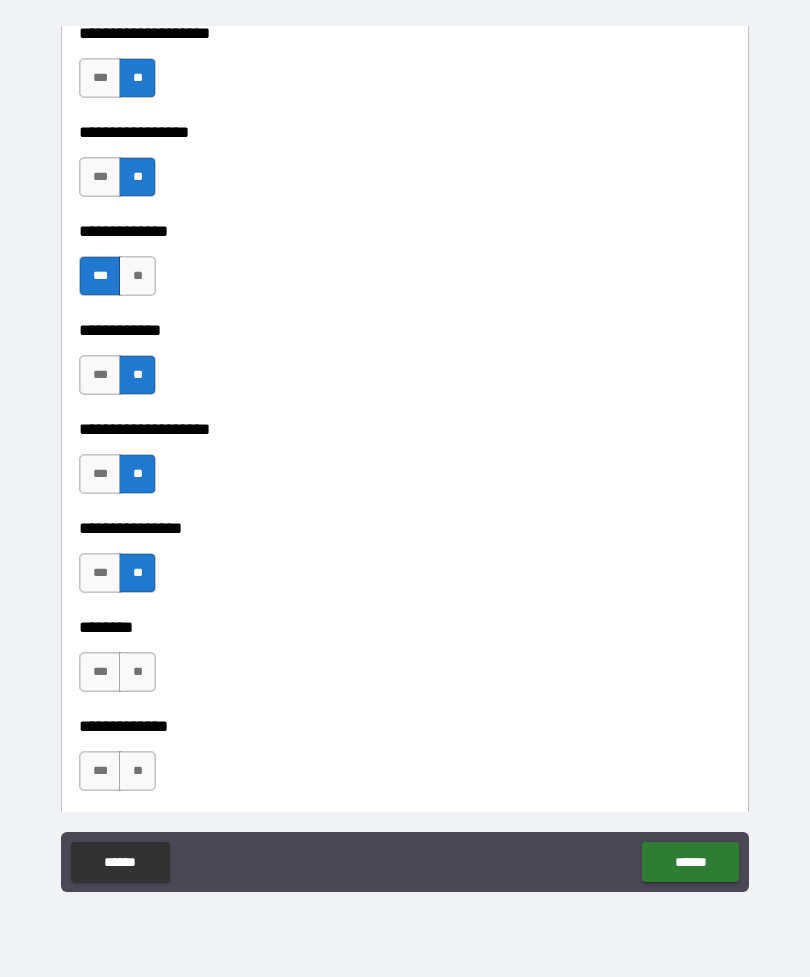 click on "**" at bounding box center (137, 672) 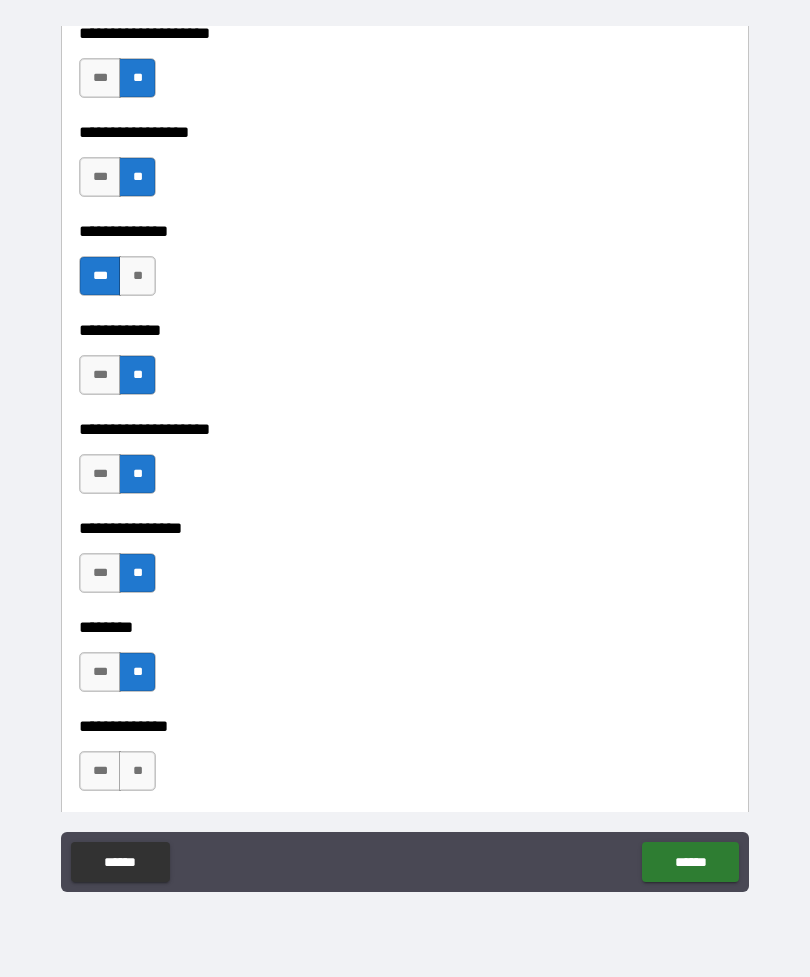 click on "**********" at bounding box center (405, 712) 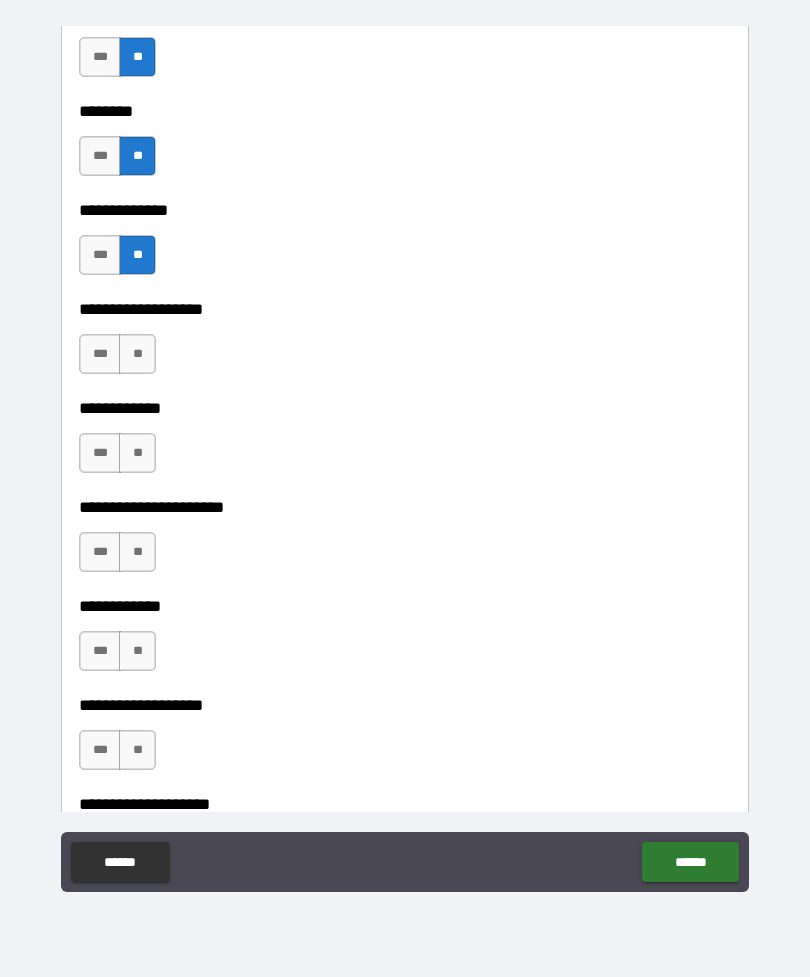 scroll, scrollTop: 7875, scrollLeft: 0, axis: vertical 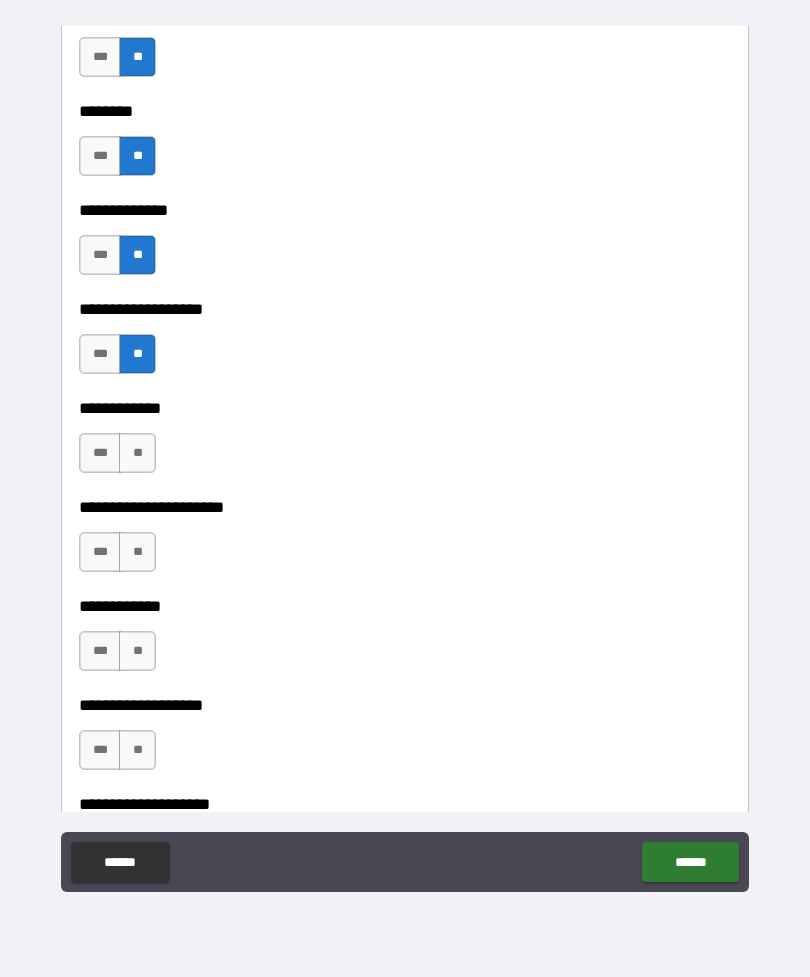 click on "**" at bounding box center (137, 453) 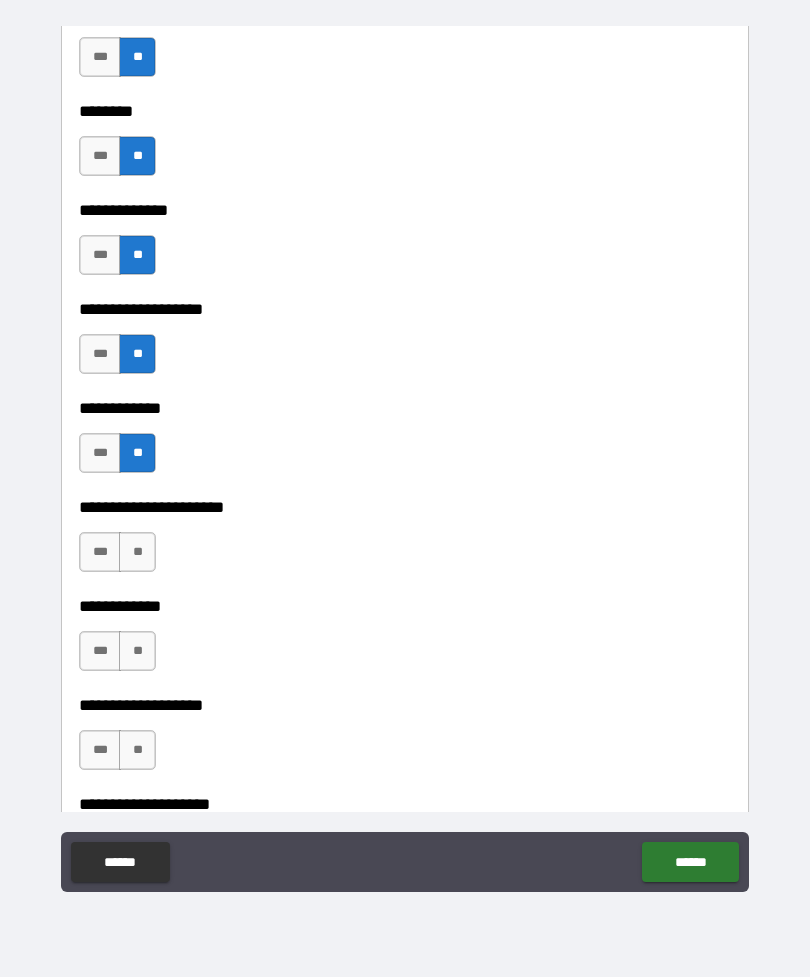 click on "**" at bounding box center (137, 552) 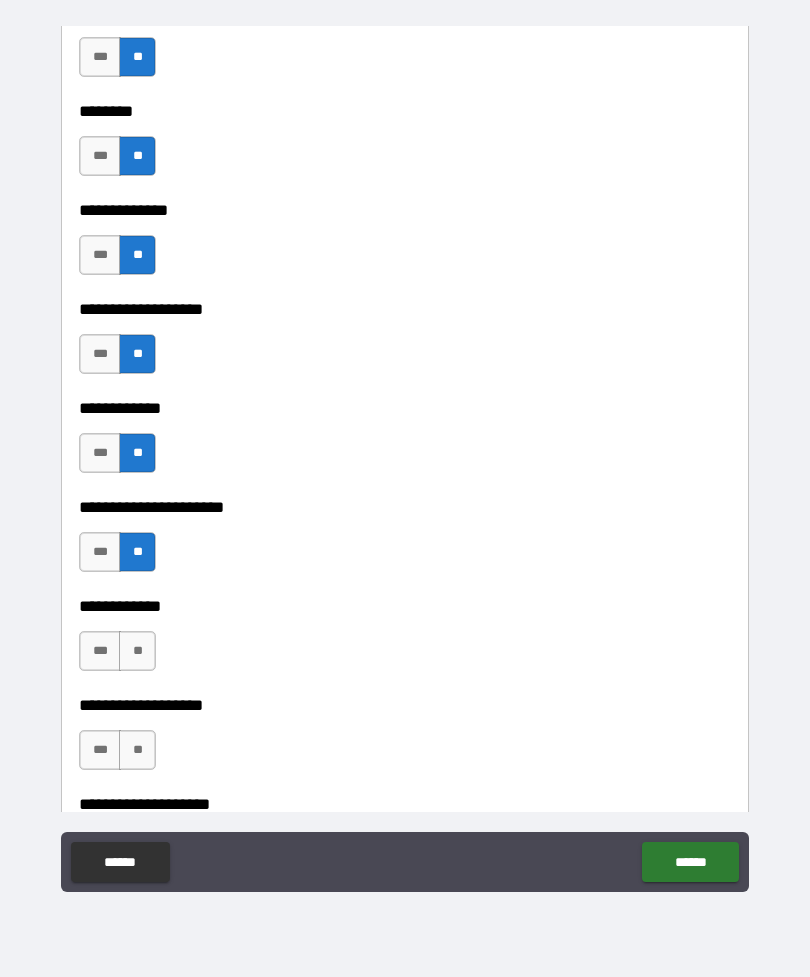 click on "**" at bounding box center [137, 651] 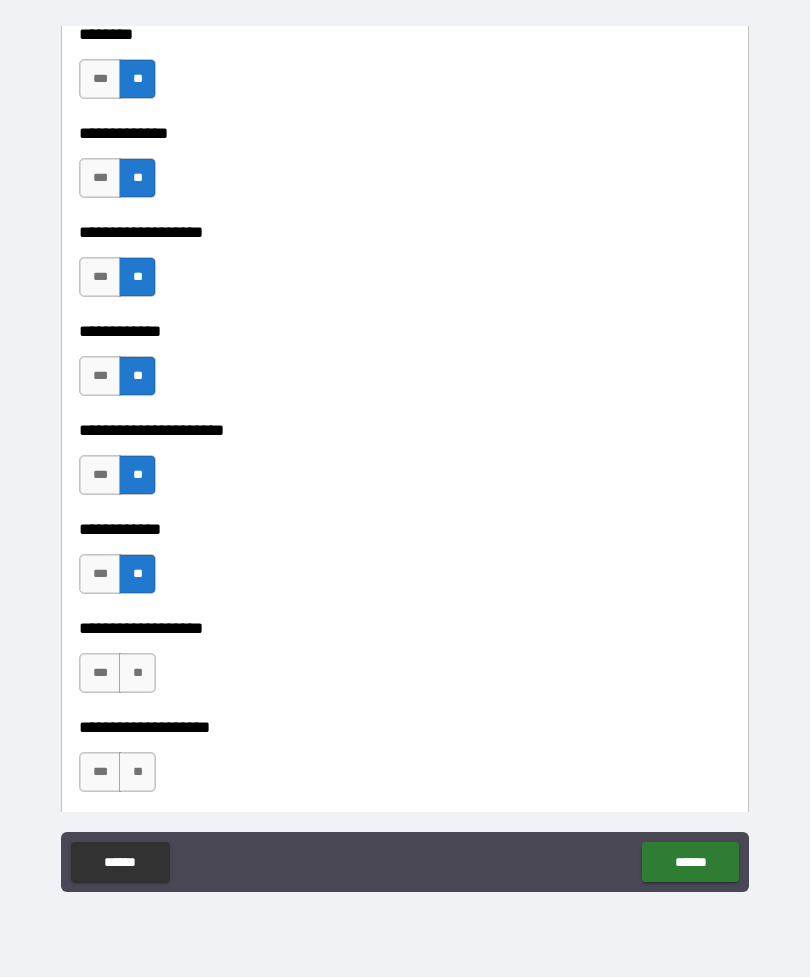 scroll, scrollTop: 7964, scrollLeft: 0, axis: vertical 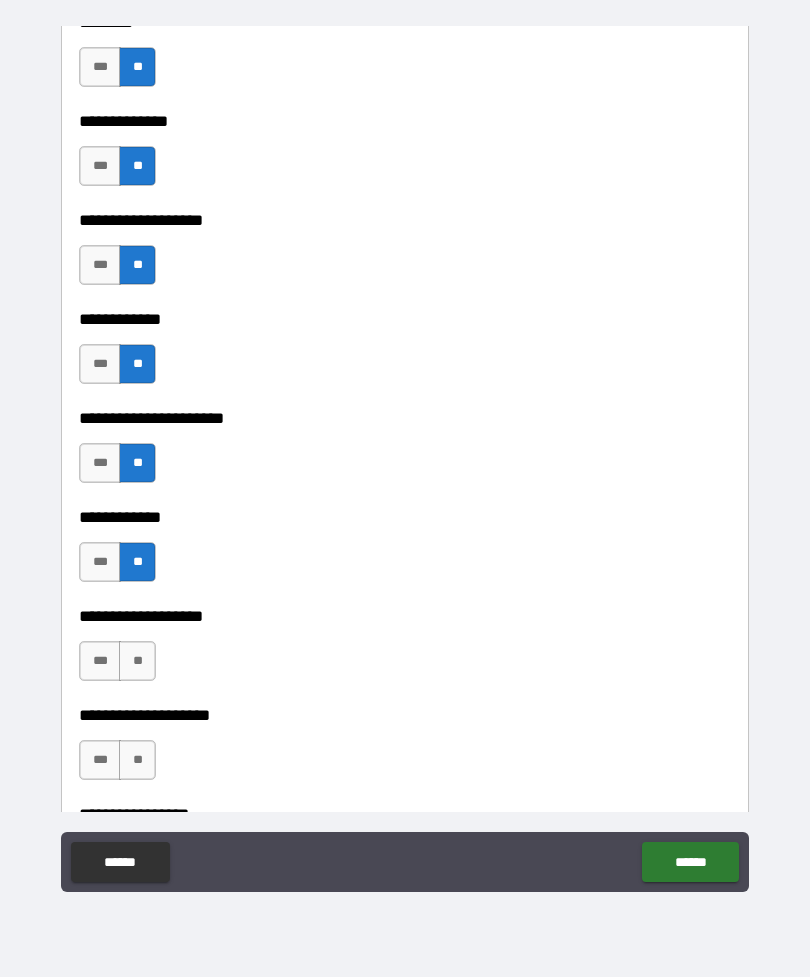 click on "**" at bounding box center (137, 661) 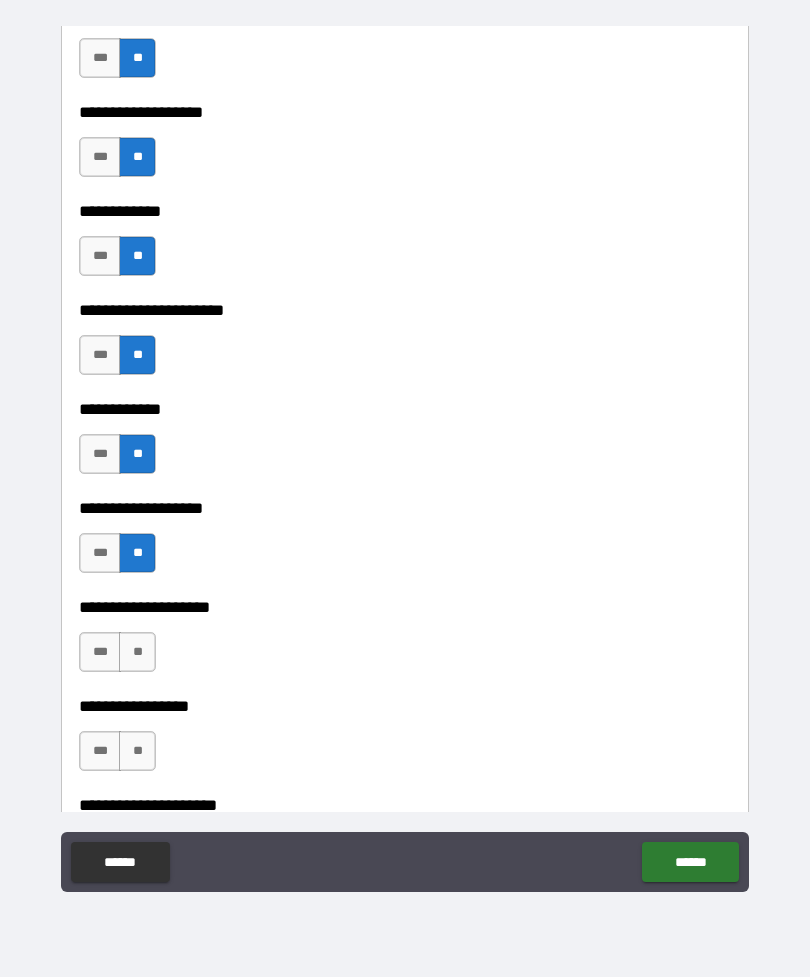 scroll, scrollTop: 8102, scrollLeft: 0, axis: vertical 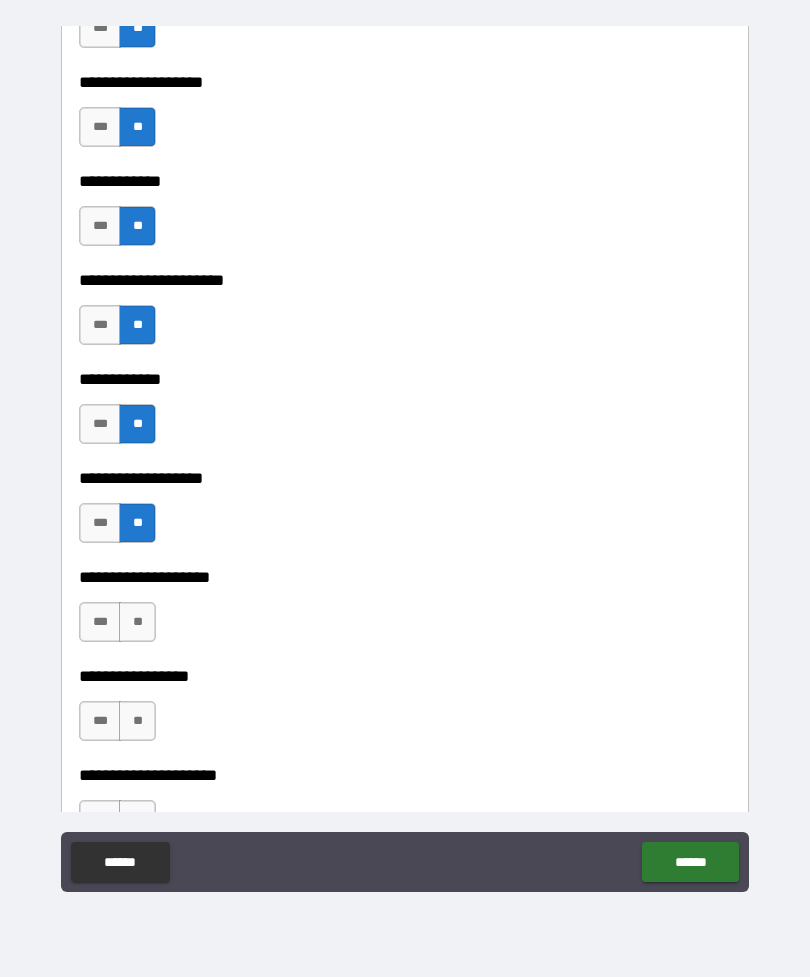 click on "**" at bounding box center (137, 622) 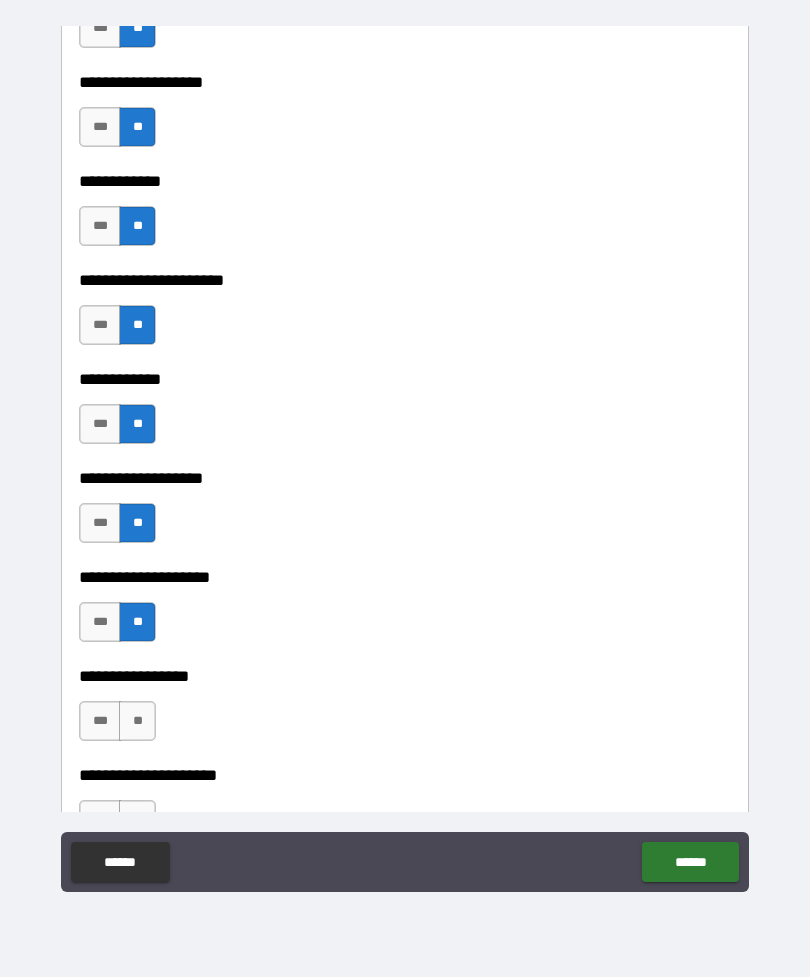 click on "**" at bounding box center [137, 721] 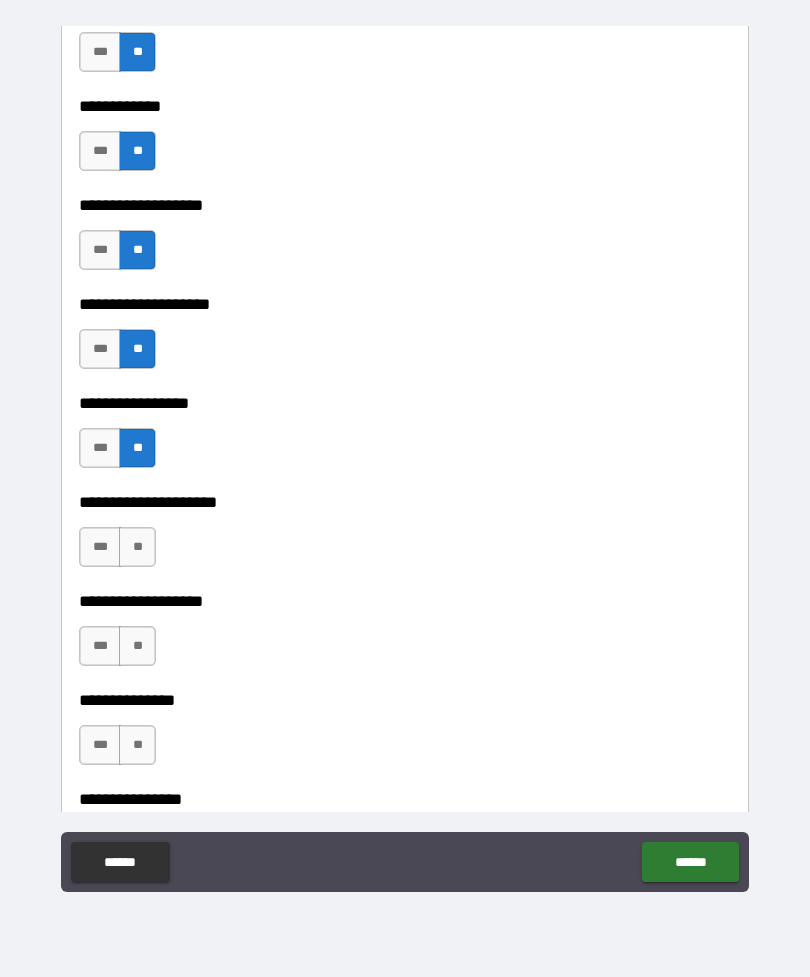 scroll, scrollTop: 8397, scrollLeft: 0, axis: vertical 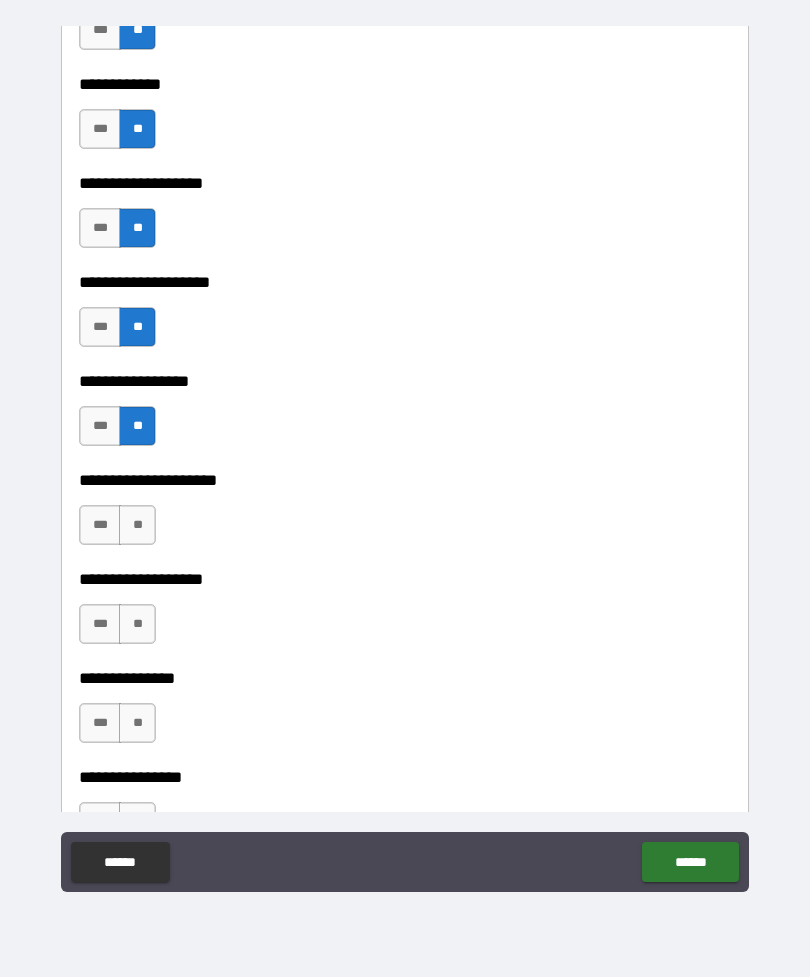 click on "**" at bounding box center (137, 525) 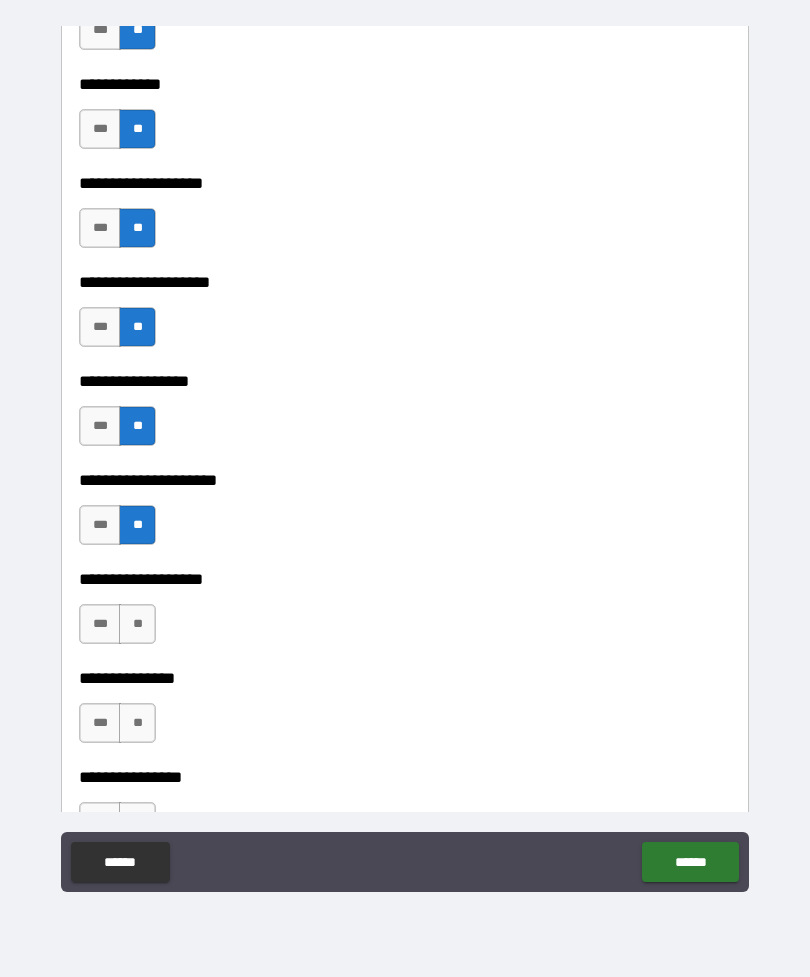 click on "**" at bounding box center (137, 624) 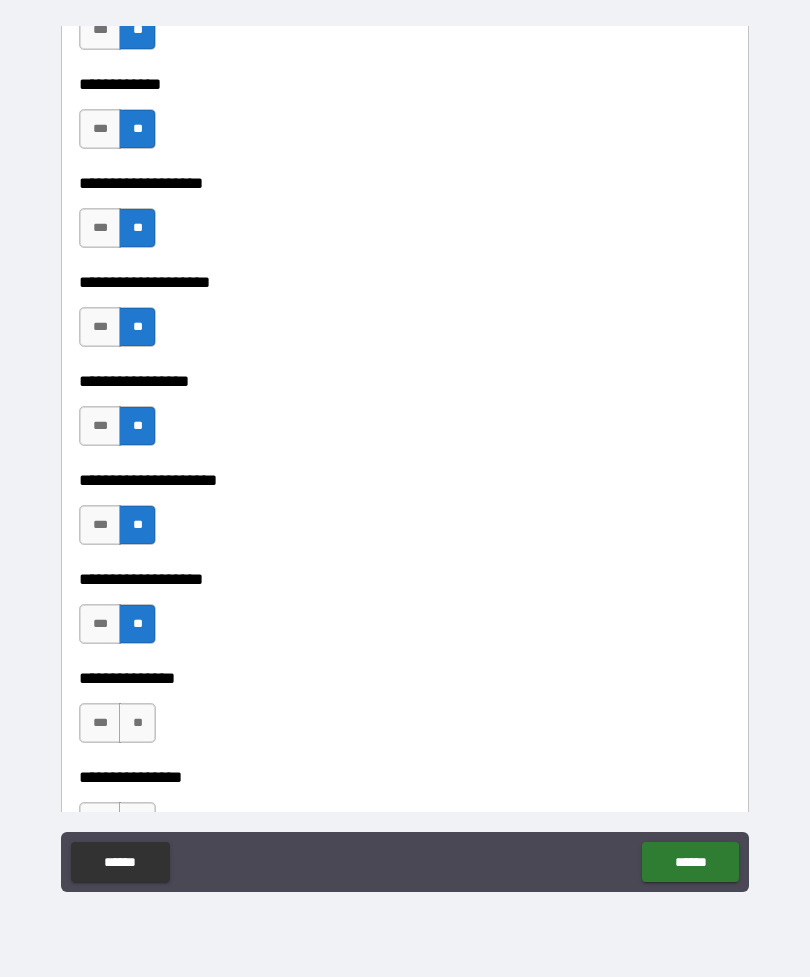 click on "**" at bounding box center (137, 723) 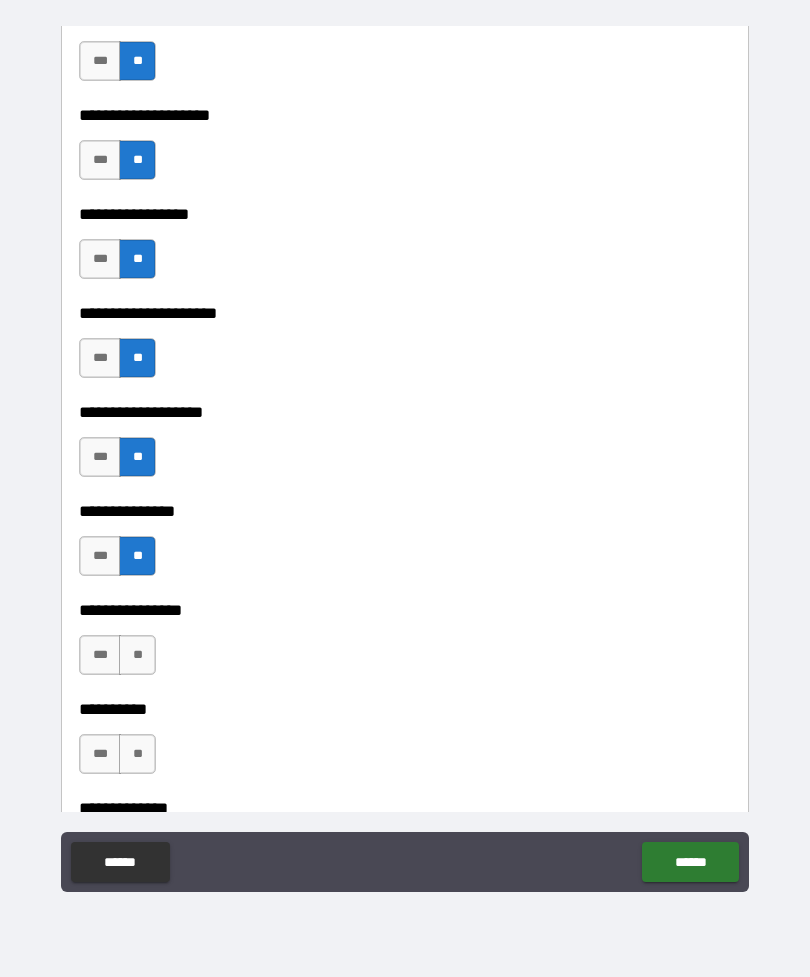 scroll, scrollTop: 8567, scrollLeft: 0, axis: vertical 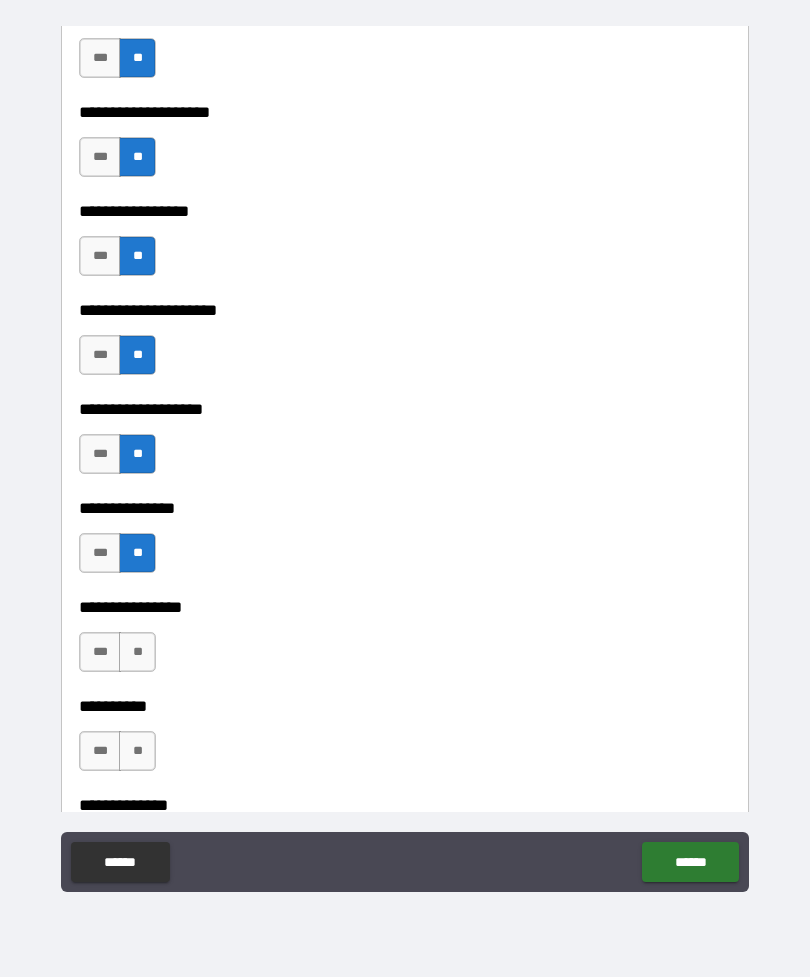 click on "**" at bounding box center (137, 652) 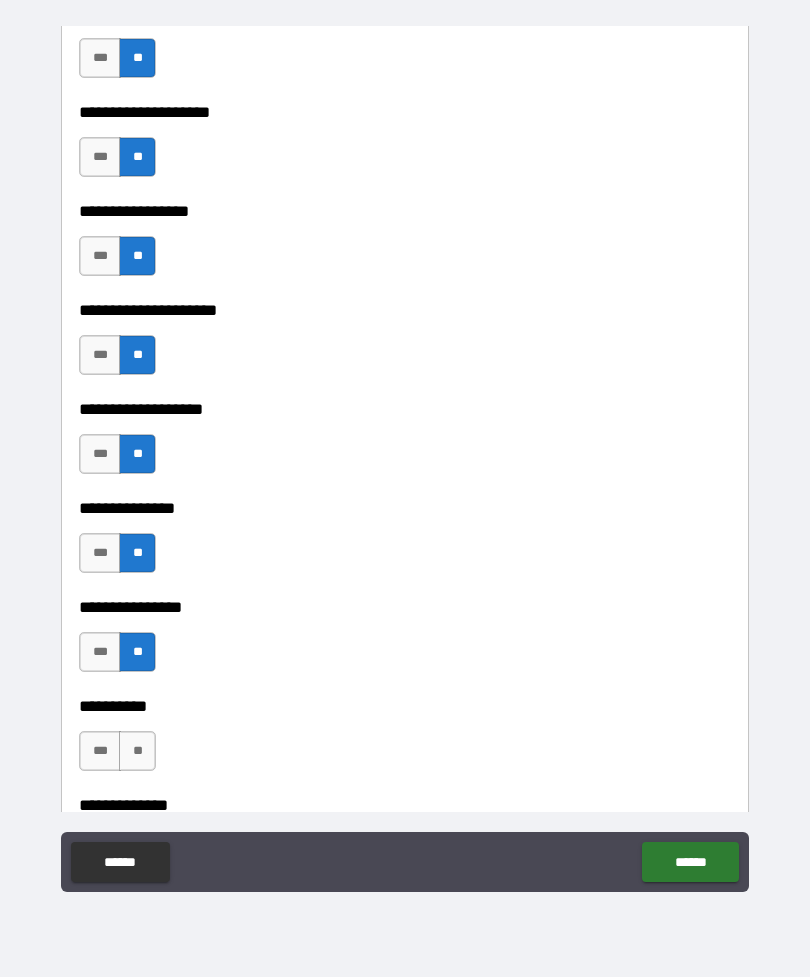 click on "**" at bounding box center [137, 751] 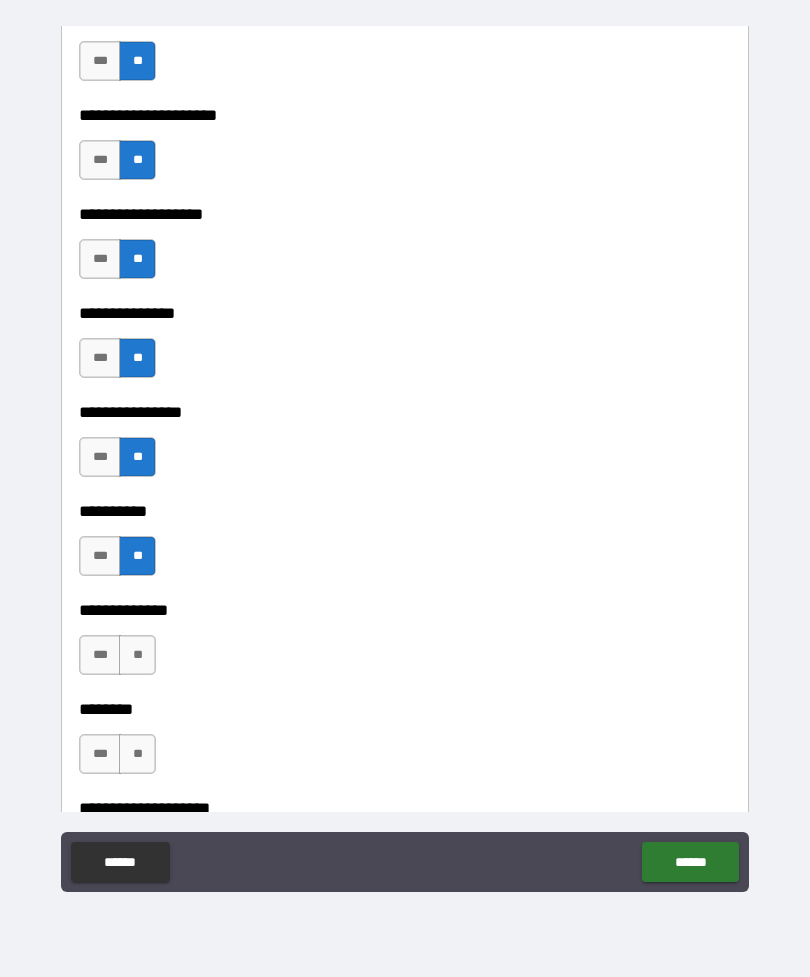 scroll, scrollTop: 8765, scrollLeft: 0, axis: vertical 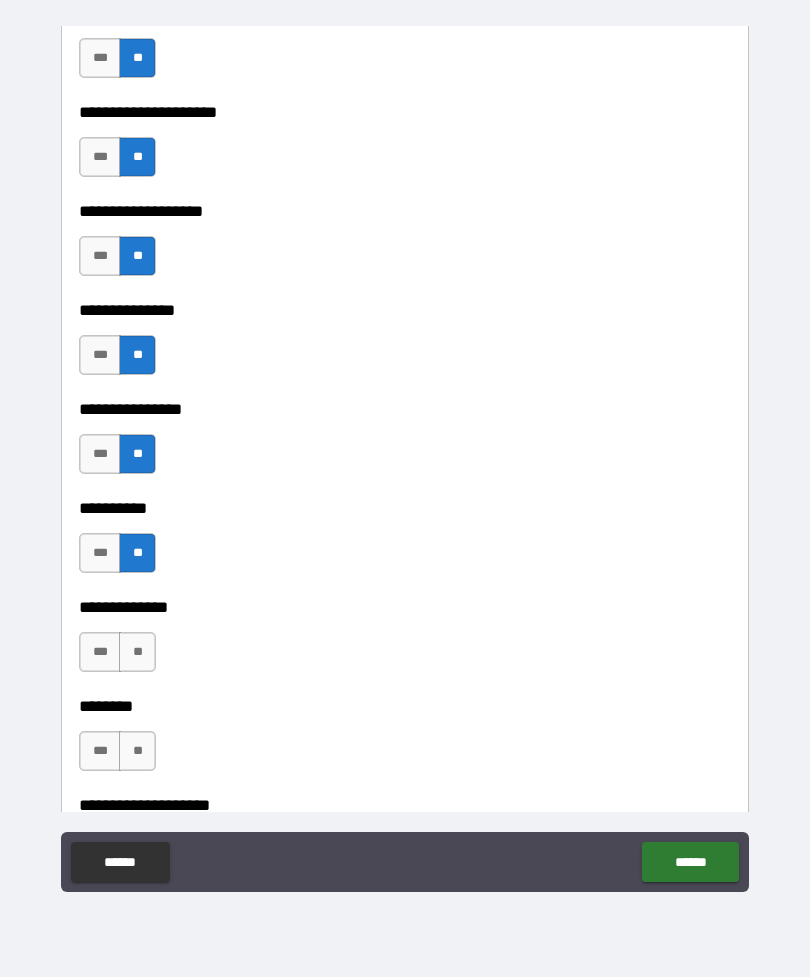 click on "**" at bounding box center (137, 652) 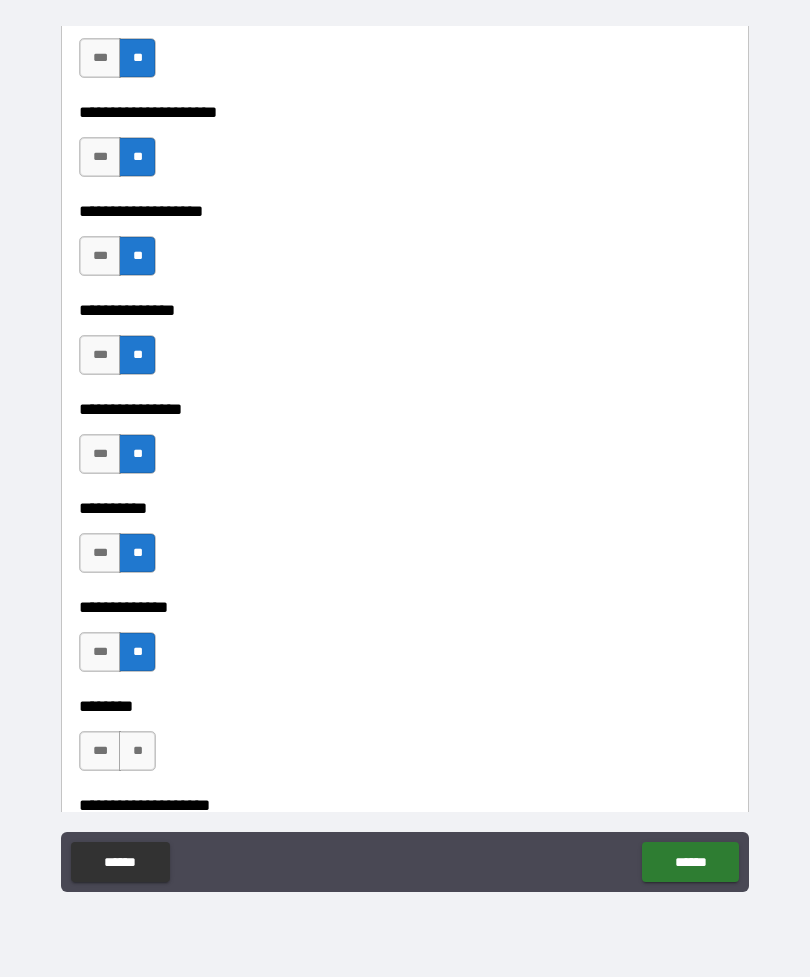 click on "**" at bounding box center (137, 751) 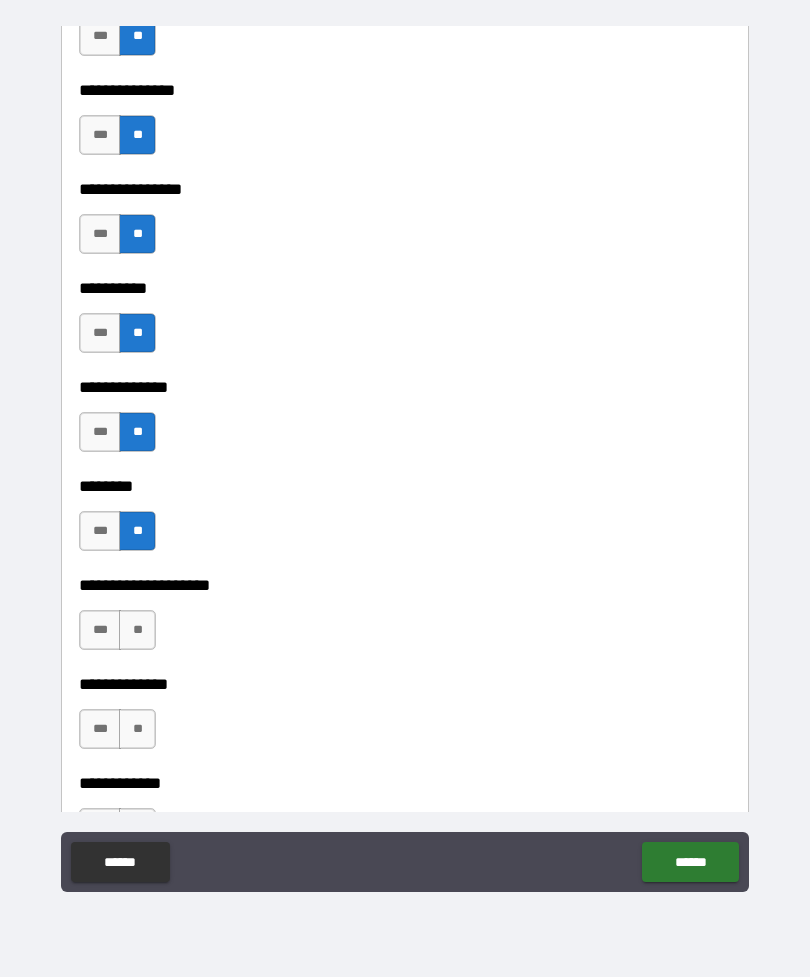scroll, scrollTop: 8993, scrollLeft: 0, axis: vertical 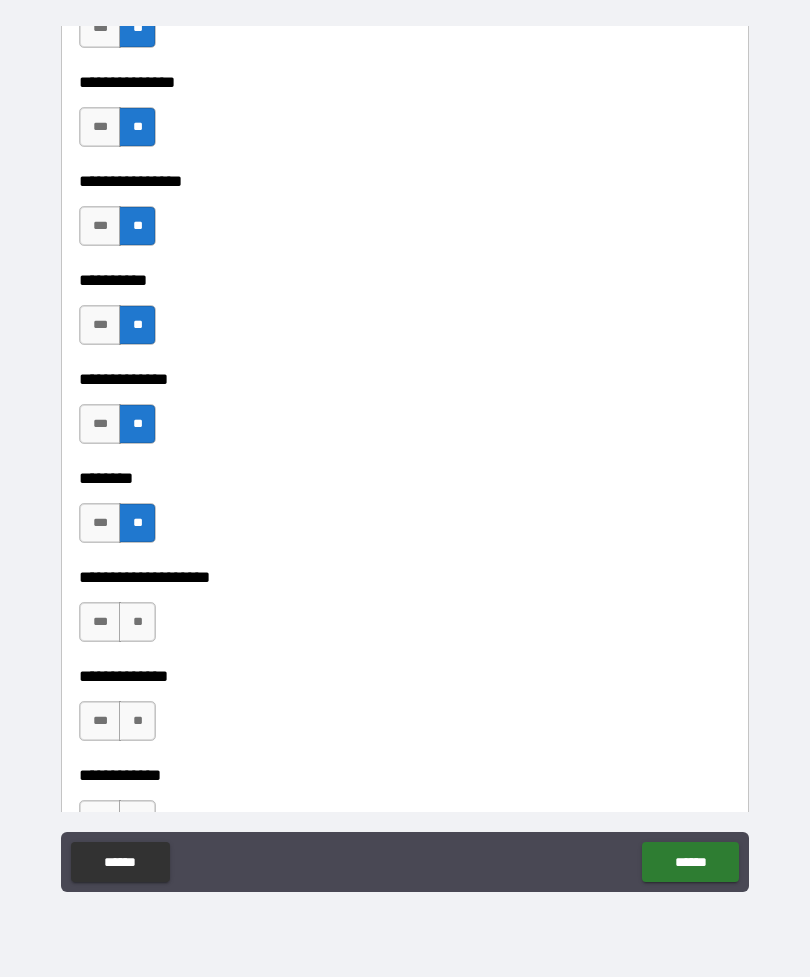 click on "**" at bounding box center (137, 622) 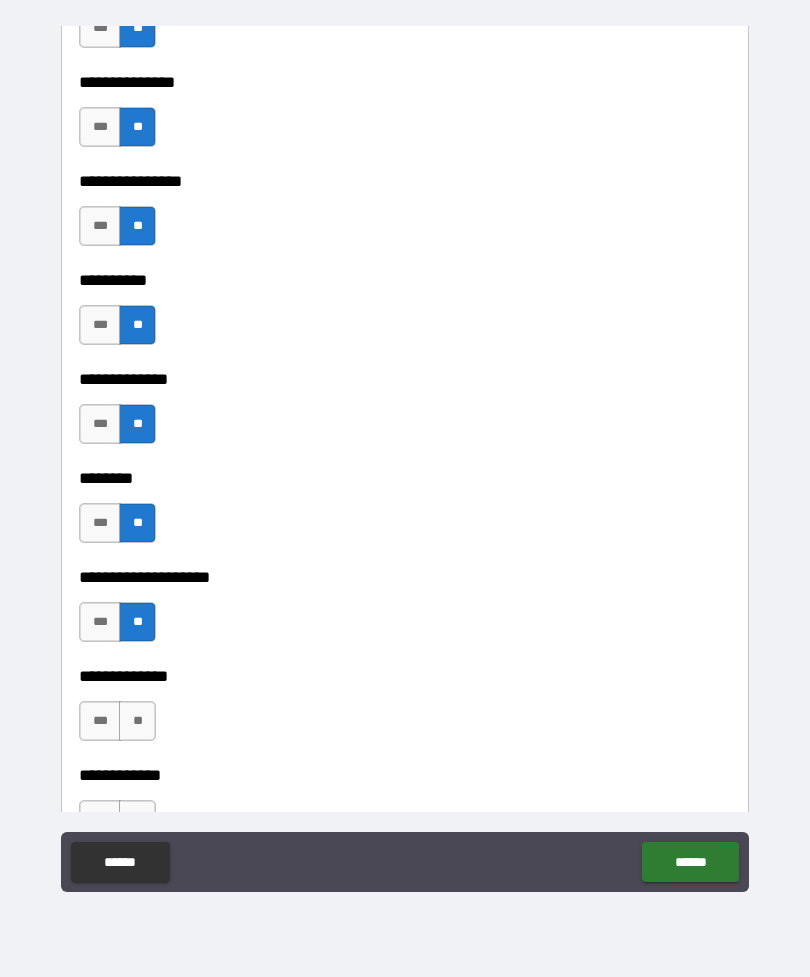 click on "**" at bounding box center (137, 721) 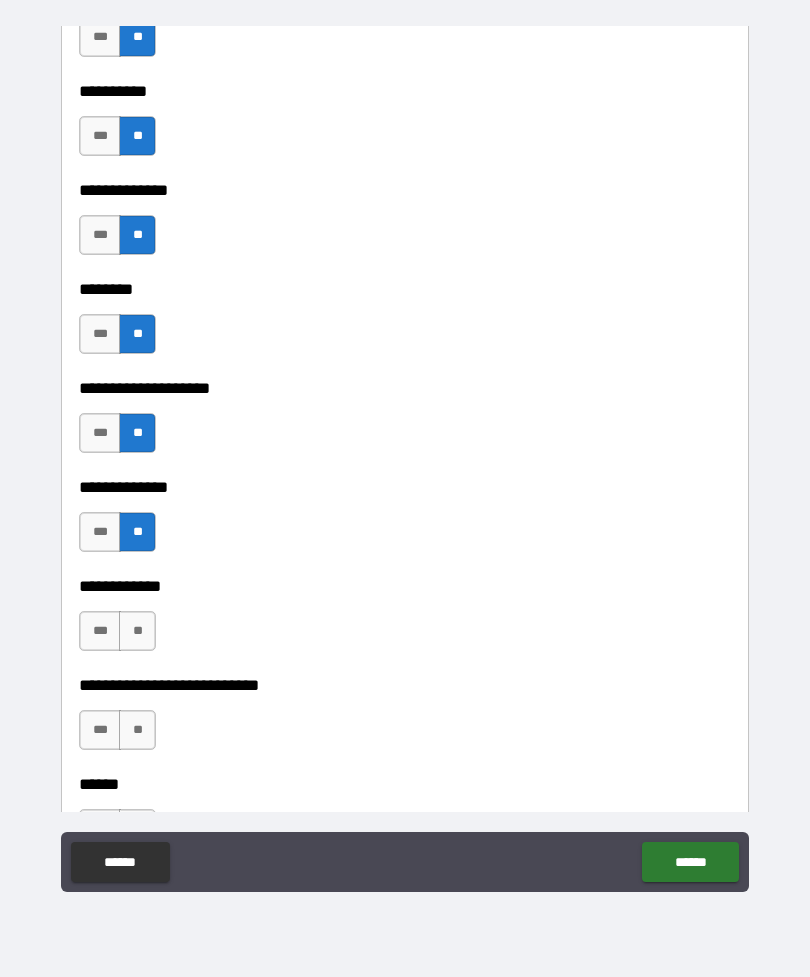 scroll, scrollTop: 9189, scrollLeft: 0, axis: vertical 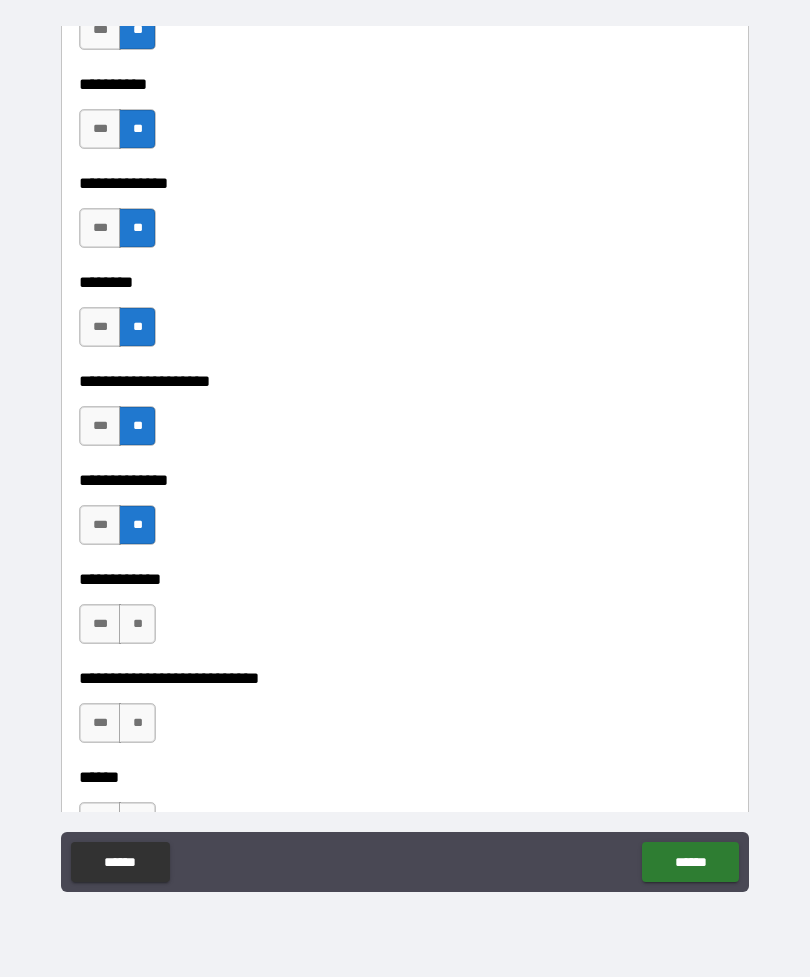 click on "**" at bounding box center [137, 624] 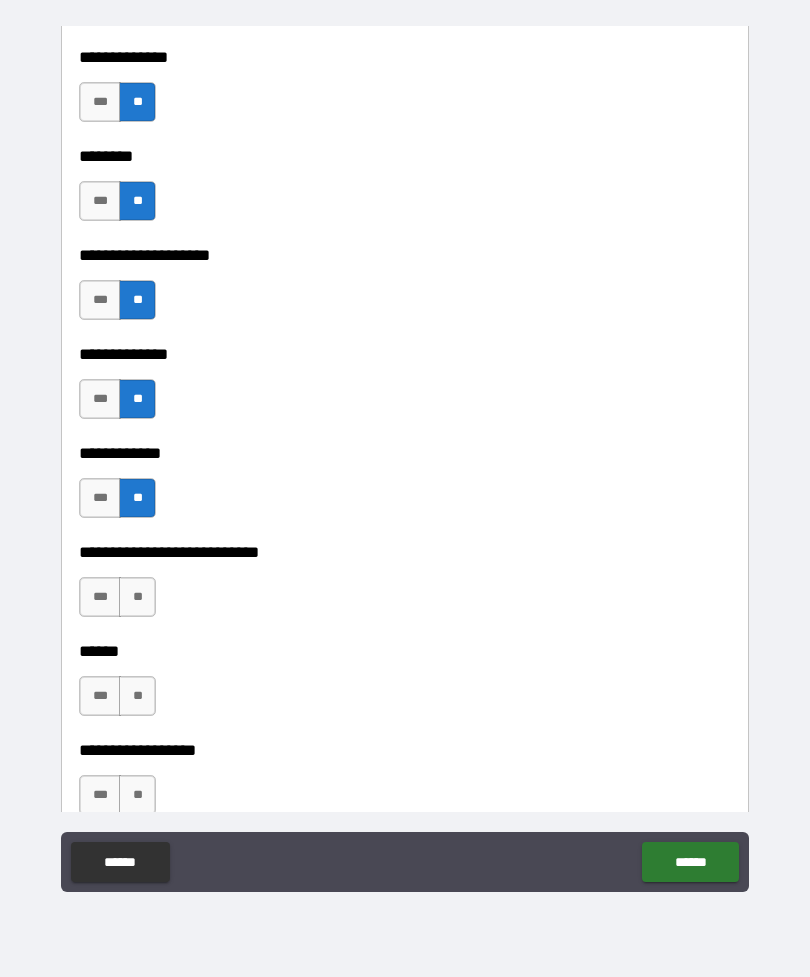 scroll, scrollTop: 9321, scrollLeft: 0, axis: vertical 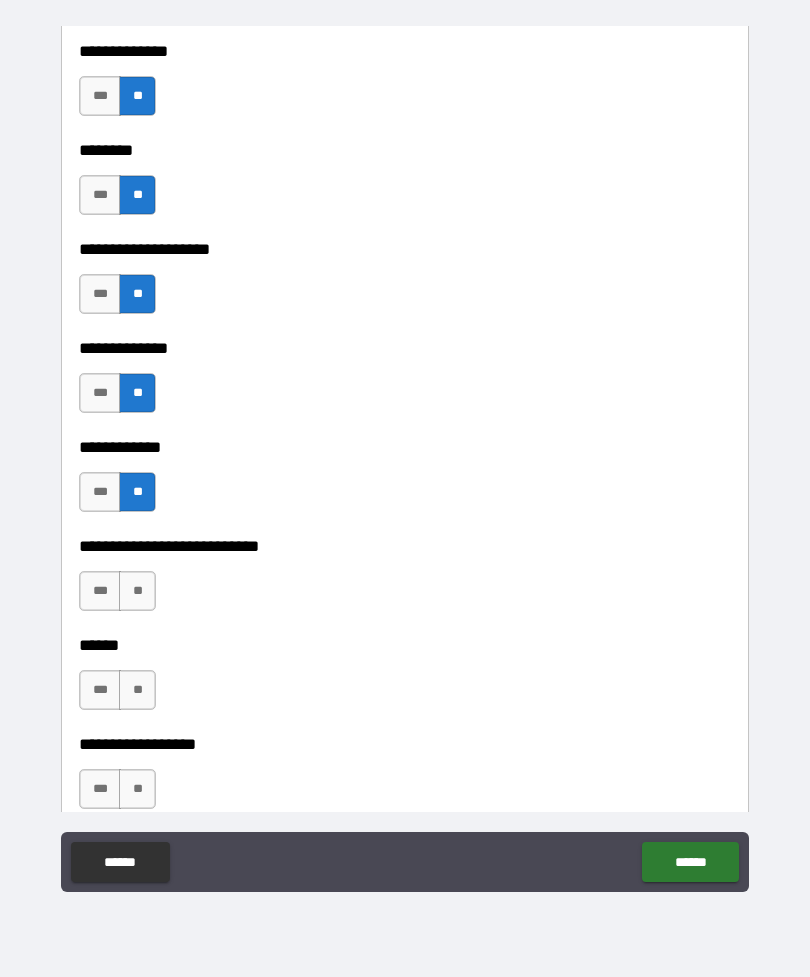 click on "**" at bounding box center (137, 591) 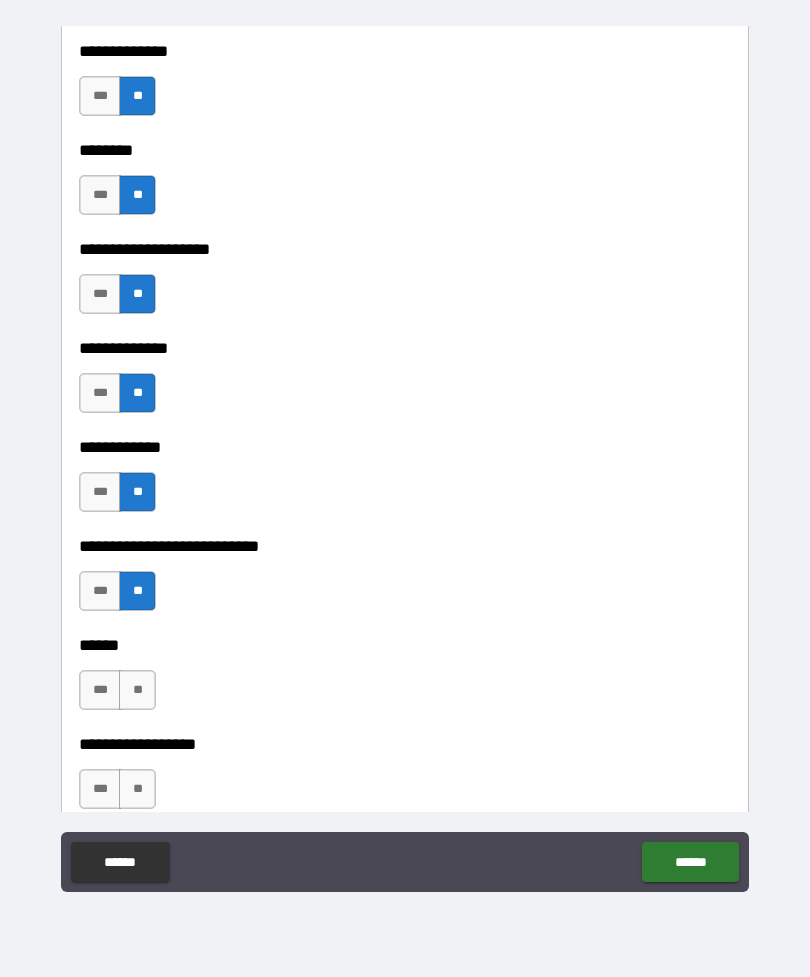 click on "**" at bounding box center [137, 690] 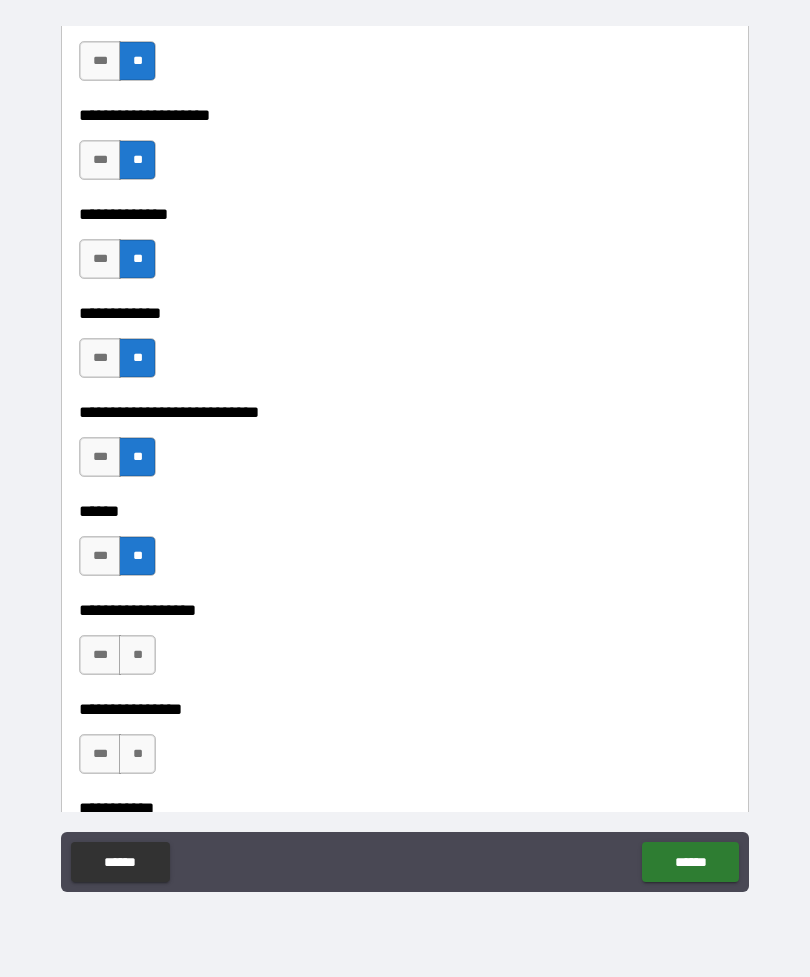 scroll, scrollTop: 9456, scrollLeft: 0, axis: vertical 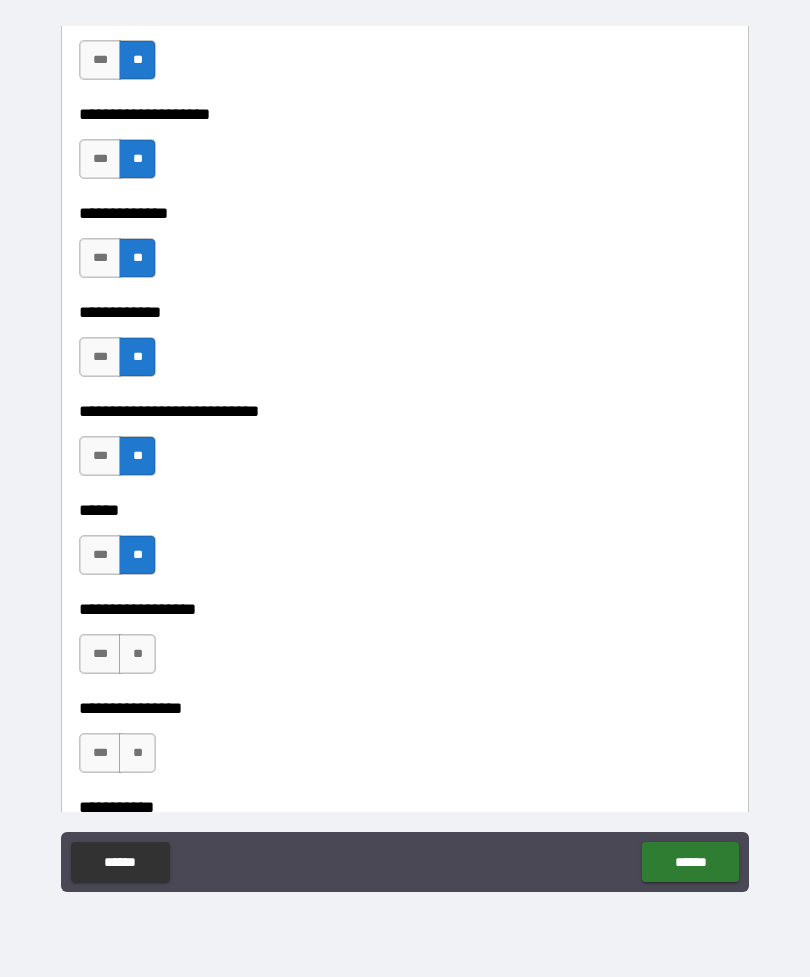 click on "**" at bounding box center (137, 654) 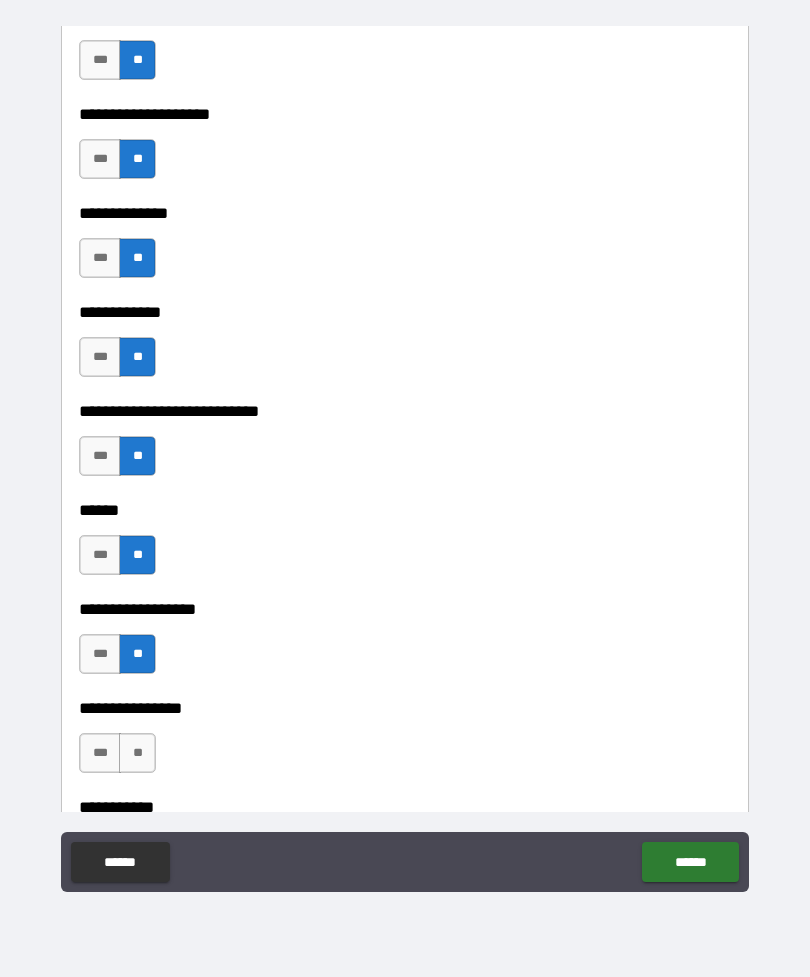 click on "**" at bounding box center (137, 753) 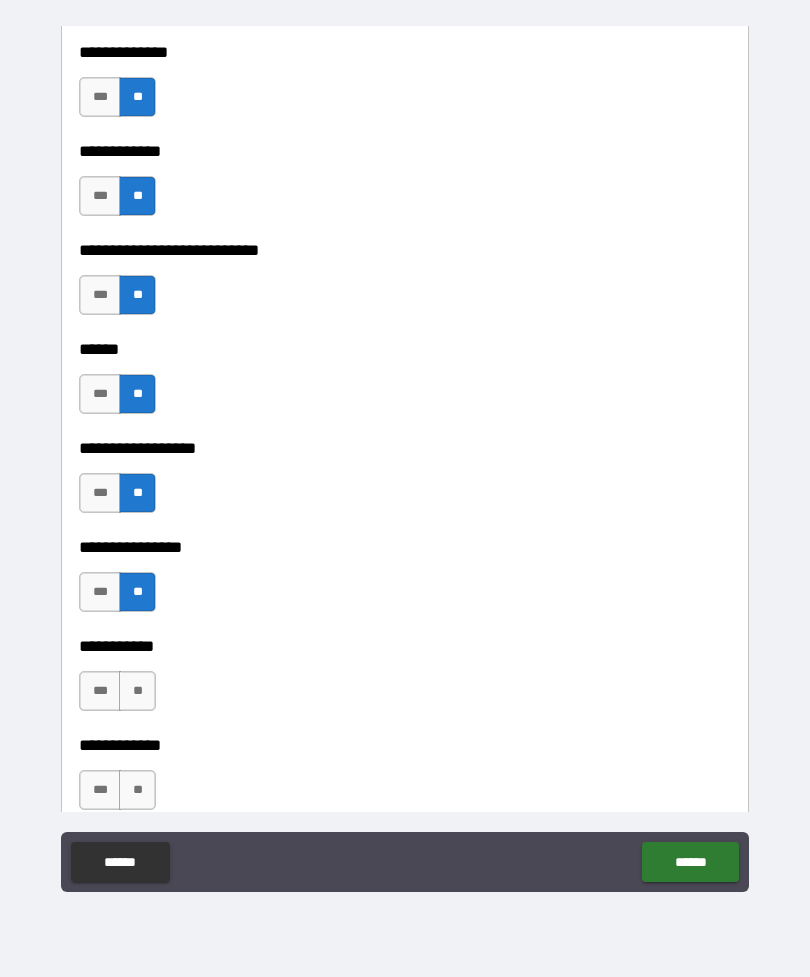 scroll, scrollTop: 9623, scrollLeft: 0, axis: vertical 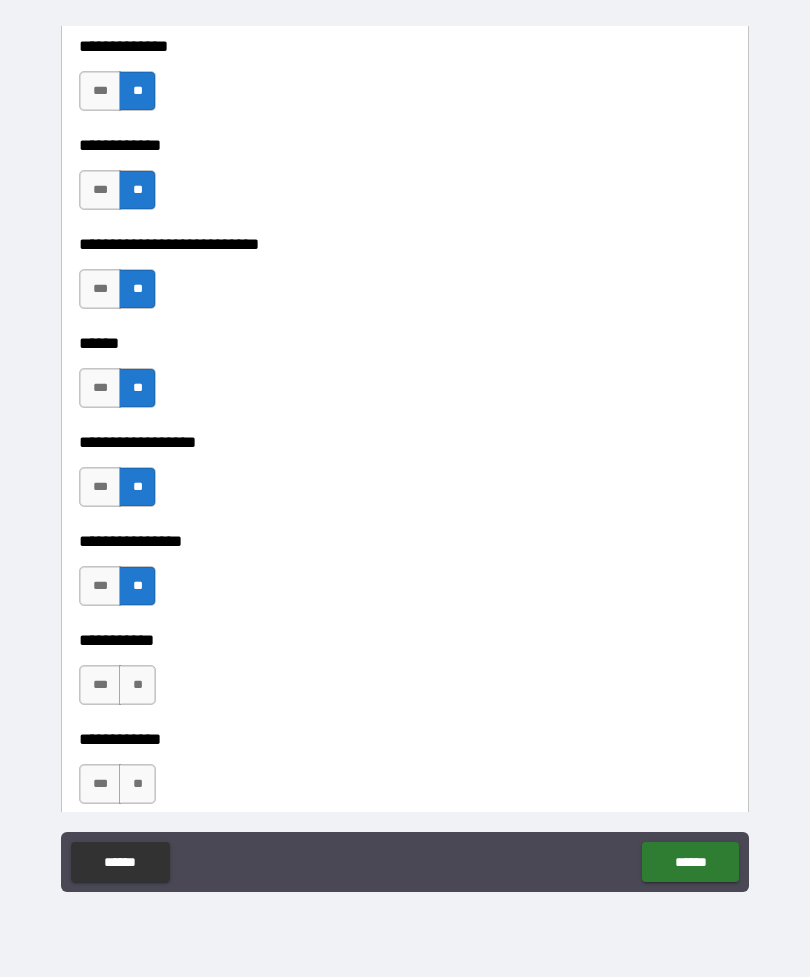 click on "**" at bounding box center [137, 685] 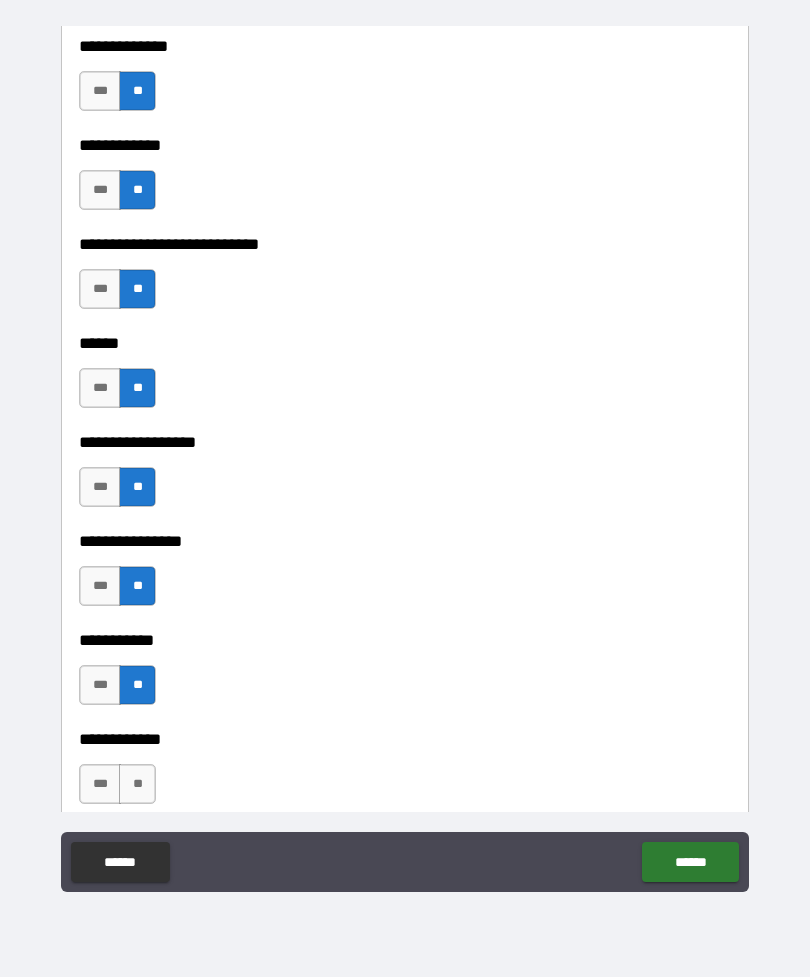 click on "**" at bounding box center (137, 784) 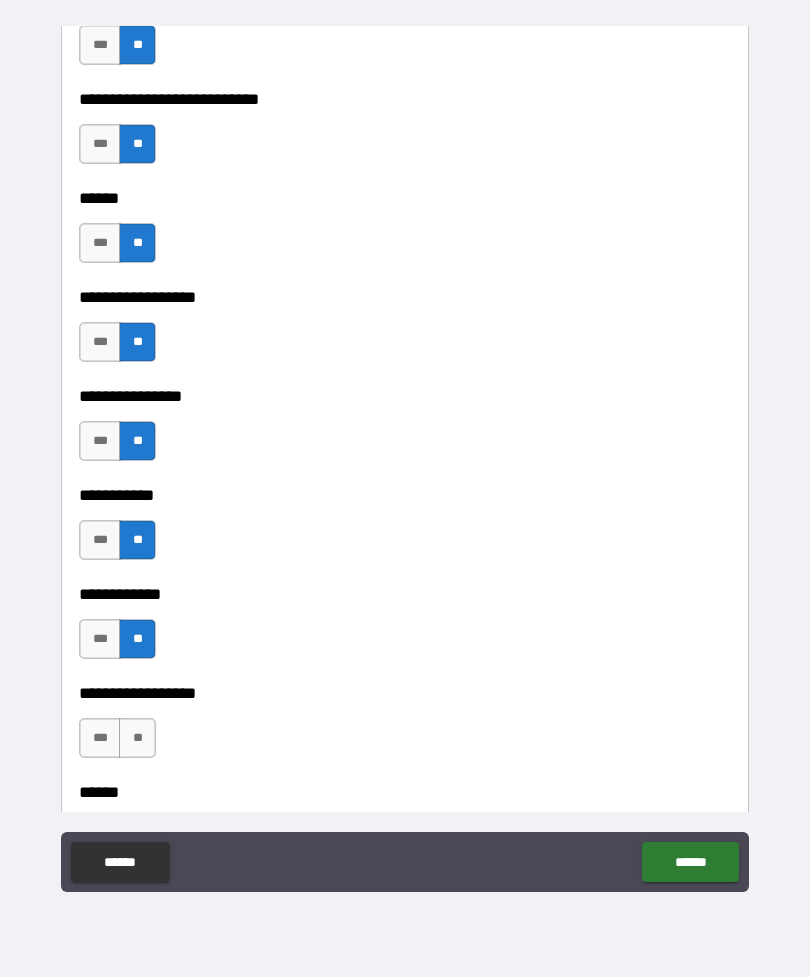 scroll, scrollTop: 9798, scrollLeft: 0, axis: vertical 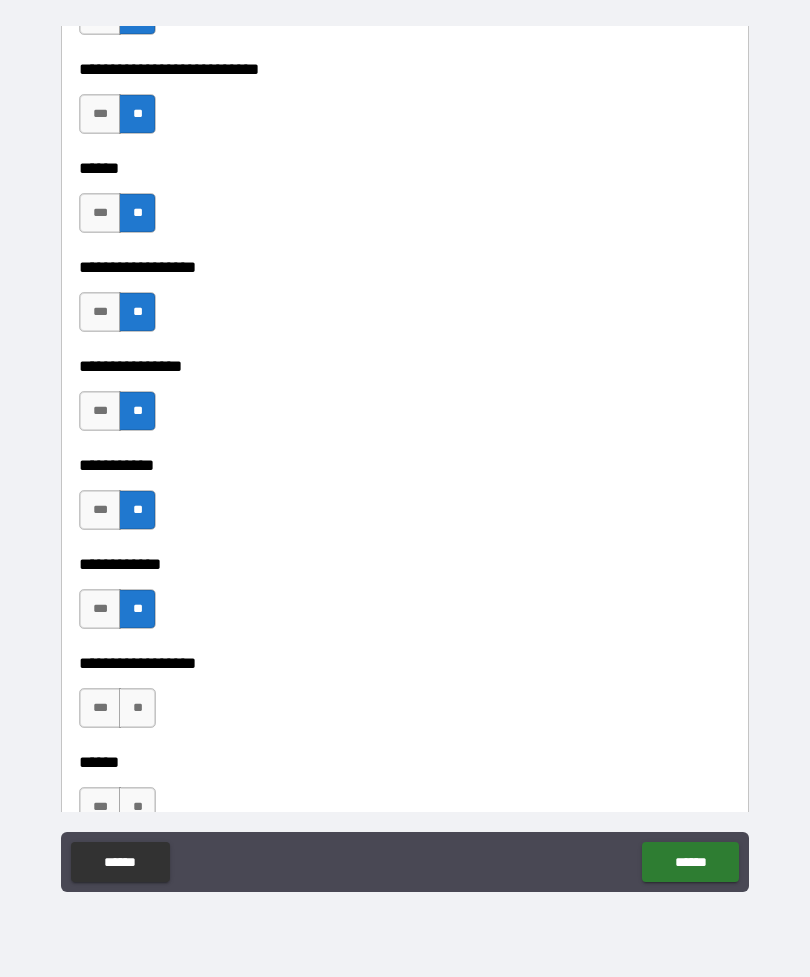 click on "**" at bounding box center [137, 708] 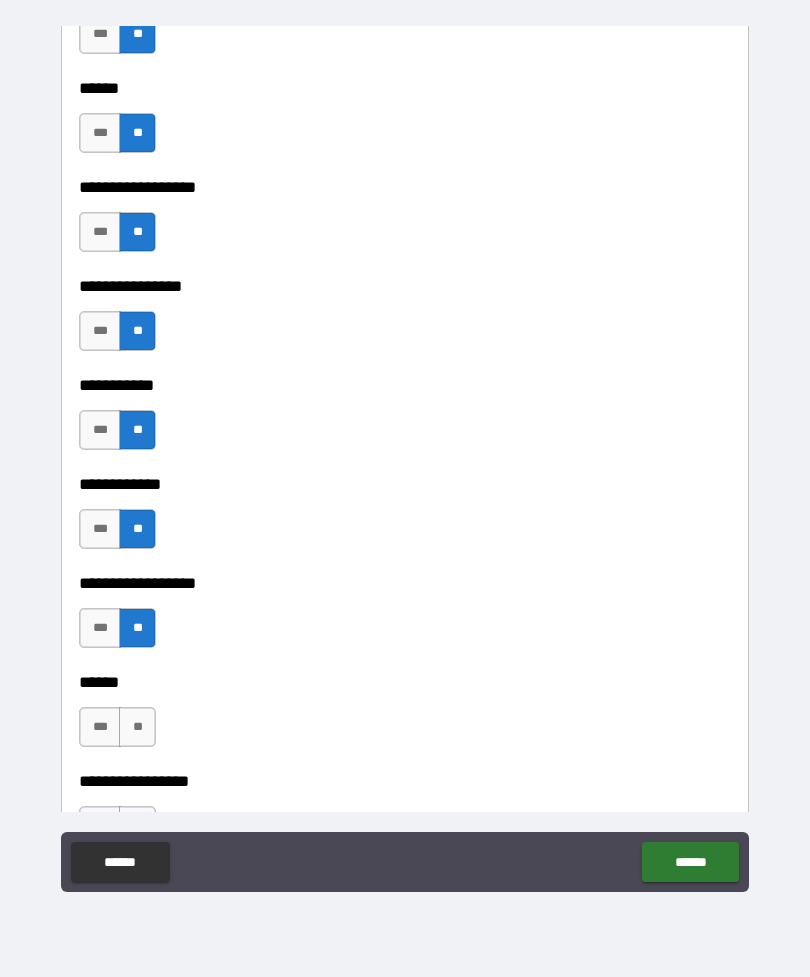 scroll, scrollTop: 9905, scrollLeft: 0, axis: vertical 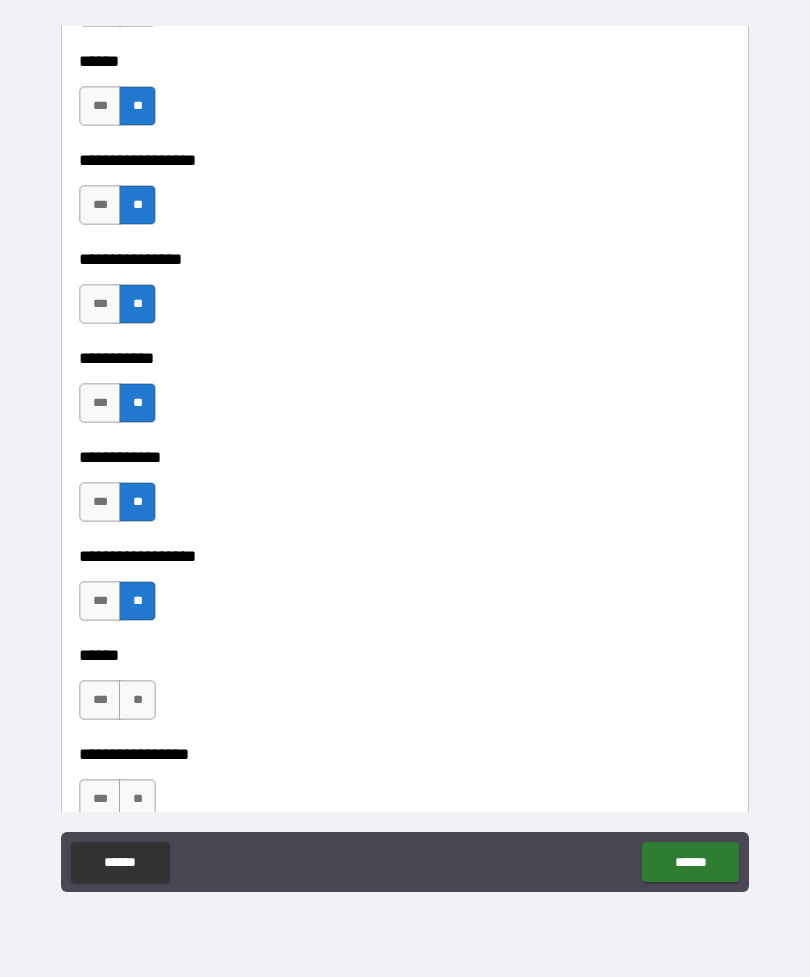 click on "**" at bounding box center (137, 700) 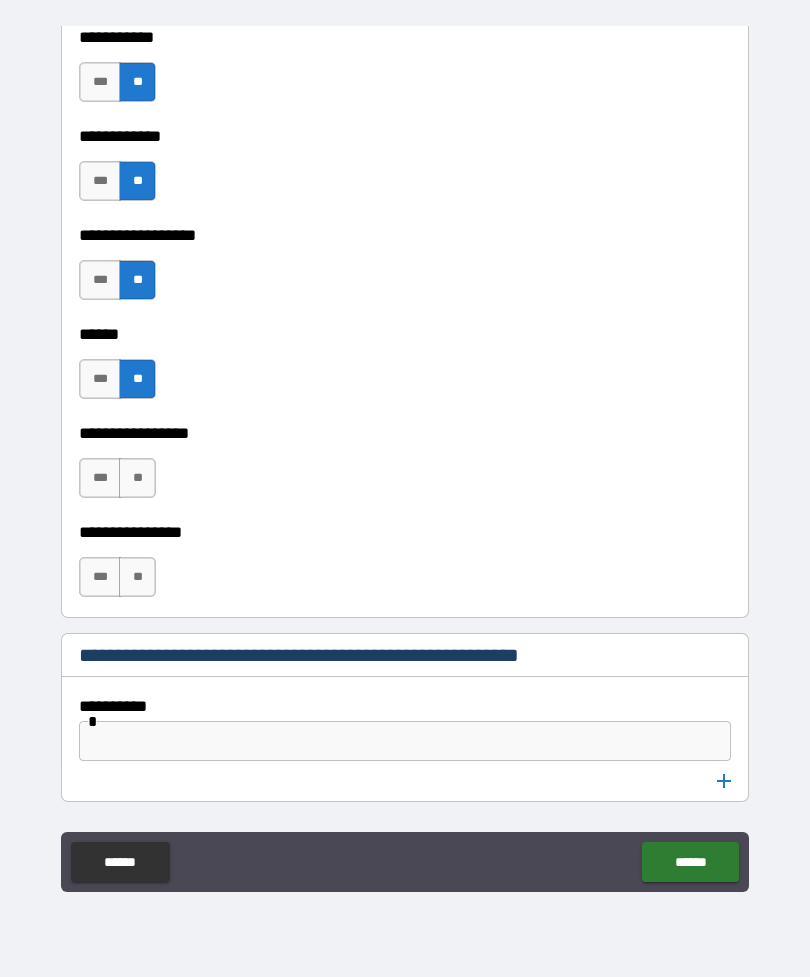 scroll, scrollTop: 10227, scrollLeft: 0, axis: vertical 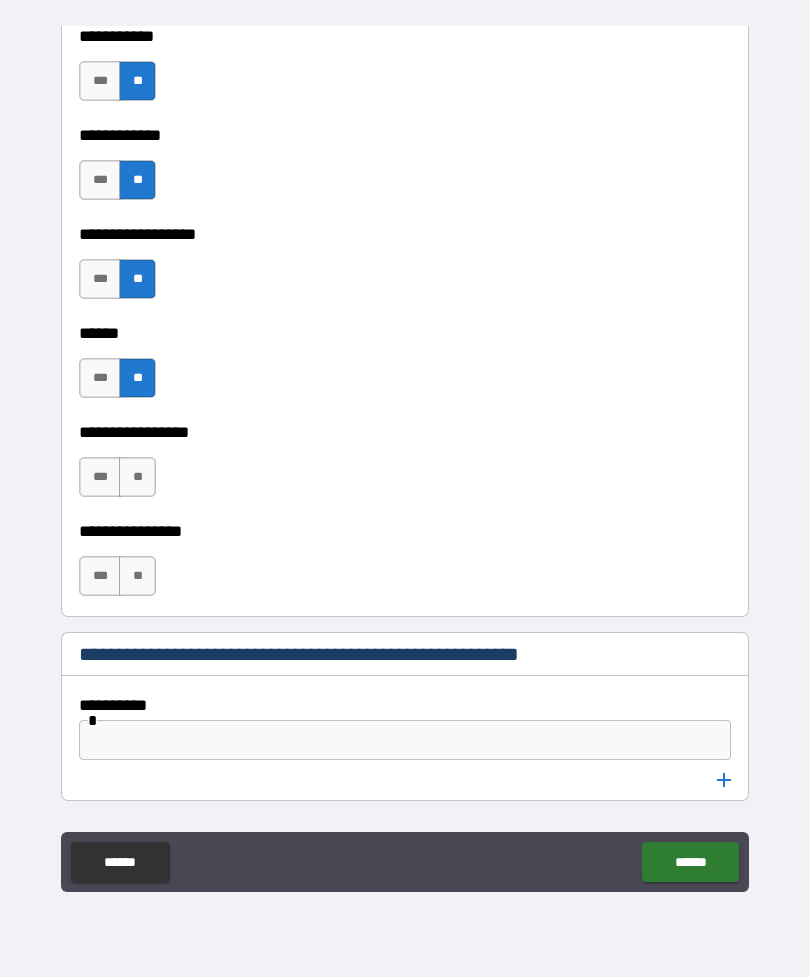 click on "**" at bounding box center [137, 477] 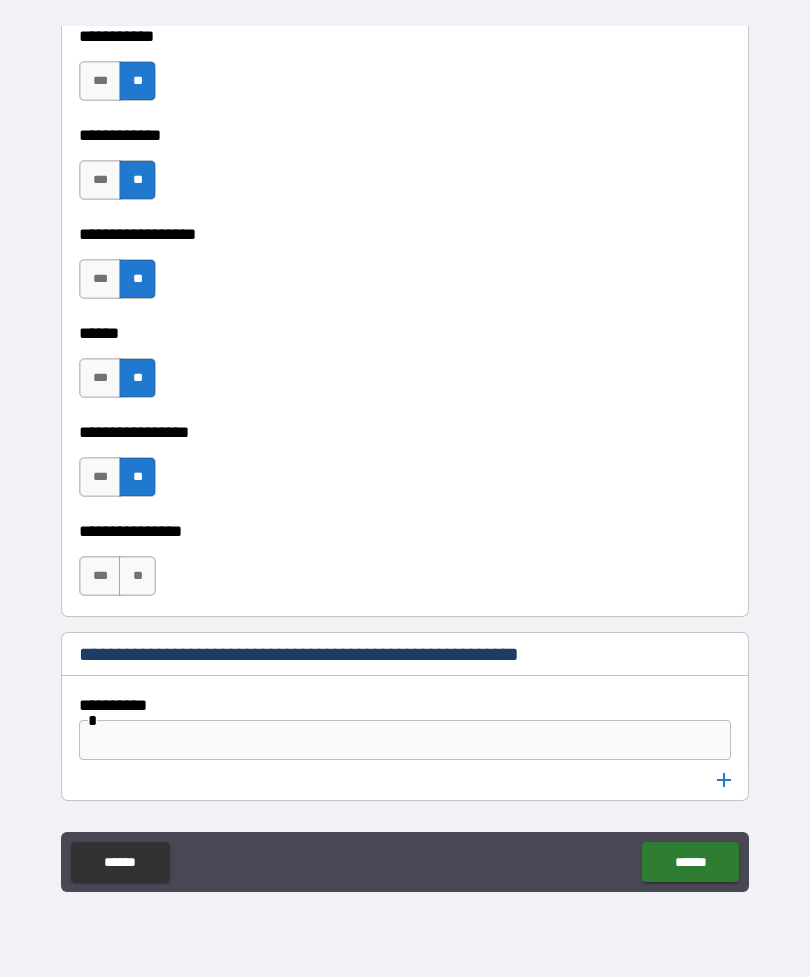 click on "**" at bounding box center (137, 576) 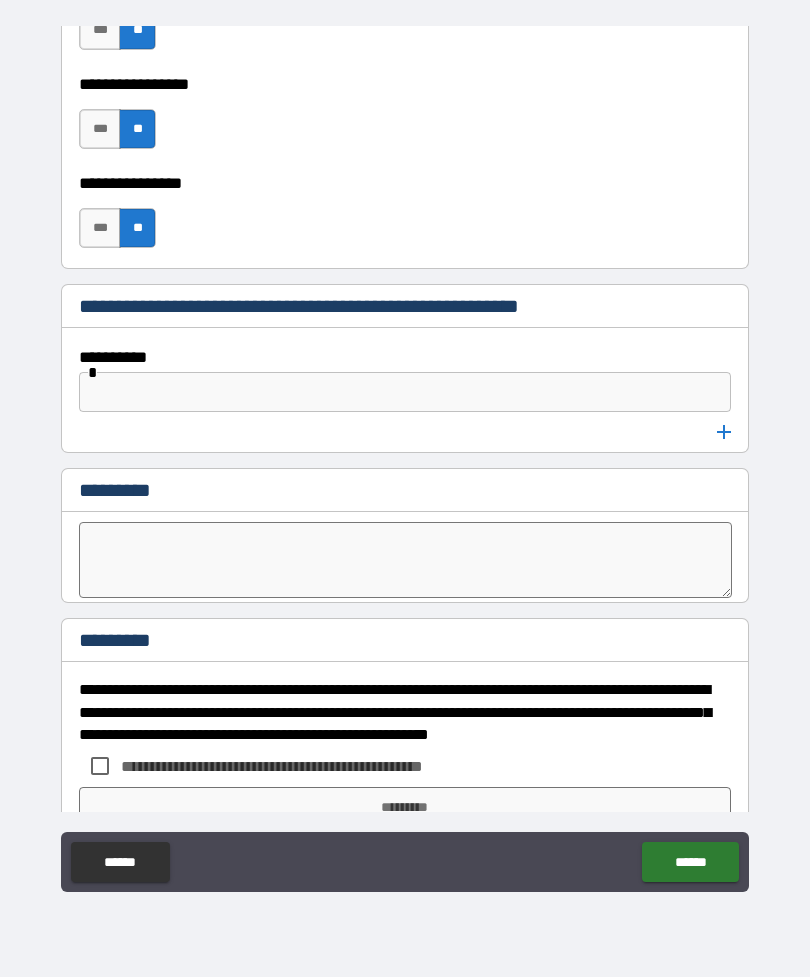 scroll, scrollTop: 10573, scrollLeft: 0, axis: vertical 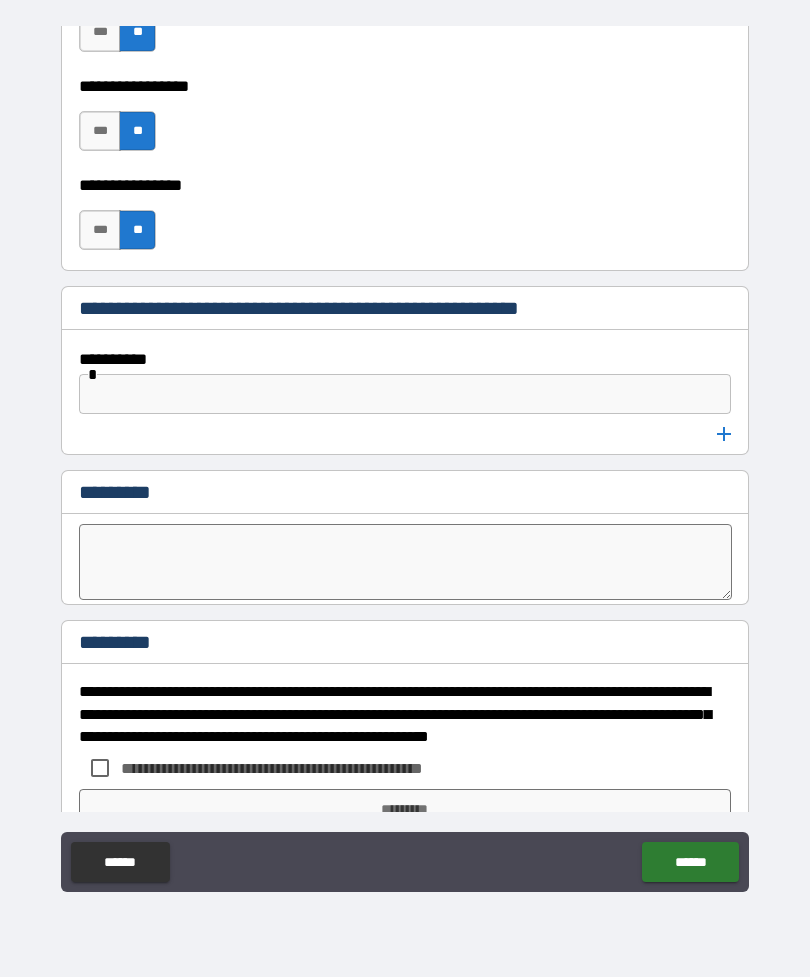 click at bounding box center (405, 394) 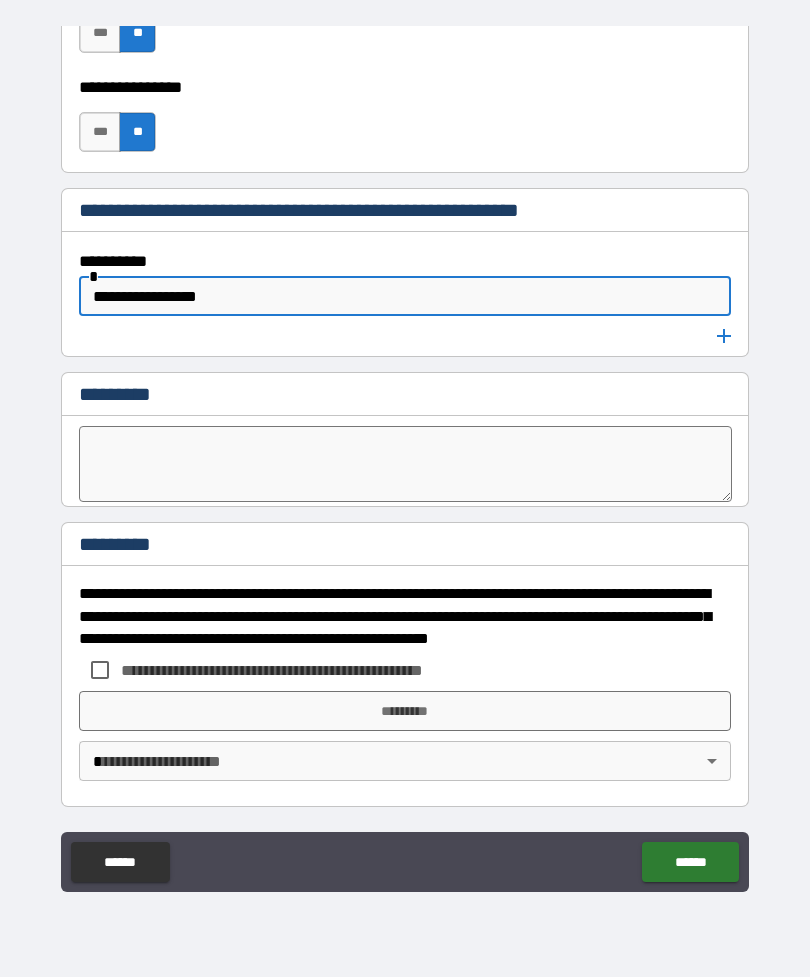 scroll, scrollTop: 10671, scrollLeft: 0, axis: vertical 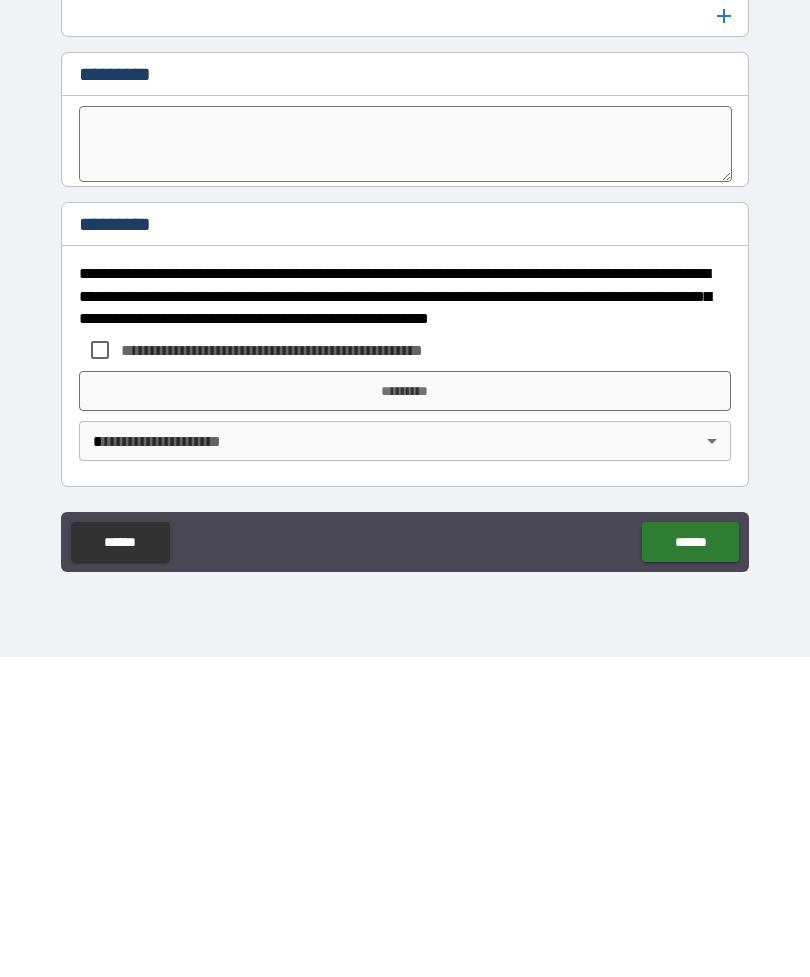 type on "**********" 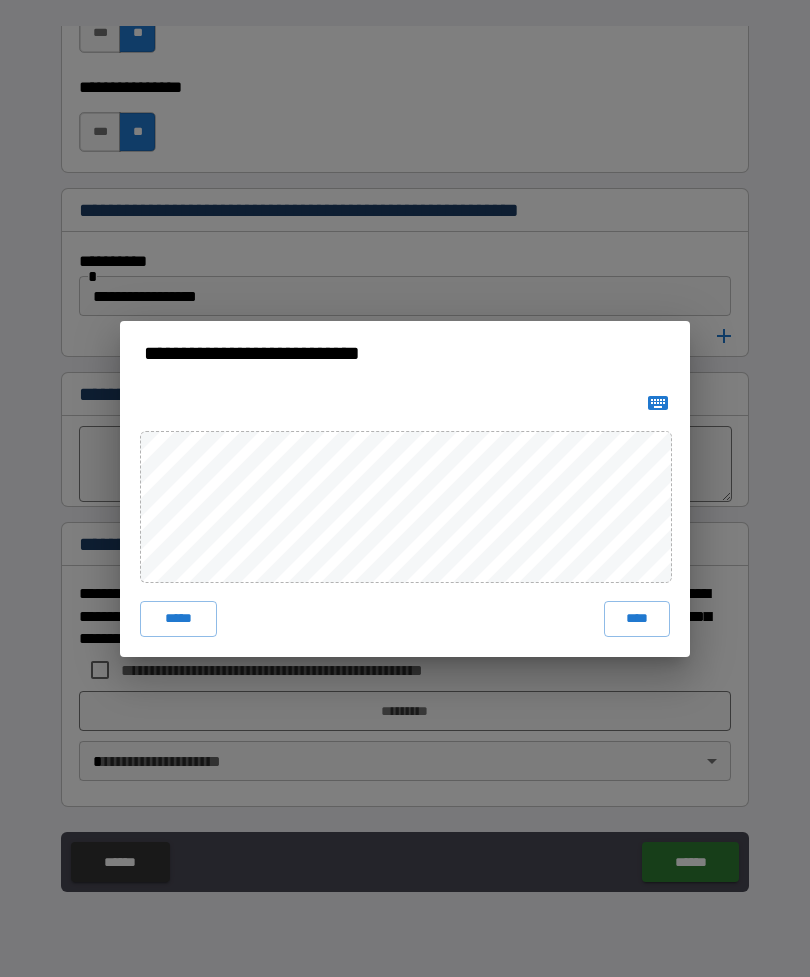 click on "****" at bounding box center [637, 619] 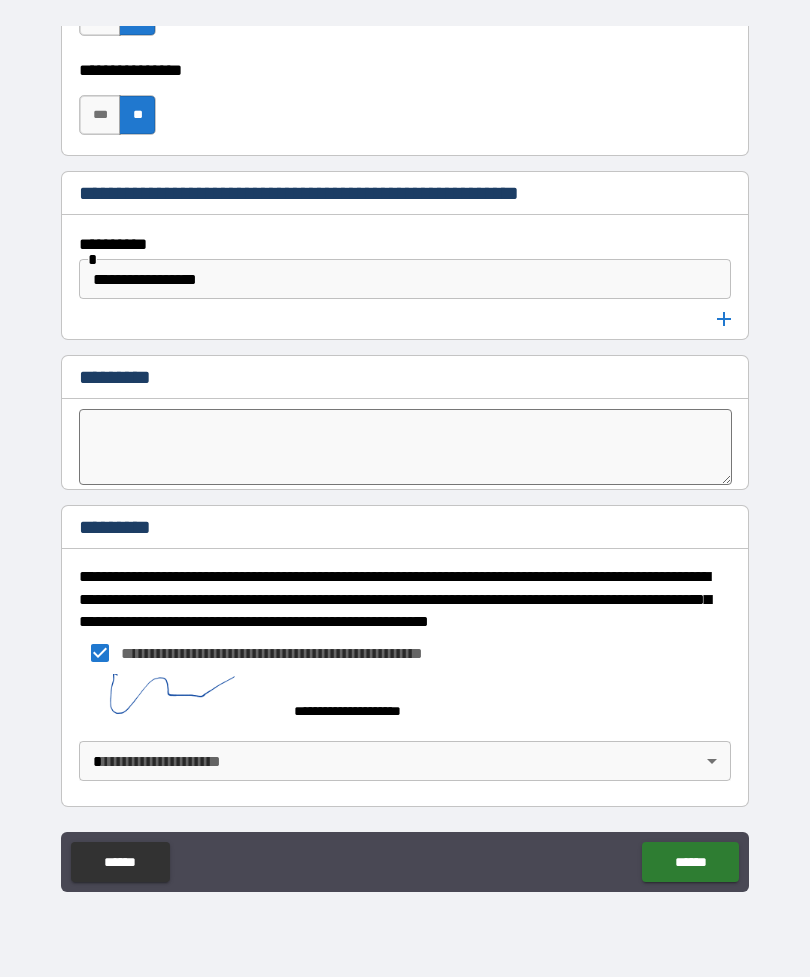 scroll, scrollTop: 10688, scrollLeft: 0, axis: vertical 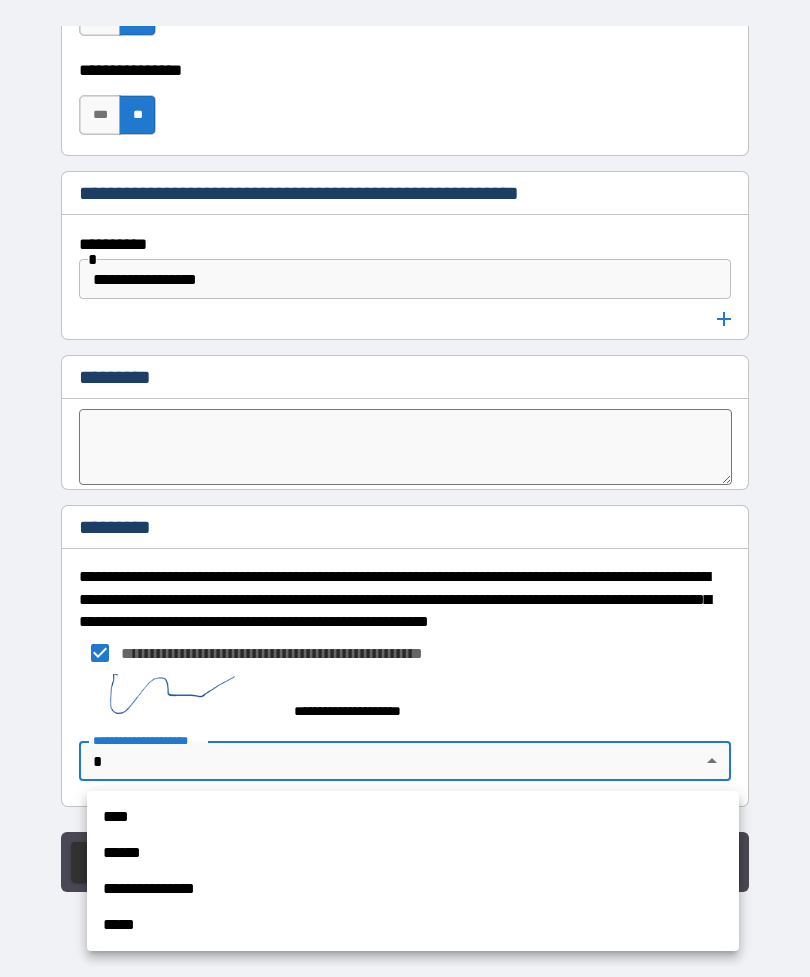 click on "**********" at bounding box center (413, 889) 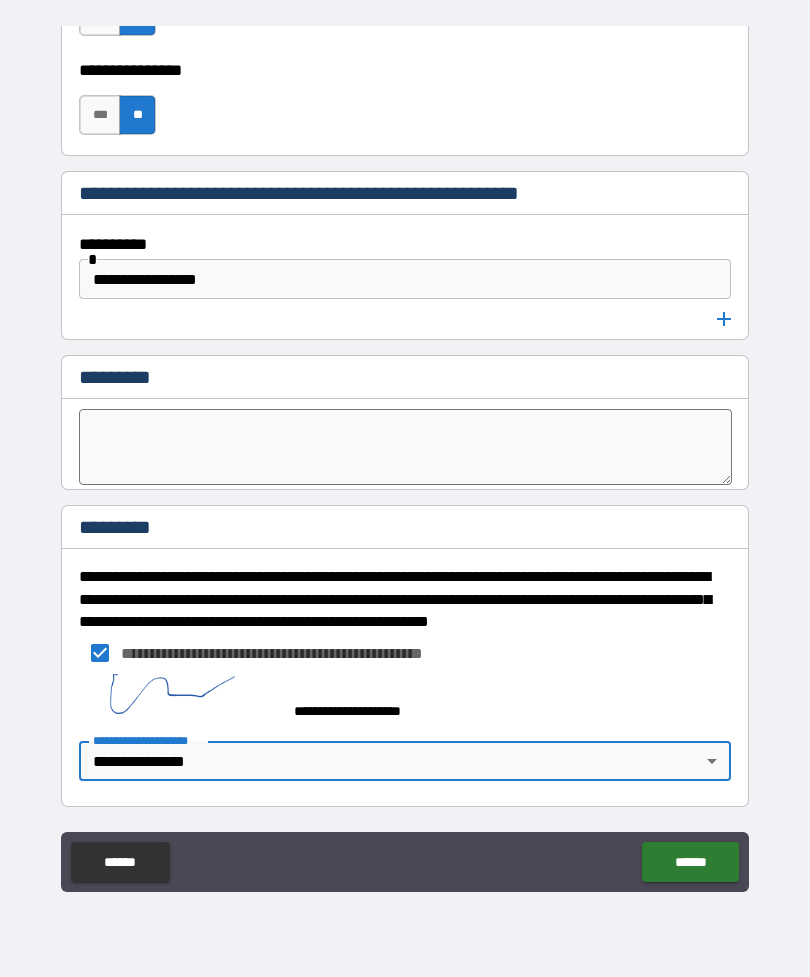 scroll, scrollTop: 10688, scrollLeft: 0, axis: vertical 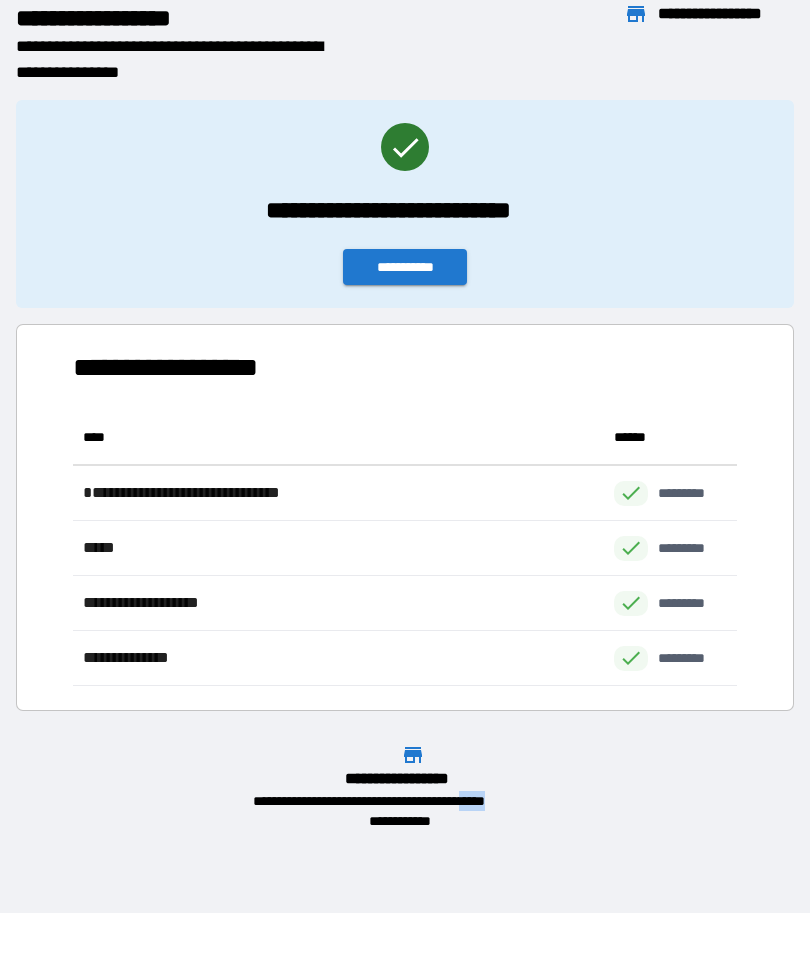 click on "[FIRST] [LAST] [PHONE] [EMAIL] [ADDRESS] [CITY] [STATE] [POSTAL_CODE]" at bounding box center [405, 424] 